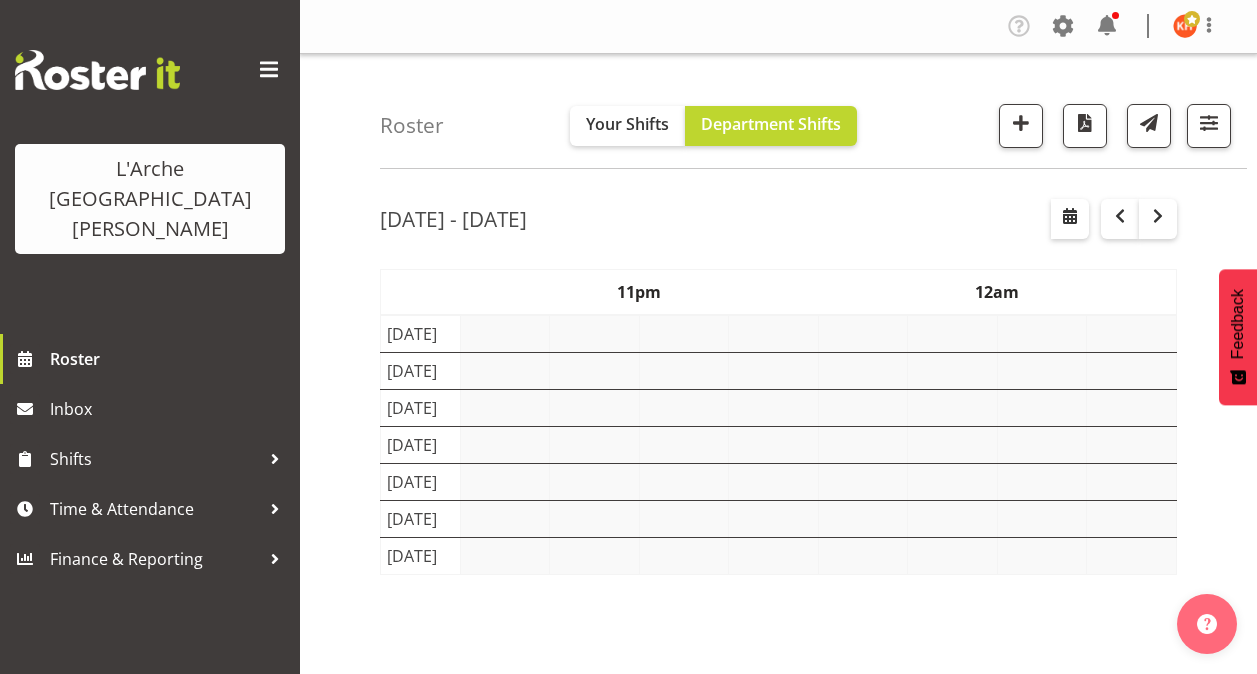 scroll, scrollTop: 0, scrollLeft: 0, axis: both 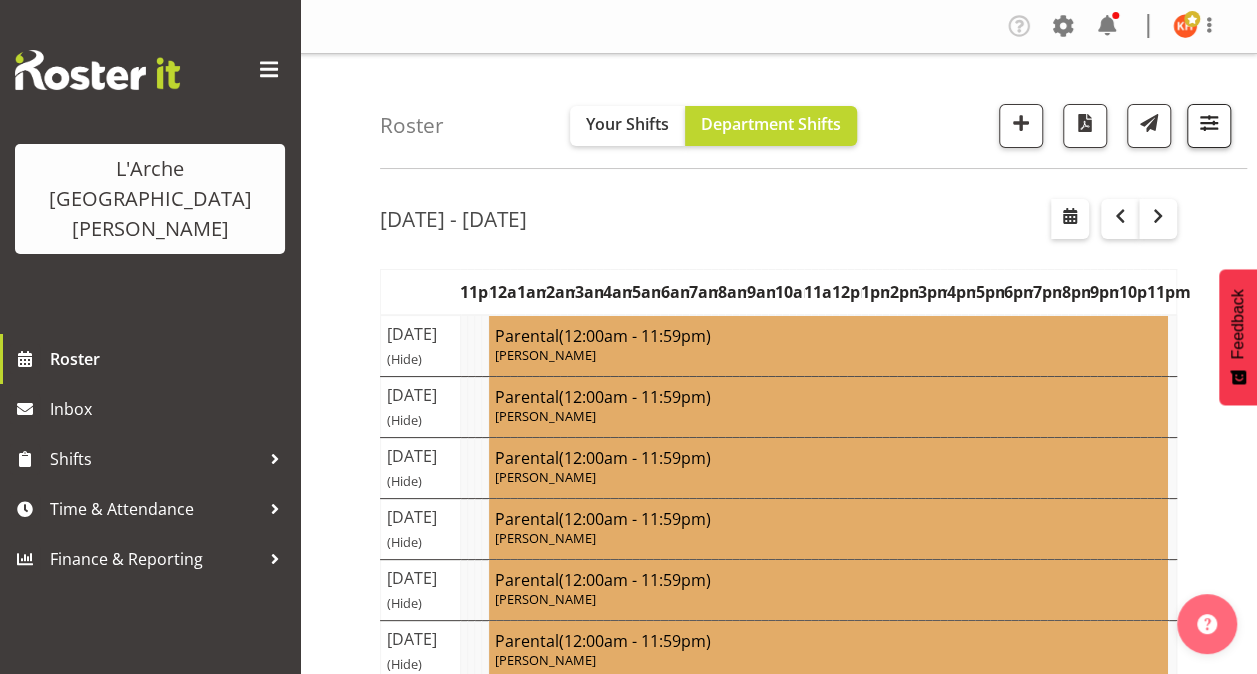 click at bounding box center [1209, 123] 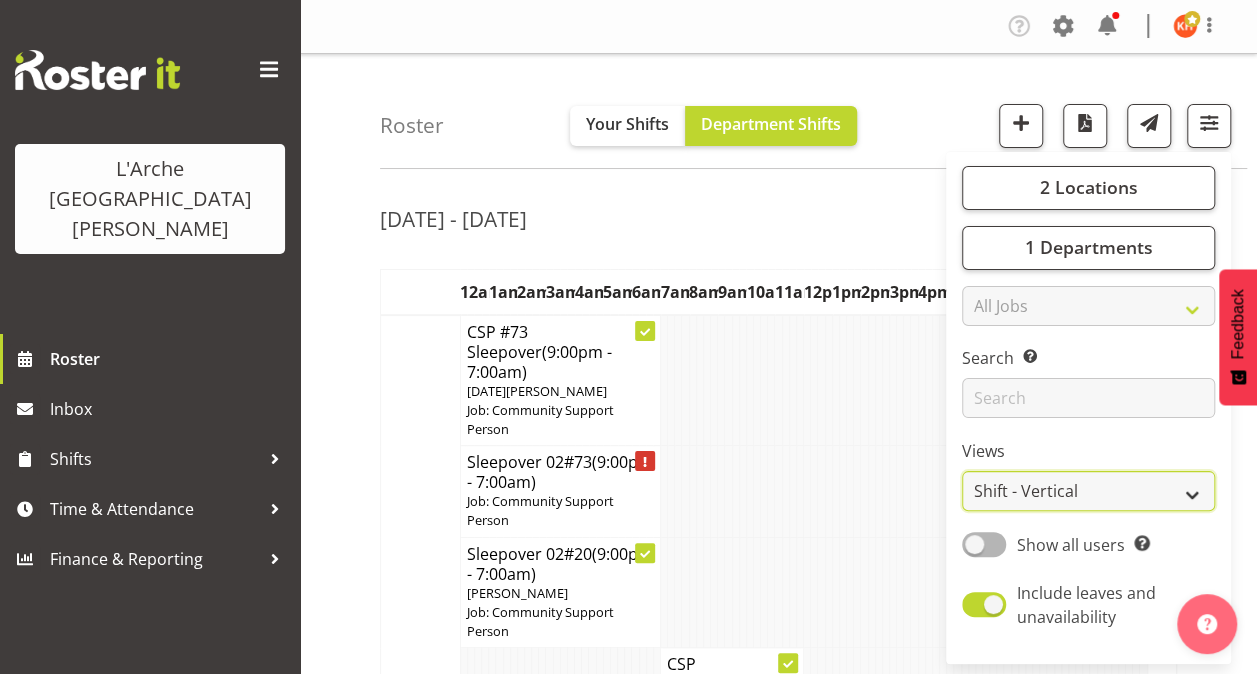click on "Staff
Role
Shift - Horizontal
Shift - Vertical
Staff - Location" at bounding box center [1088, 491] 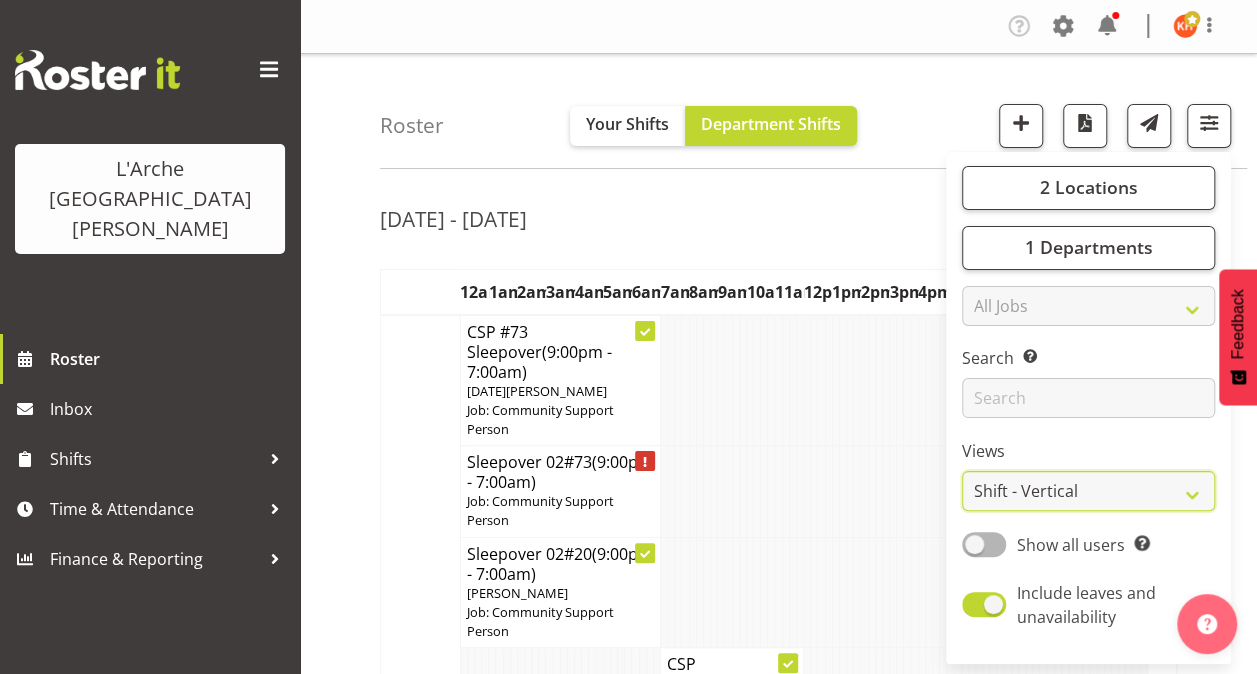 select on "staff" 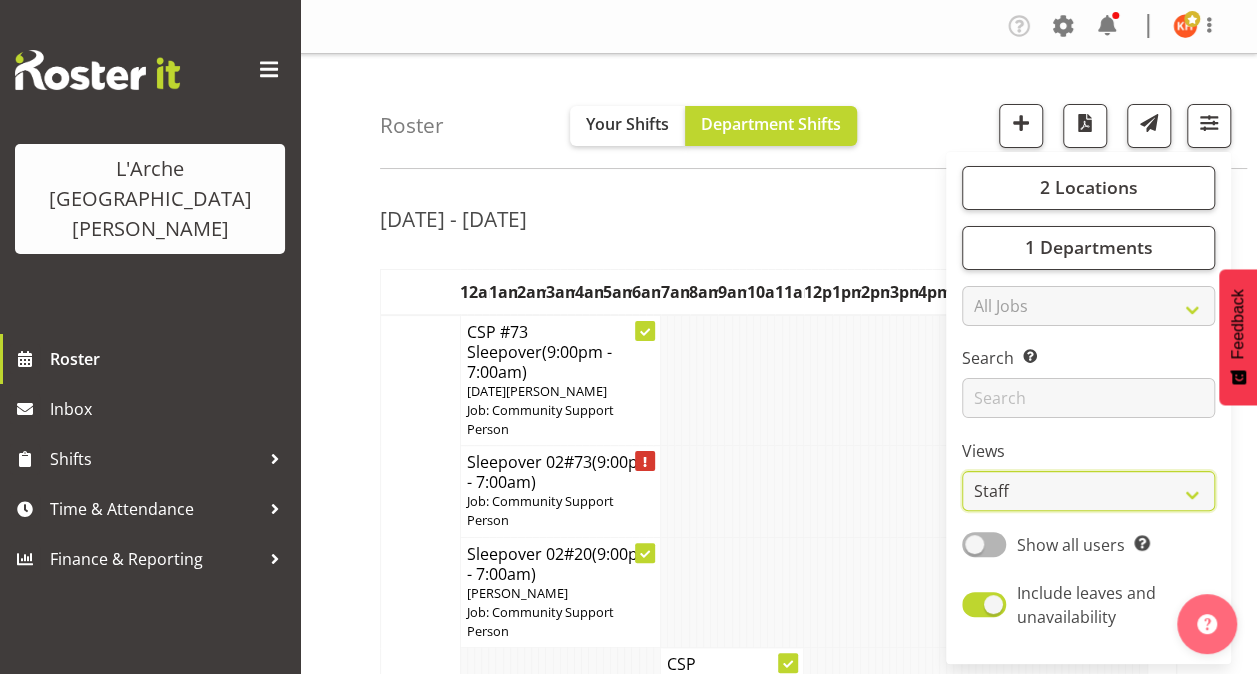click on "Staff
Role
Shift - Horizontal
Shift - Vertical
Staff - Location" at bounding box center [1088, 491] 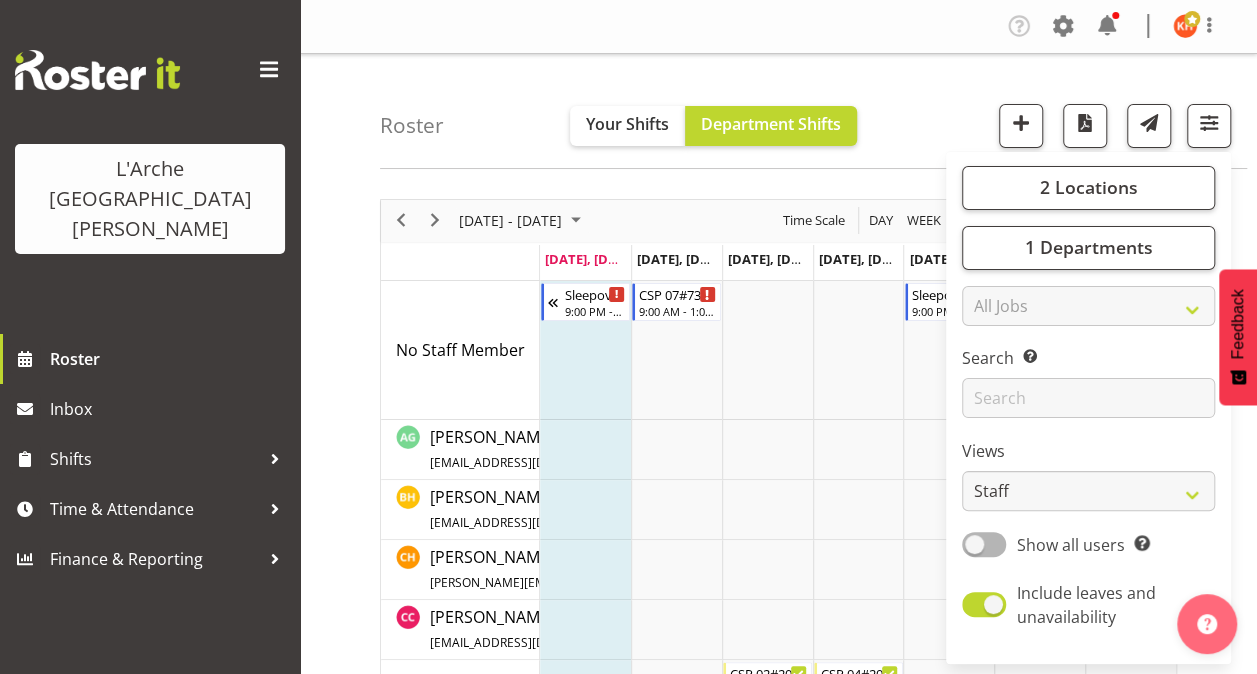 click at bounding box center (269, 70) 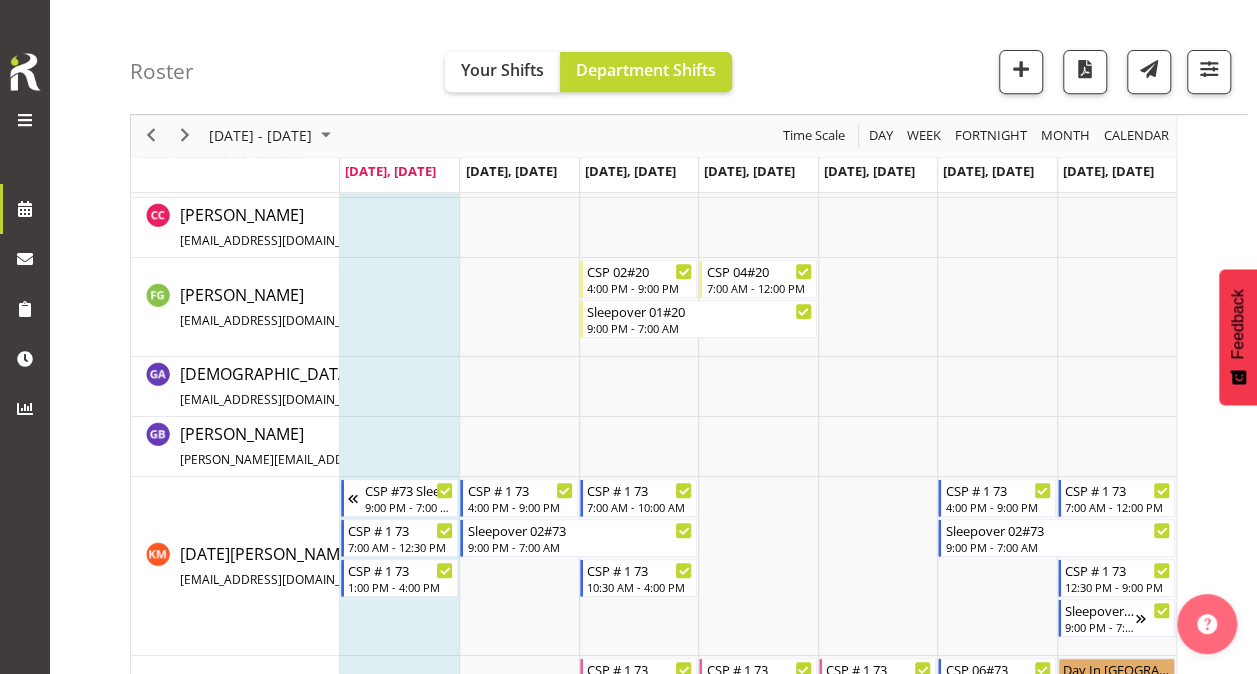 scroll, scrollTop: 226, scrollLeft: 0, axis: vertical 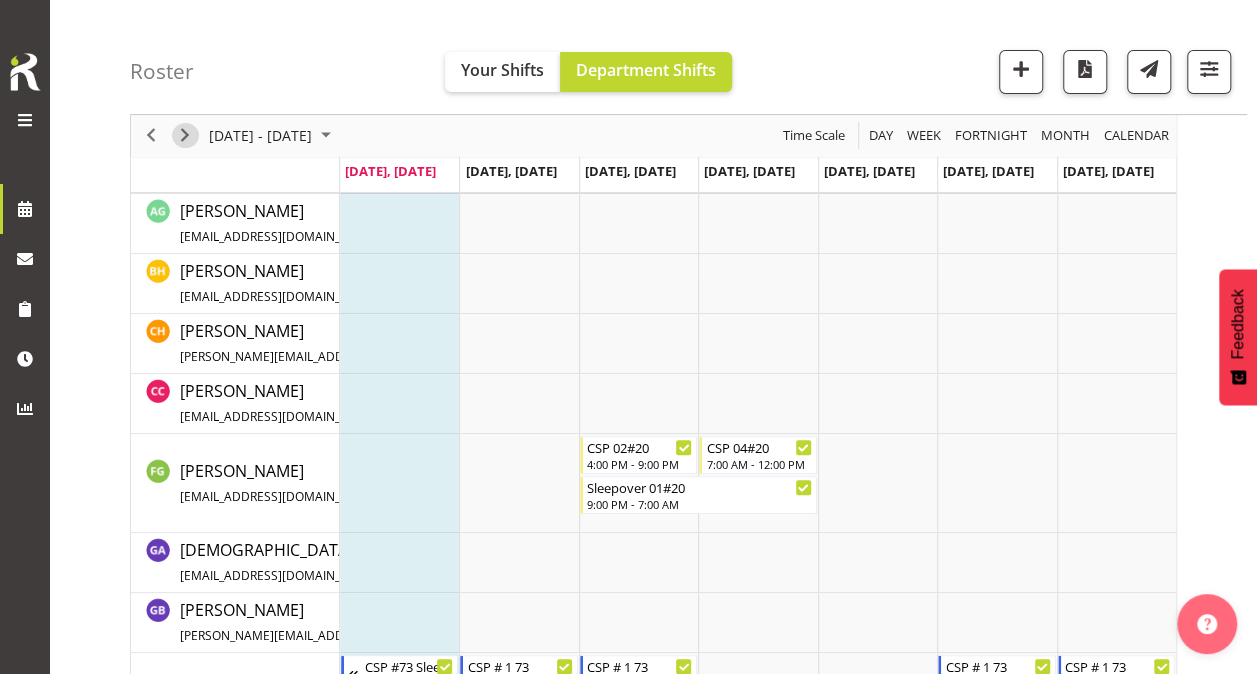 click at bounding box center [185, 136] 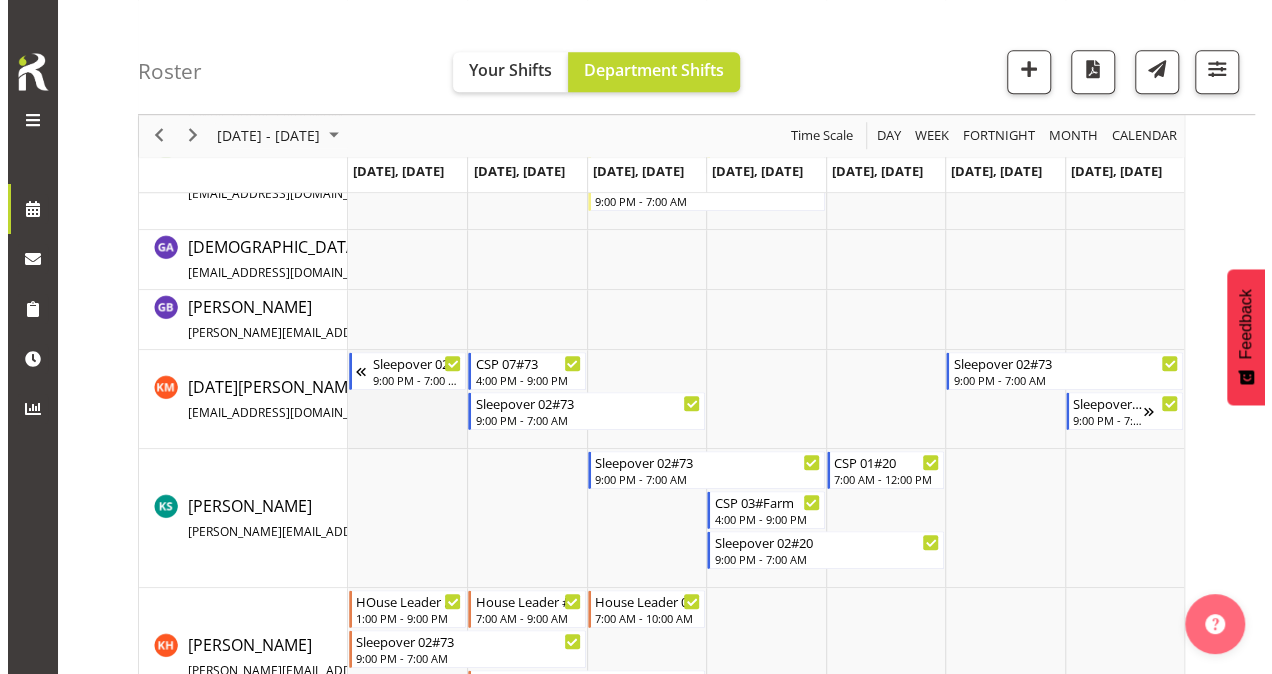 scroll, scrollTop: 531, scrollLeft: 0, axis: vertical 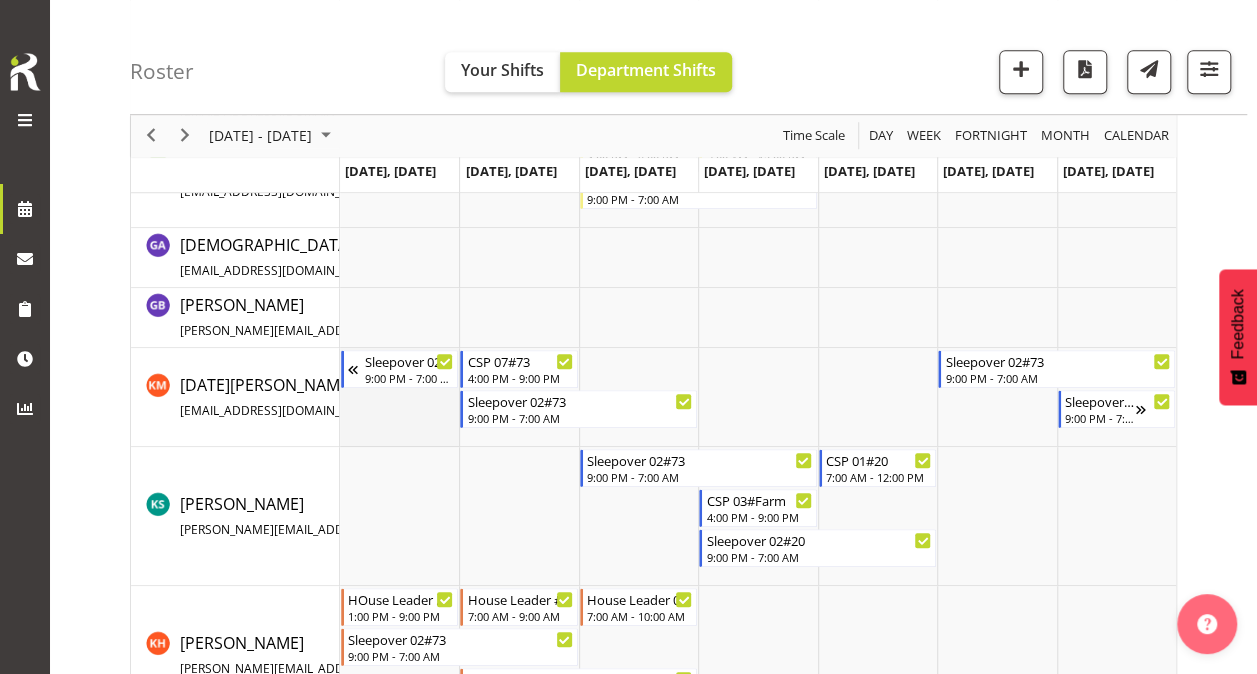 click at bounding box center (399, 397) 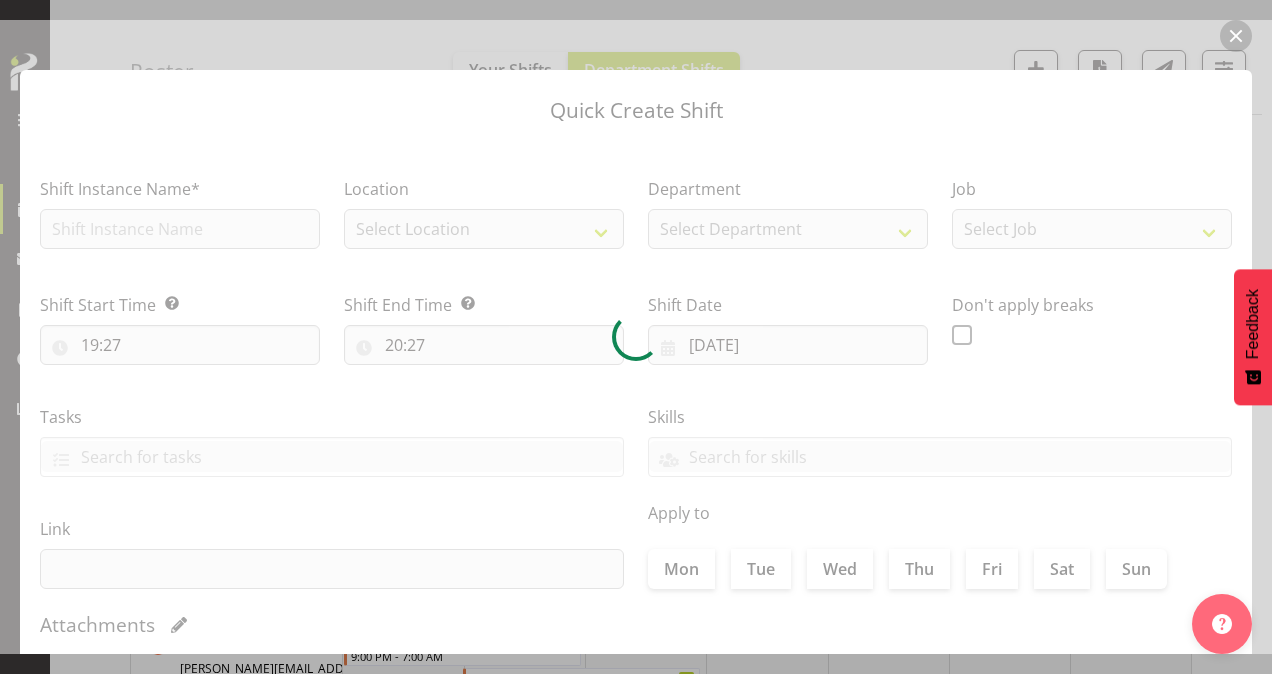 type on "[DATE]" 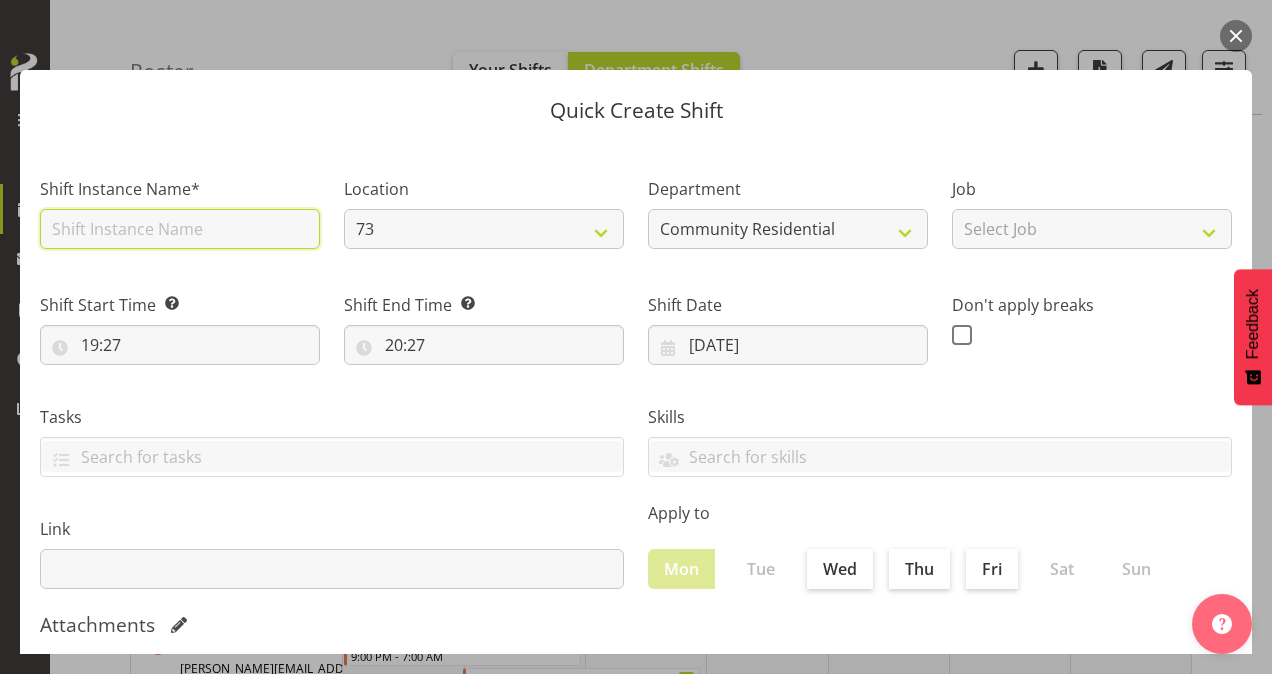 click at bounding box center (180, 229) 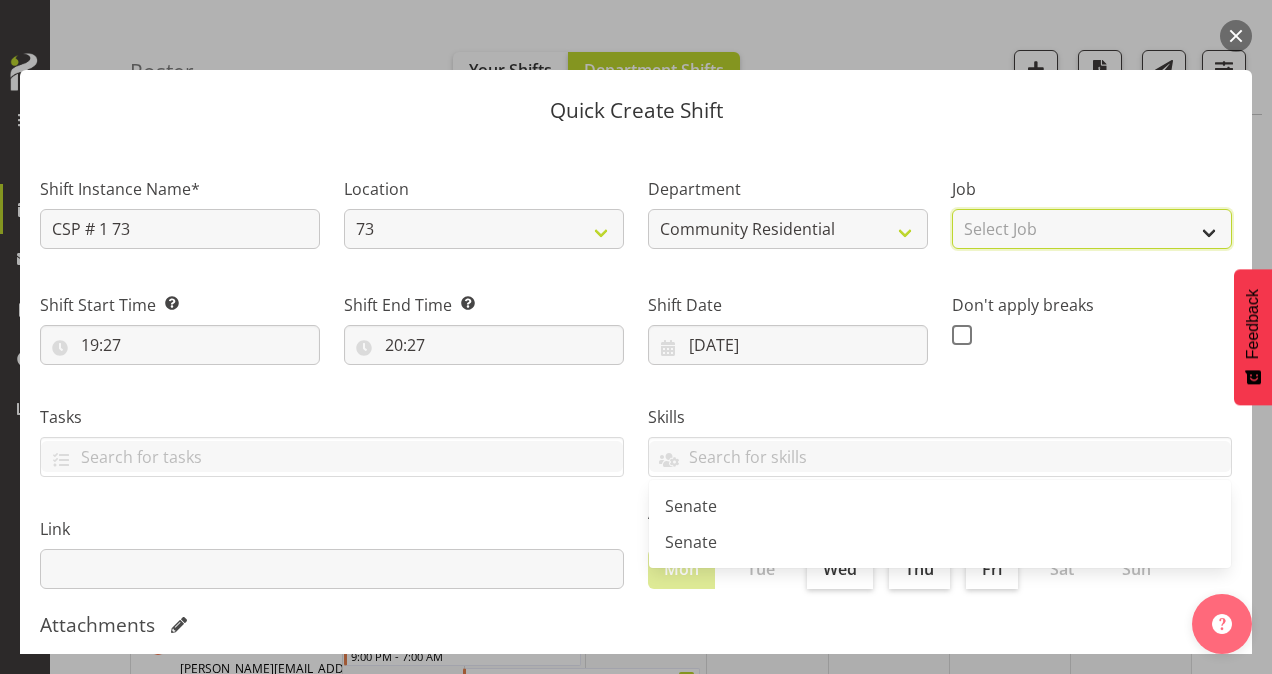 click on "Select Job  Accounts Admin Art Coordinator Community Leader Community Support Person Community Support Person-Casual House Leader Office Admin Senior Coordinator Service Manager Volunteer" at bounding box center [1092, 229] 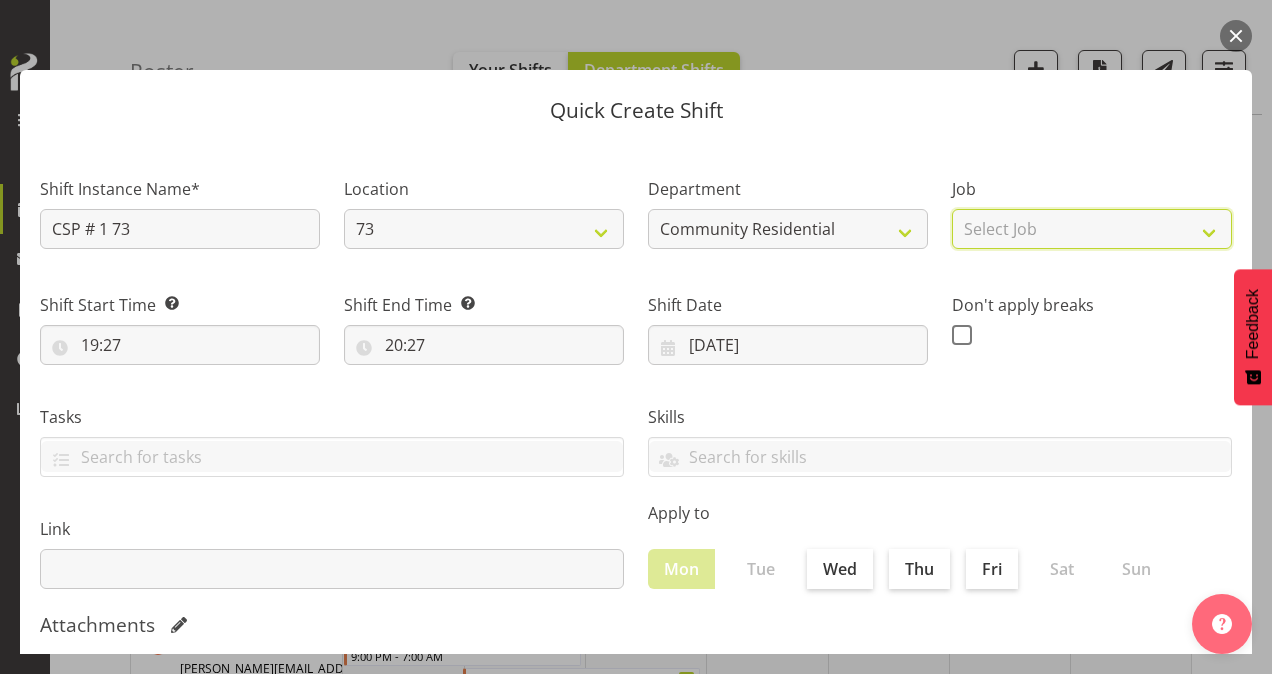 select on "2" 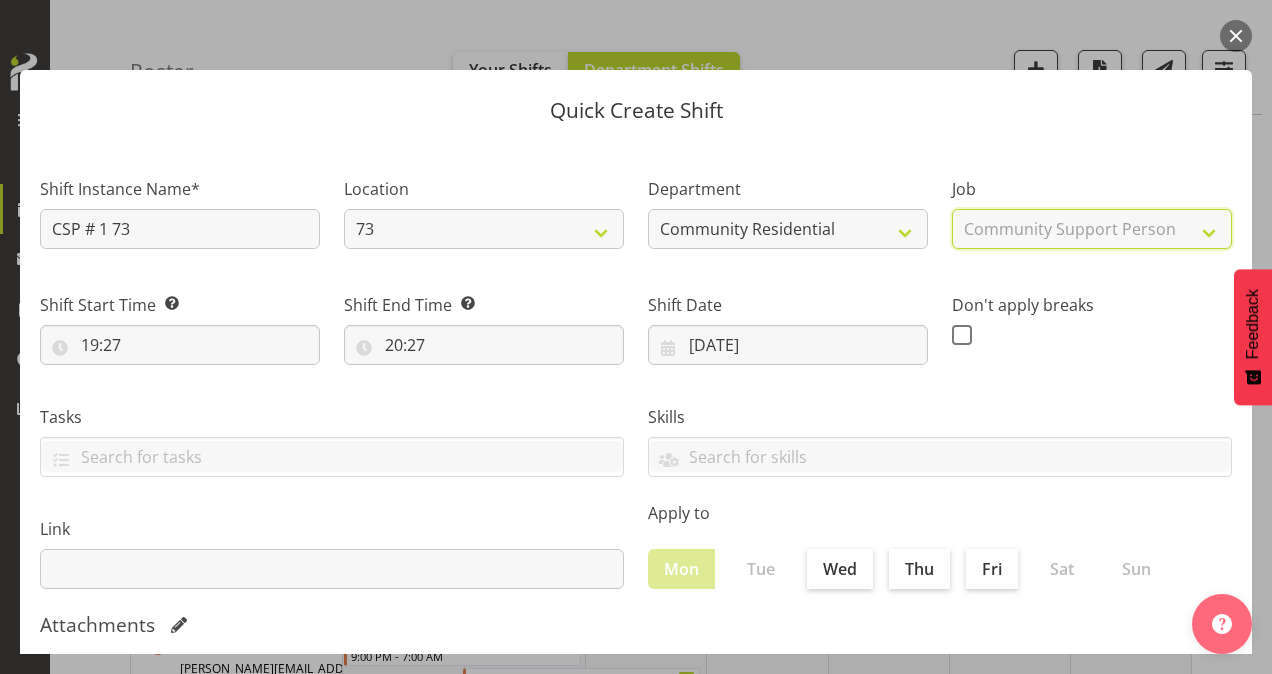 click on "Select Job  Accounts Admin Art Coordinator Community Leader Community Support Person Community Support Person-Casual House Leader Office Admin Senior Coordinator Service Manager Volunteer" at bounding box center (1092, 229) 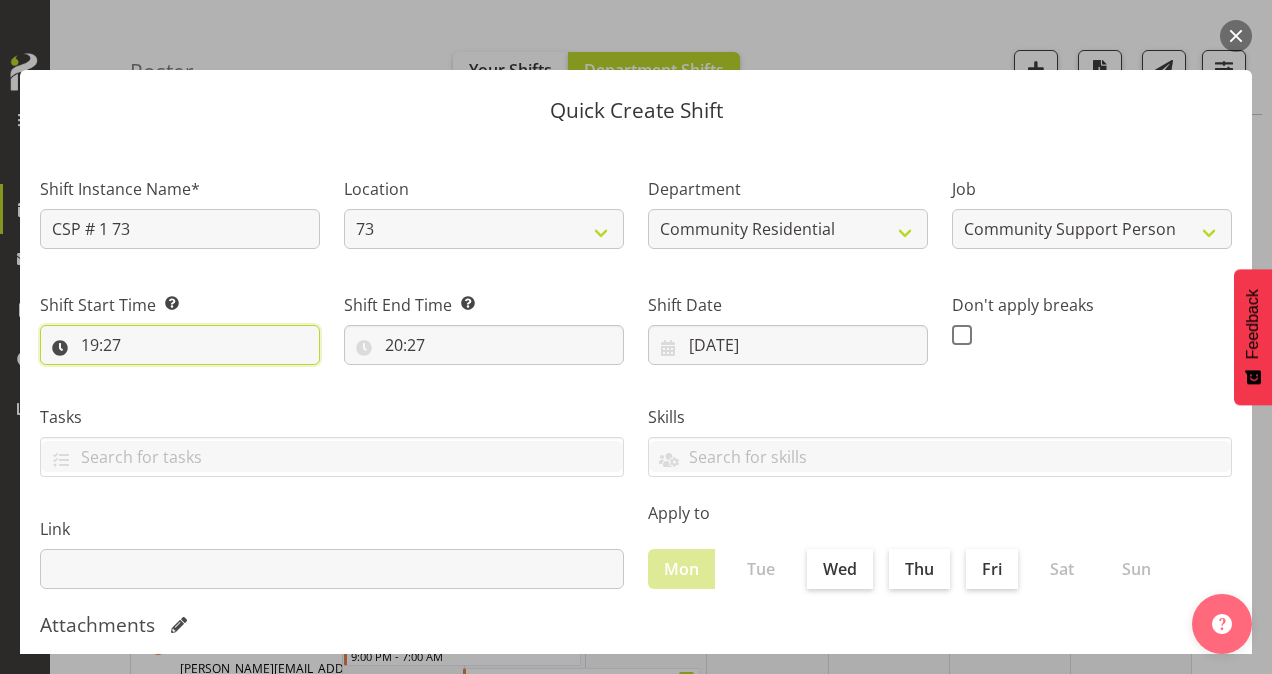 click on "19:27" at bounding box center (180, 345) 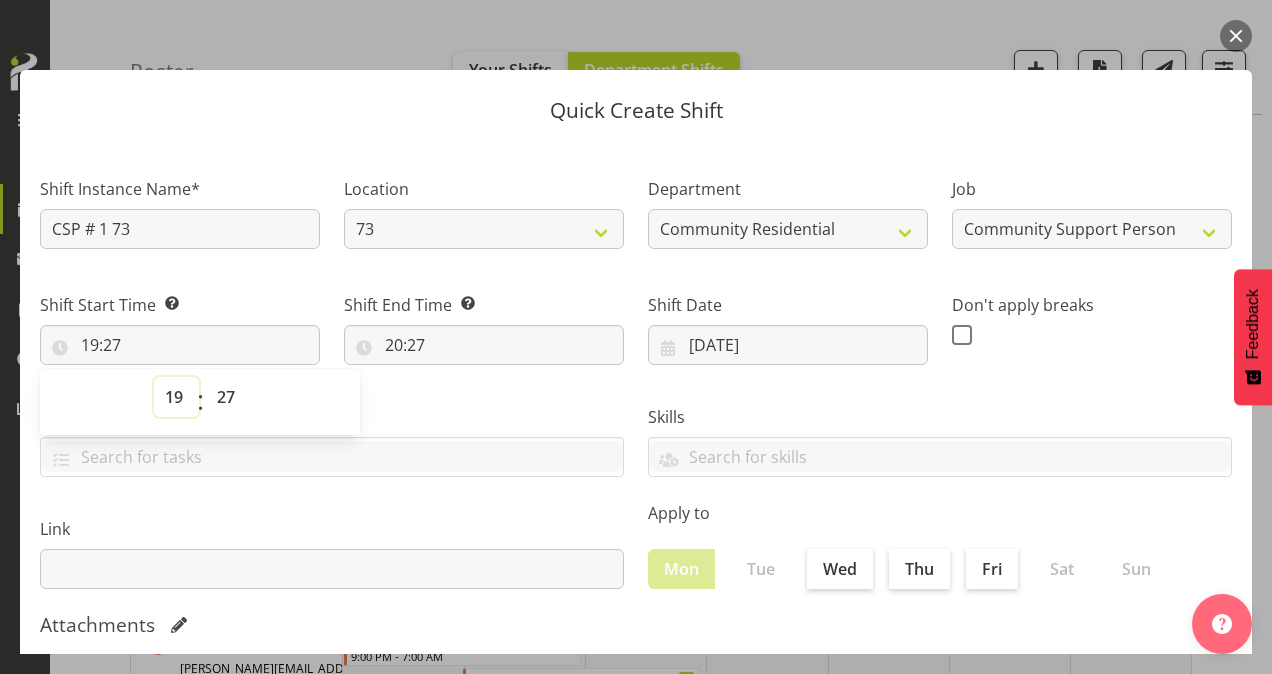 click on "00   01   02   03   04   05   06   07   08   09   10   11   12   13   14   15   16   17   18   19   20   21   22   23" at bounding box center [176, 397] 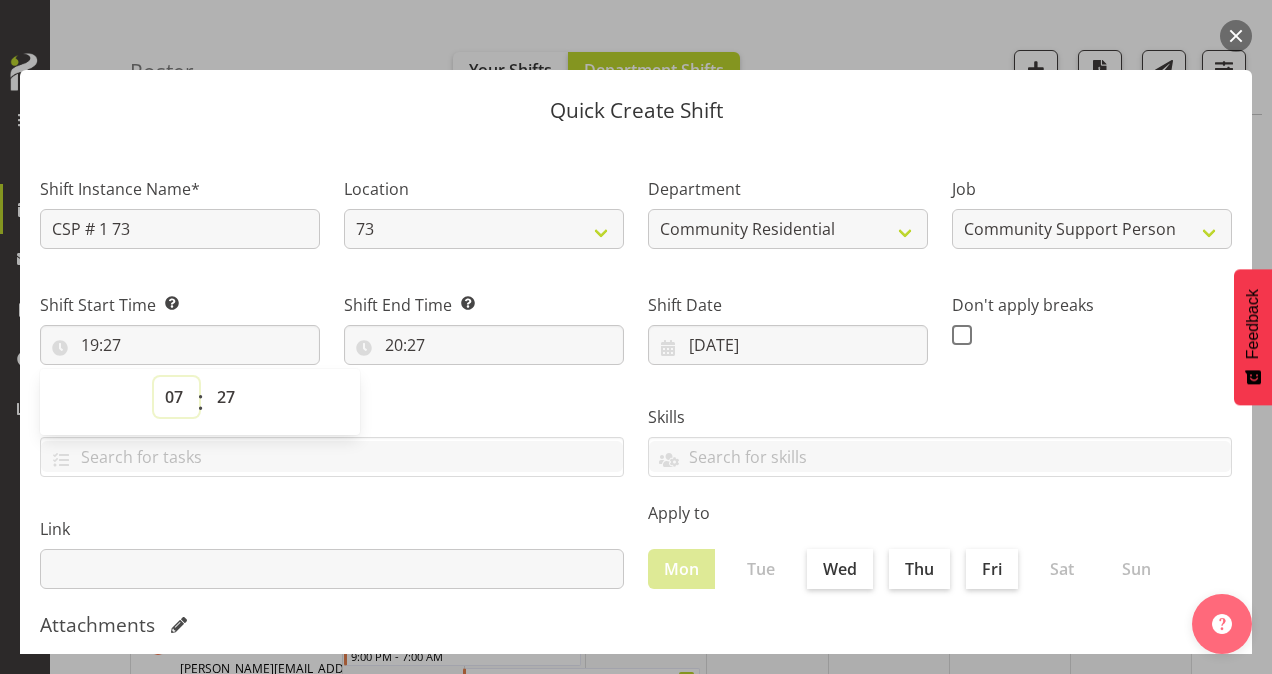 click on "00   01   02   03   04   05   06   07   08   09   10   11   12   13   14   15   16   17   18   19   20   21   22   23" at bounding box center (176, 397) 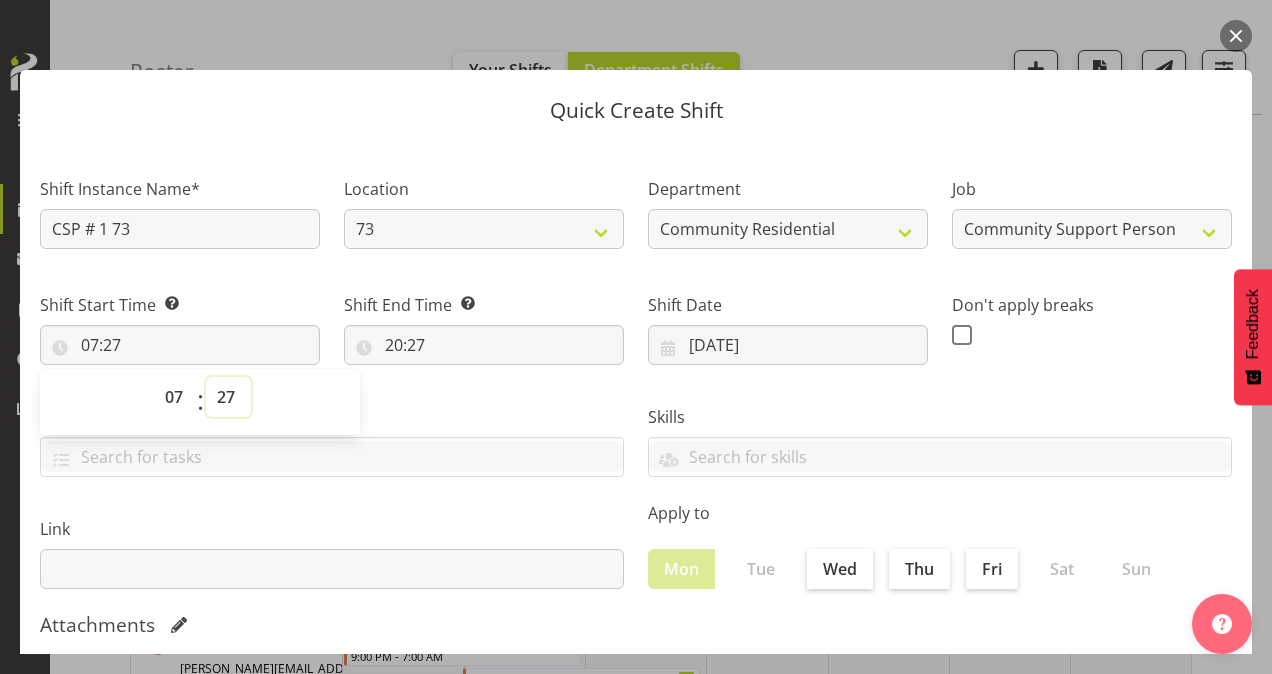click on "00   01   02   03   04   05   06   07   08   09   10   11   12   13   14   15   16   17   18   19   20   21   22   23   24   25   26   27   28   29   30   31   32   33   34   35   36   37   38   39   40   41   42   43   44   45   46   47   48   49   50   51   52   53   54   55   56   57   58   59" at bounding box center [228, 397] 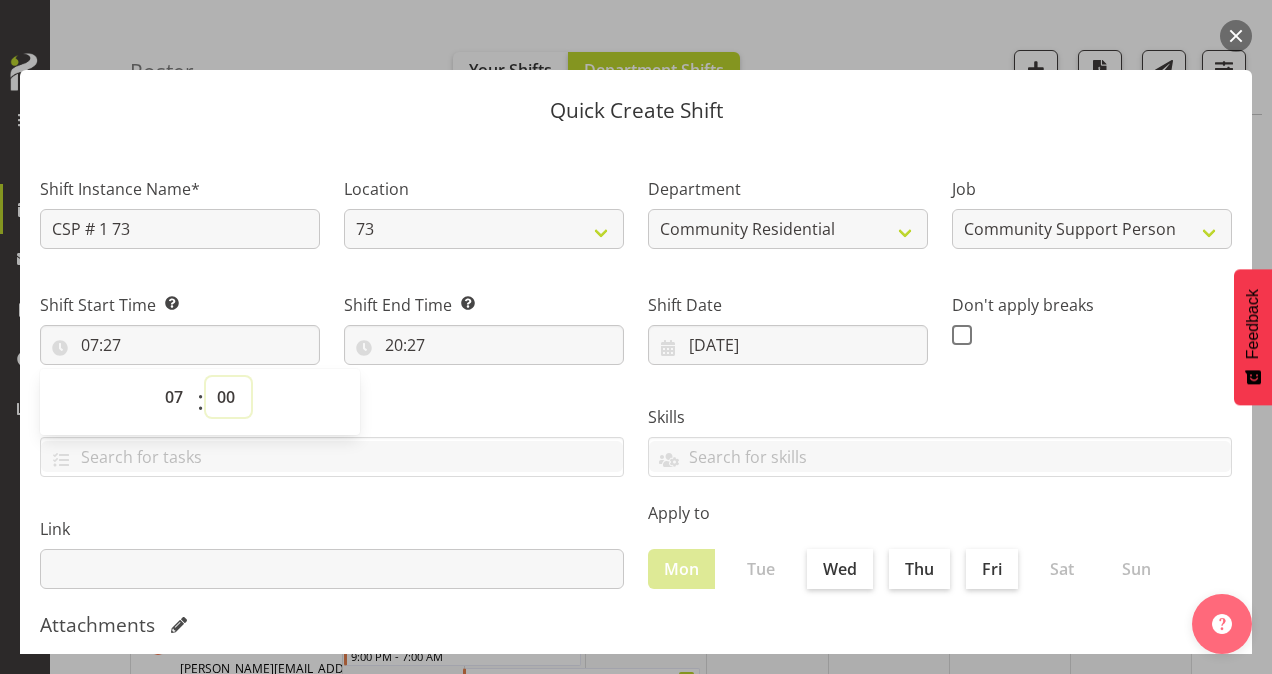 click on "00   01   02   03   04   05   06   07   08   09   10   11   12   13   14   15   16   17   18   19   20   21   22   23   24   25   26   27   28   29   30   31   32   33   34   35   36   37   38   39   40   41   42   43   44   45   46   47   48   49   50   51   52   53   54   55   56   57   58   59" at bounding box center [228, 397] 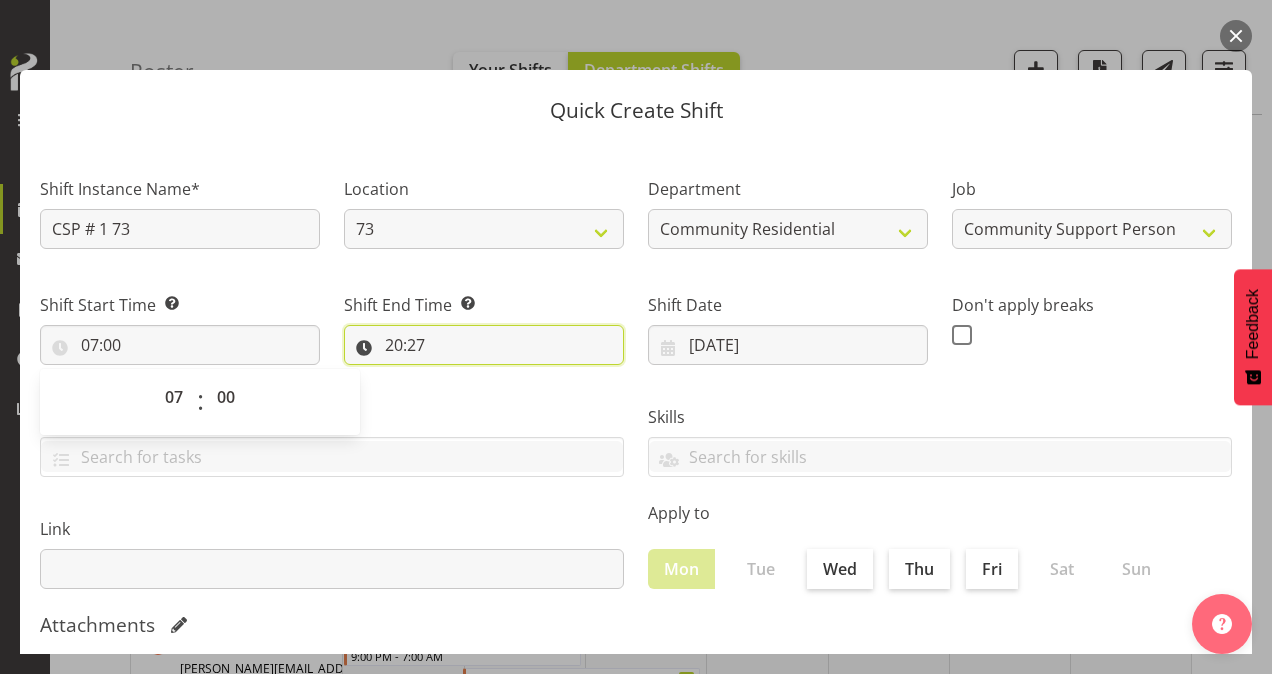 click on "20:27" at bounding box center [484, 345] 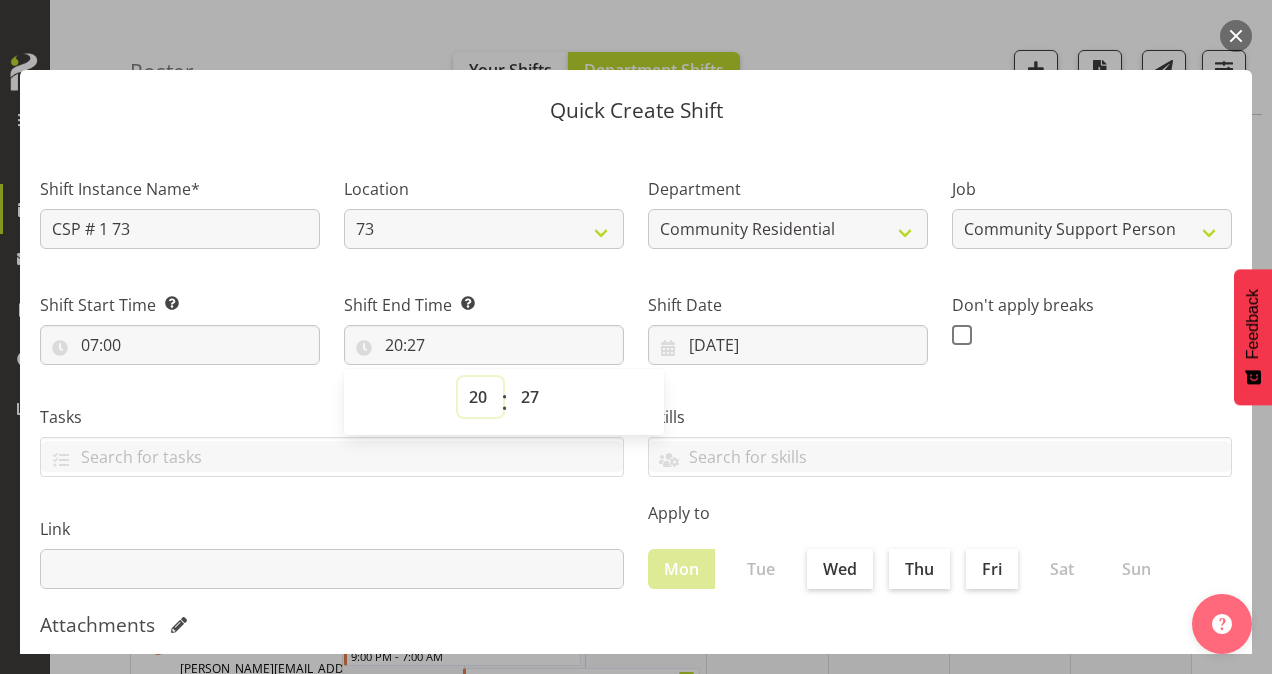 click on "00   01   02   03   04   05   06   07   08   09   10   11   12   13   14   15   16   17   18   19   20   21   22   23" at bounding box center [480, 397] 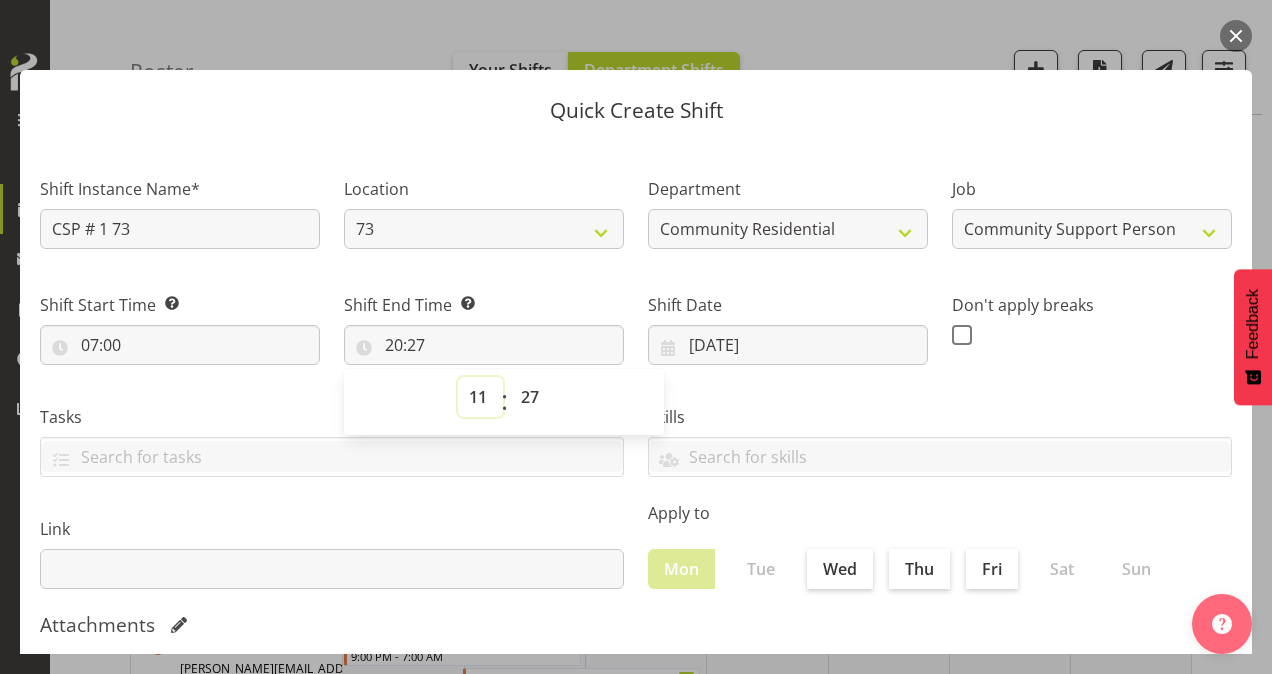 click on "00   01   02   03   04   05   06   07   08   09   10   11   12   13   14   15   16   17   18   19   20   21   22   23" at bounding box center [480, 397] 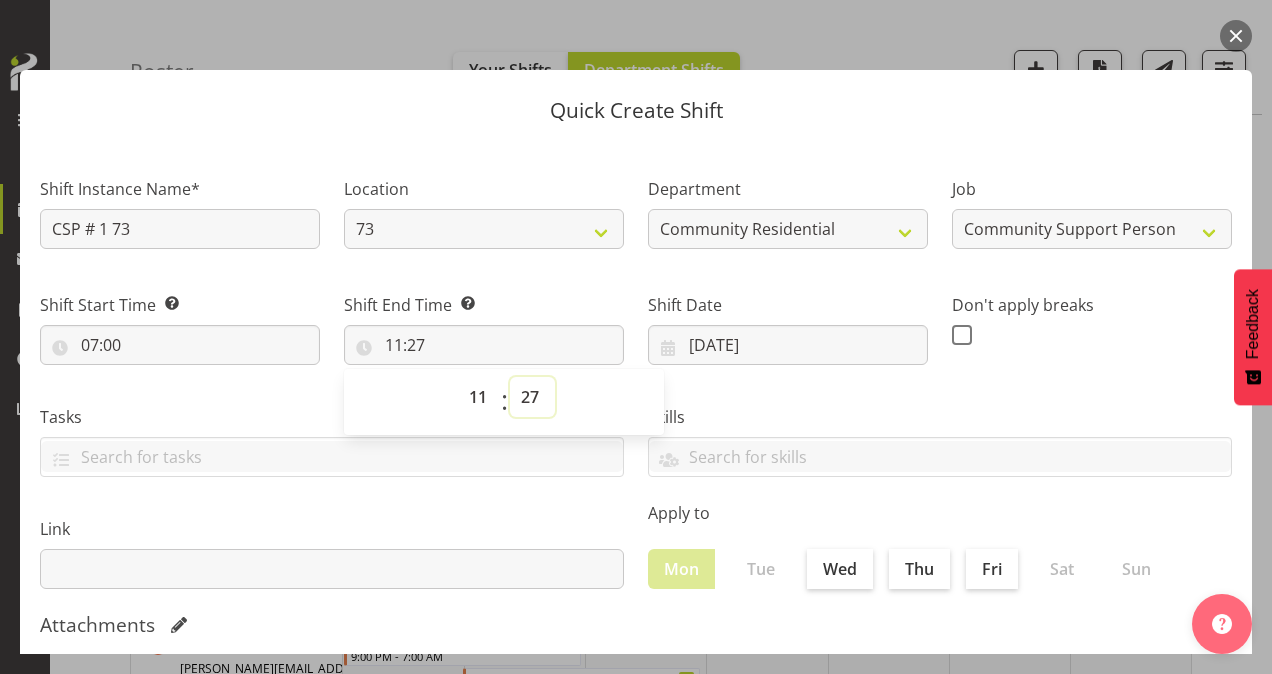 click on "00   01   02   03   04   05   06   07   08   09   10   11   12   13   14   15   16   17   18   19   20   21   22   23   24   25   26   27   28   29   30   31   32   33   34   35   36   37   38   39   40   41   42   43   44   45   46   47   48   49   50   51   52   53   54   55   56   57   58   59" at bounding box center [532, 397] 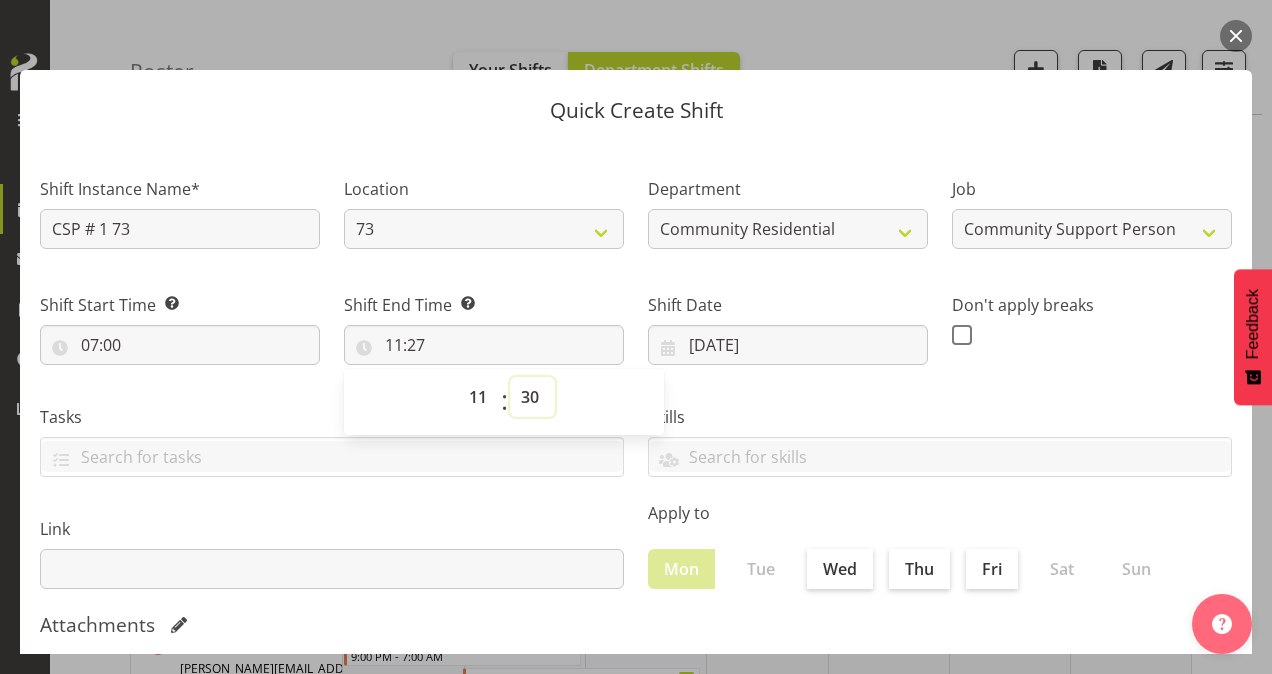 click on "00   01   02   03   04   05   06   07   08   09   10   11   12   13   14   15   16   17   18   19   20   21   22   23   24   25   26   27   28   29   30   31   32   33   34   35   36   37   38   39   40   41   42   43   44   45   46   47   48   49   50   51   52   53   54   55   56   57   58   59" at bounding box center [532, 397] 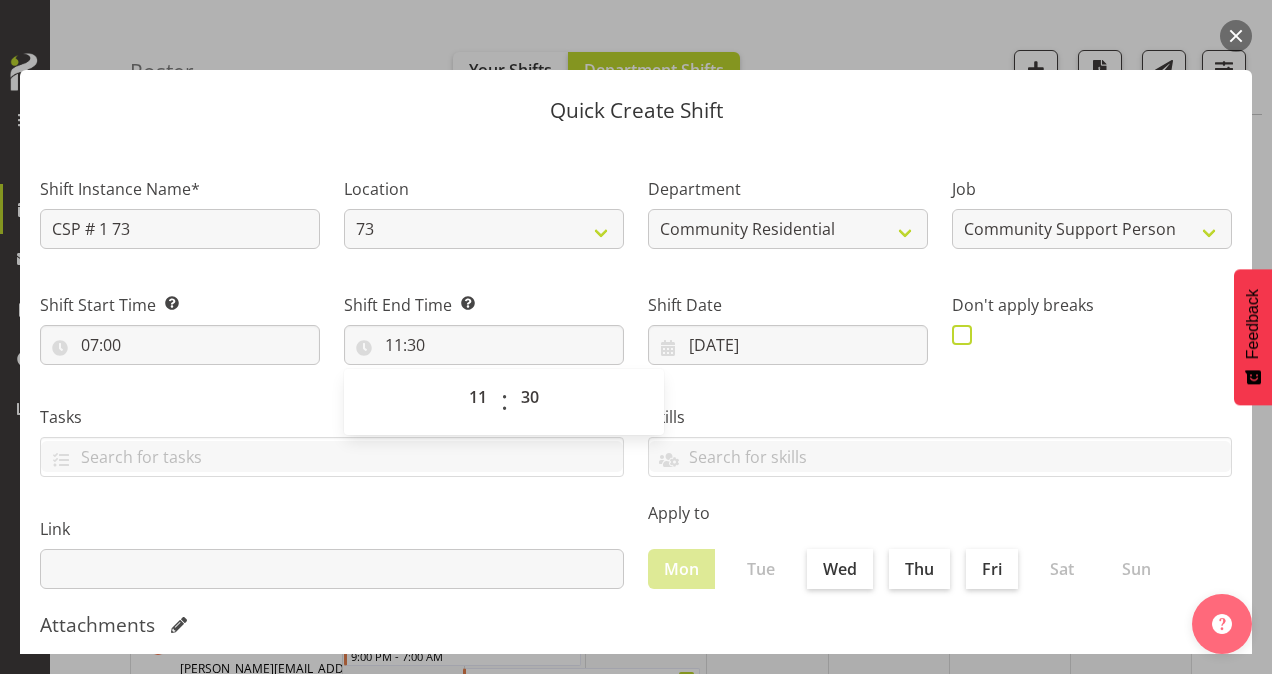 click at bounding box center (967, 335) 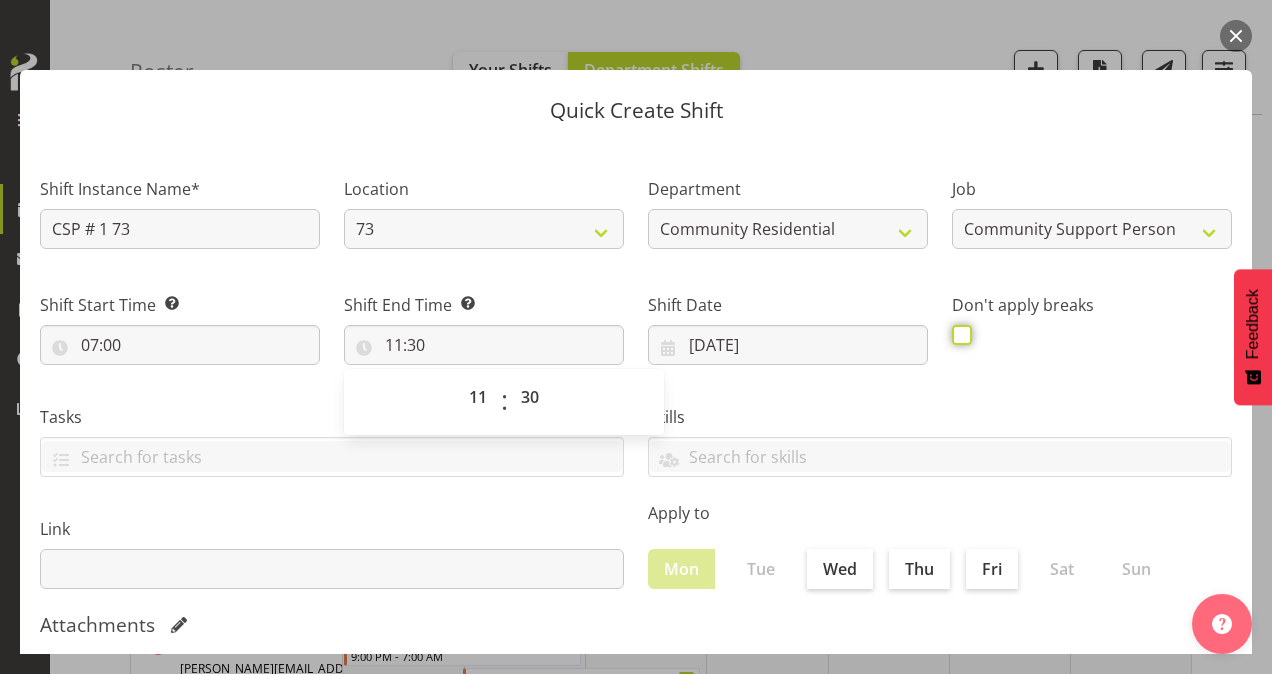 click at bounding box center (958, 334) 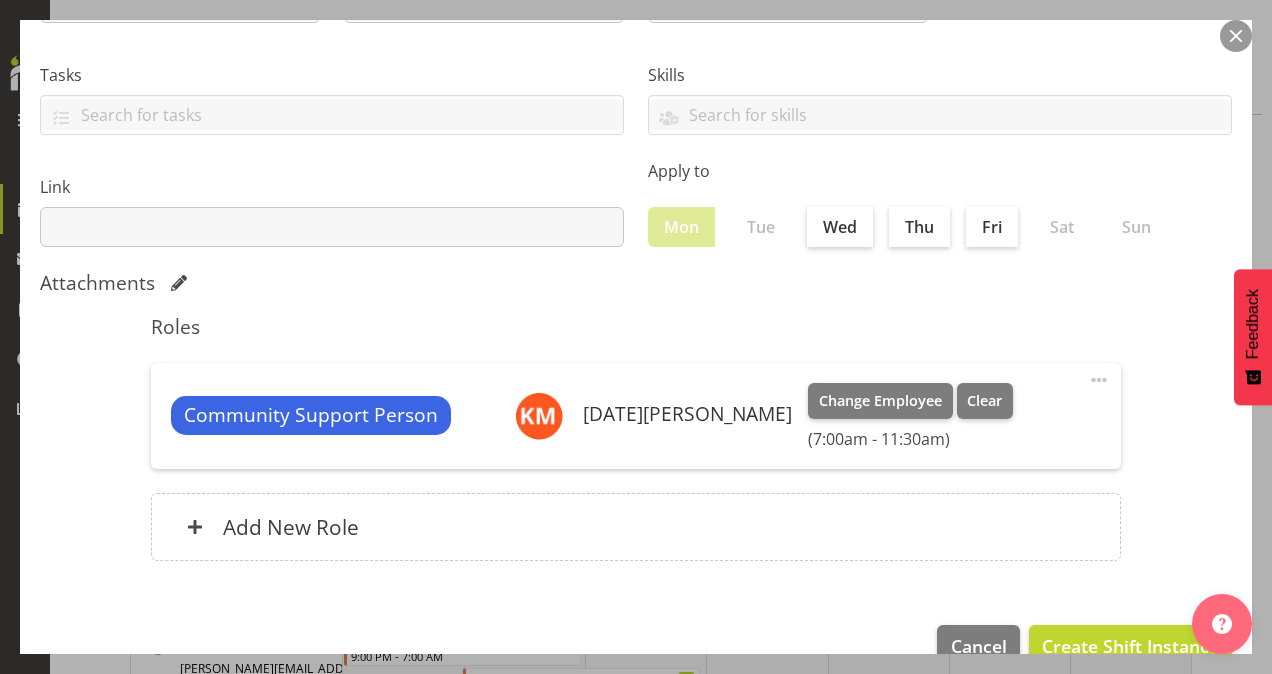 scroll, scrollTop: 385, scrollLeft: 0, axis: vertical 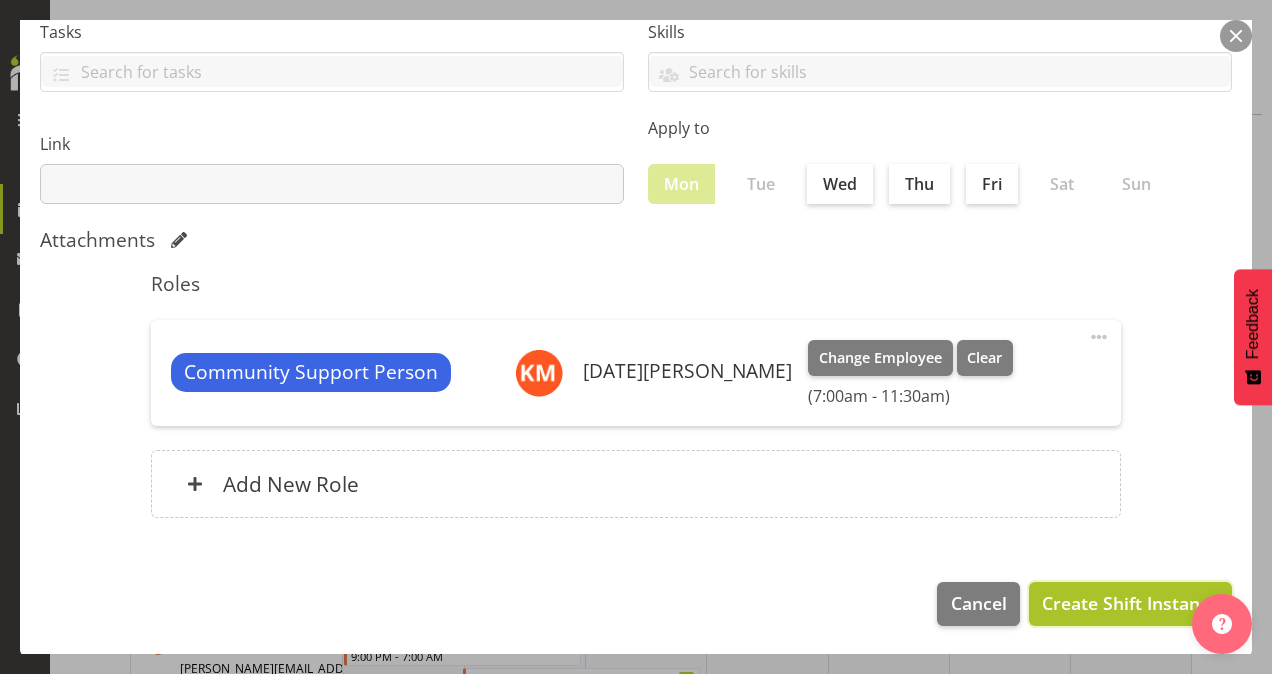 click on "Create Shift Instance" at bounding box center (1130, 603) 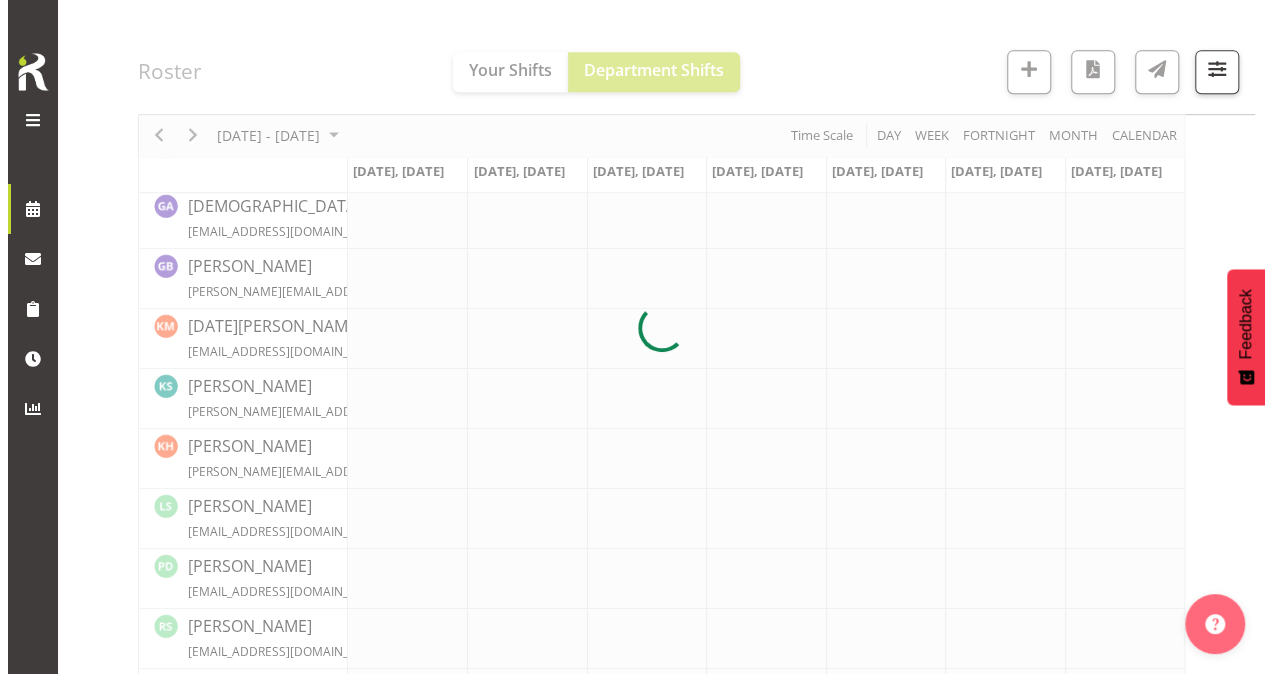 scroll, scrollTop: 531, scrollLeft: 0, axis: vertical 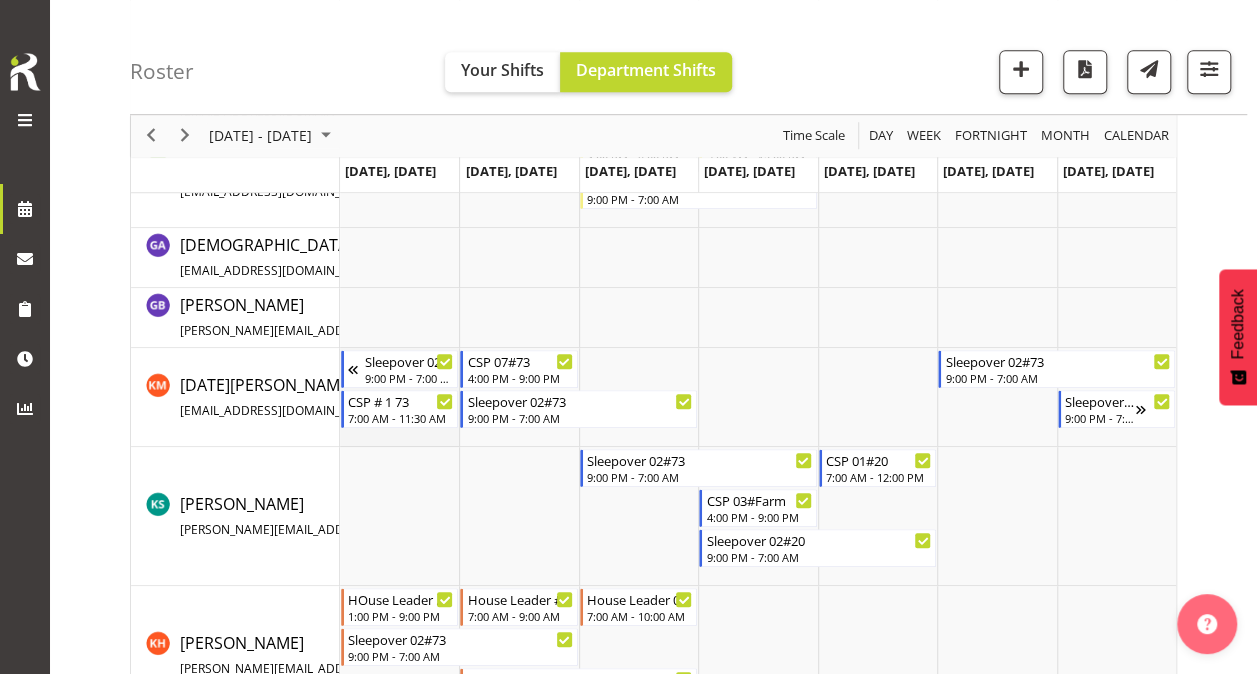 click at bounding box center (399, 397) 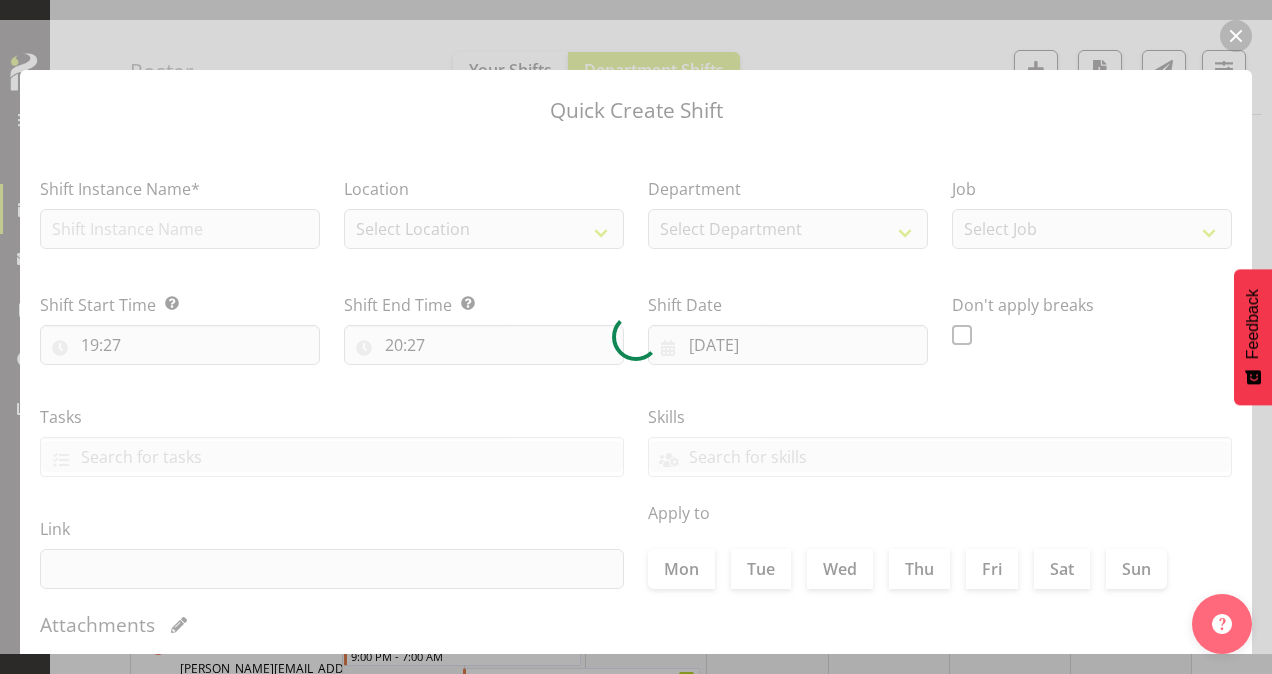 type on "[DATE]" 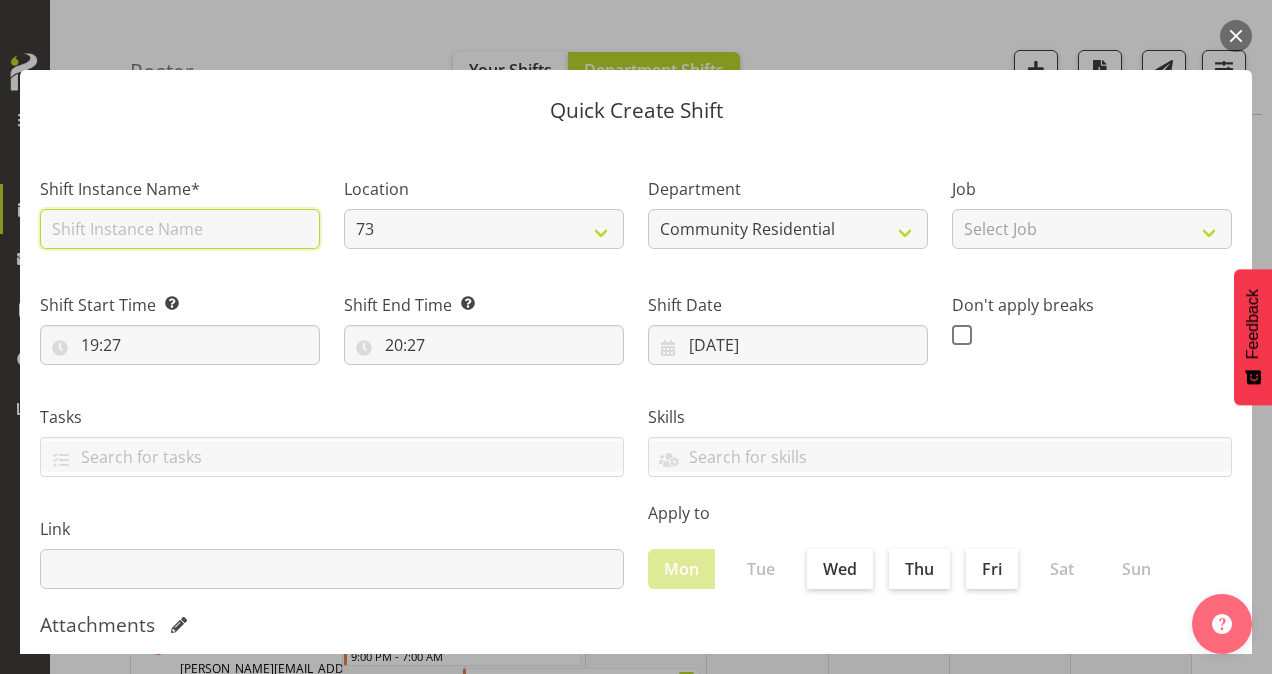 click at bounding box center (180, 229) 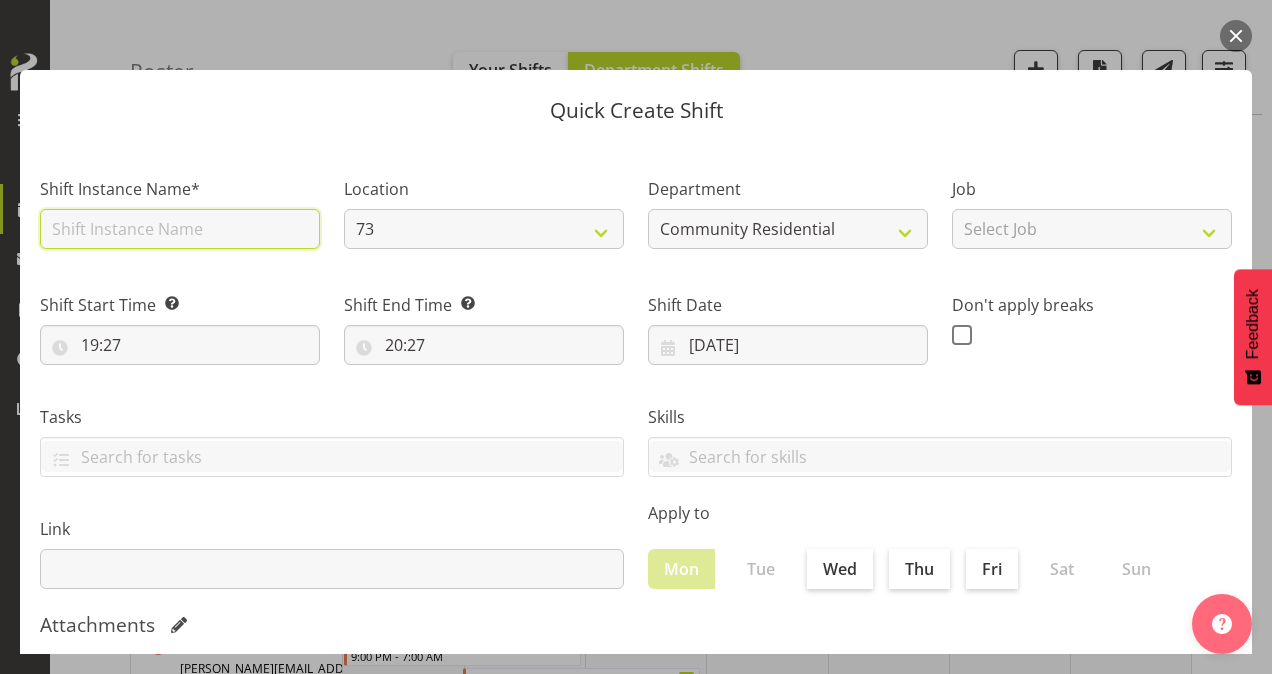 type on "CSP # 1 73" 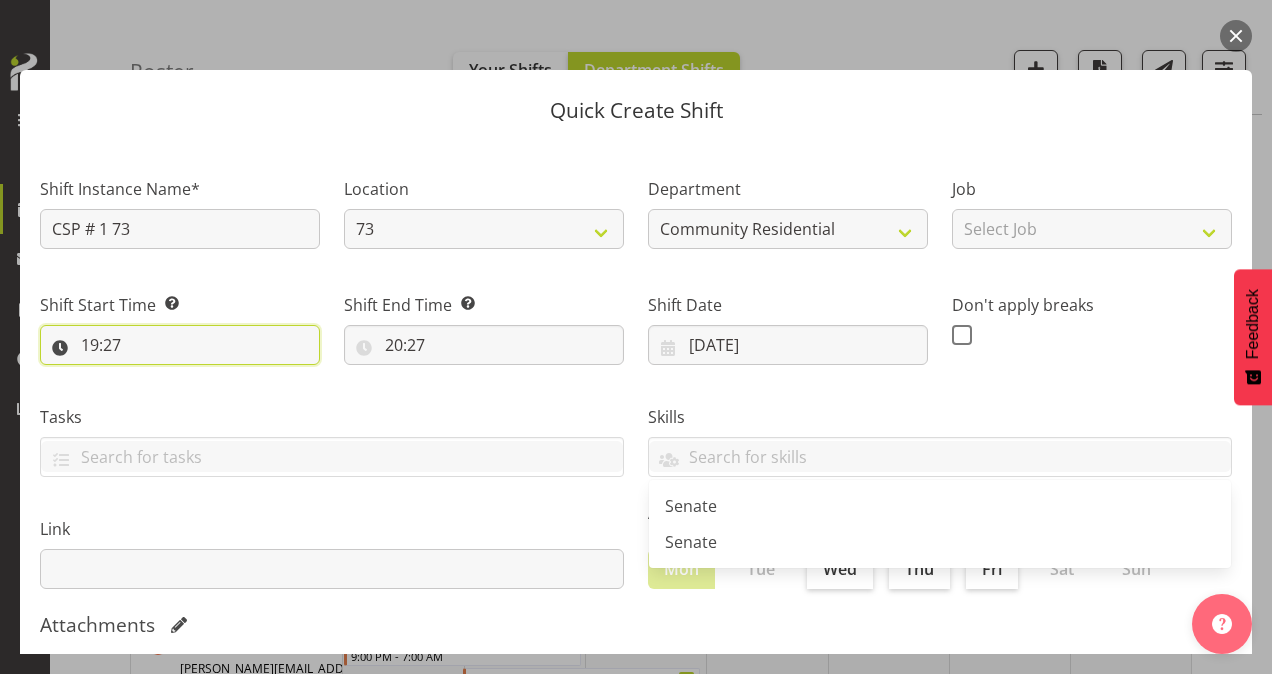 click on "19:27" at bounding box center (180, 345) 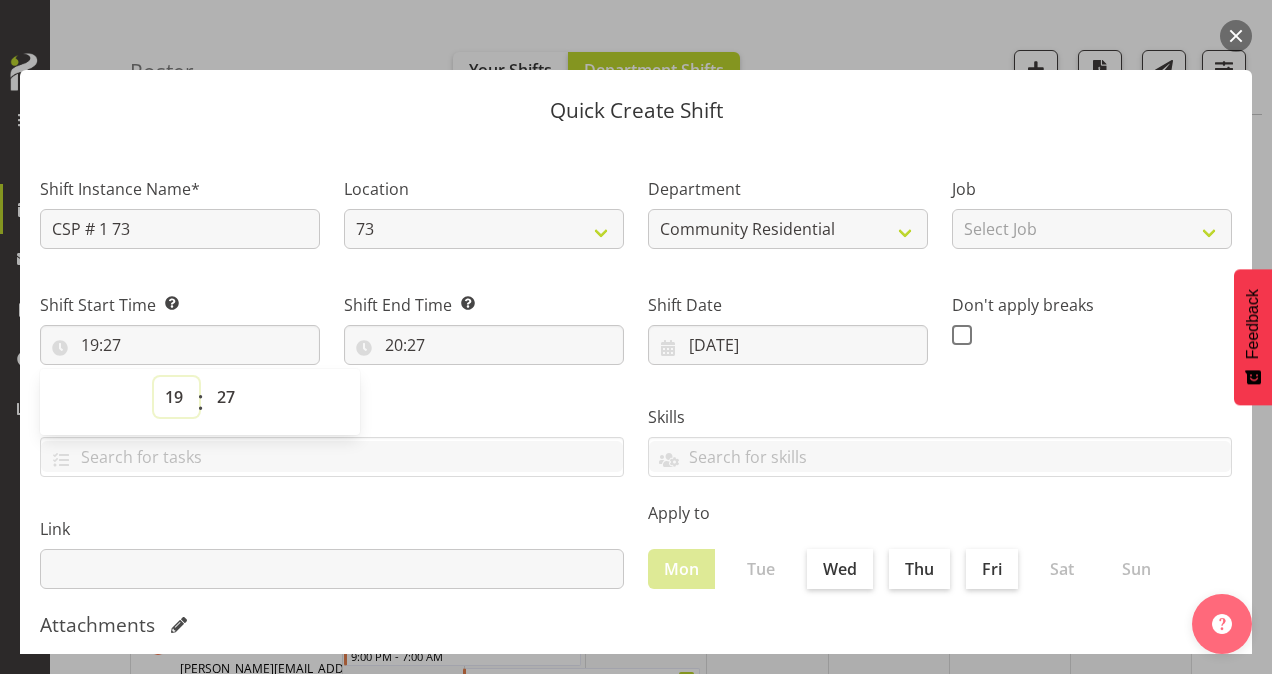 click on "00   01   02   03   04   05   06   07   08   09   10   11   12   13   14   15   16   17   18   19   20   21   22   23" at bounding box center (176, 397) 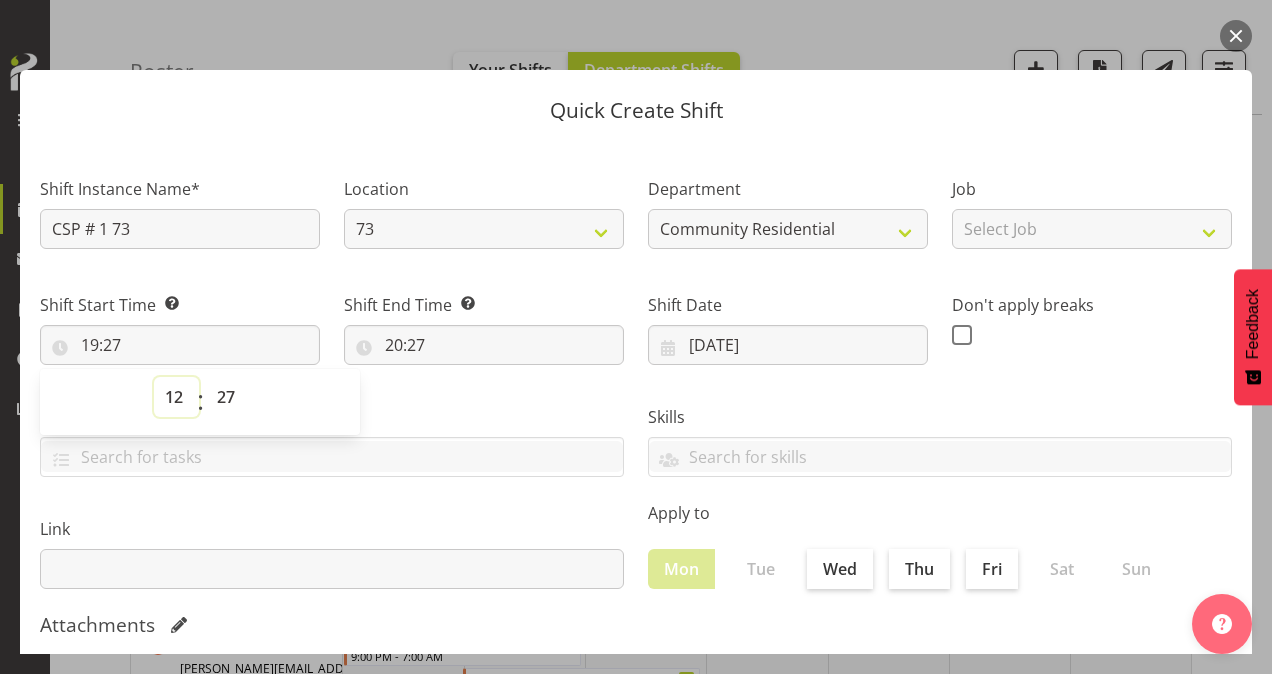 click on "00   01   02   03   04   05   06   07   08   09   10   11   12   13   14   15   16   17   18   19   20   21   22   23" at bounding box center (176, 397) 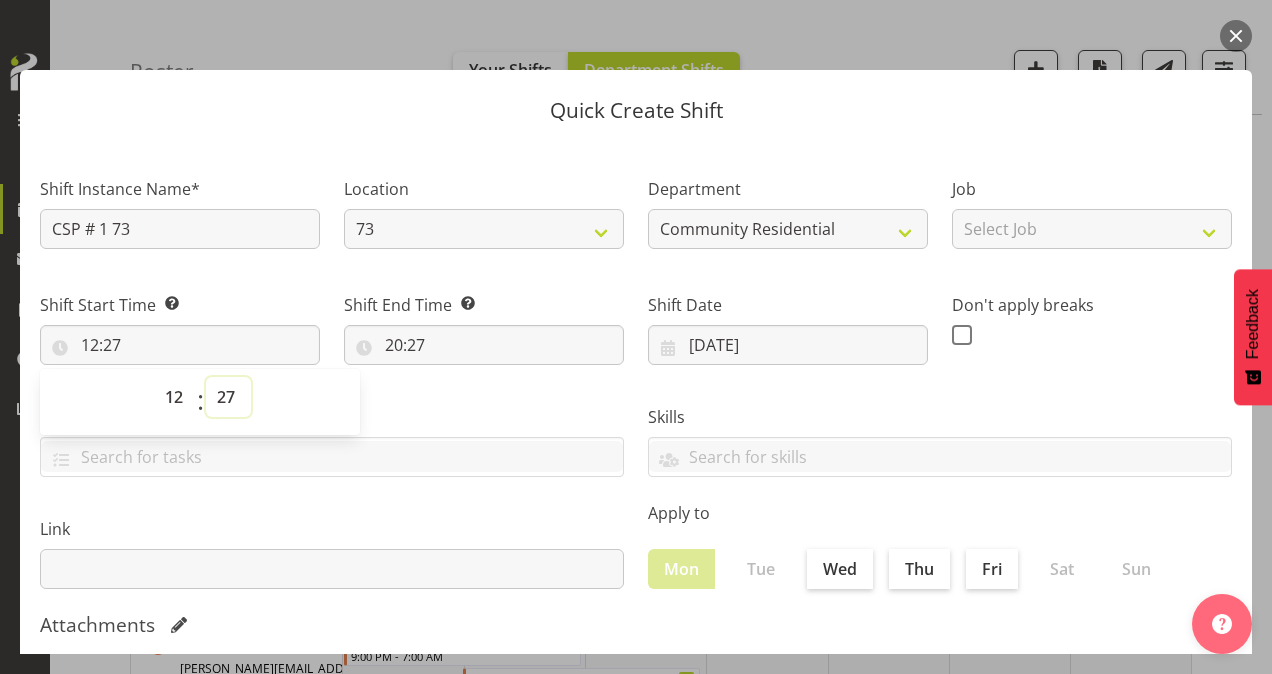 click on "00   01   02   03   04   05   06   07   08   09   10   11   12   13   14   15   16   17   18   19   20   21   22   23   24   25   26   27   28   29   30   31   32   33   34   35   36   37   38   39   40   41   42   43   44   45   46   47   48   49   50   51   52   53   54   55   56   57   58   59" at bounding box center (228, 397) 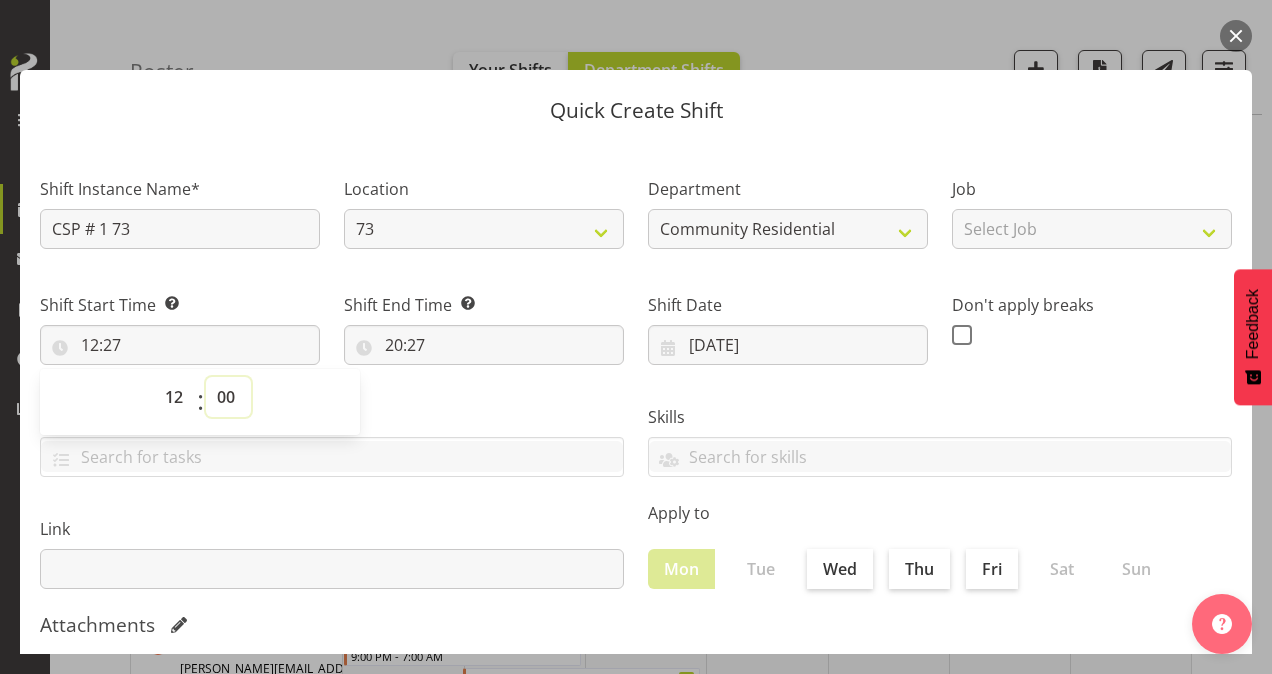 click on "00   01   02   03   04   05   06   07   08   09   10   11   12   13   14   15   16   17   18   19   20   21   22   23   24   25   26   27   28   29   30   31   32   33   34   35   36   37   38   39   40   41   42   43   44   45   46   47   48   49   50   51   52   53   54   55   56   57   58   59" at bounding box center [228, 397] 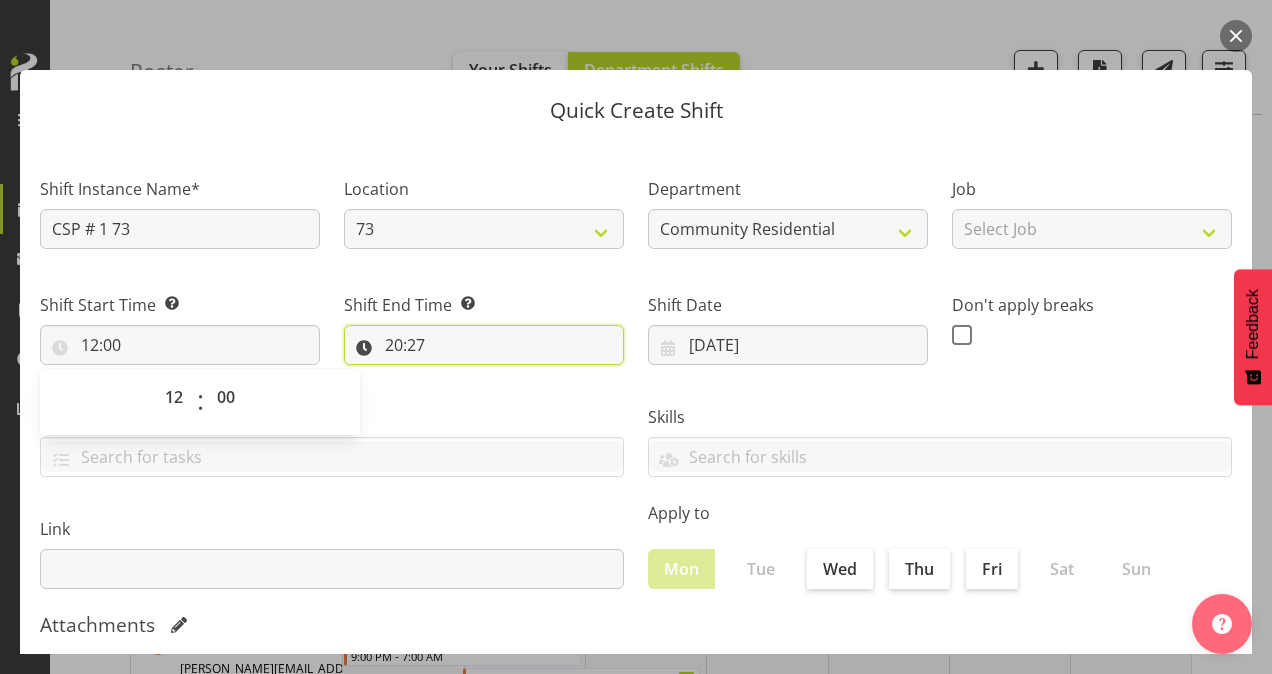 click on "20:27" at bounding box center (484, 345) 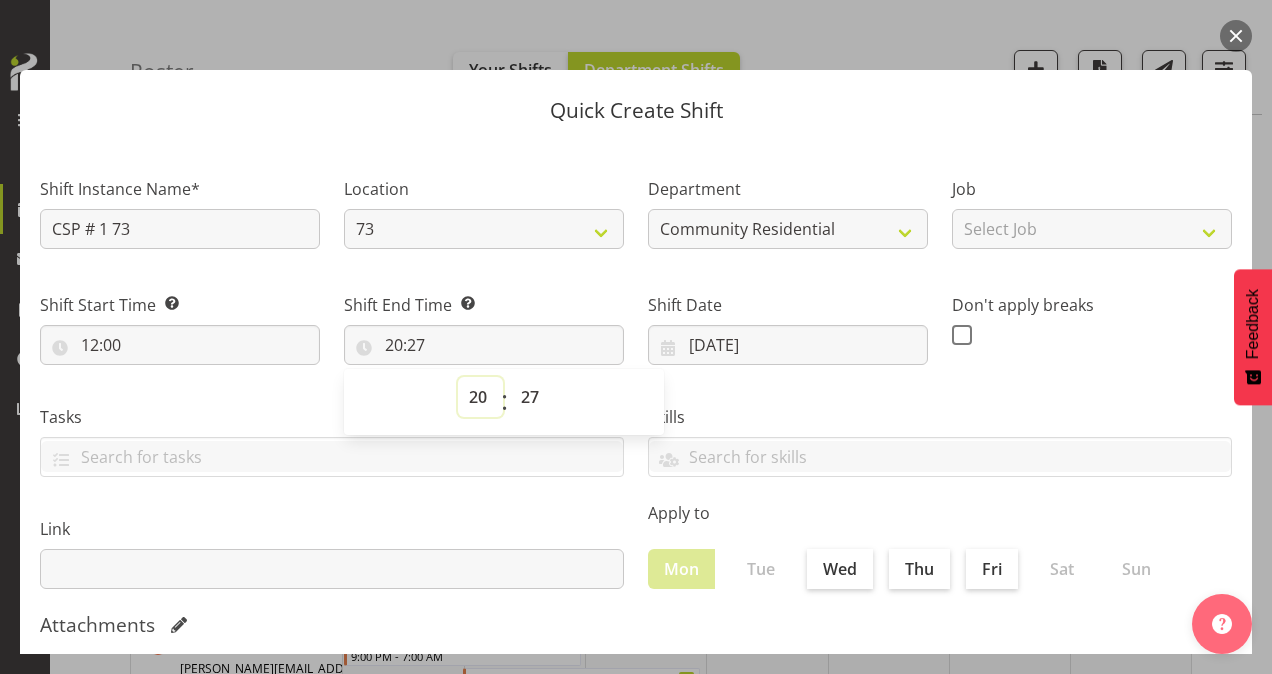 click on "00   01   02   03   04   05   06   07   08   09   10   11   12   13   14   15   16   17   18   19   20   21   22   23" at bounding box center (480, 397) 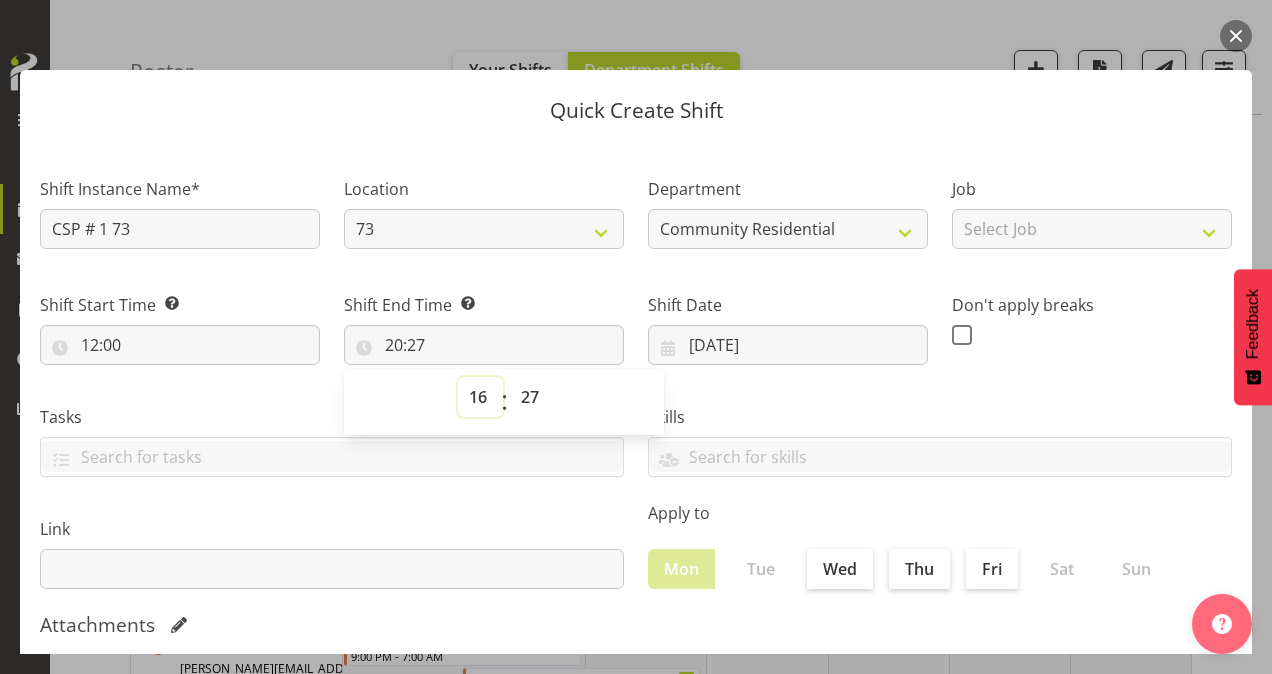 click on "00   01   02   03   04   05   06   07   08   09   10   11   12   13   14   15   16   17   18   19   20   21   22   23" at bounding box center (480, 397) 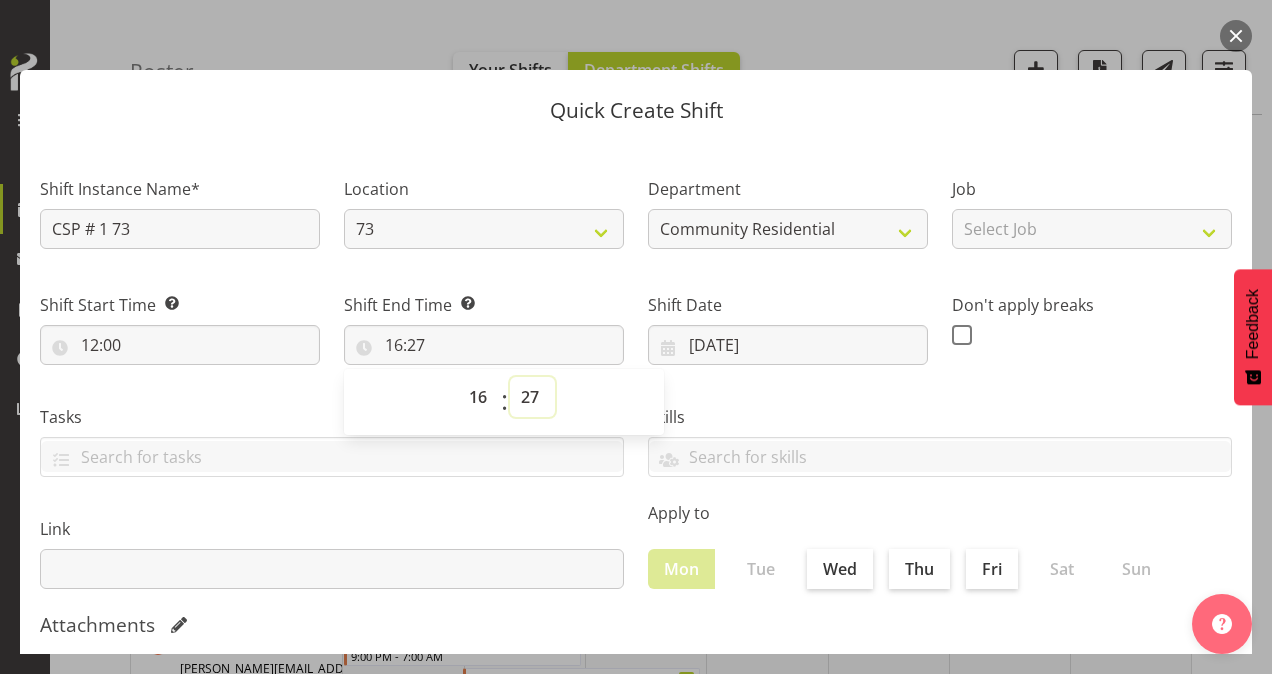 click on "00   01   02   03   04   05   06   07   08   09   10   11   12   13   14   15   16   17   18   19   20   21   22   23   24   25   26   27   28   29   30   31   32   33   34   35   36   37   38   39   40   41   42   43   44   45   46   47   48   49   50   51   52   53   54   55   56   57   58   59" at bounding box center [532, 397] 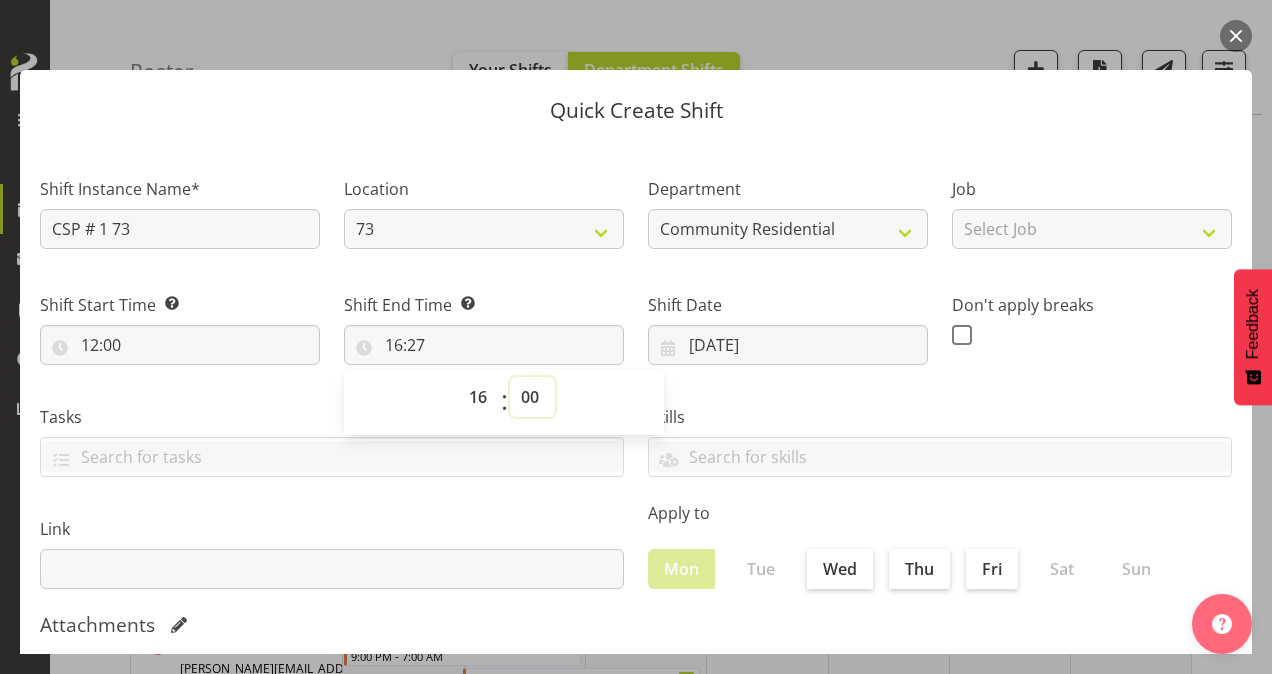 click on "00   01   02   03   04   05   06   07   08   09   10   11   12   13   14   15   16   17   18   19   20   21   22   23   24   25   26   27   28   29   30   31   32   33   34   35   36   37   38   39   40   41   42   43   44   45   46   47   48   49   50   51   52   53   54   55   56   57   58   59" at bounding box center (532, 397) 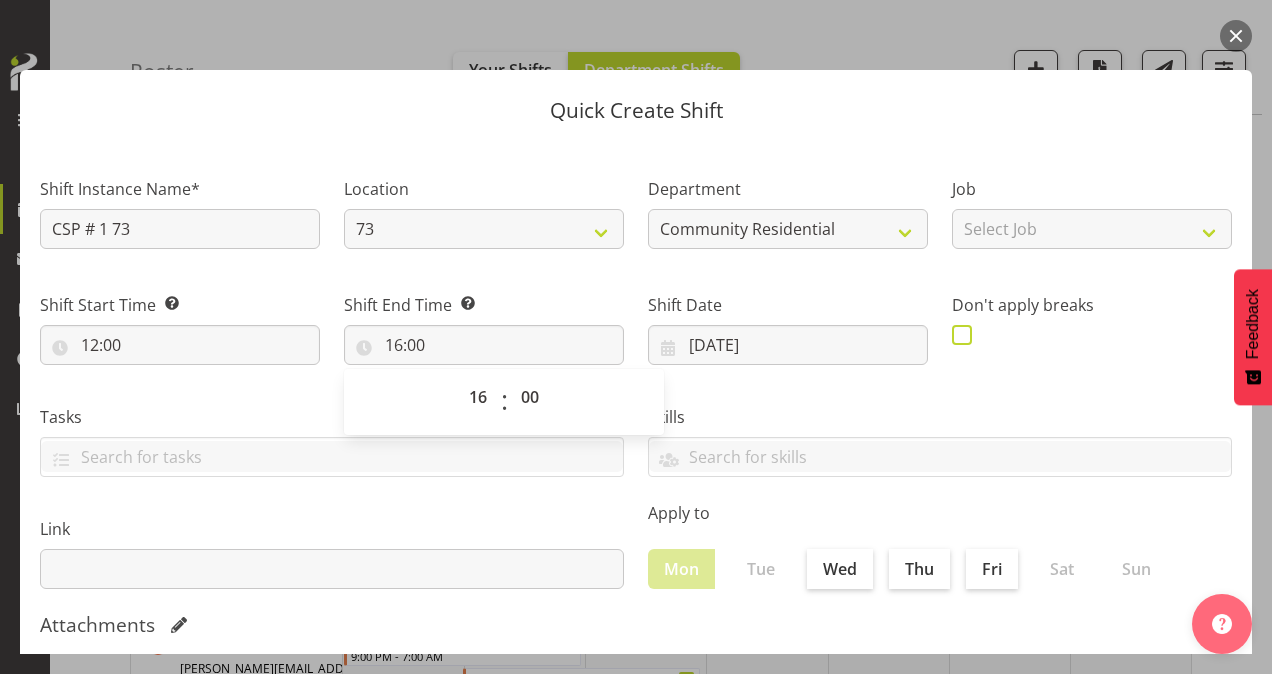 click at bounding box center (962, 335) 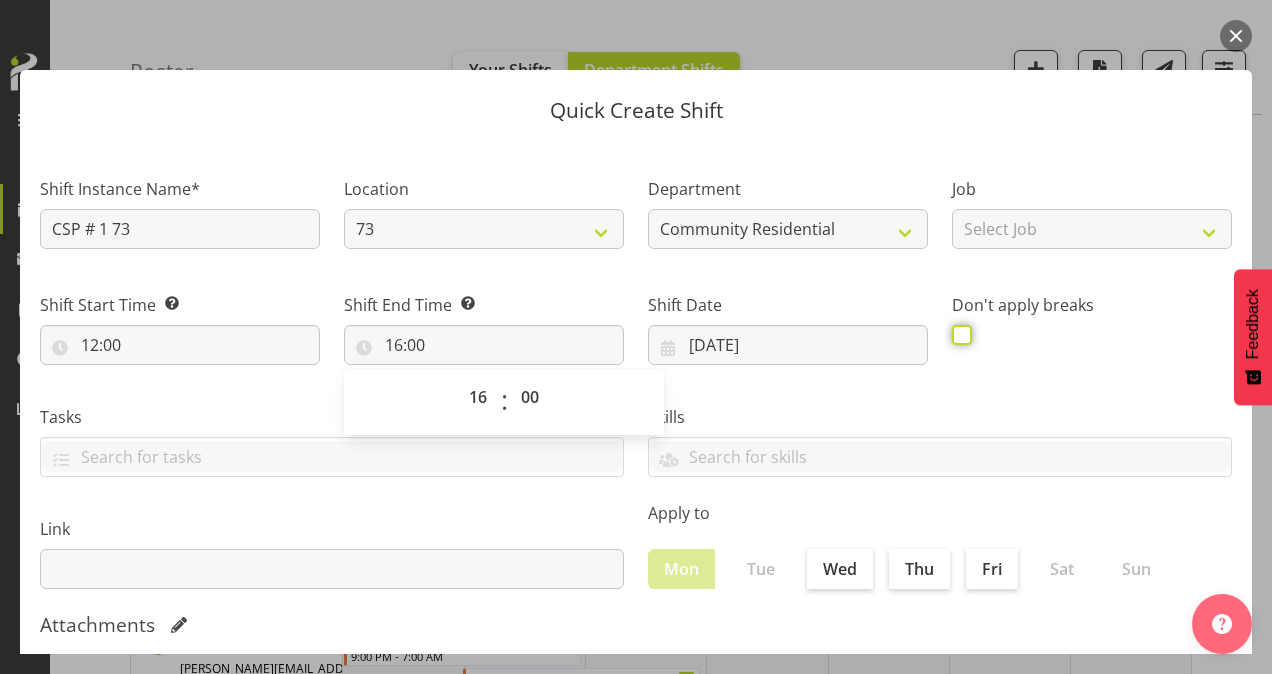 click at bounding box center [958, 334] 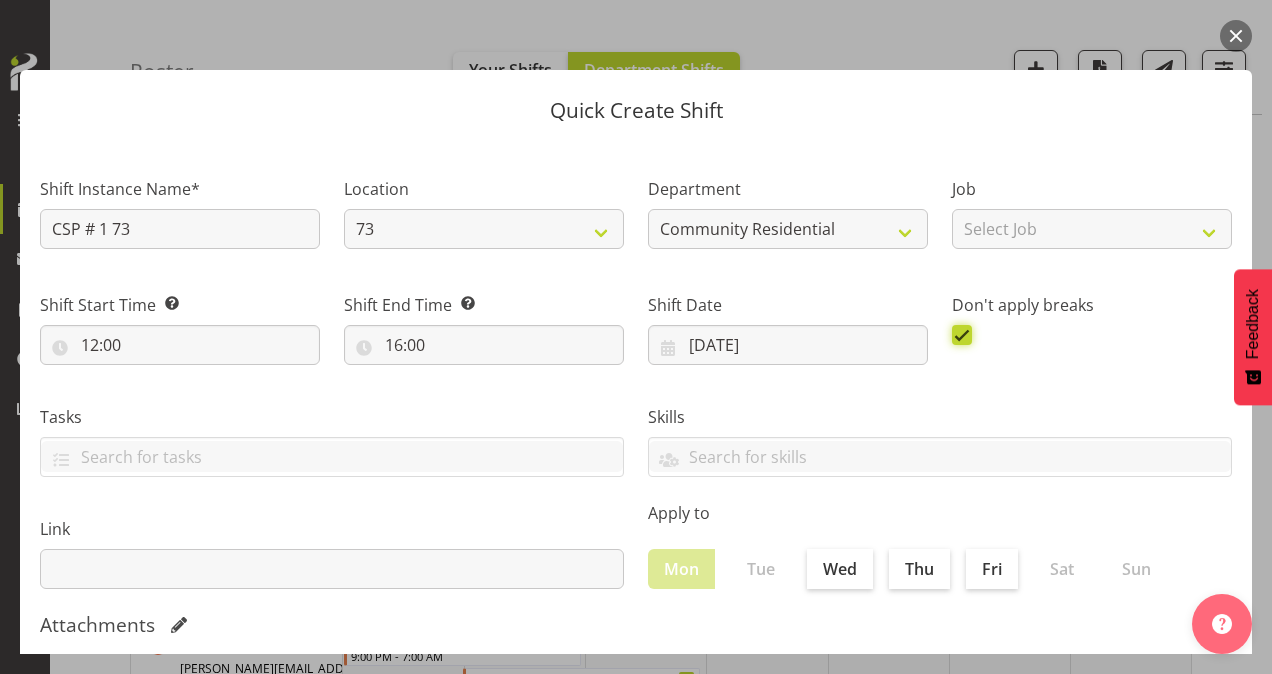 scroll, scrollTop: 385, scrollLeft: 0, axis: vertical 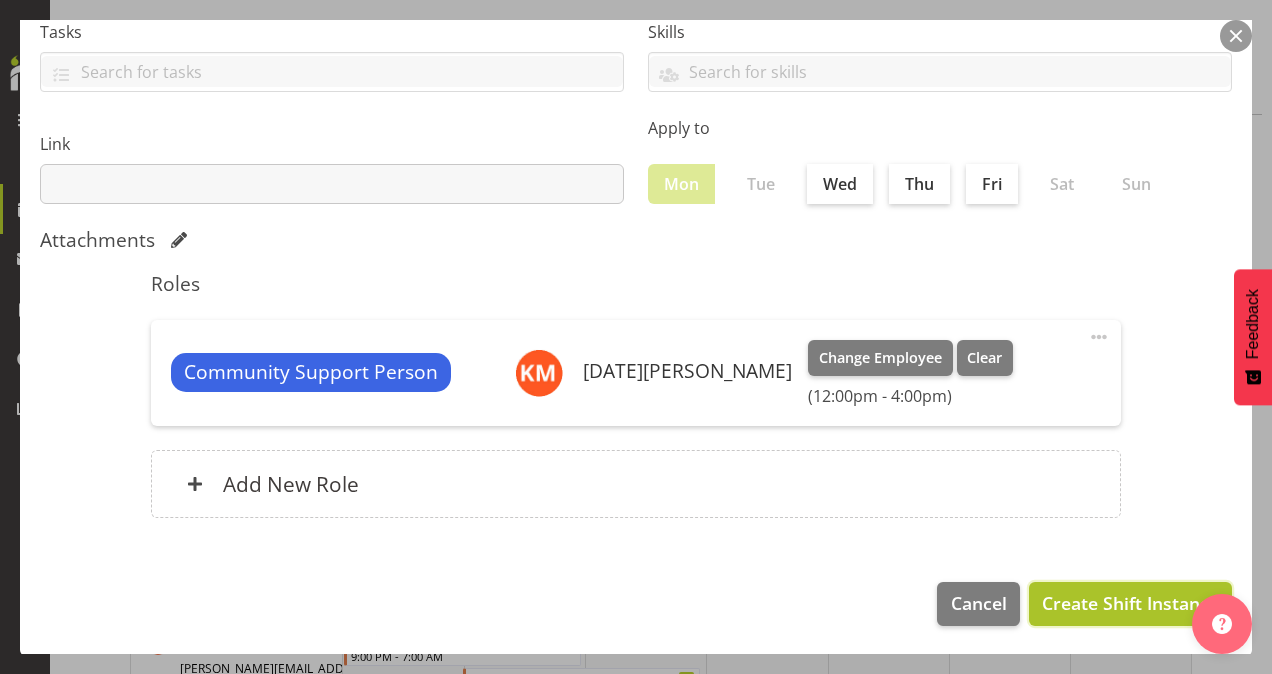 click on "Create Shift Instance" at bounding box center (1130, 603) 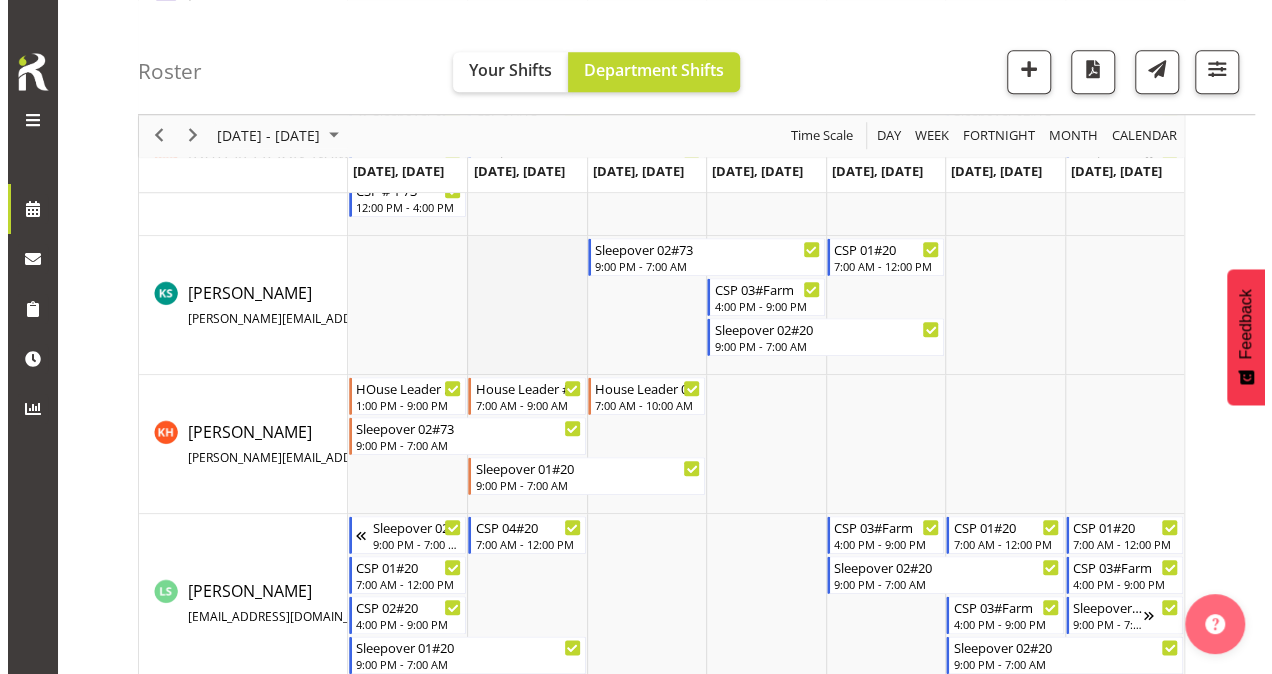 scroll, scrollTop: 784, scrollLeft: 0, axis: vertical 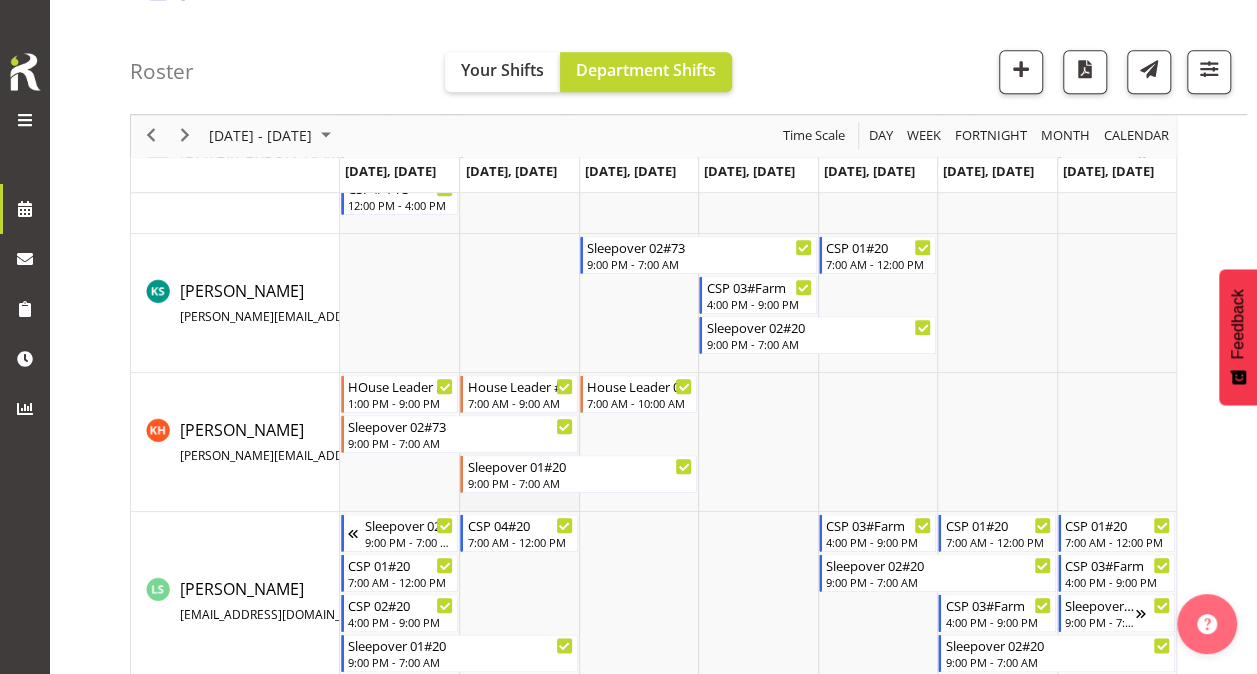 click at bounding box center [518, 442] 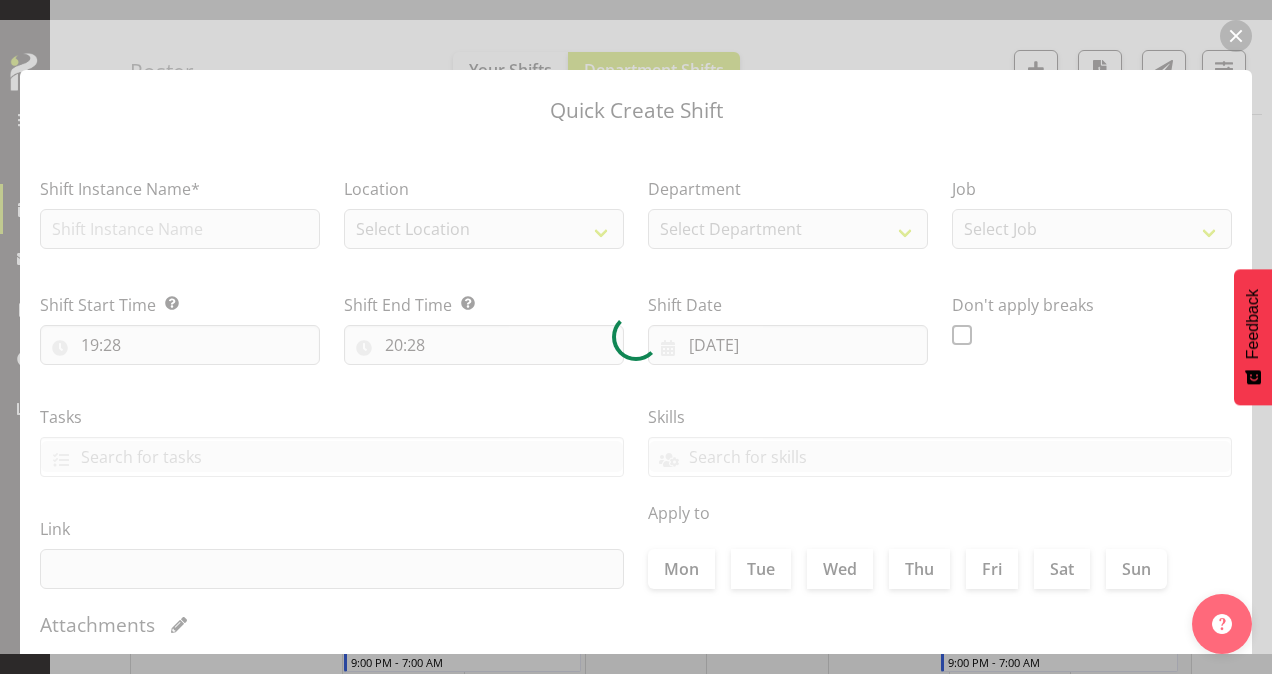 type on "[DATE]" 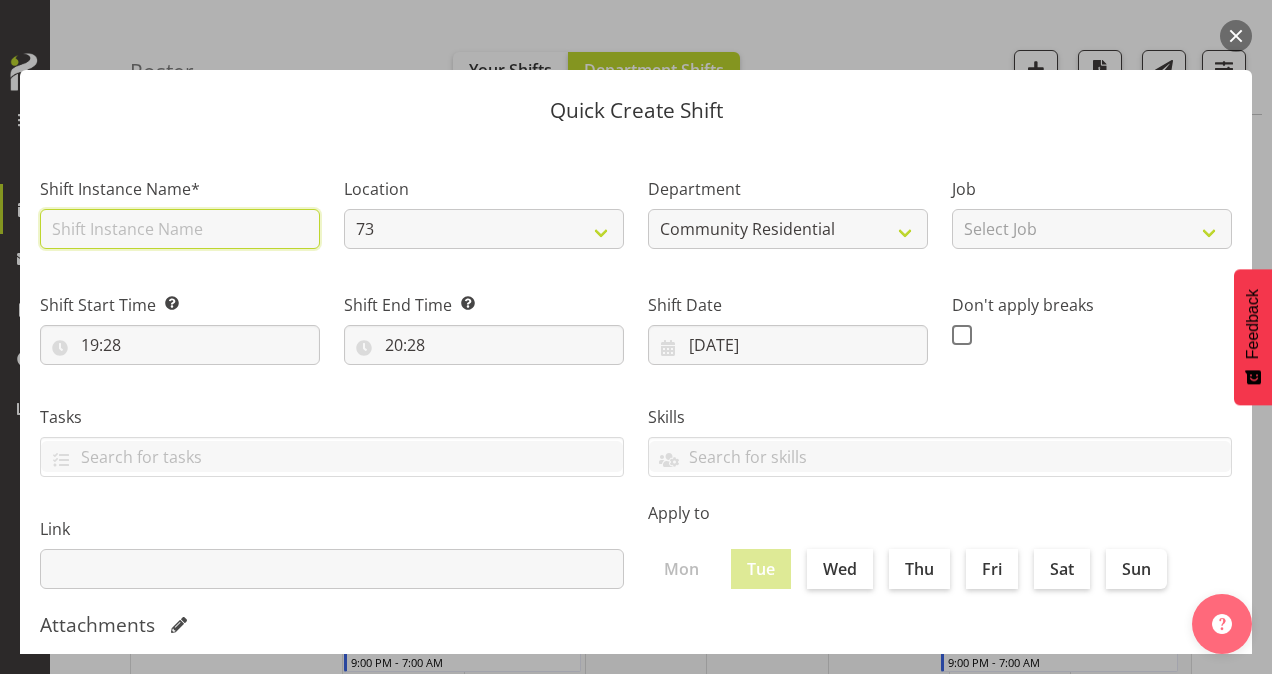 click at bounding box center [180, 229] 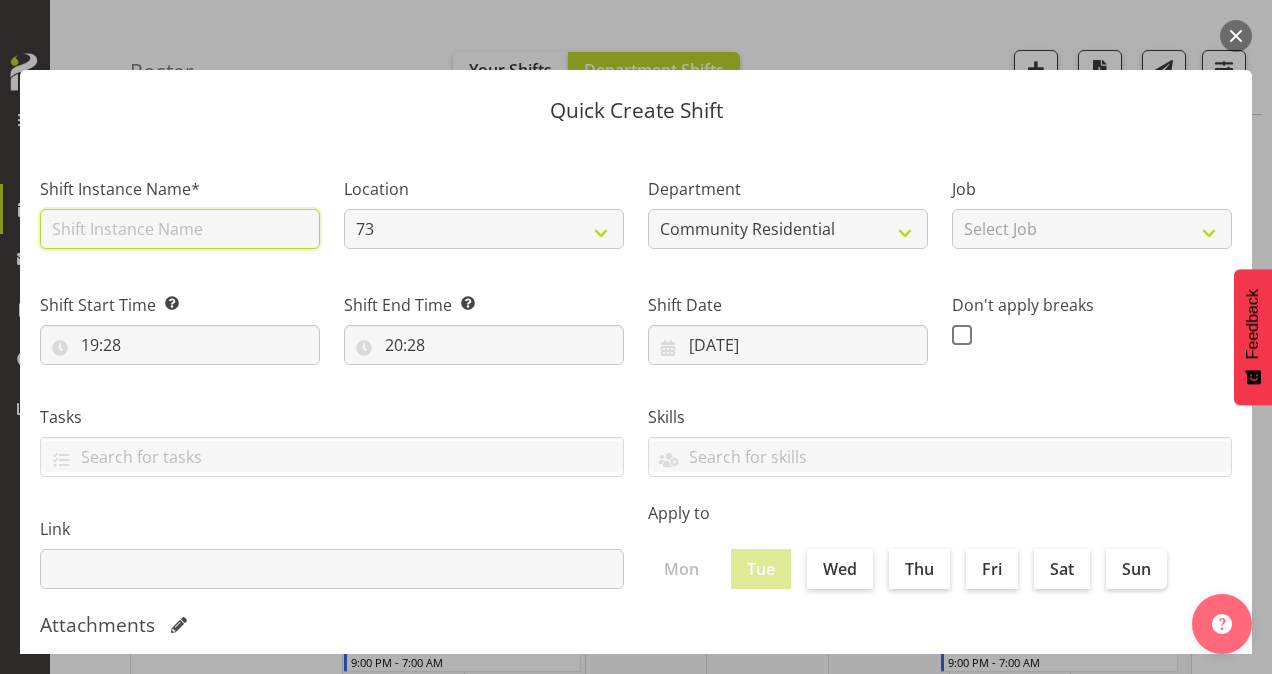 type on "House Leader #73" 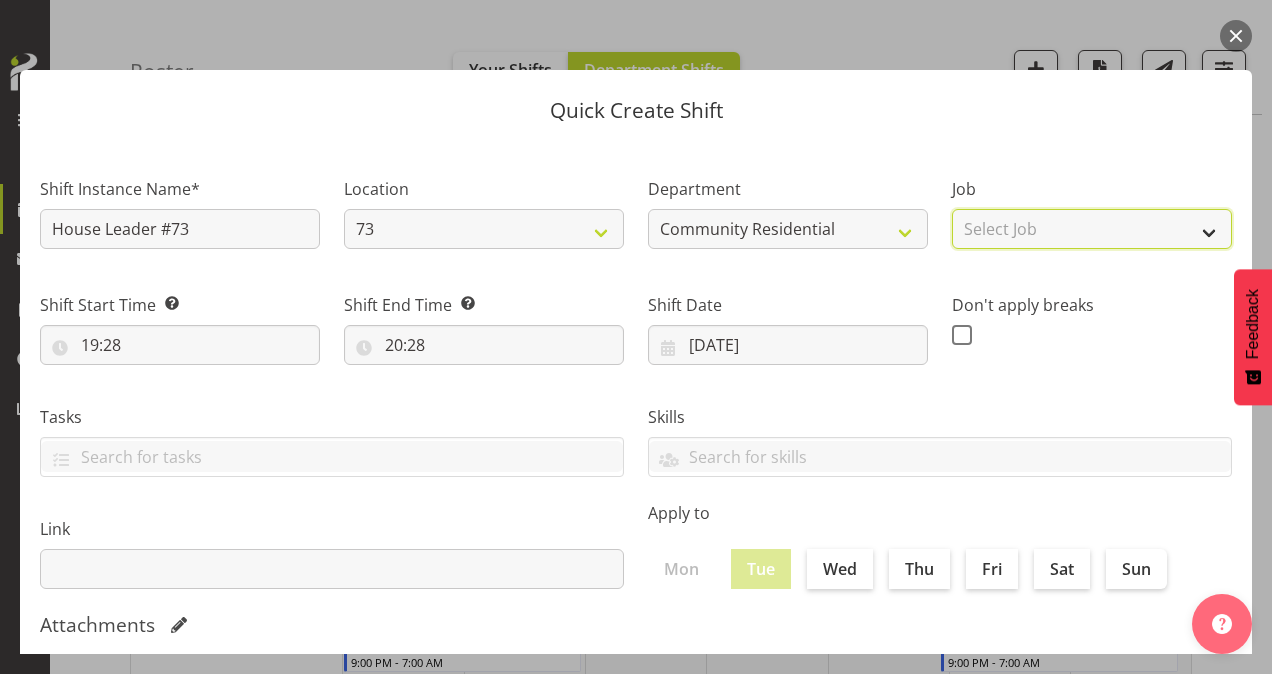 click on "Select Job  Accounts Admin Art Coordinator Community Leader Community Support Person Community Support Person-Casual House Leader Office Admin Senior Coordinator Service Manager Volunteer" at bounding box center (1092, 229) 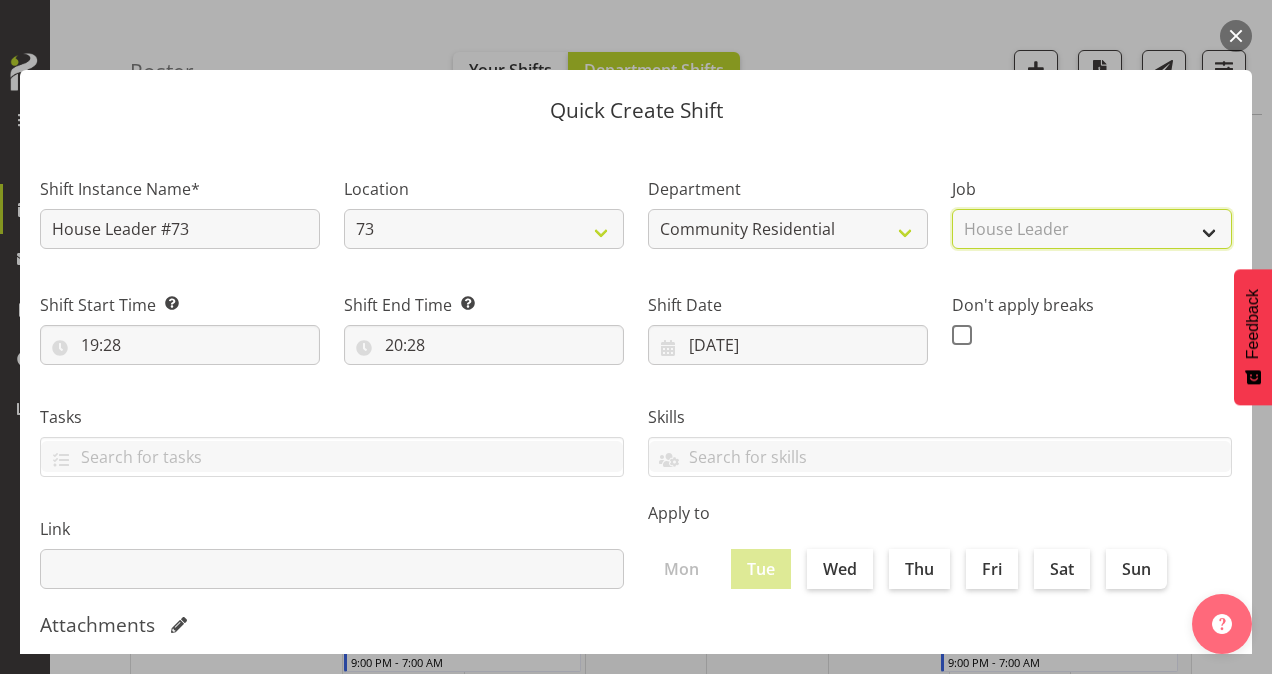 click on "Select Job  Accounts Admin Art Coordinator Community Leader Community Support Person Community Support Person-Casual House Leader Office Admin Senior Coordinator Service Manager Volunteer" at bounding box center (1092, 229) 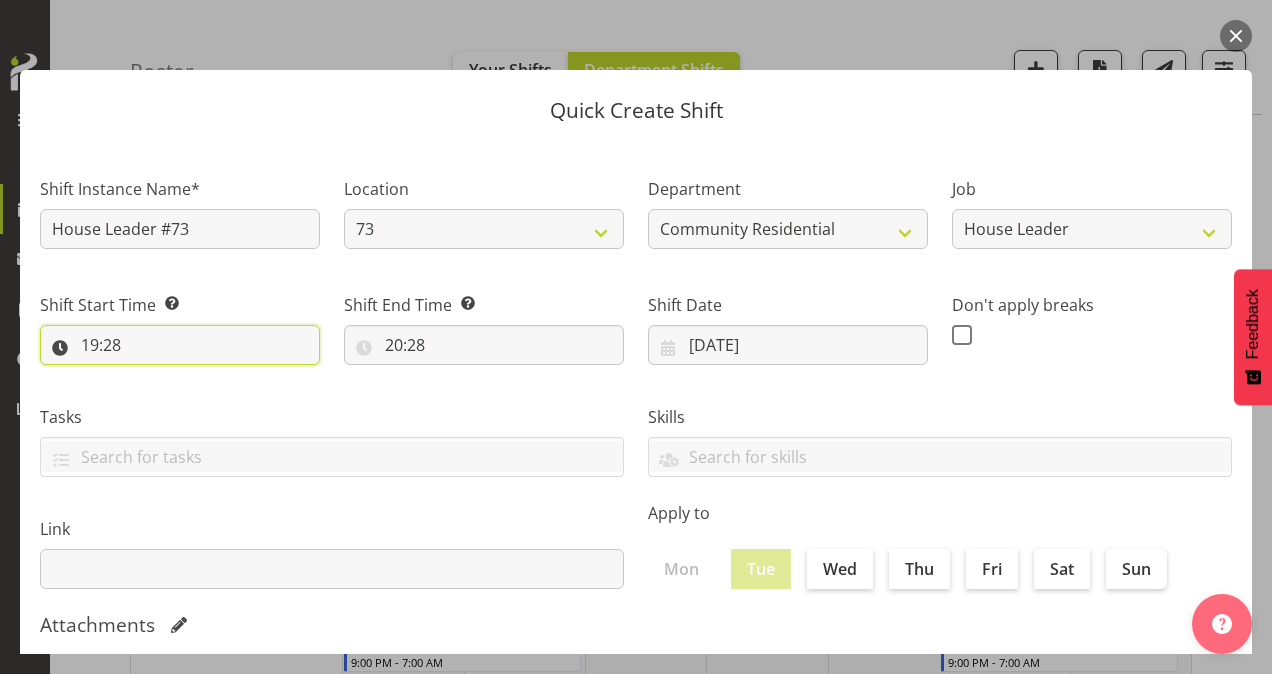 click on "19:28" at bounding box center (180, 345) 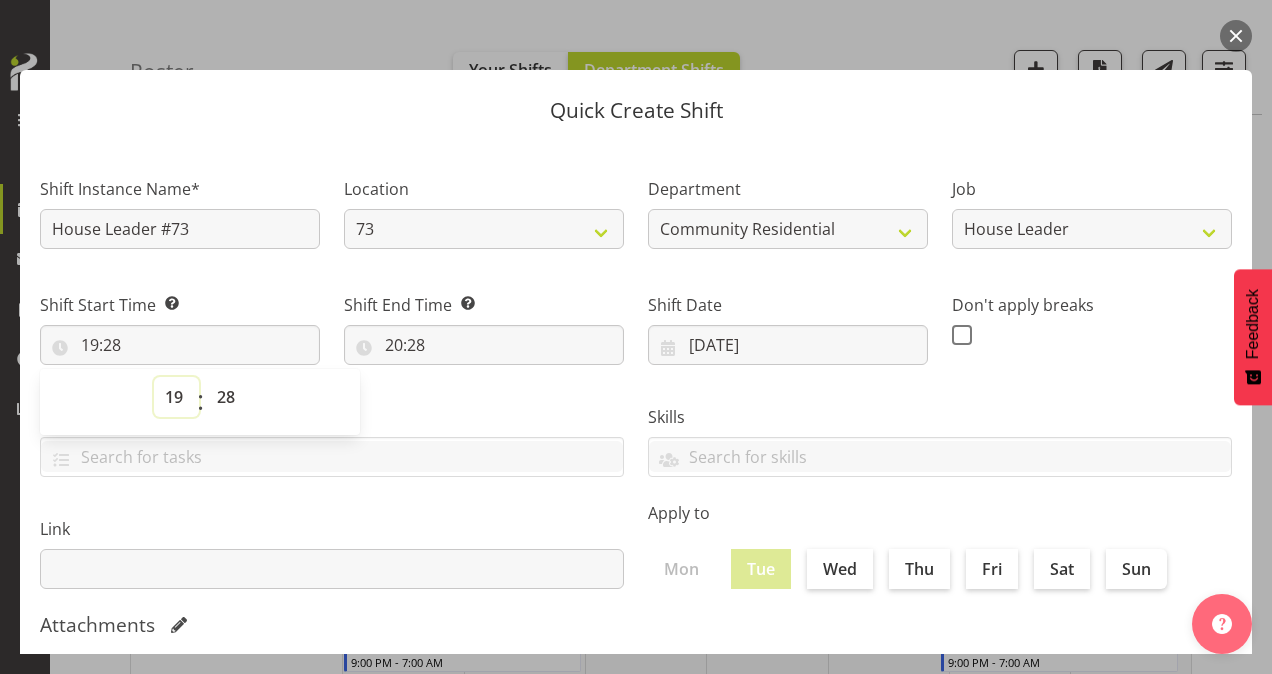 click on "00   01   02   03   04   05   06   07   08   09   10   11   12   13   14   15   16   17   18   19   20   21   22   23" at bounding box center [176, 397] 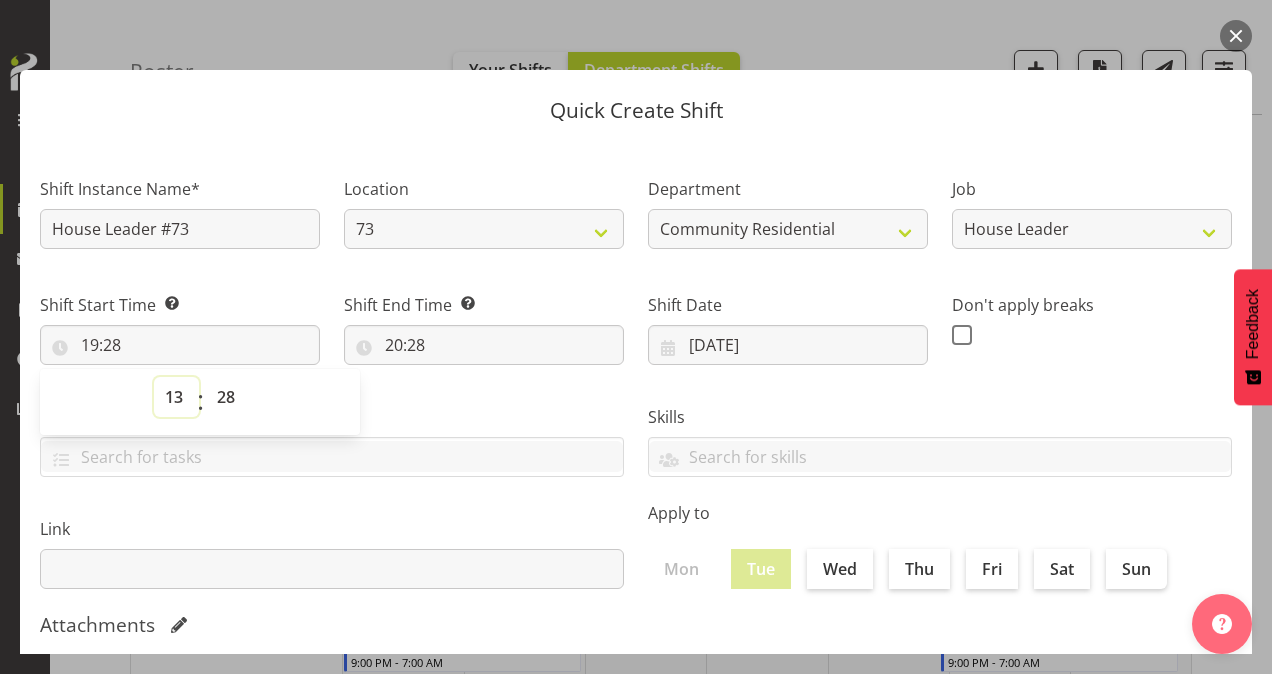 click on "00   01   02   03   04   05   06   07   08   09   10   11   12   13   14   15   16   17   18   19   20   21   22   23" at bounding box center [176, 397] 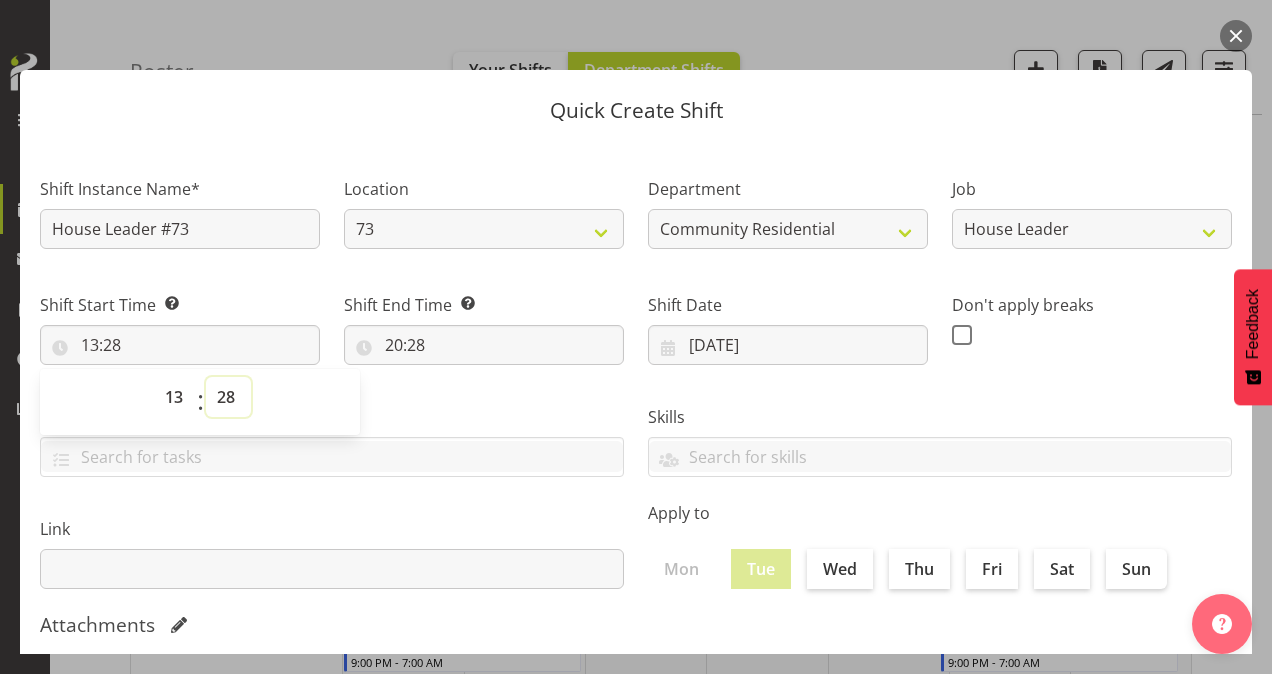 click on "00   01   02   03   04   05   06   07   08   09   10   11   12   13   14   15   16   17   18   19   20   21   22   23   24   25   26   27   28   29   30   31   32   33   34   35   36   37   38   39   40   41   42   43   44   45   46   47   48   49   50   51   52   53   54   55   56   57   58   59" at bounding box center (228, 397) 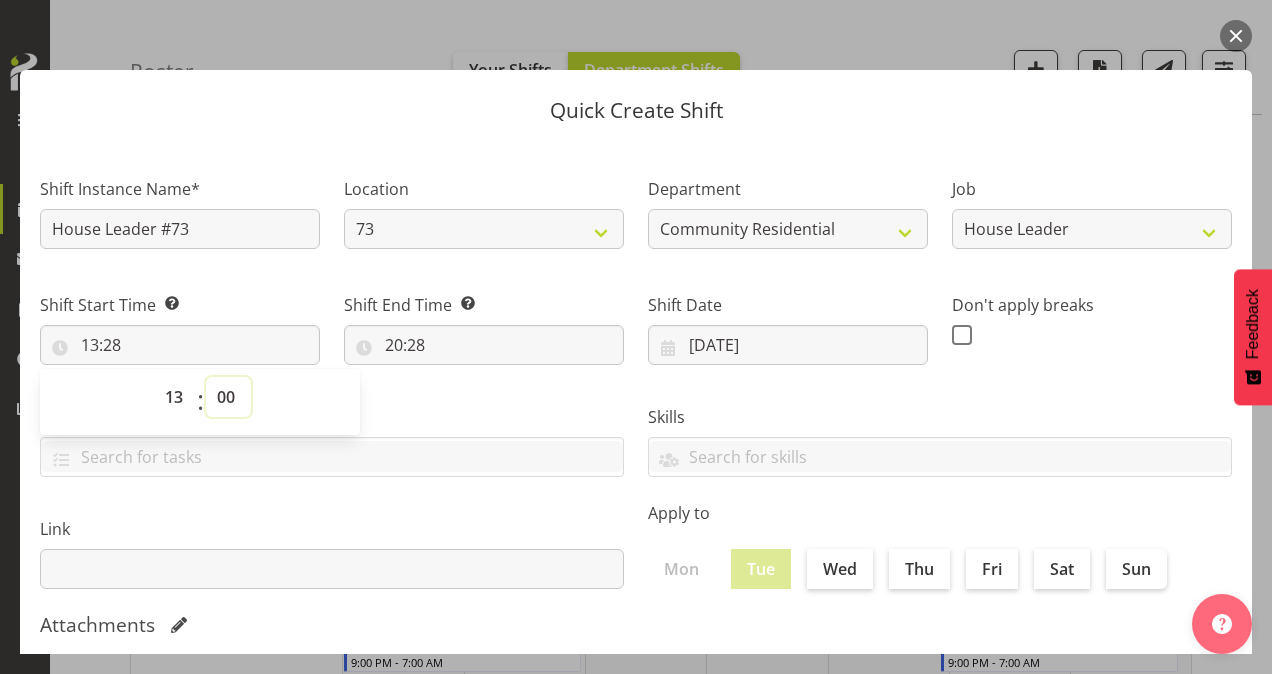 click on "00   01   02   03   04   05   06   07   08   09   10   11   12   13   14   15   16   17   18   19   20   21   22   23   24   25   26   27   28   29   30   31   32   33   34   35   36   37   38   39   40   41   42   43   44   45   46   47   48   49   50   51   52   53   54   55   56   57   58   59" at bounding box center (228, 397) 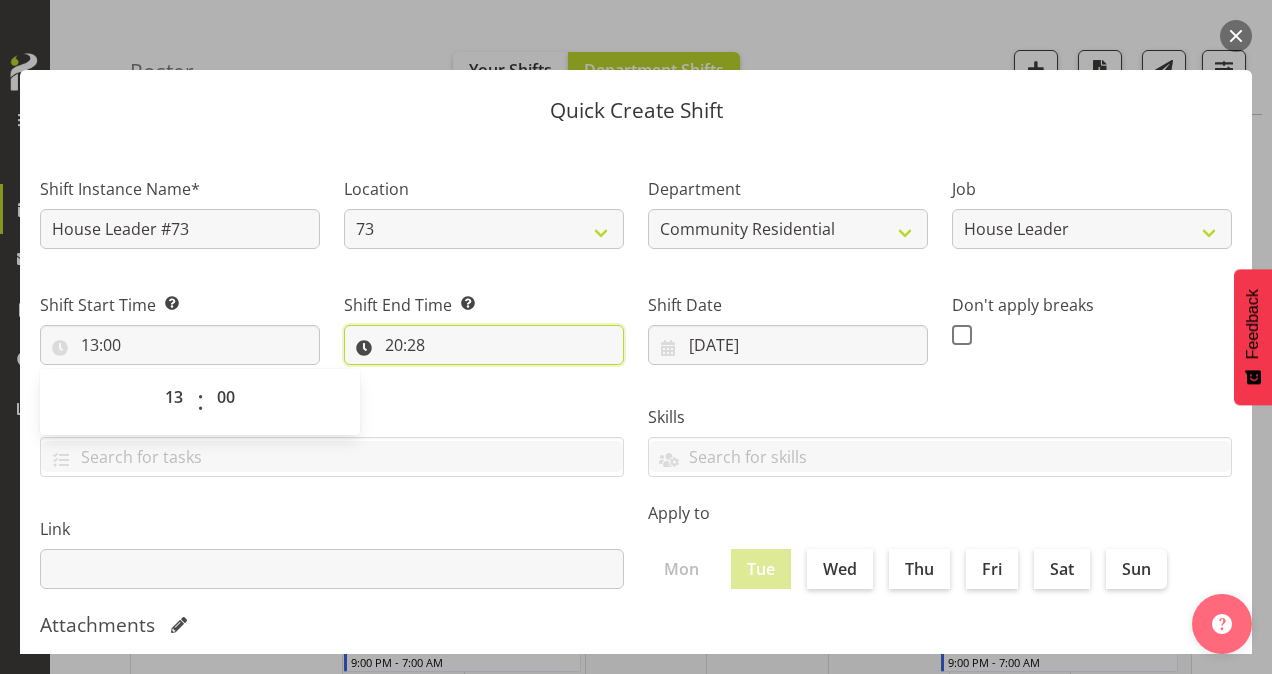click on "20:28" at bounding box center [484, 345] 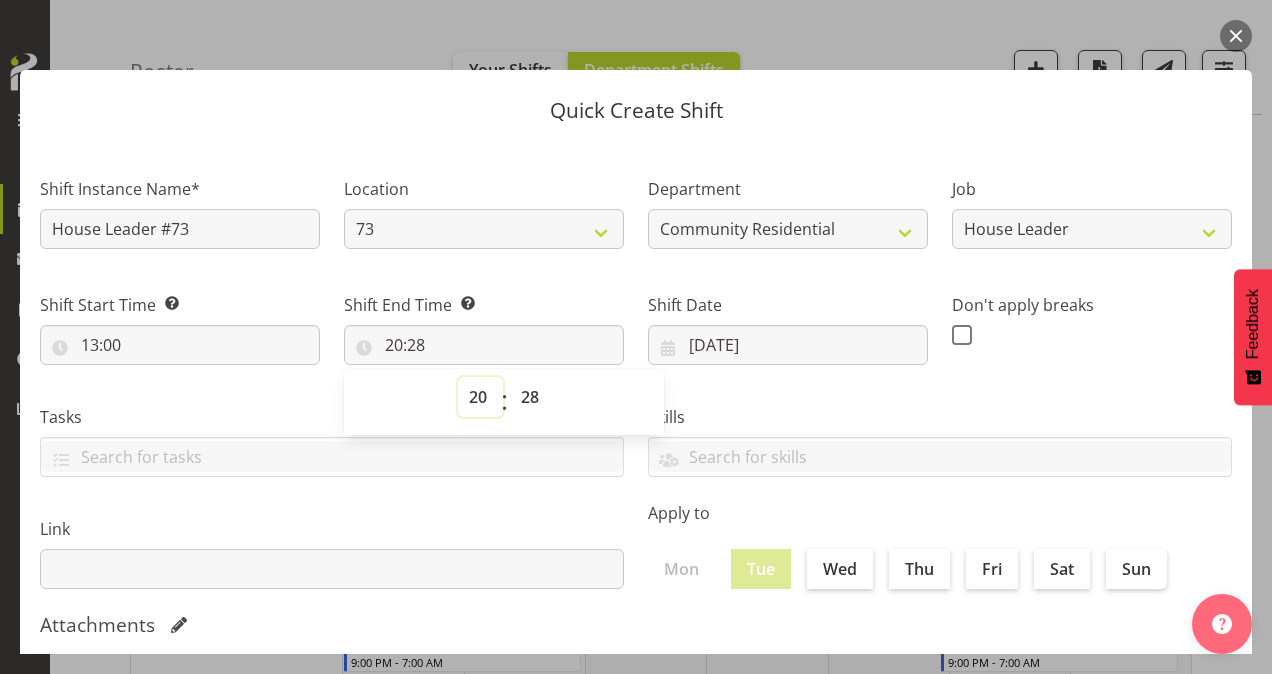 click on "00   01   02   03   04   05   06   07   08   09   10   11   12   13   14   15   16   17   18   19   20   21   22   23" at bounding box center (480, 397) 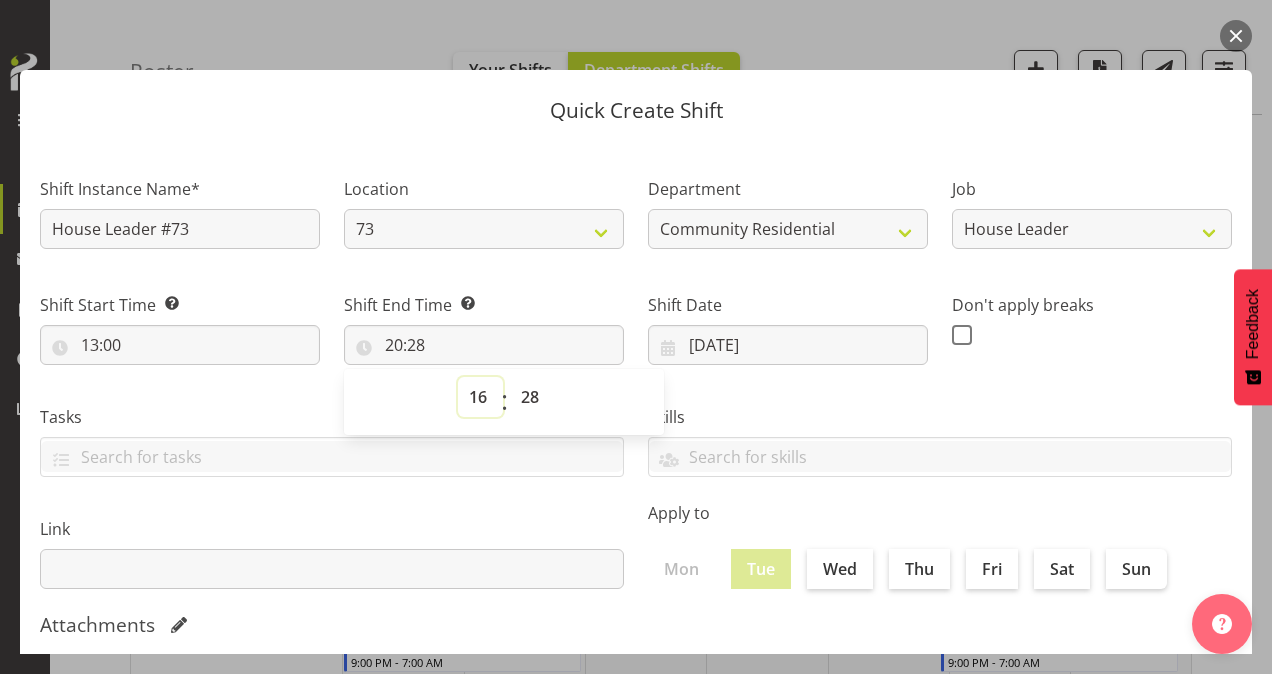 click on "00   01   02   03   04   05   06   07   08   09   10   11   12   13   14   15   16   17   18   19   20   21   22   23" at bounding box center (480, 397) 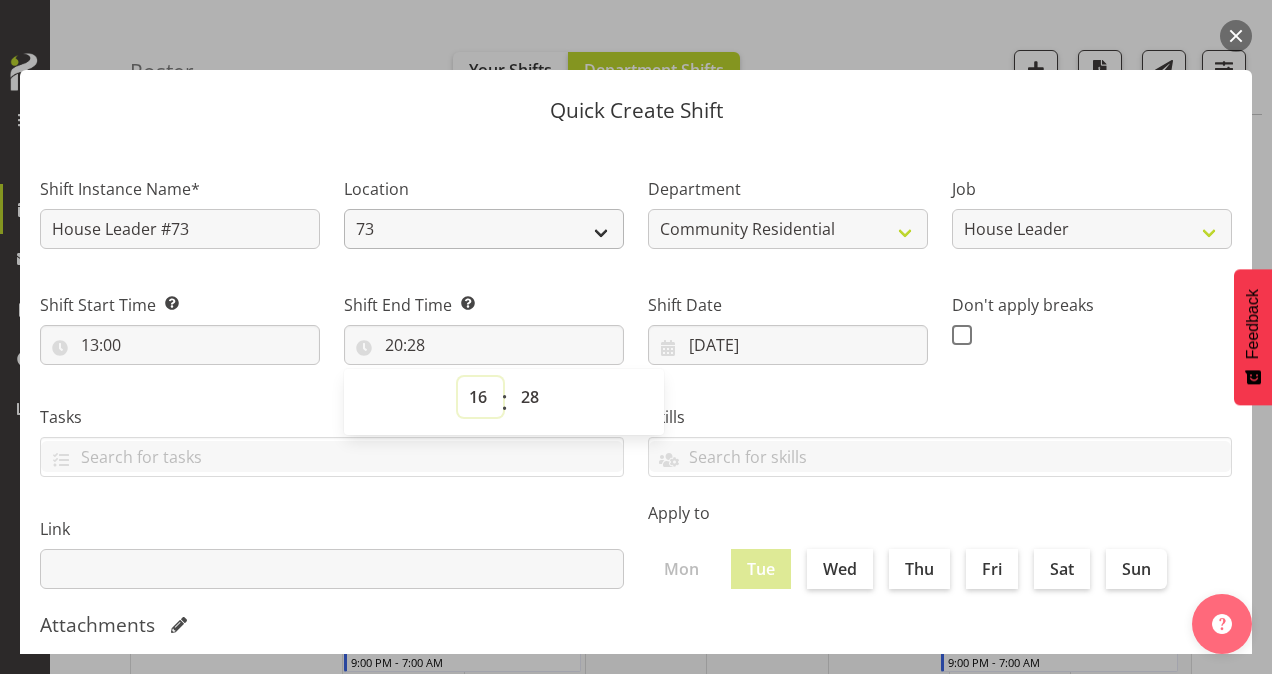 type on "16:28" 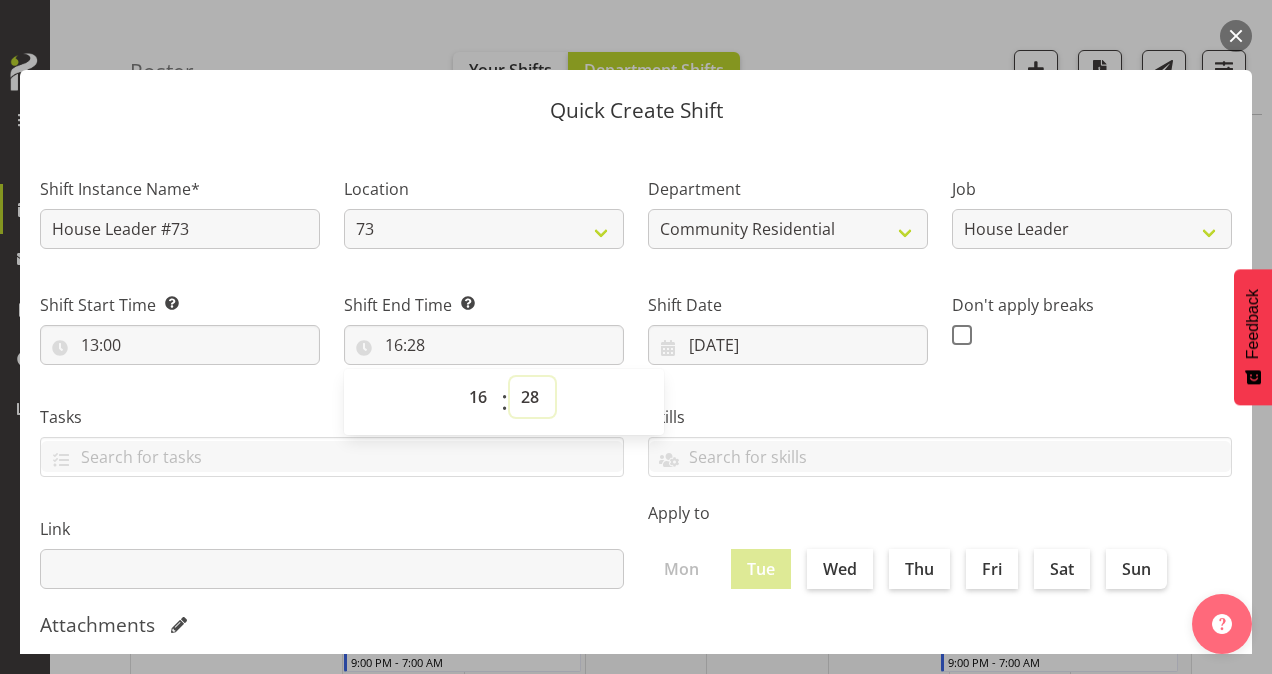 click on "00   01   02   03   04   05   06   07   08   09   10   11   12   13   14   15   16   17   18   19   20   21   22   23   24   25   26   27   28   29   30   31   32   33   34   35   36   37   38   39   40   41   42   43   44   45   46   47   48   49   50   51   52   53   54   55   56   57   58   59" at bounding box center [532, 397] 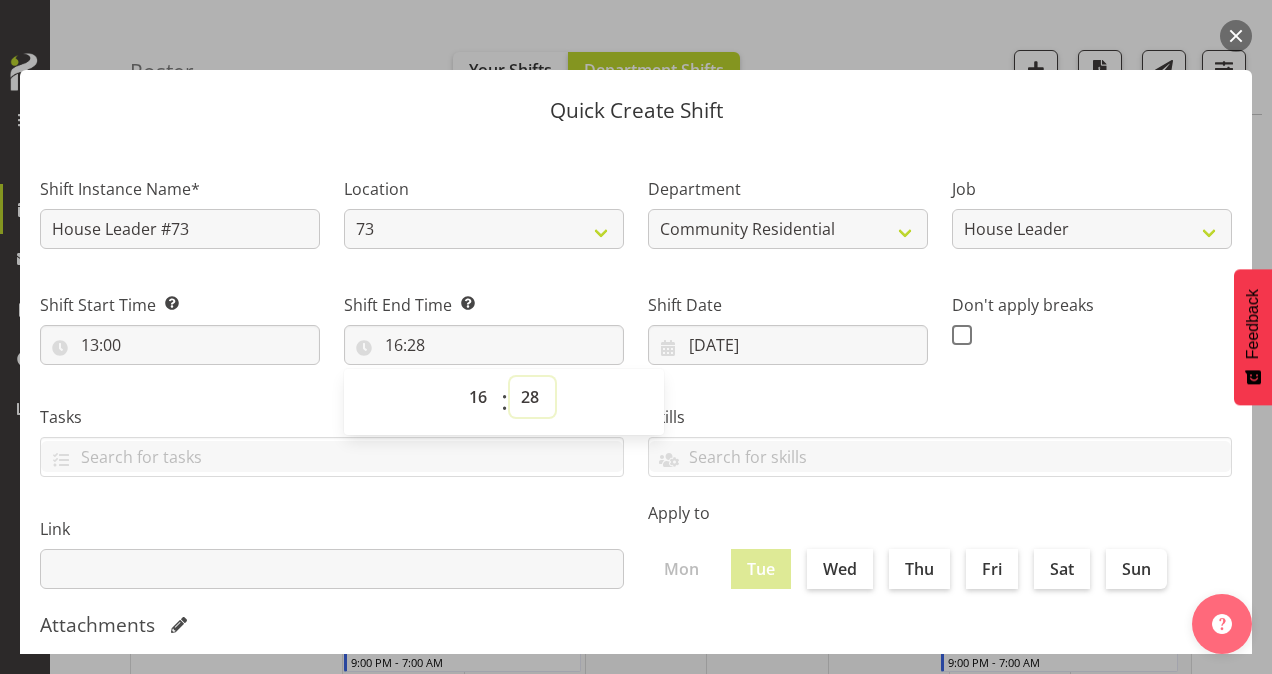 select on "0" 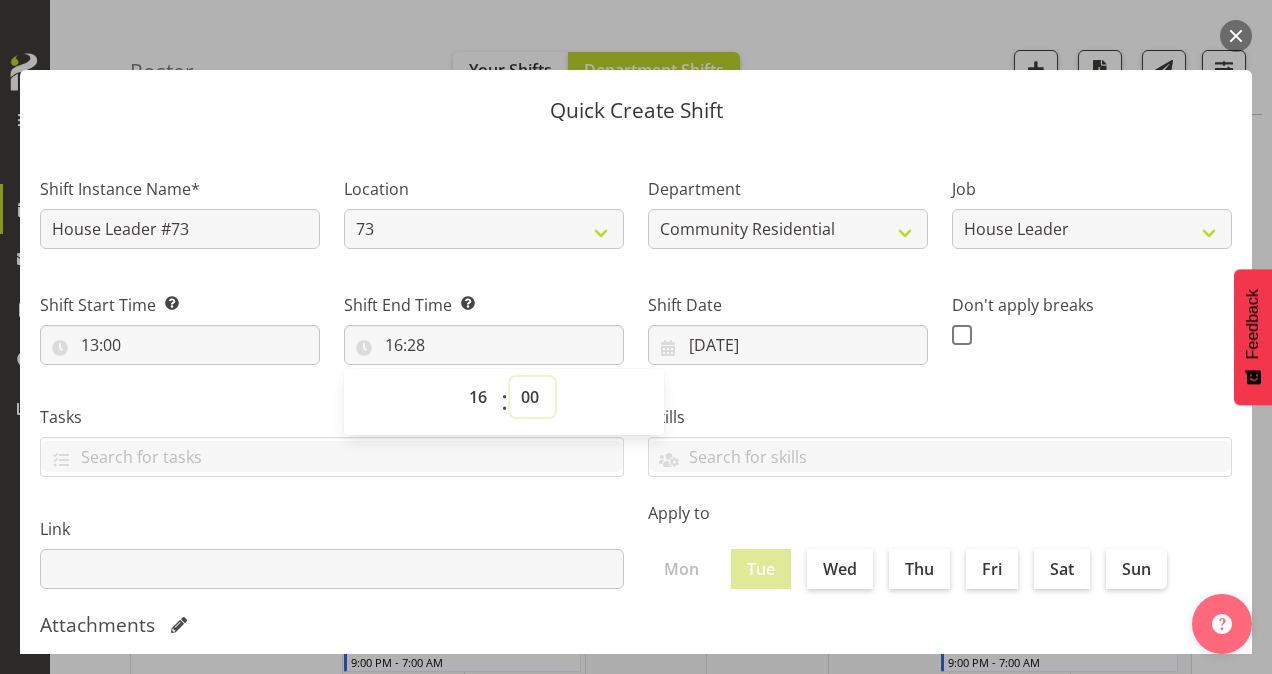 click on "00   01   02   03   04   05   06   07   08   09   10   11   12   13   14   15   16   17   18   19   20   21   22   23   24   25   26   27   28   29   30   31   32   33   34   35   36   37   38   39   40   41   42   43   44   45   46   47   48   49   50   51   52   53   54   55   56   57   58   59" at bounding box center [532, 397] 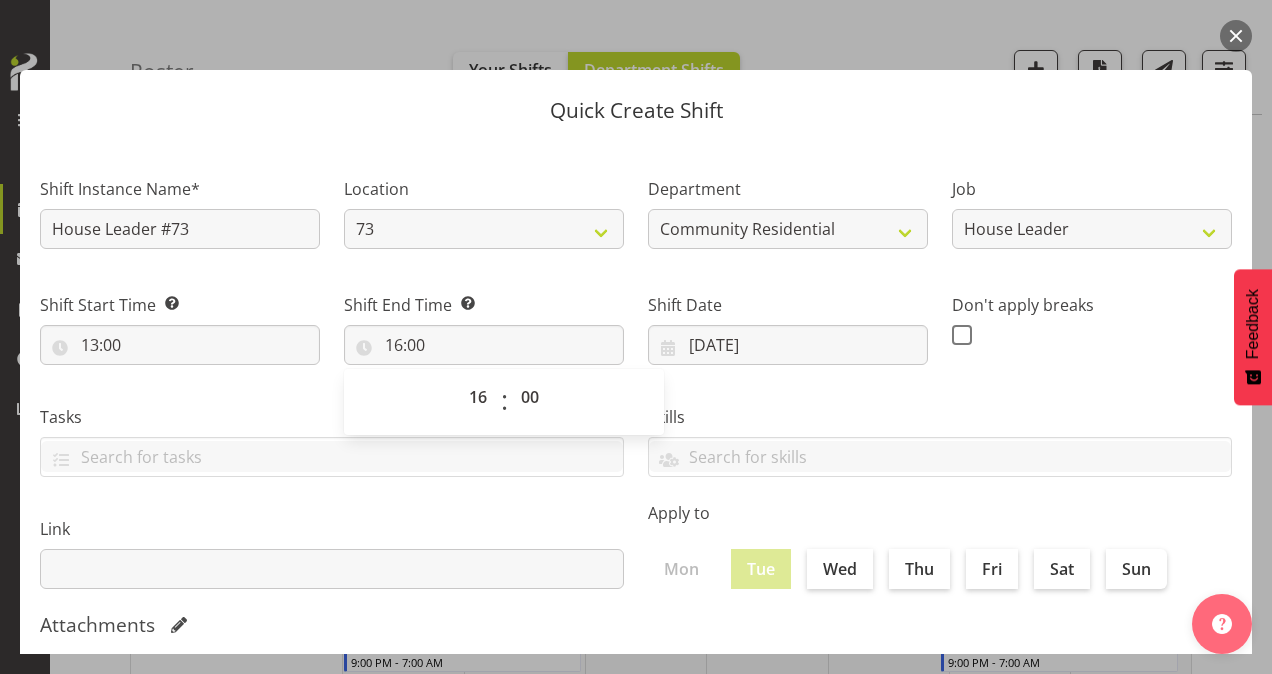 click on "Skills  Senate   Senate" at bounding box center [940, 441] 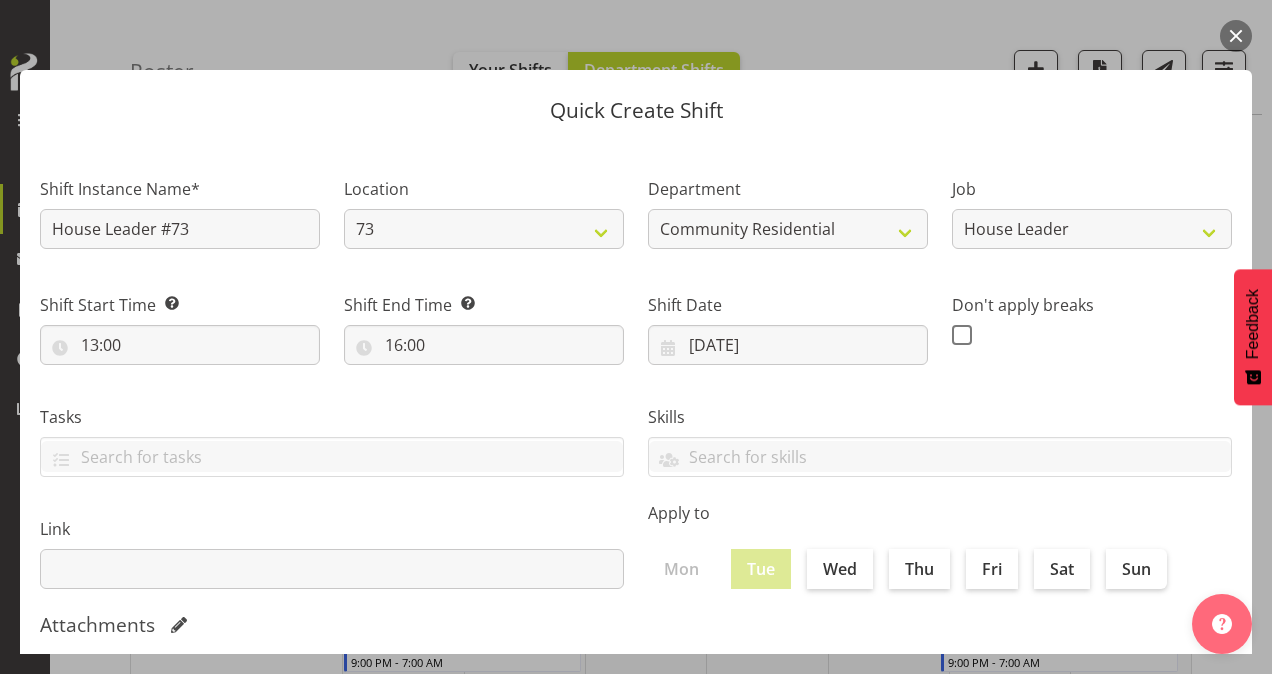 scroll, scrollTop: 385, scrollLeft: 0, axis: vertical 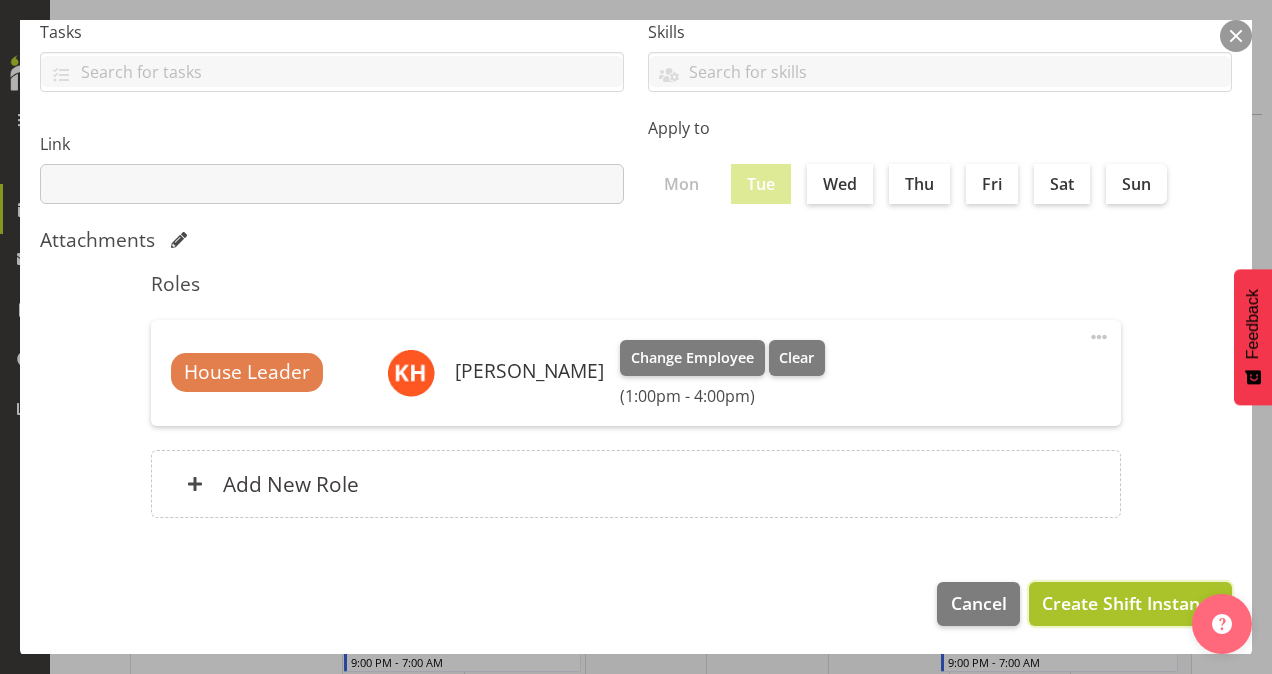 click on "Create Shift Instance" at bounding box center [1130, 603] 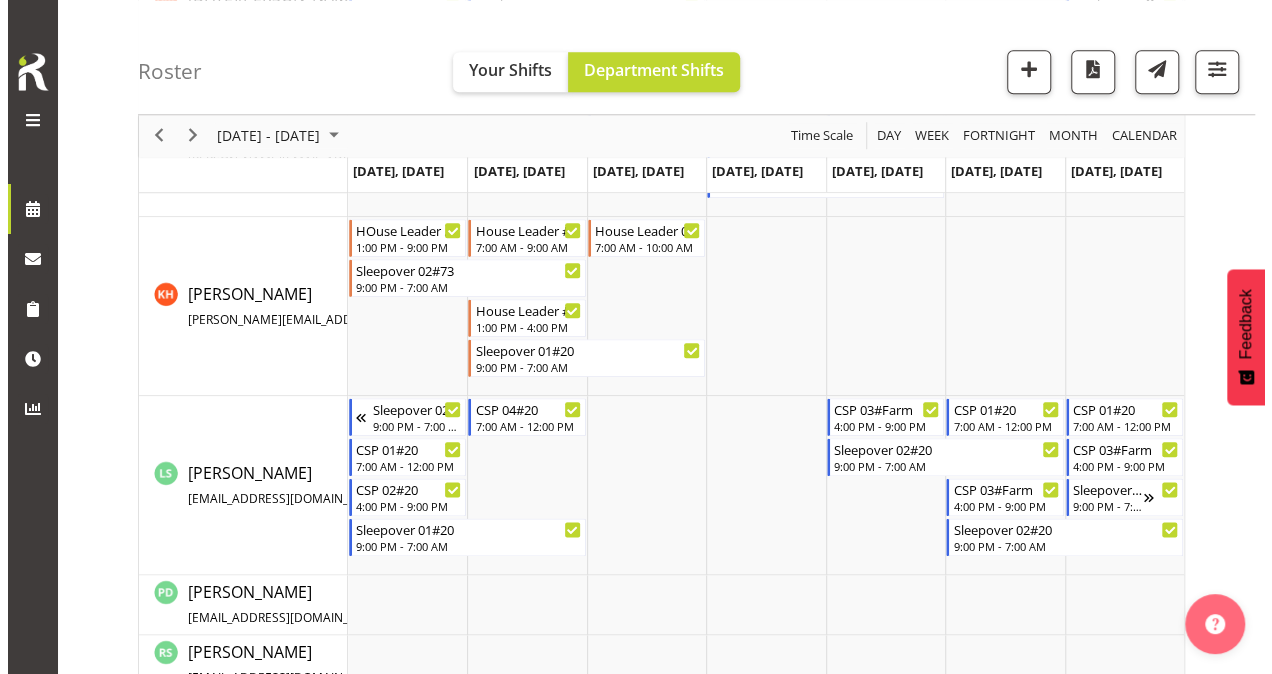 scroll, scrollTop: 939, scrollLeft: 0, axis: vertical 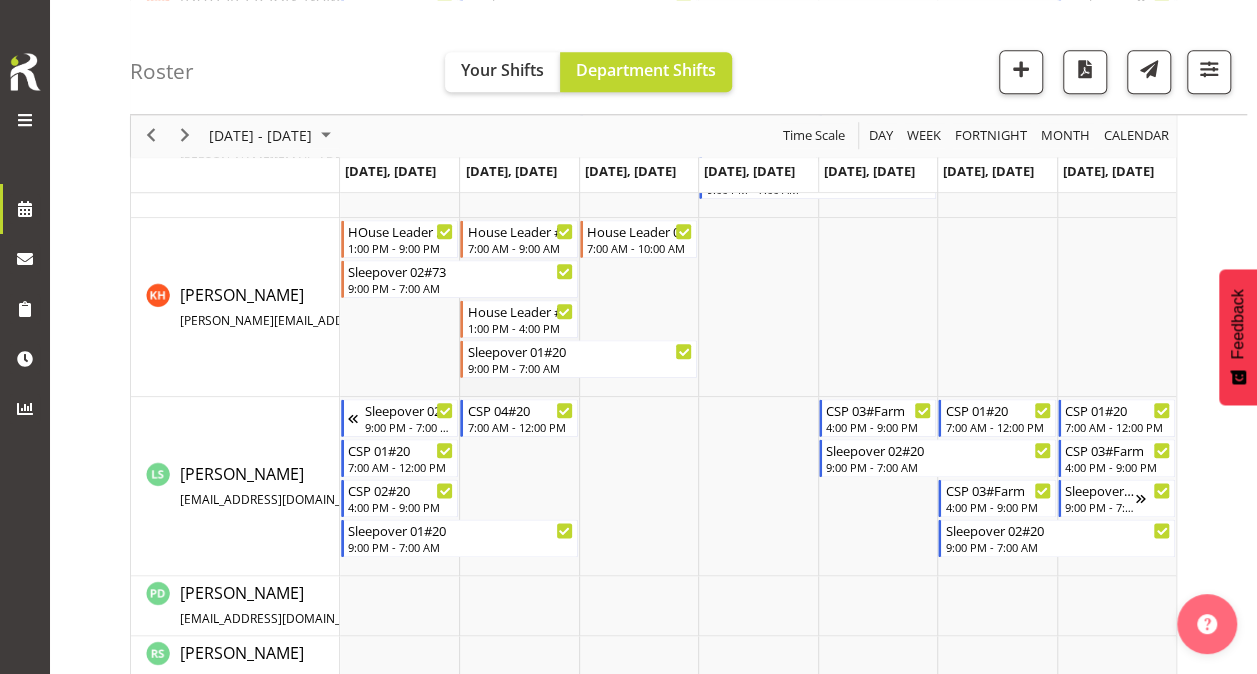 click at bounding box center [518, 307] 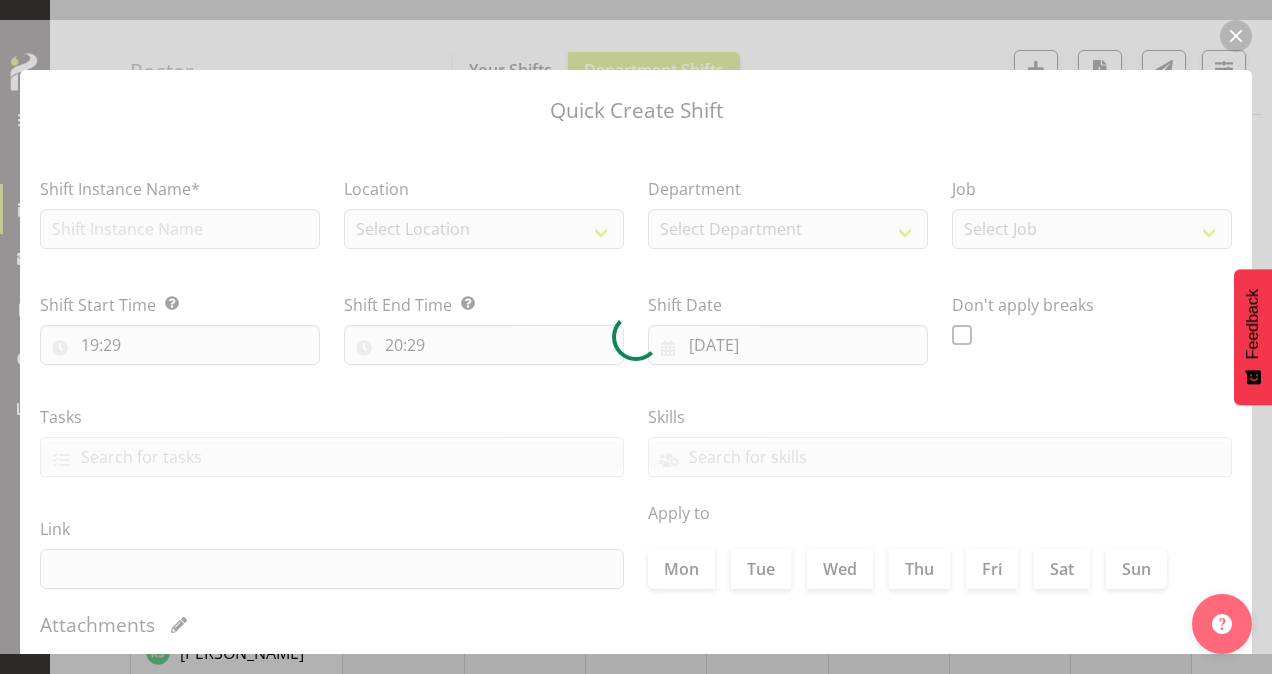 type on "[DATE]" 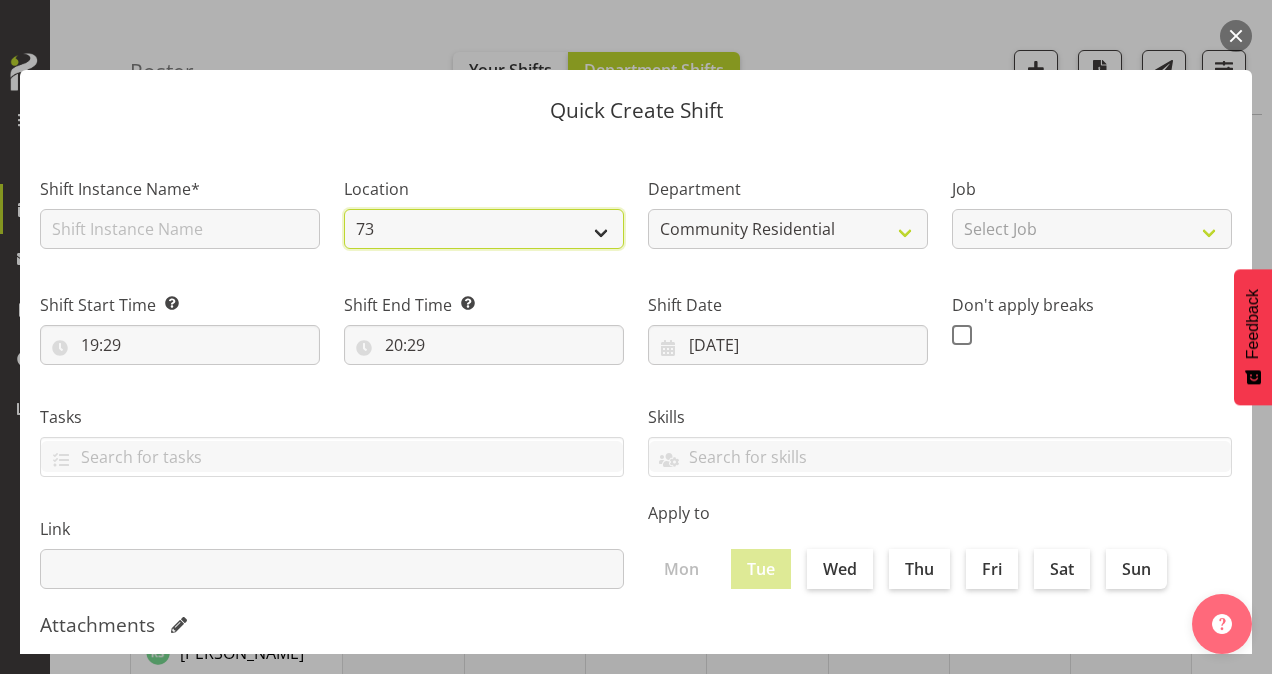 click on "73
20" at bounding box center (484, 229) 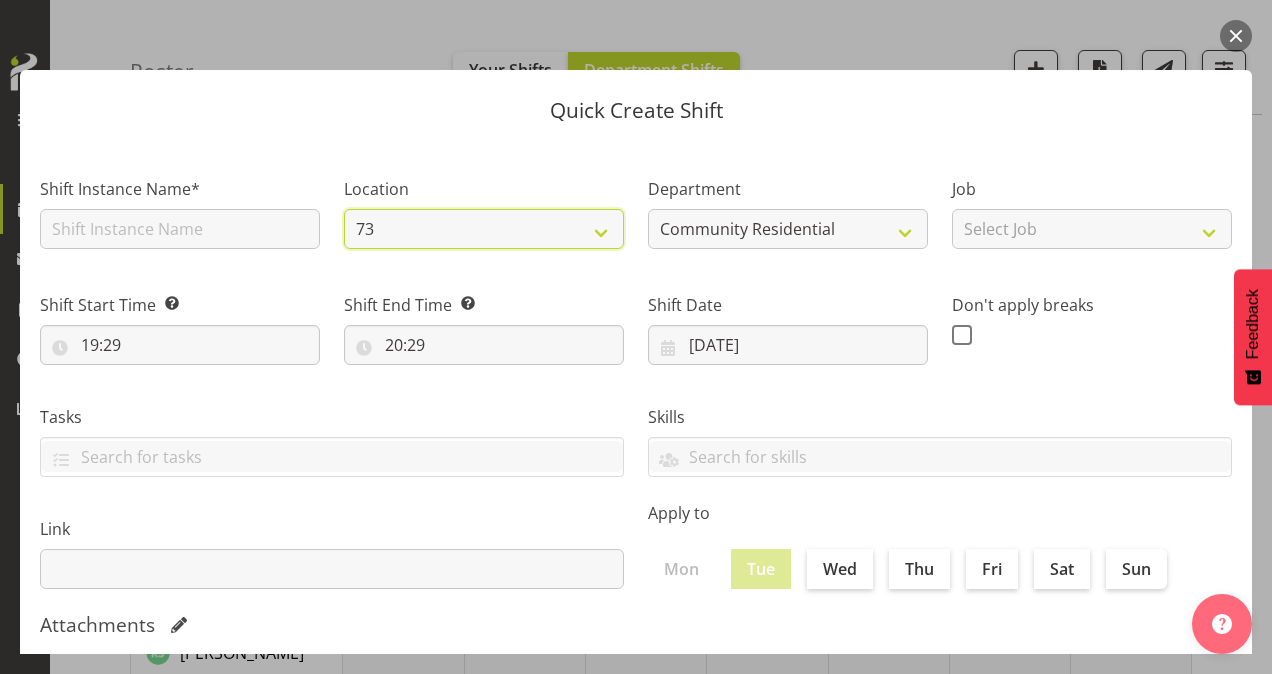 select on "19" 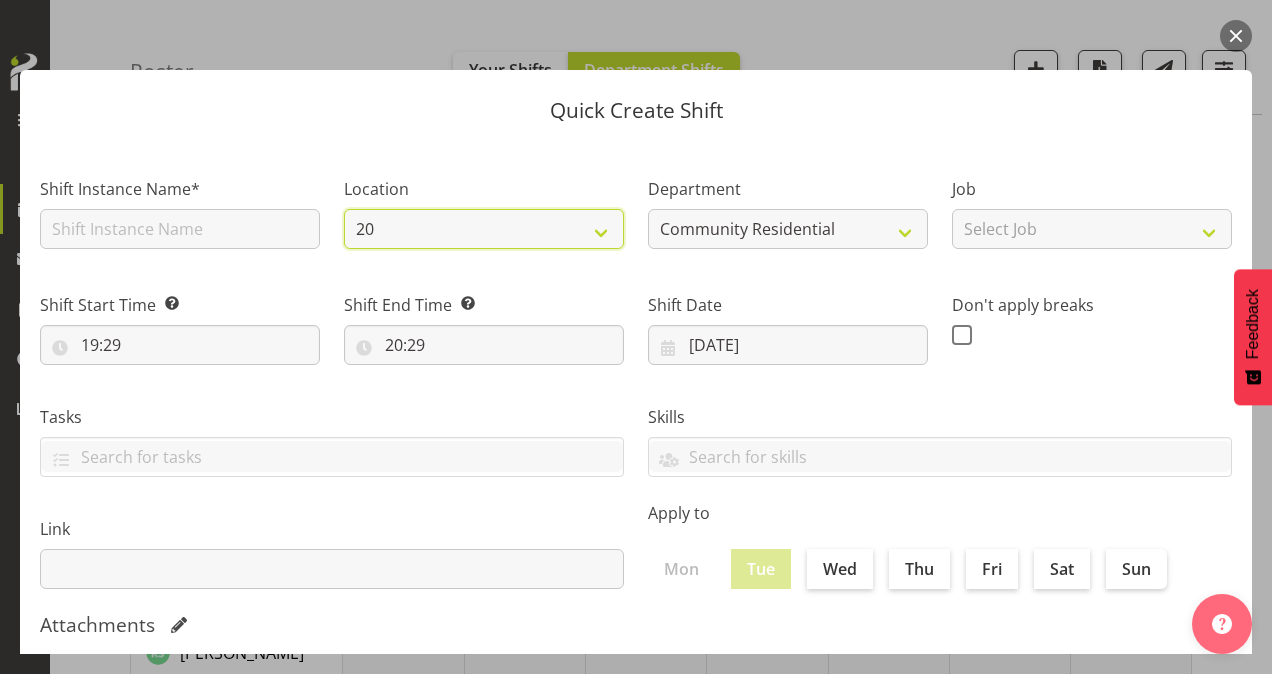 click on "73
20" at bounding box center [484, 229] 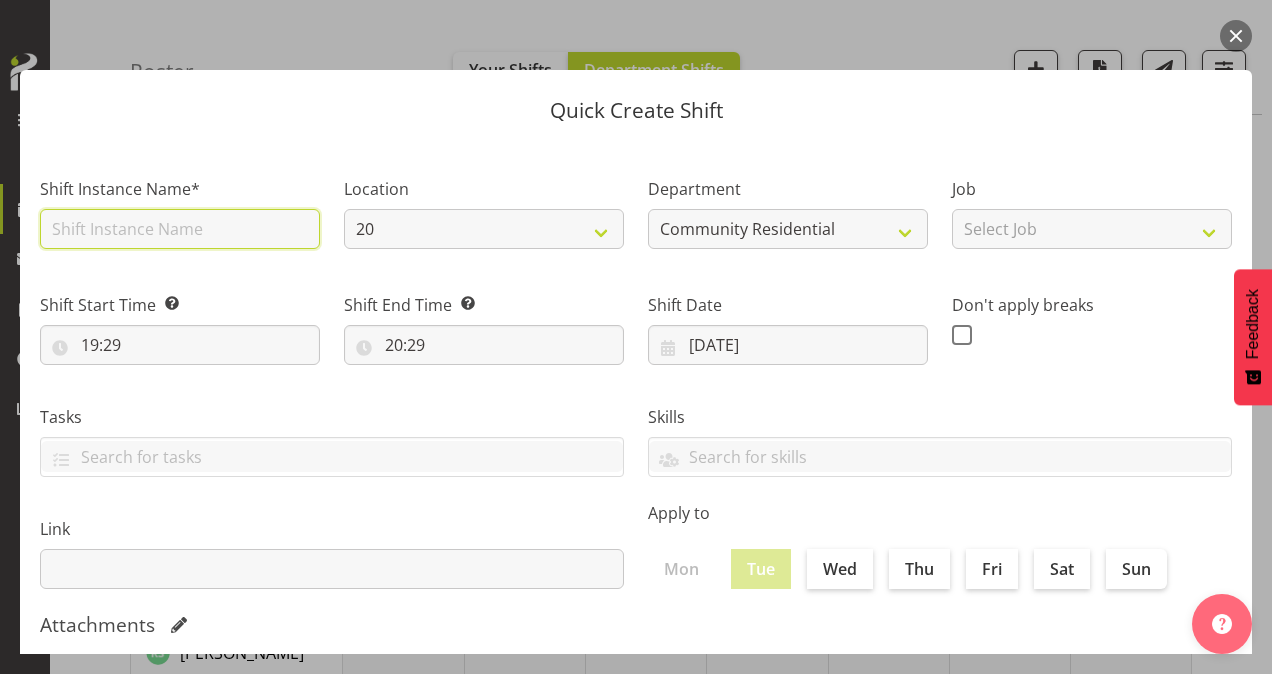 click at bounding box center [180, 229] 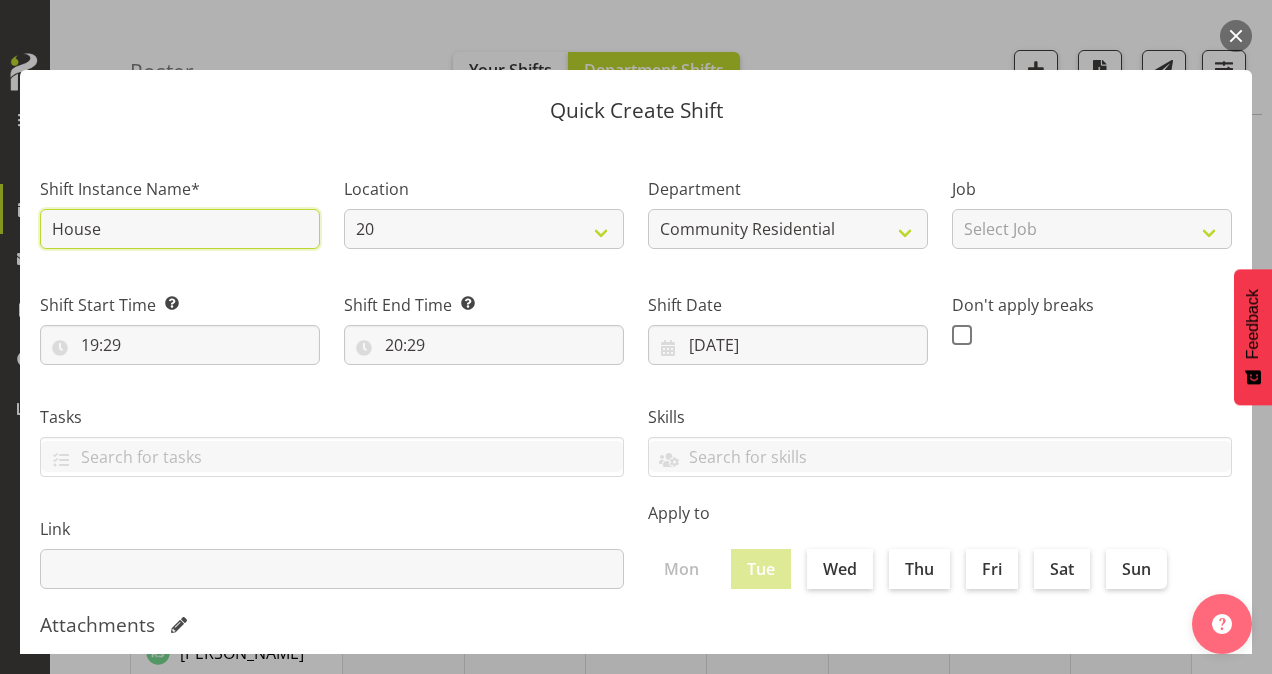 type on "House Leader #20" 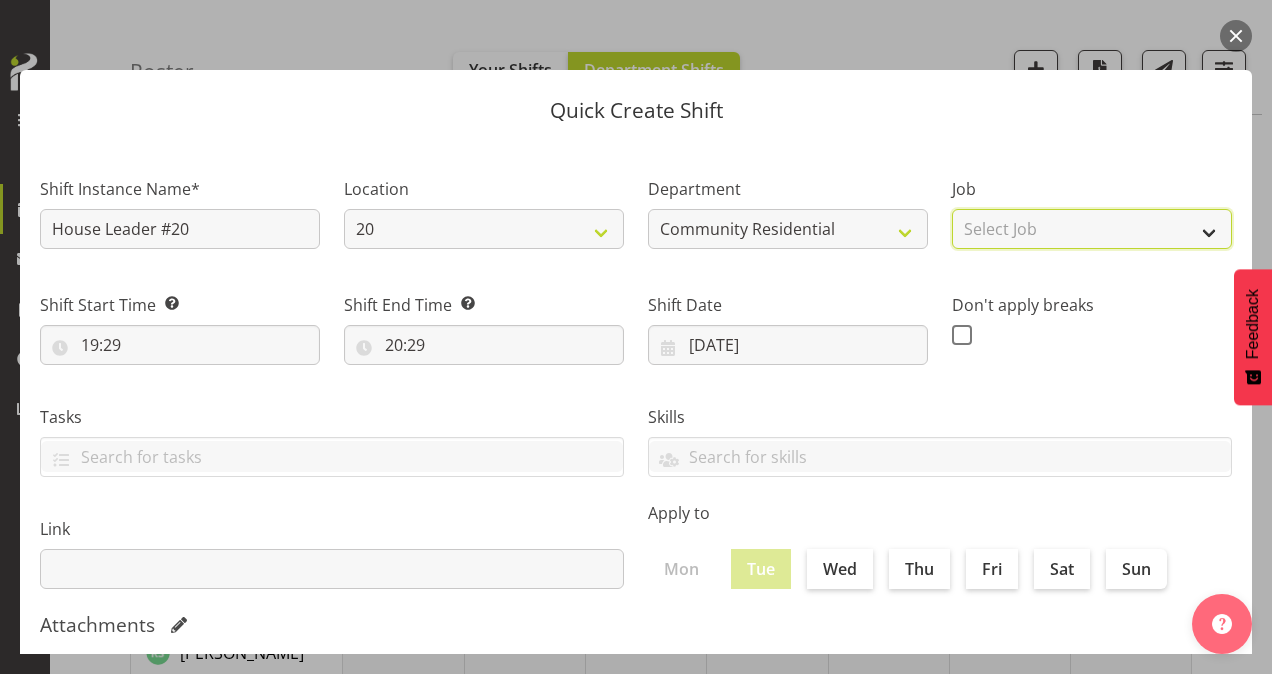 click on "Select Job  Accounts Admin Art Coordinator Community Leader Community Support Person Community Support Person-Casual House Leader Office Admin Senior Coordinator Service Manager Volunteer" at bounding box center [1092, 229] 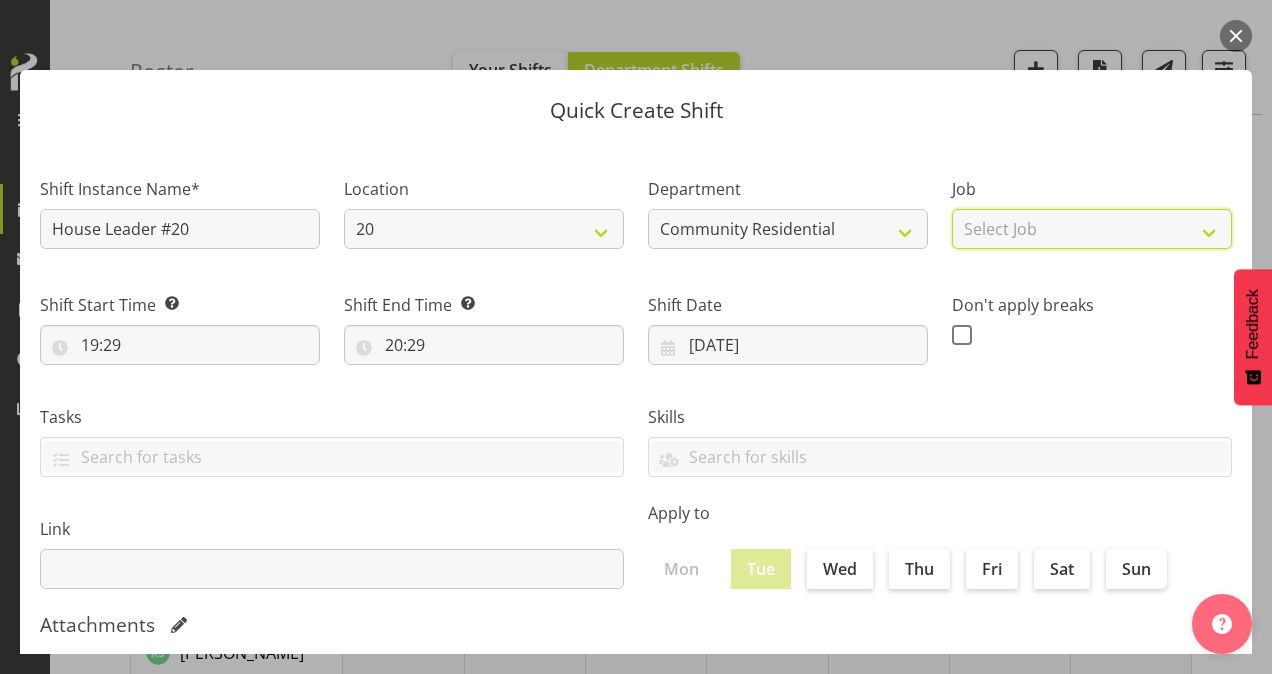 select on "1" 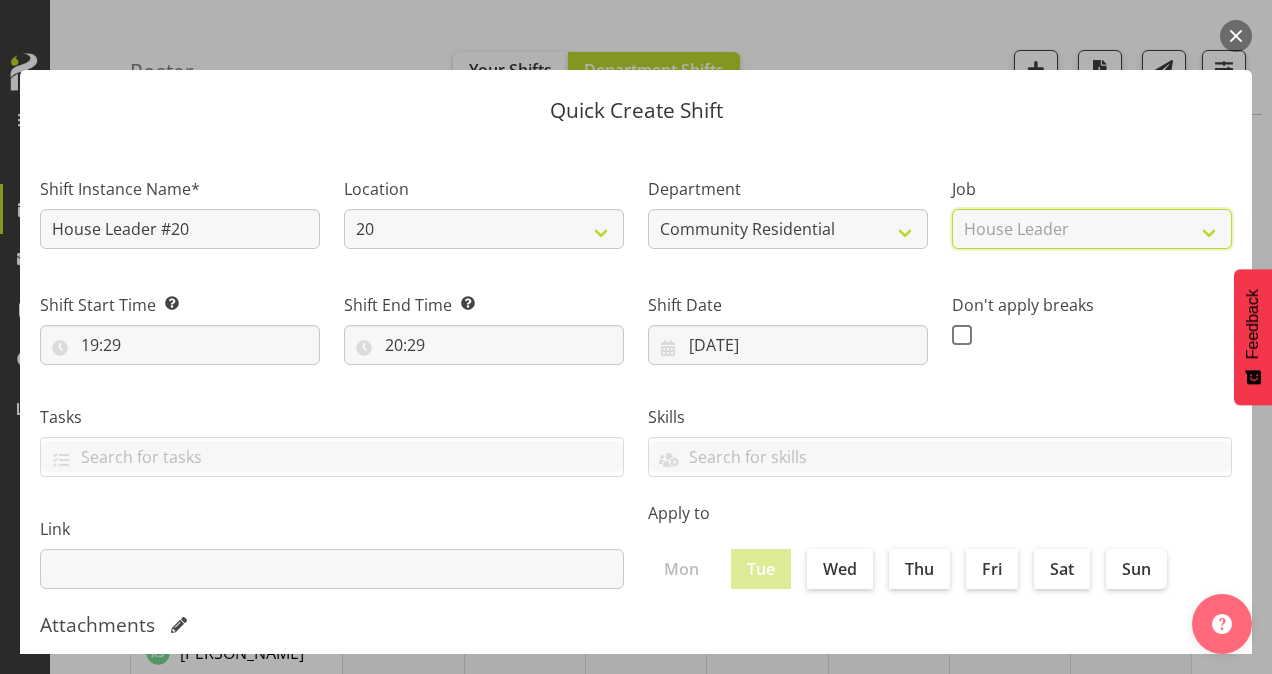 click on "Select Job  Accounts Admin Art Coordinator Community Leader Community Support Person Community Support Person-Casual House Leader Office Admin Senior Coordinator Service Manager Volunteer" at bounding box center (1092, 229) 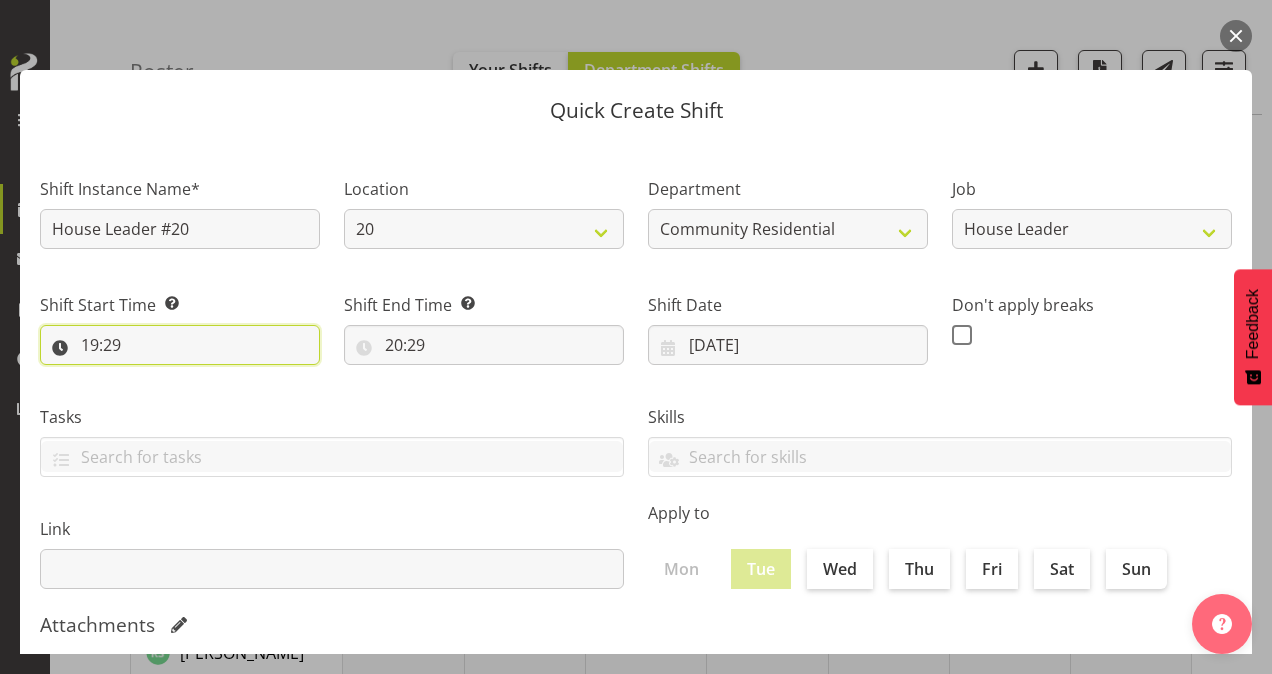 click on "19:29" at bounding box center [180, 345] 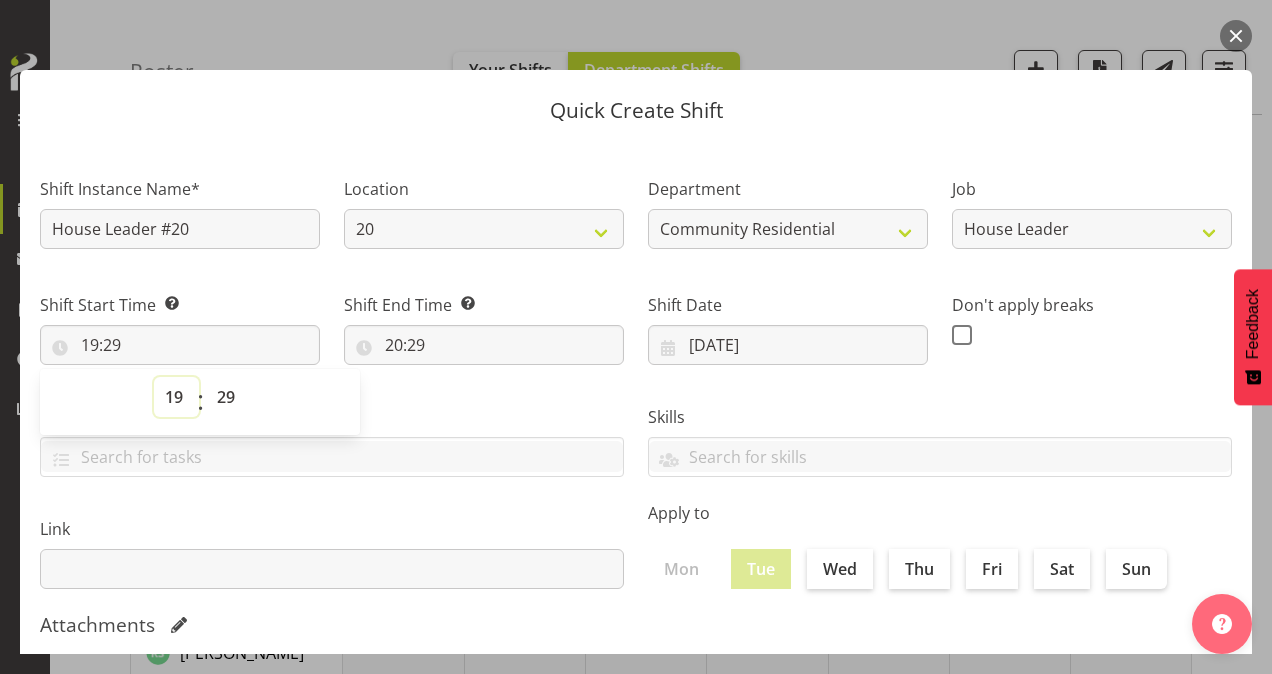 click on "00   01   02   03   04   05   06   07   08   09   10   11   12   13   14   15   16   17   18   19   20   21   22   23" at bounding box center [176, 397] 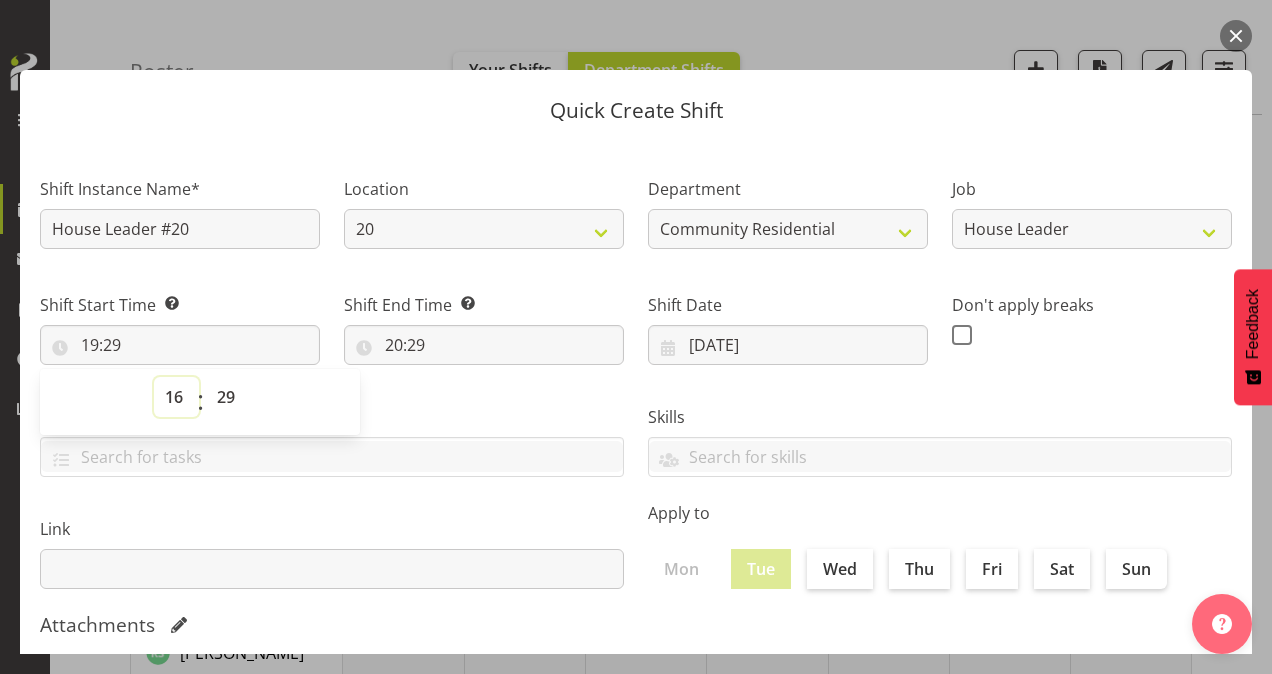 click on "00   01   02   03   04   05   06   07   08   09   10   11   12   13   14   15   16   17   18   19   20   21   22   23" at bounding box center (176, 397) 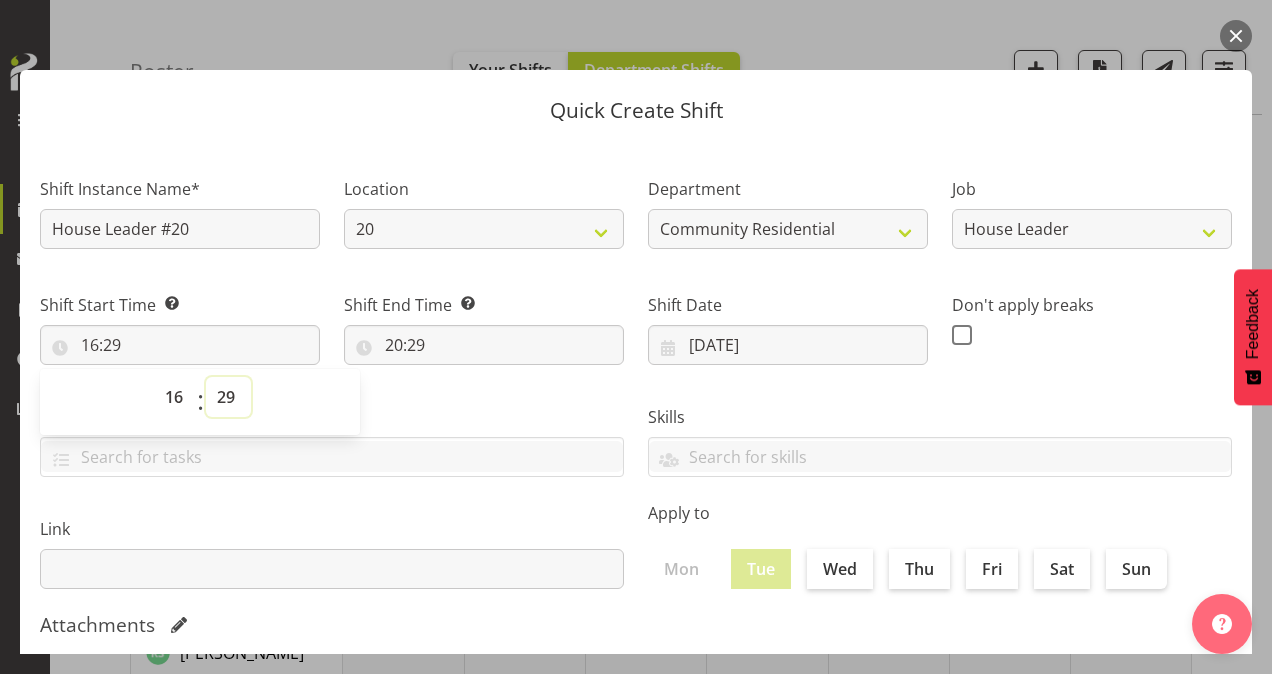 click on "00   01   02   03   04   05   06   07   08   09   10   11   12   13   14   15   16   17   18   19   20   21   22   23   24   25   26   27   28   29   30   31   32   33   34   35   36   37   38   39   40   41   42   43   44   45   46   47   48   49   50   51   52   53   54   55   56   57   58   59" at bounding box center [228, 397] 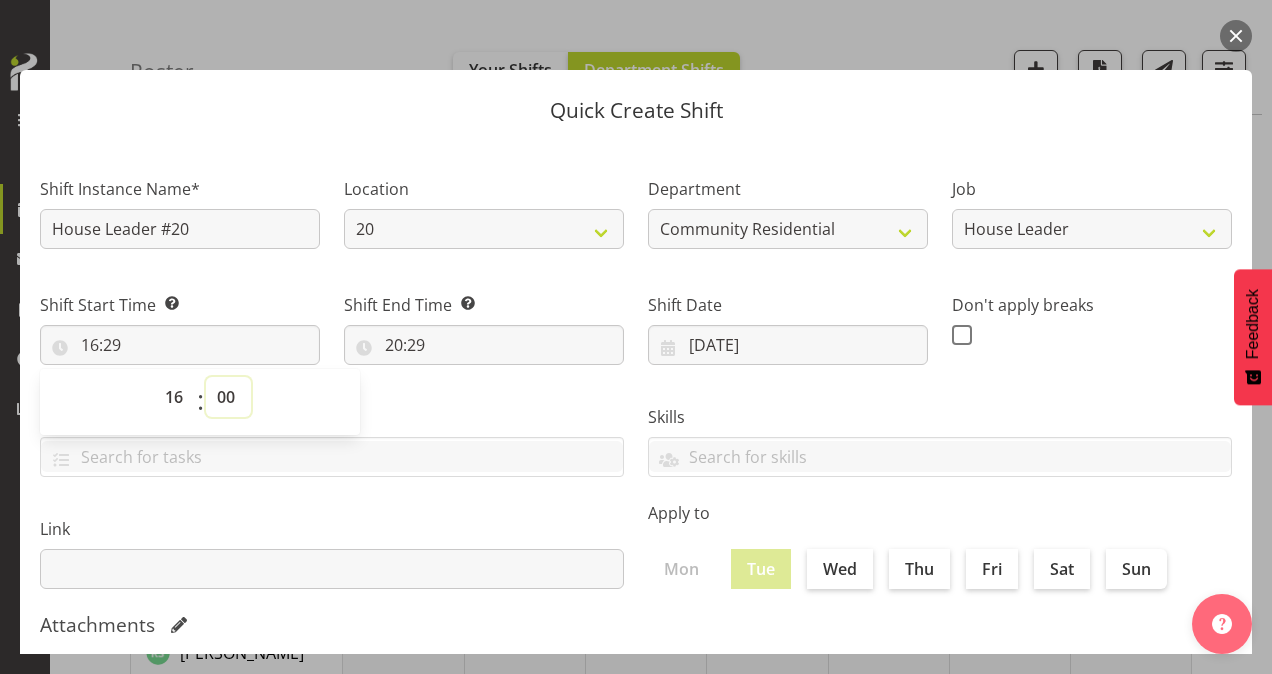 click on "00   01   02   03   04   05   06   07   08   09   10   11   12   13   14   15   16   17   18   19   20   21   22   23   24   25   26   27   28   29   30   31   32   33   34   35   36   37   38   39   40   41   42   43   44   45   46   47   48   49   50   51   52   53   54   55   56   57   58   59" at bounding box center [228, 397] 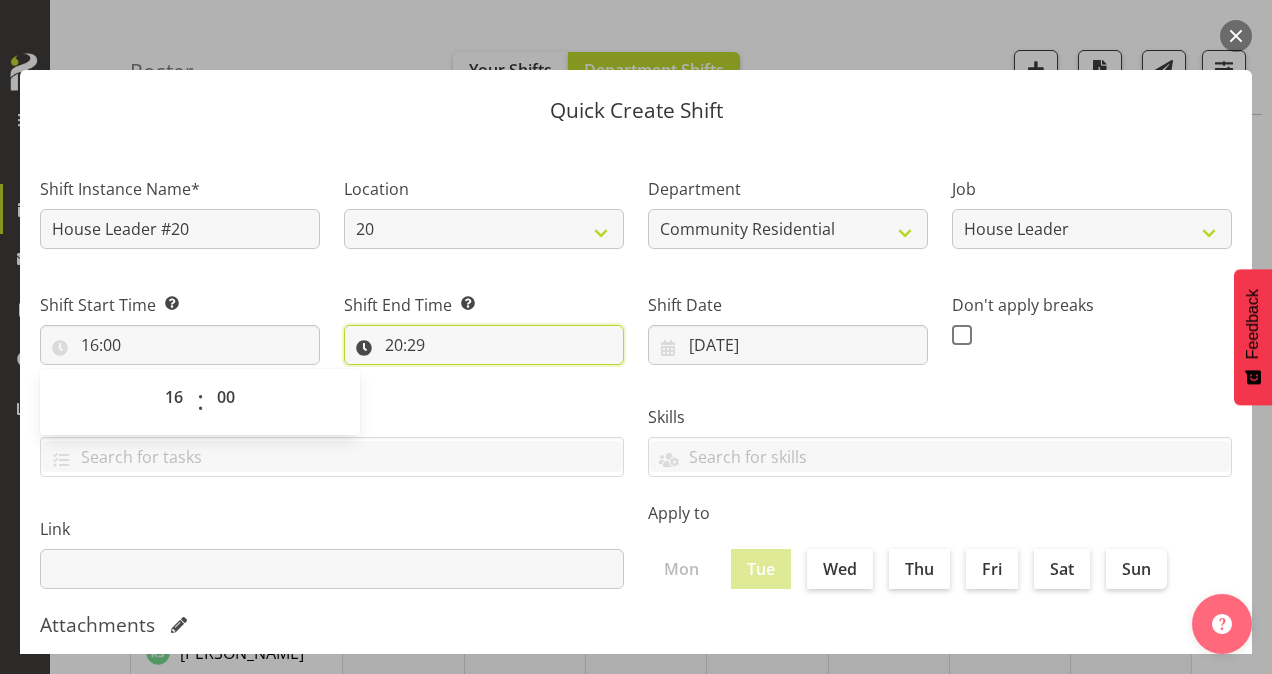 click on "20:29" at bounding box center [484, 345] 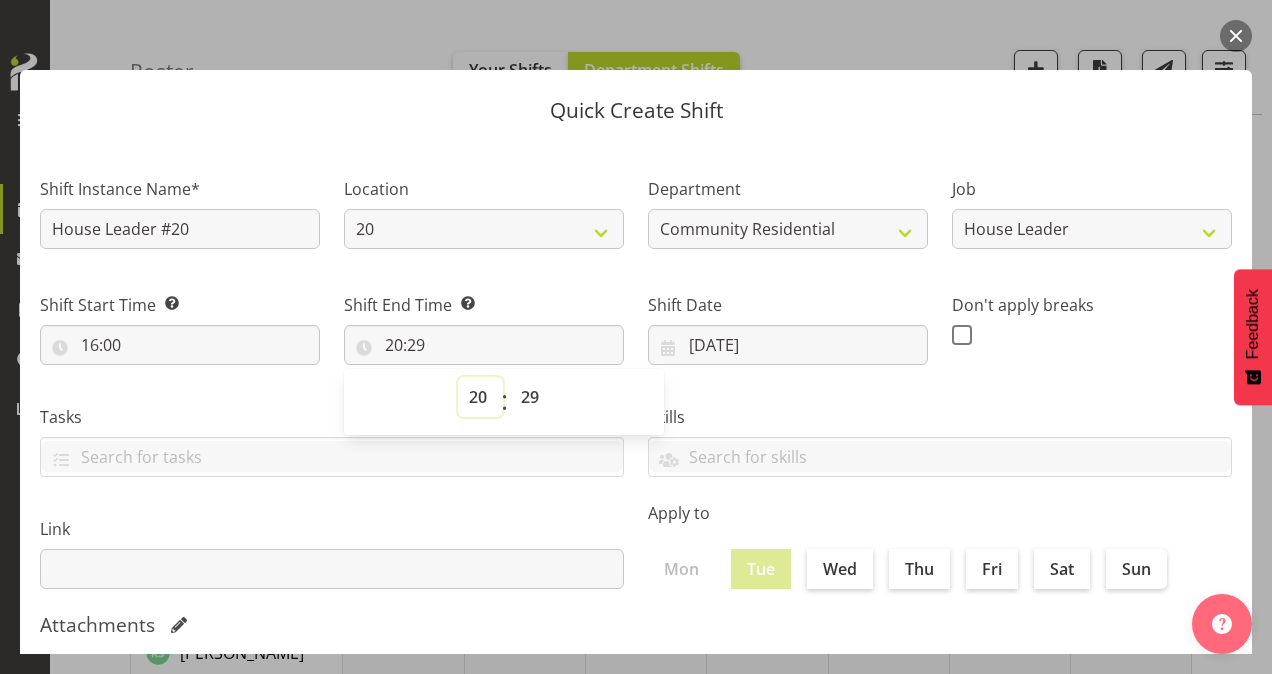 click on "00   01   02   03   04   05   06   07   08   09   10   11   12   13   14   15   16   17   18   19   20   21   22   23" at bounding box center (480, 397) 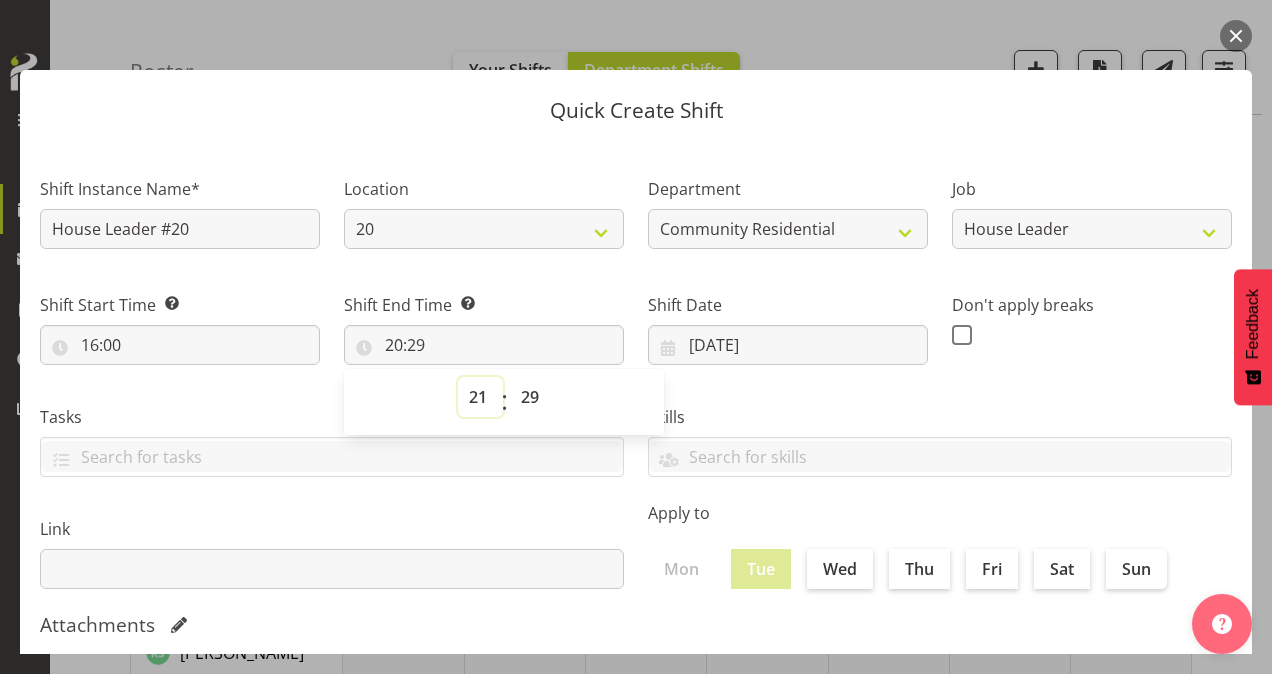 click on "00   01   02   03   04   05   06   07   08   09   10   11   12   13   14   15   16   17   18   19   20   21   22   23" at bounding box center (480, 397) 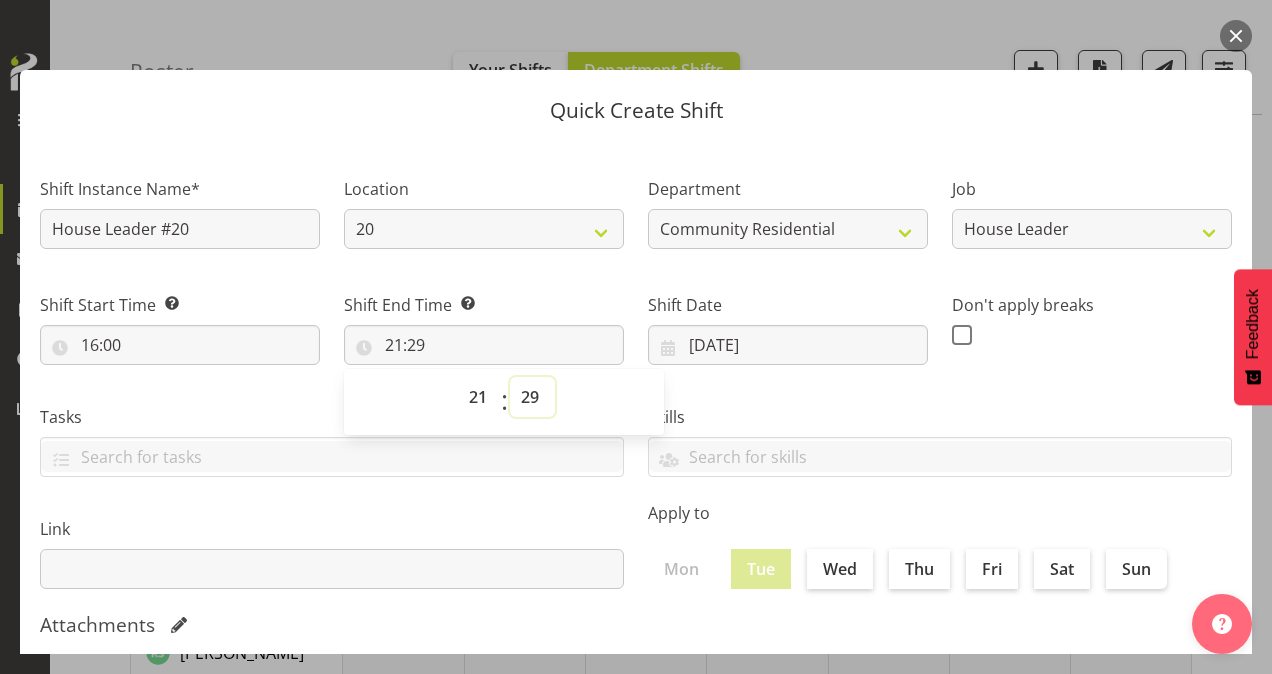 click on "00   01   02   03   04   05   06   07   08   09   10   11   12   13   14   15   16   17   18   19   20   21   22   23   24   25   26   27   28   29   30   31   32   33   34   35   36   37   38   39   40   41   42   43   44   45   46   47   48   49   50   51   52   53   54   55   56   57   58   59" at bounding box center (532, 397) 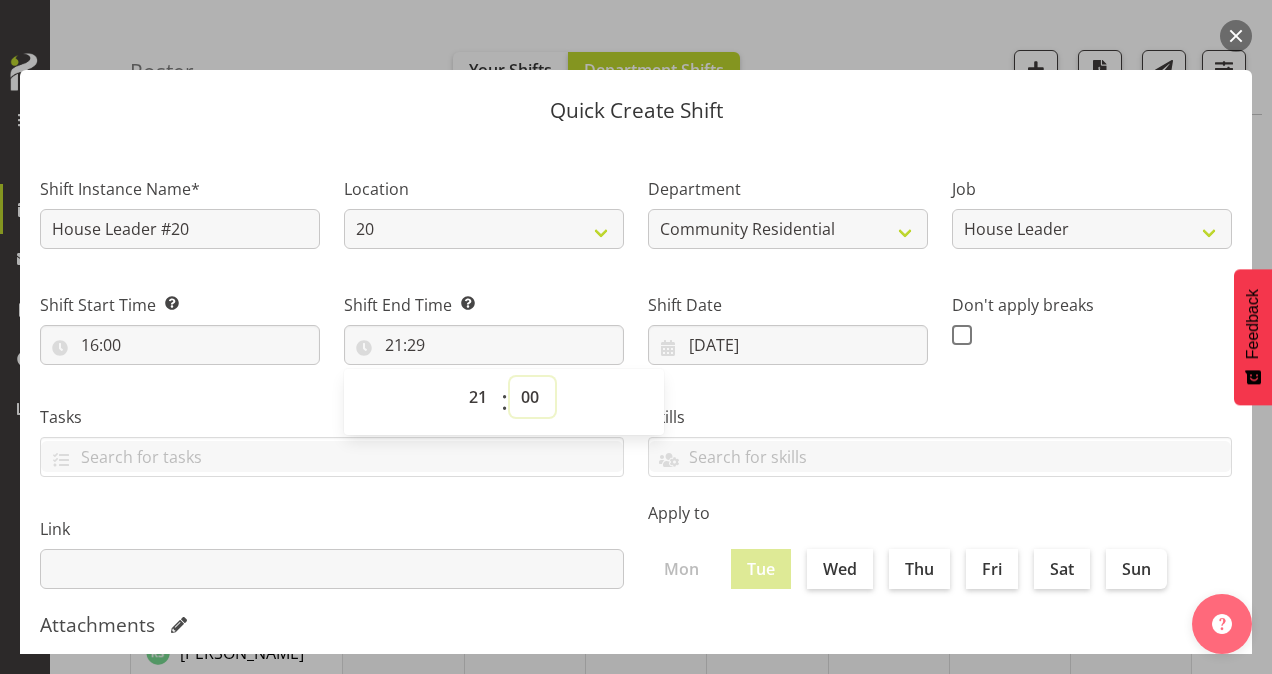 click on "00   01   02   03   04   05   06   07   08   09   10   11   12   13   14   15   16   17   18   19   20   21   22   23   24   25   26   27   28   29   30   31   32   33   34   35   36   37   38   39   40   41   42   43   44   45   46   47   48   49   50   51   52   53   54   55   56   57   58   59" at bounding box center (532, 397) 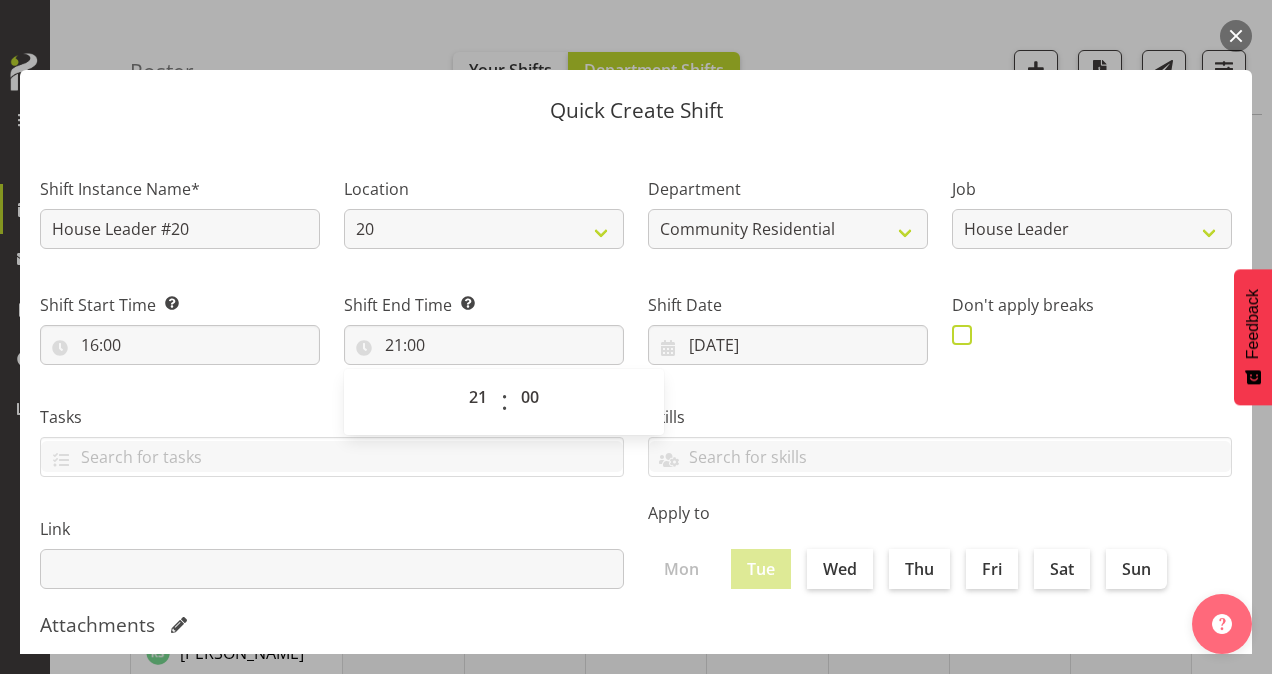 click at bounding box center [962, 335] 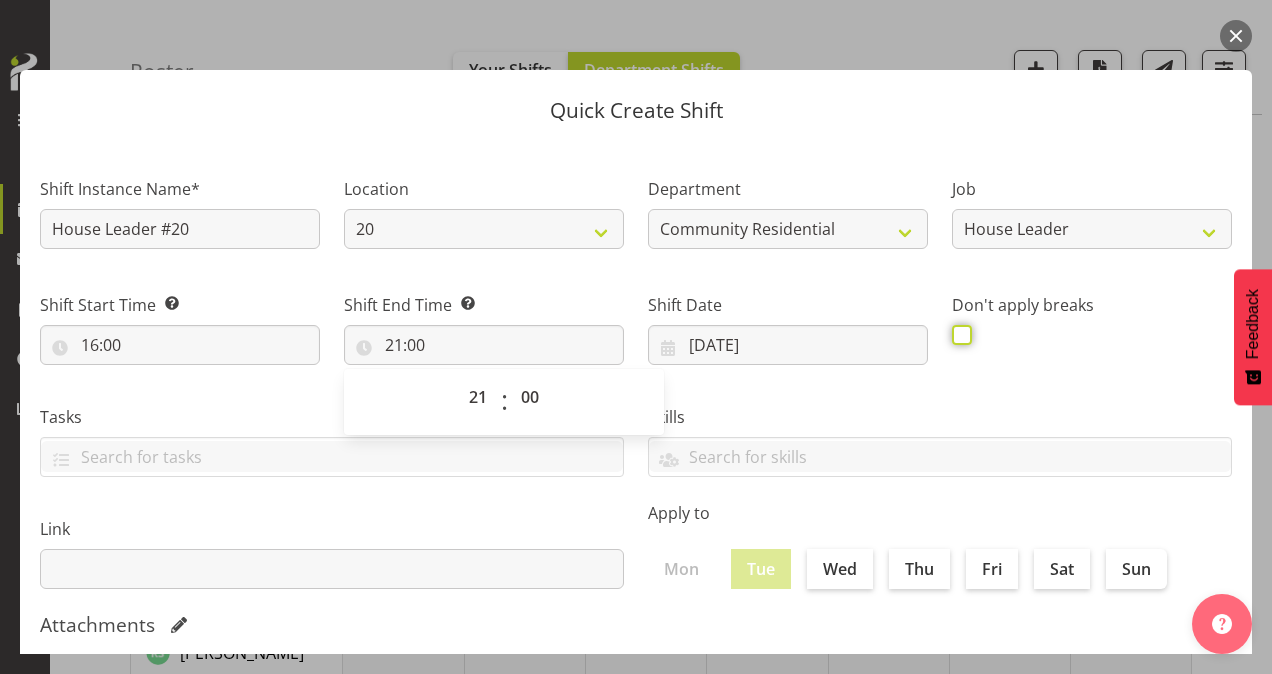 click at bounding box center (958, 334) 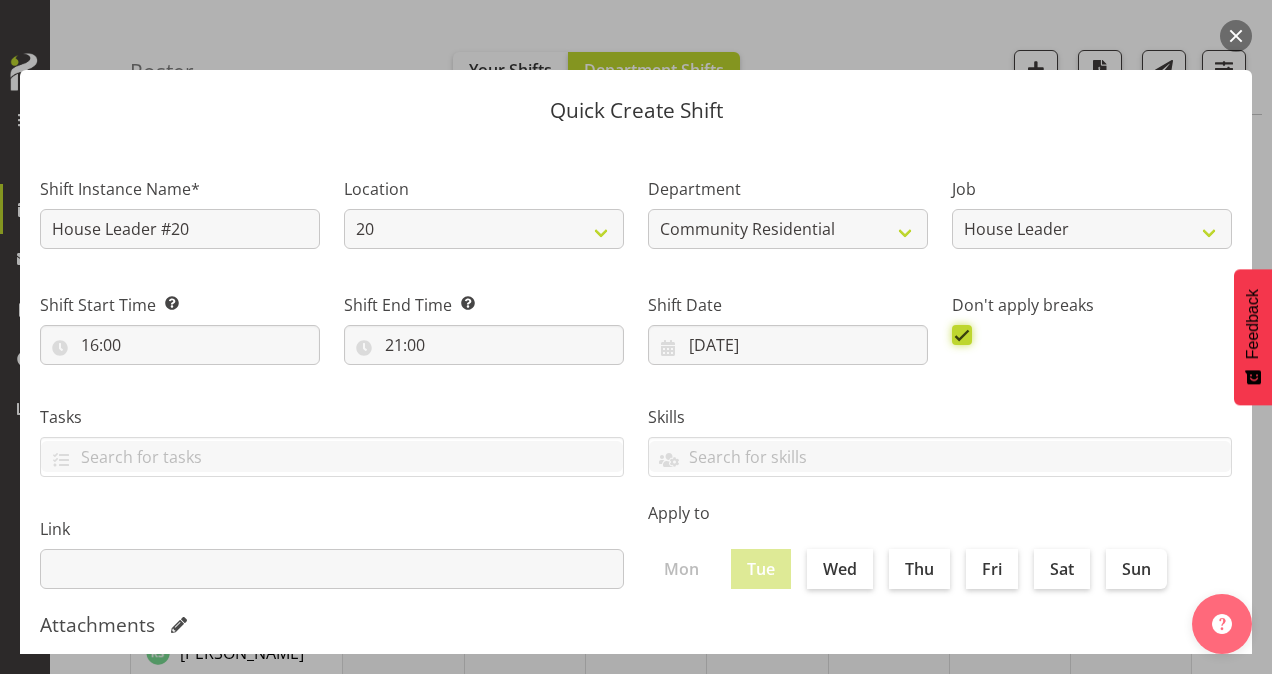 scroll, scrollTop: 385, scrollLeft: 0, axis: vertical 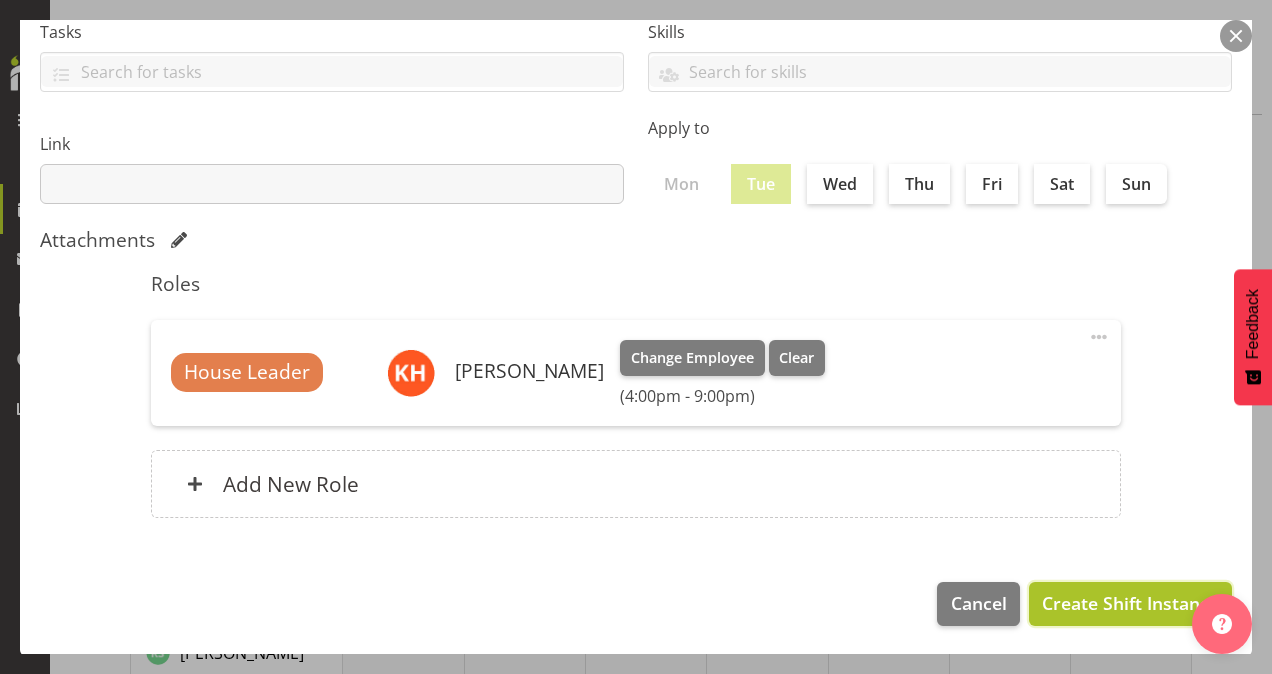 click on "Create Shift Instance" at bounding box center (1130, 603) 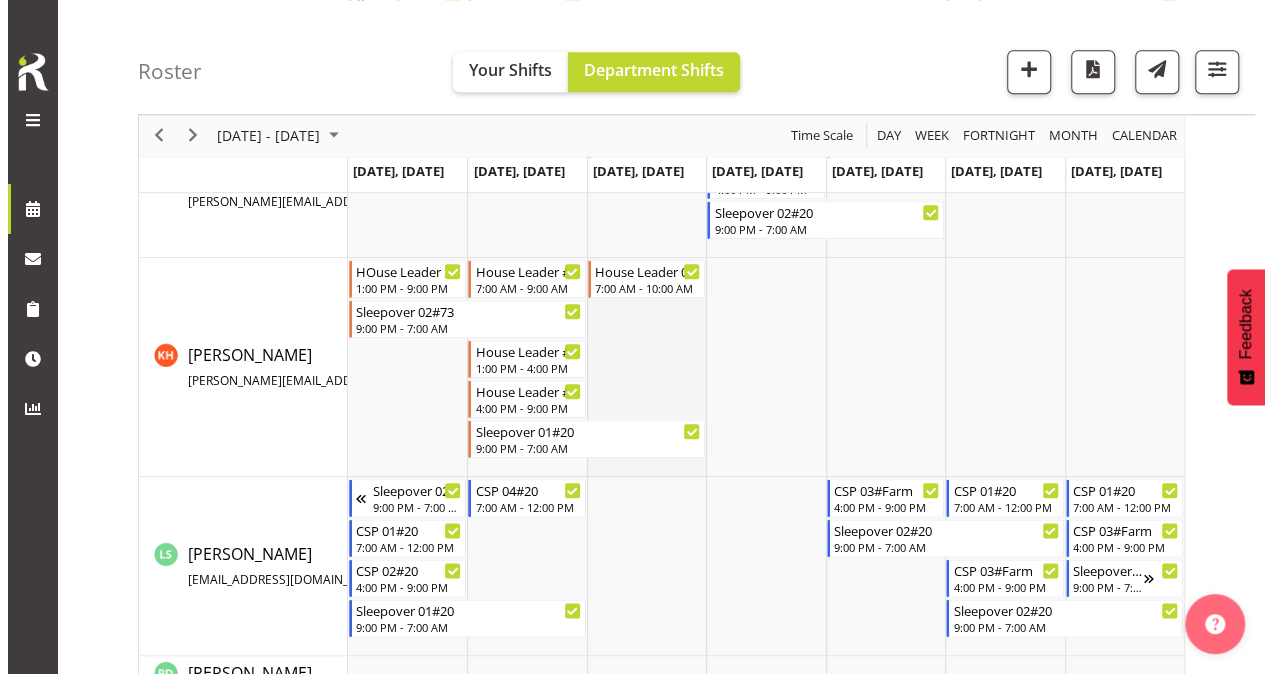 scroll, scrollTop: 900, scrollLeft: 0, axis: vertical 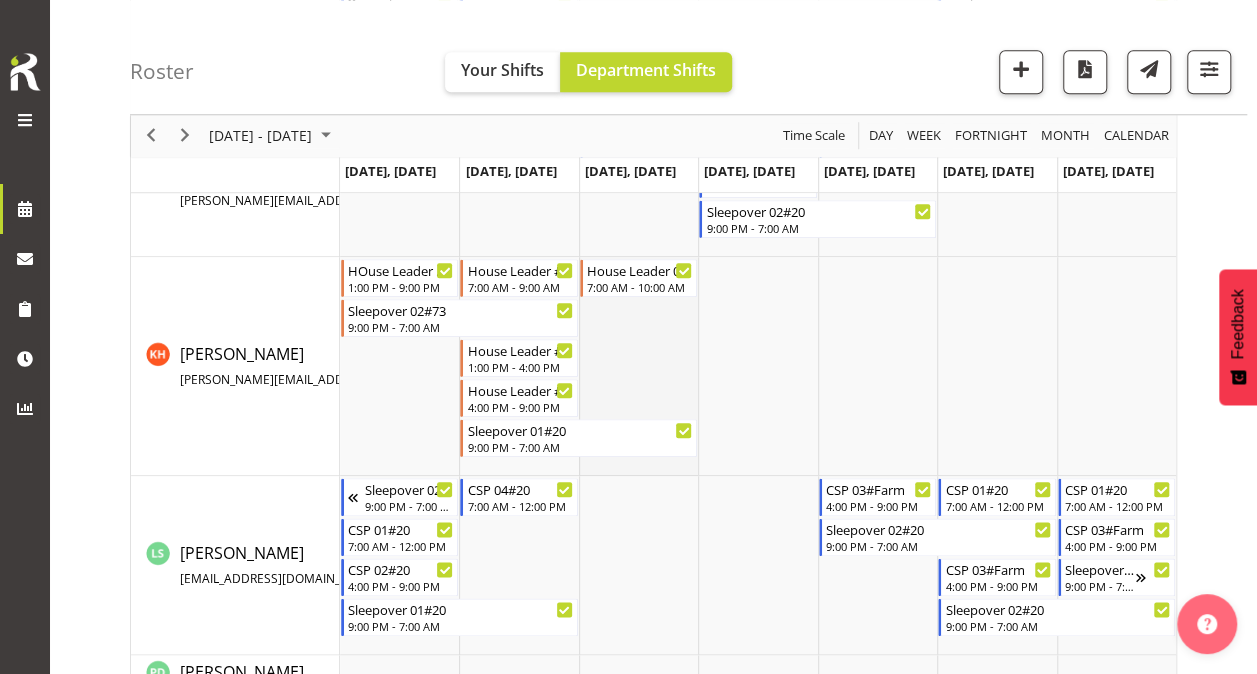 click at bounding box center [638, 366] 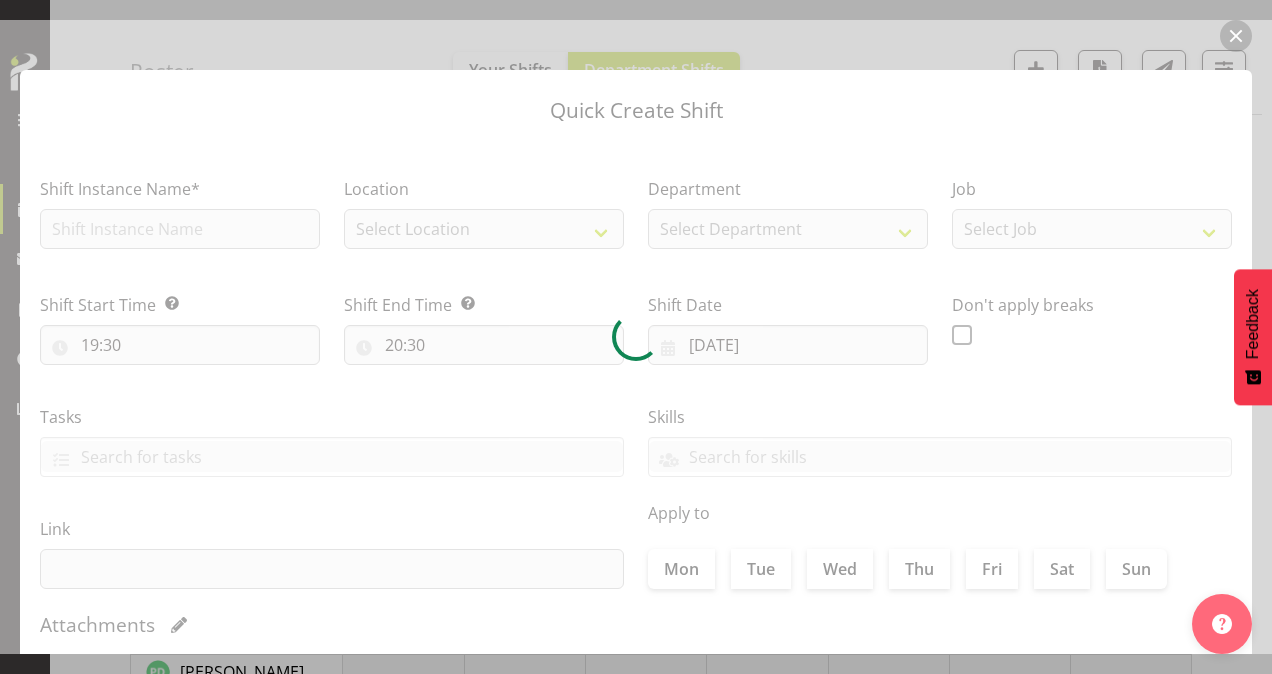 type on "[DATE]" 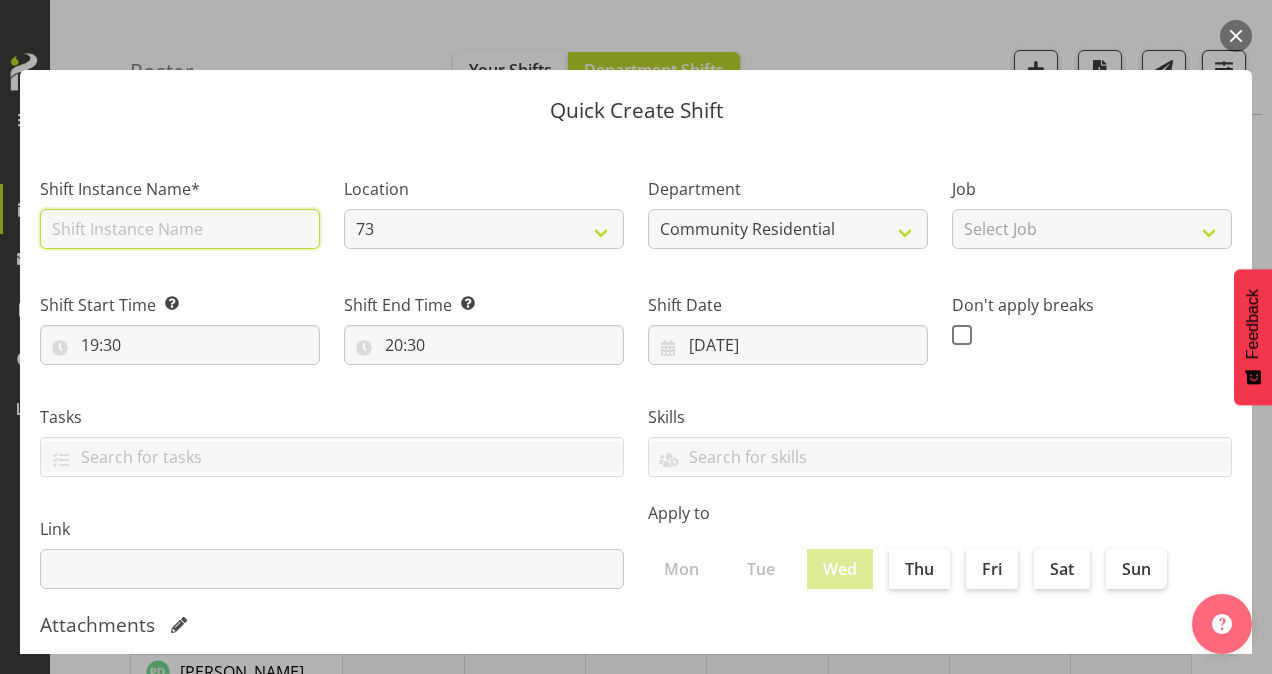 click at bounding box center [180, 229] 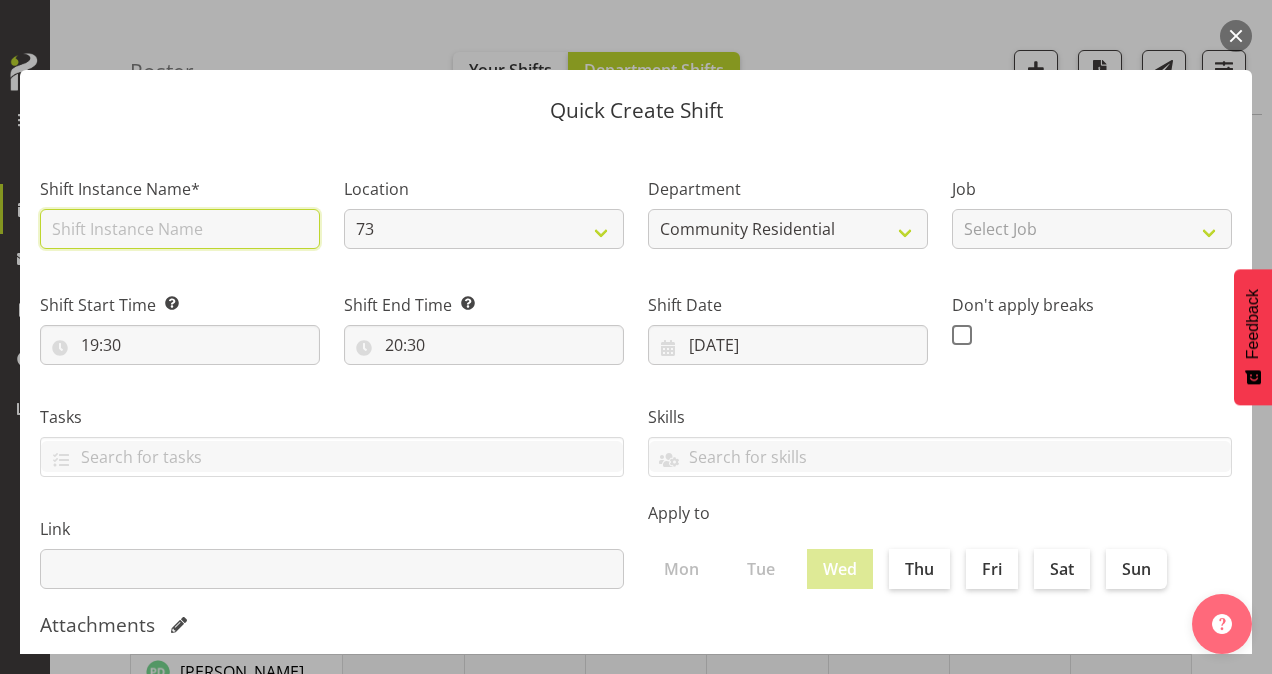 type on "House Leader #73" 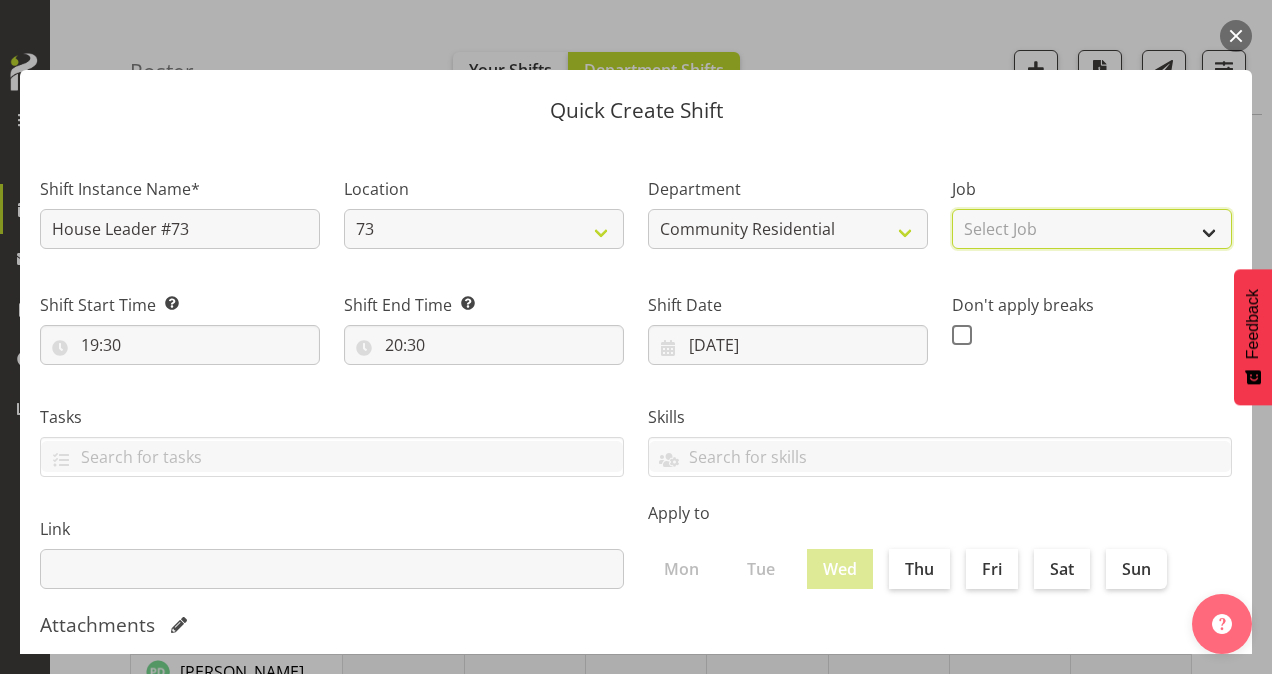 click on "Select Job  Accounts Admin Art Coordinator Community Leader Community Support Person Community Support Person-Casual House Leader Office Admin Senior Coordinator Service Manager Volunteer" at bounding box center (1092, 229) 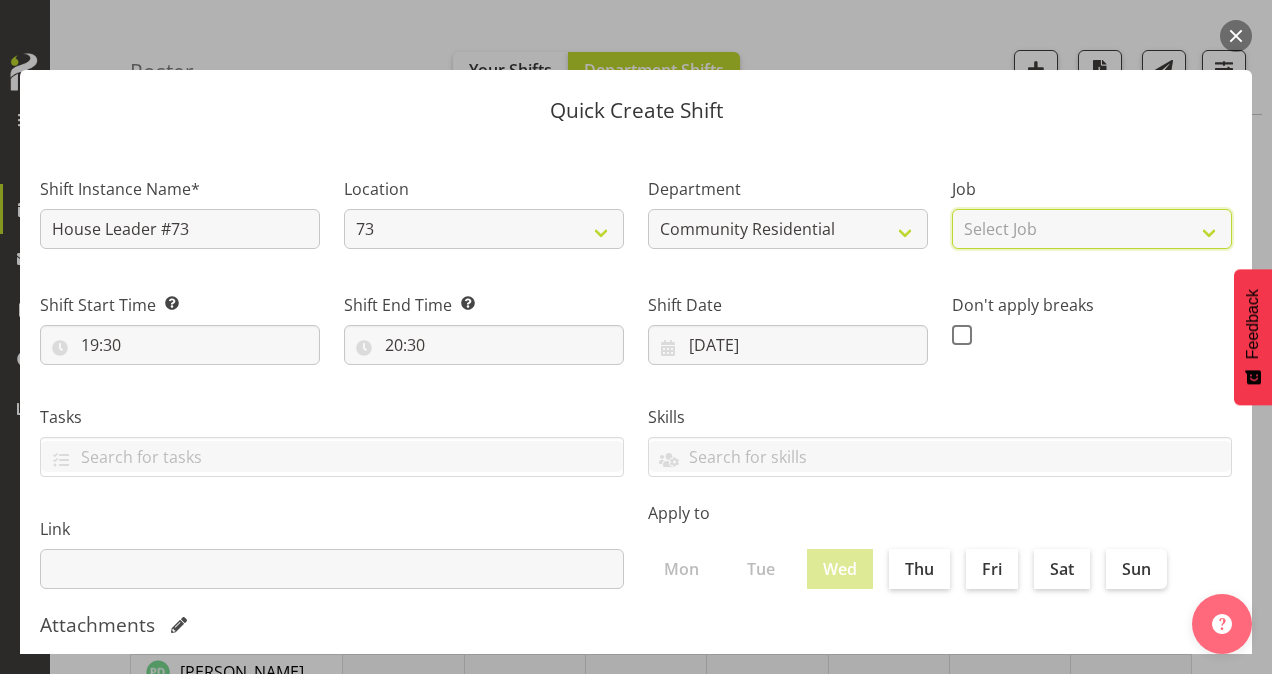 select on "1" 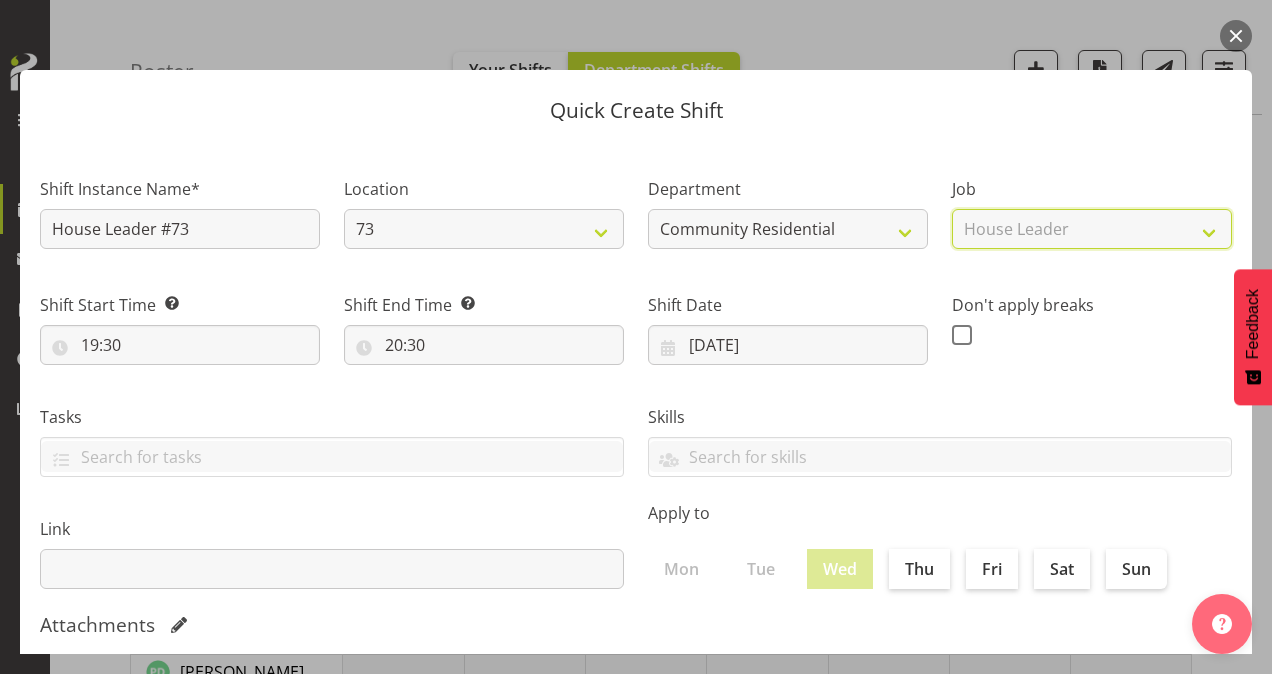 click on "Select Job  Accounts Admin Art Coordinator Community Leader Community Support Person Community Support Person-Casual House Leader Office Admin Senior Coordinator Service Manager Volunteer" at bounding box center (1092, 229) 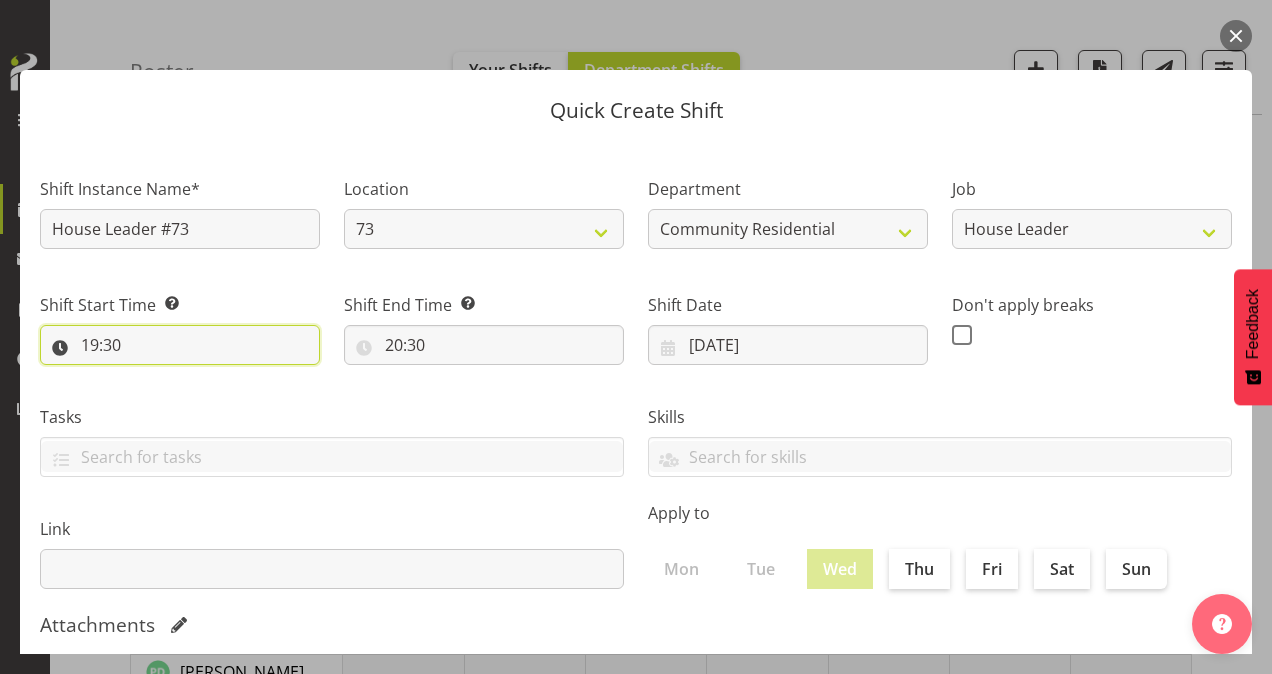 click on "19:30" at bounding box center [180, 345] 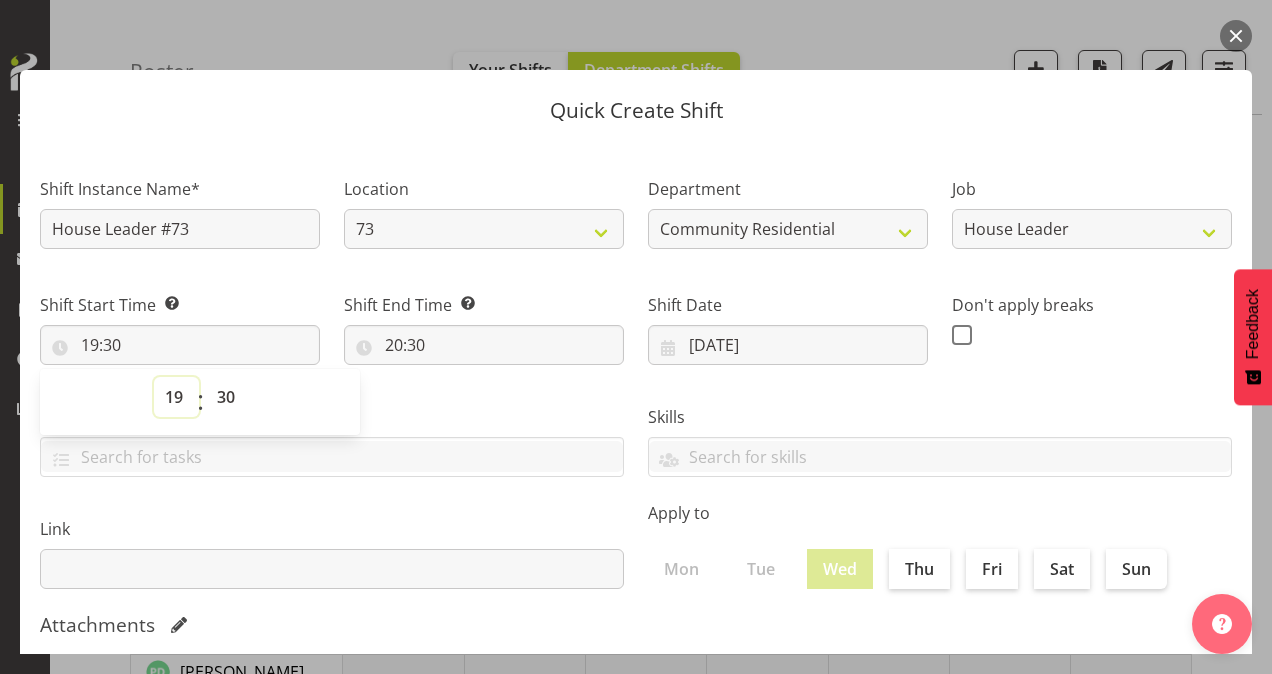 click on "00   01   02   03   04   05   06   07   08   09   10   11   12   13   14   15   16   17   18   19   20   21   22   23" at bounding box center [176, 397] 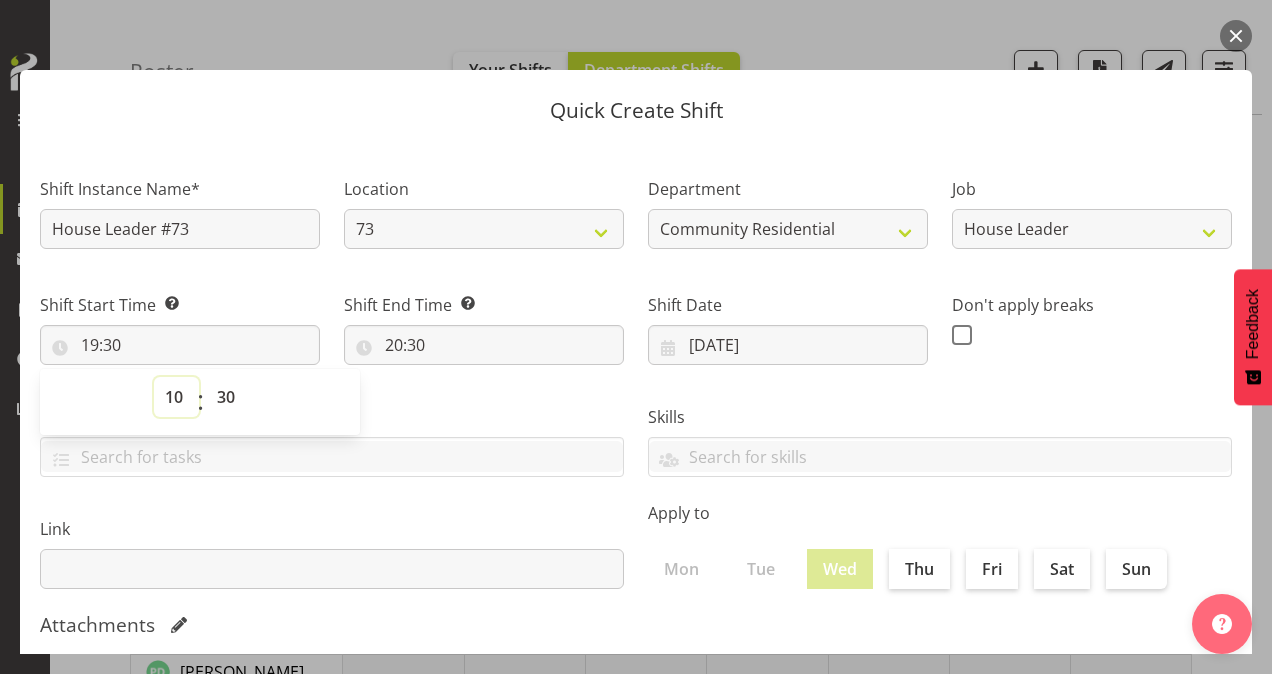 click on "00   01   02   03   04   05   06   07   08   09   10   11   12   13   14   15   16   17   18   19   20   21   22   23" at bounding box center (176, 397) 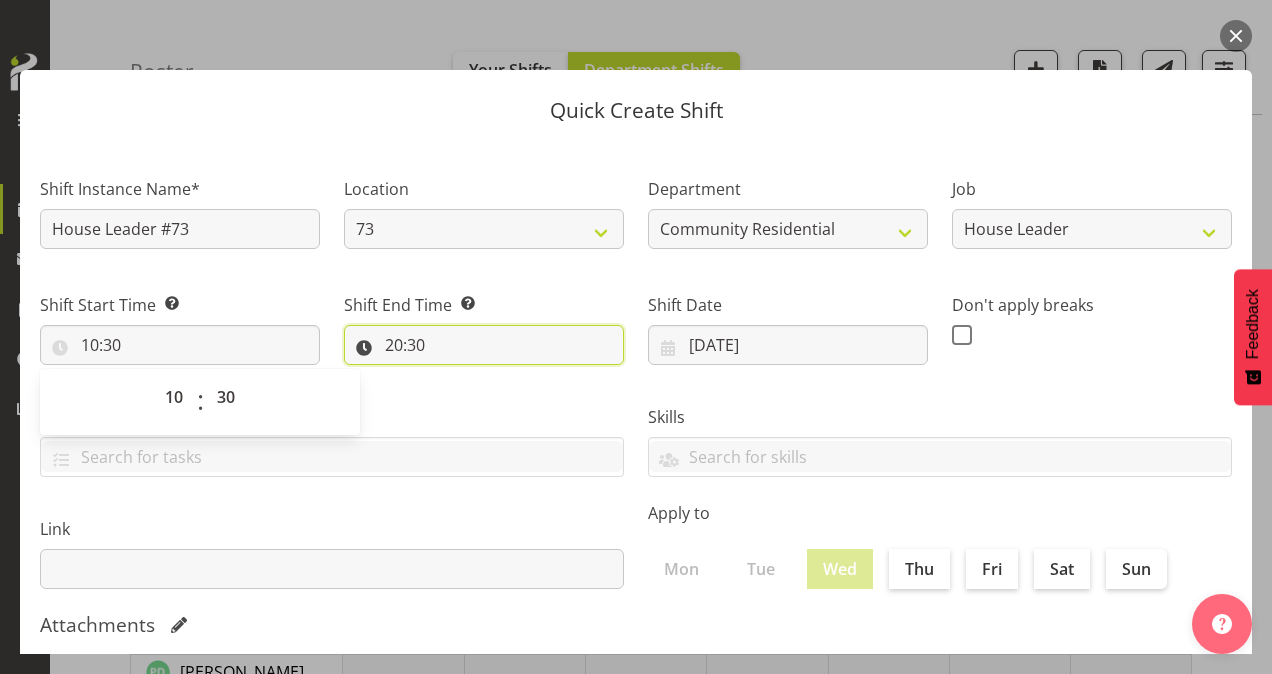 click on "20:30" at bounding box center [484, 345] 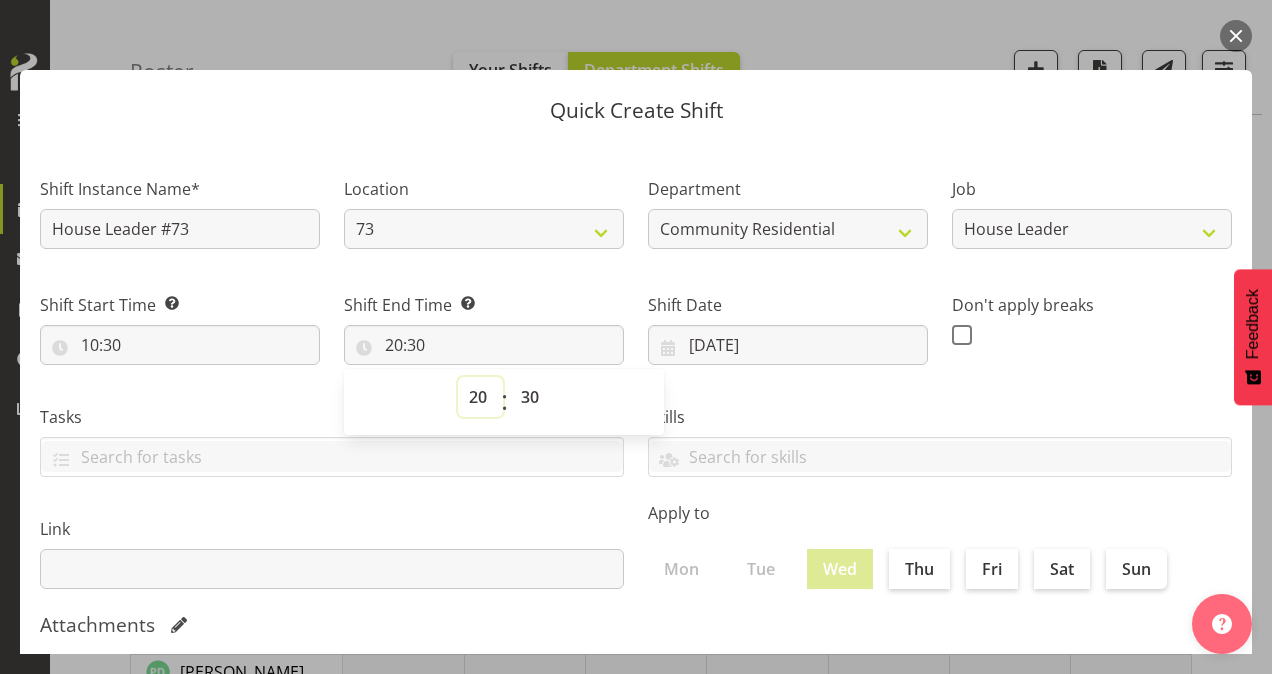 click on "00   01   02   03   04   05   06   07   08   09   10   11   12   13   14   15   16   17   18   19   20   21   22   23" at bounding box center (480, 397) 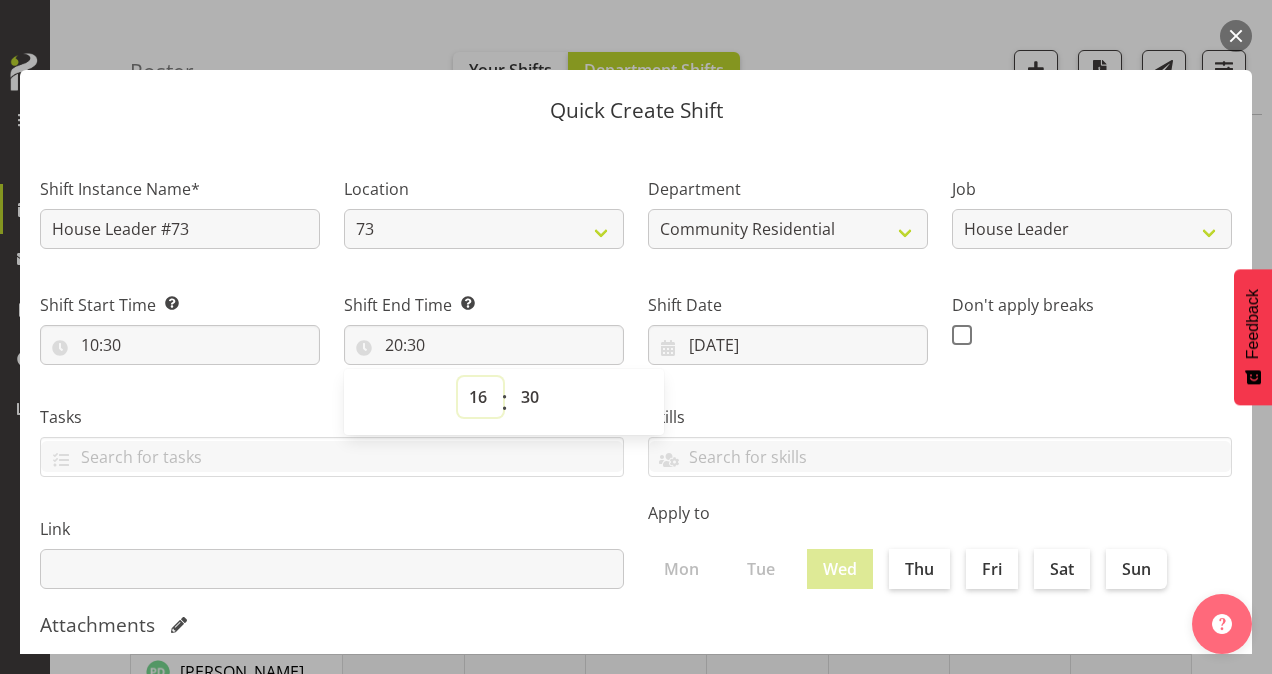 click on "00   01   02   03   04   05   06   07   08   09   10   11   12   13   14   15   16   17   18   19   20   21   22   23" at bounding box center [480, 397] 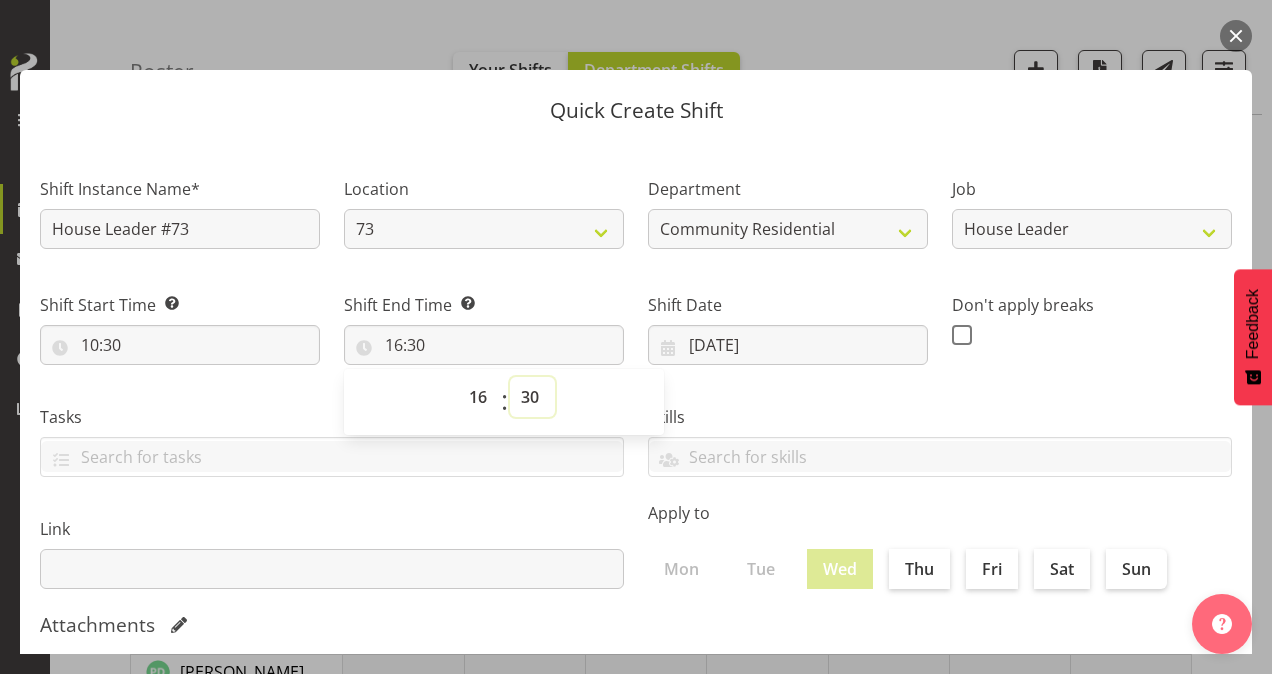 click on "00   01   02   03   04   05   06   07   08   09   10   11   12   13   14   15   16   17   18   19   20   21   22   23   24   25   26   27   28   29   30   31   32   33   34   35   36   37   38   39   40   41   42   43   44   45   46   47   48   49   50   51   52   53   54   55   56   57   58   59" at bounding box center (532, 397) 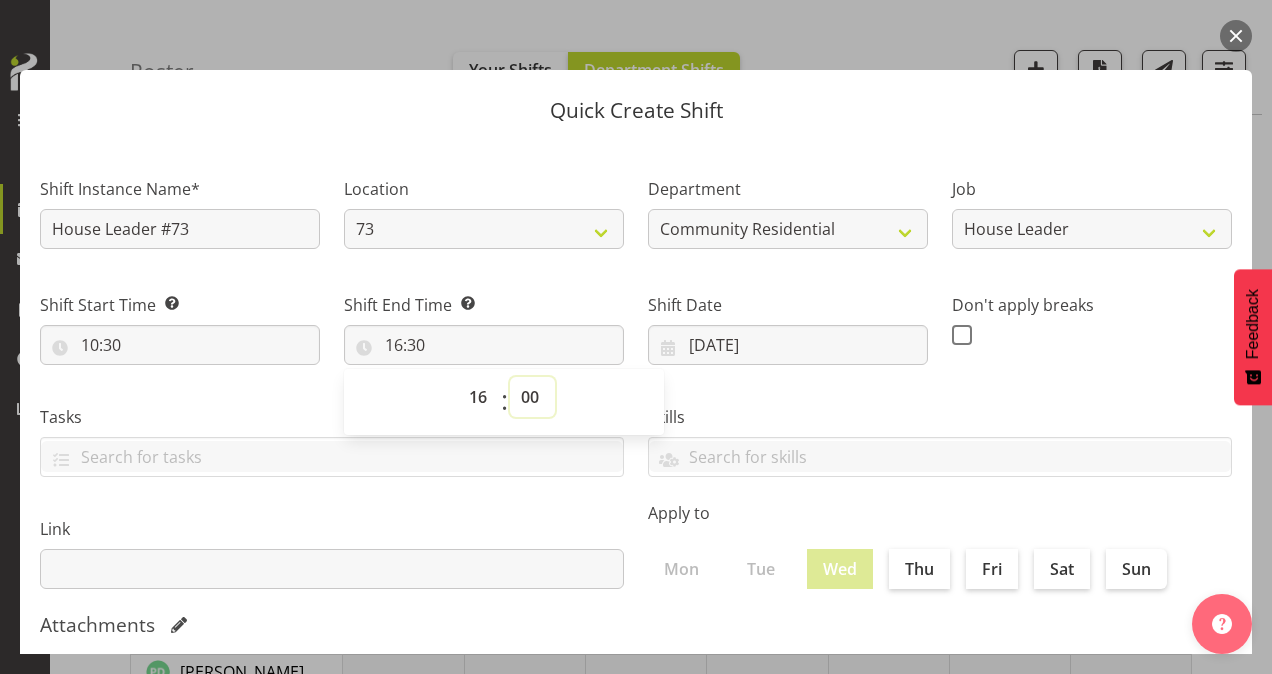 click on "00   01   02   03   04   05   06   07   08   09   10   11   12   13   14   15   16   17   18   19   20   21   22   23   24   25   26   27   28   29   30   31   32   33   34   35   36   37   38   39   40   41   42   43   44   45   46   47   48   49   50   51   52   53   54   55   56   57   58   59" at bounding box center [532, 397] 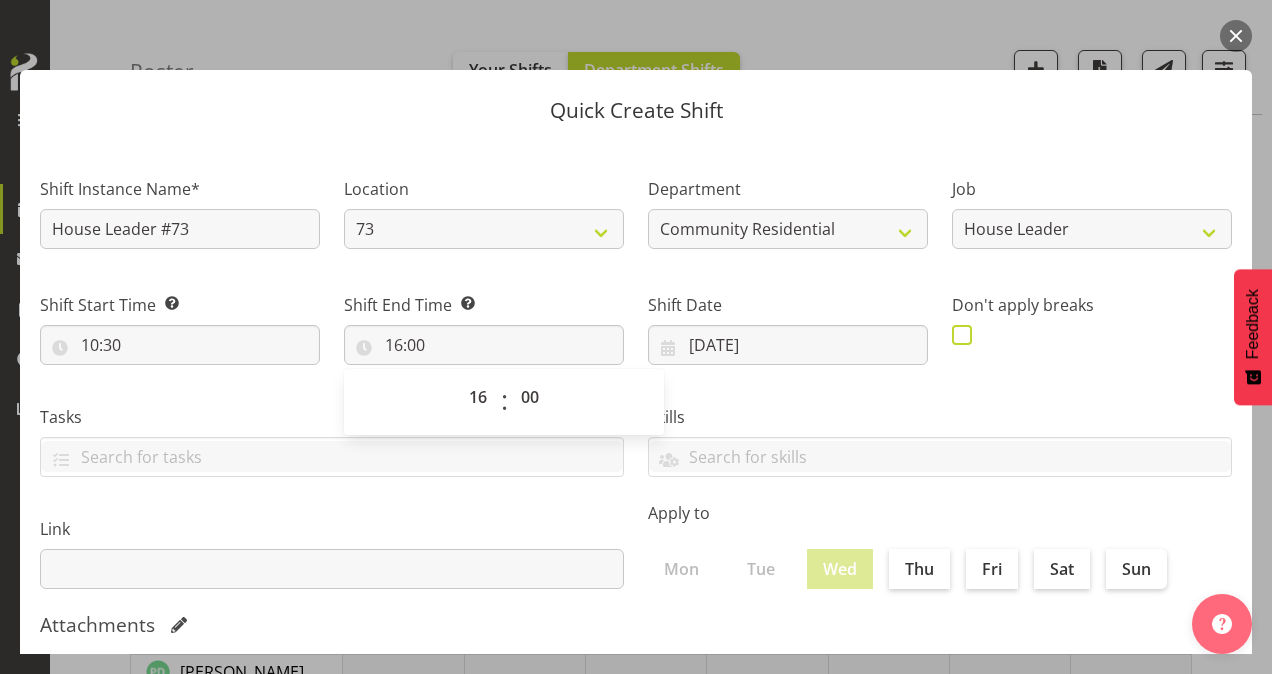 click at bounding box center [962, 335] 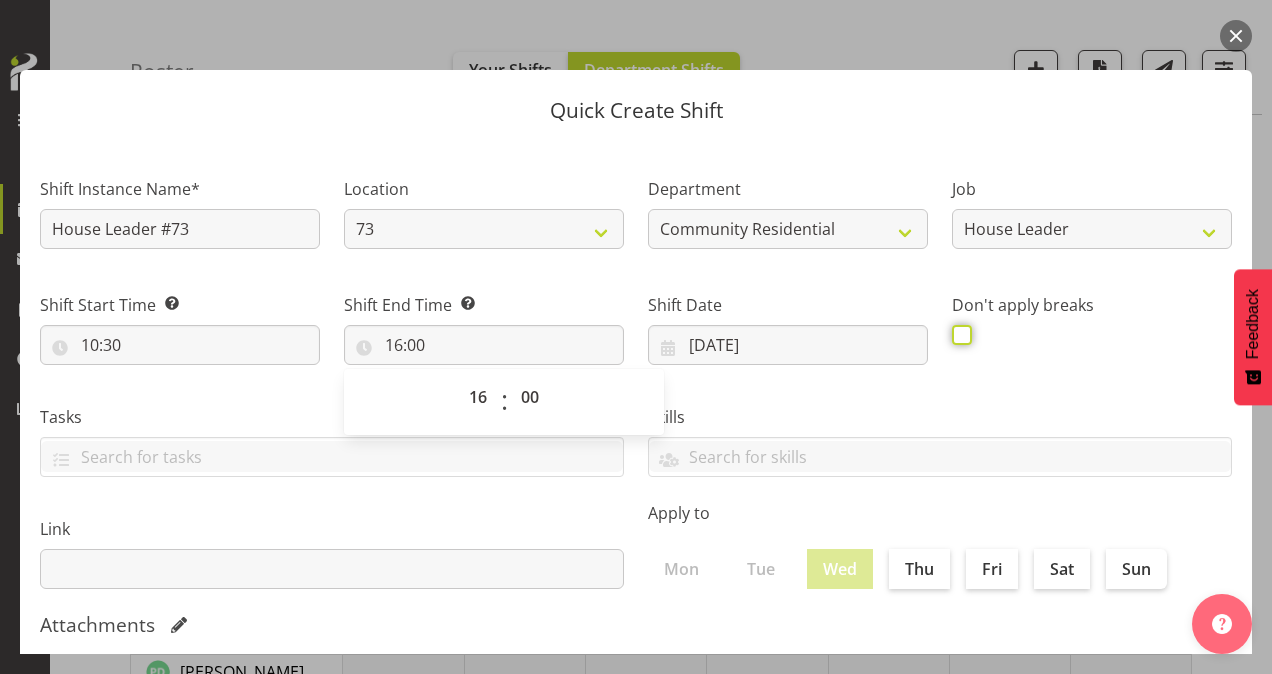 click at bounding box center [958, 334] 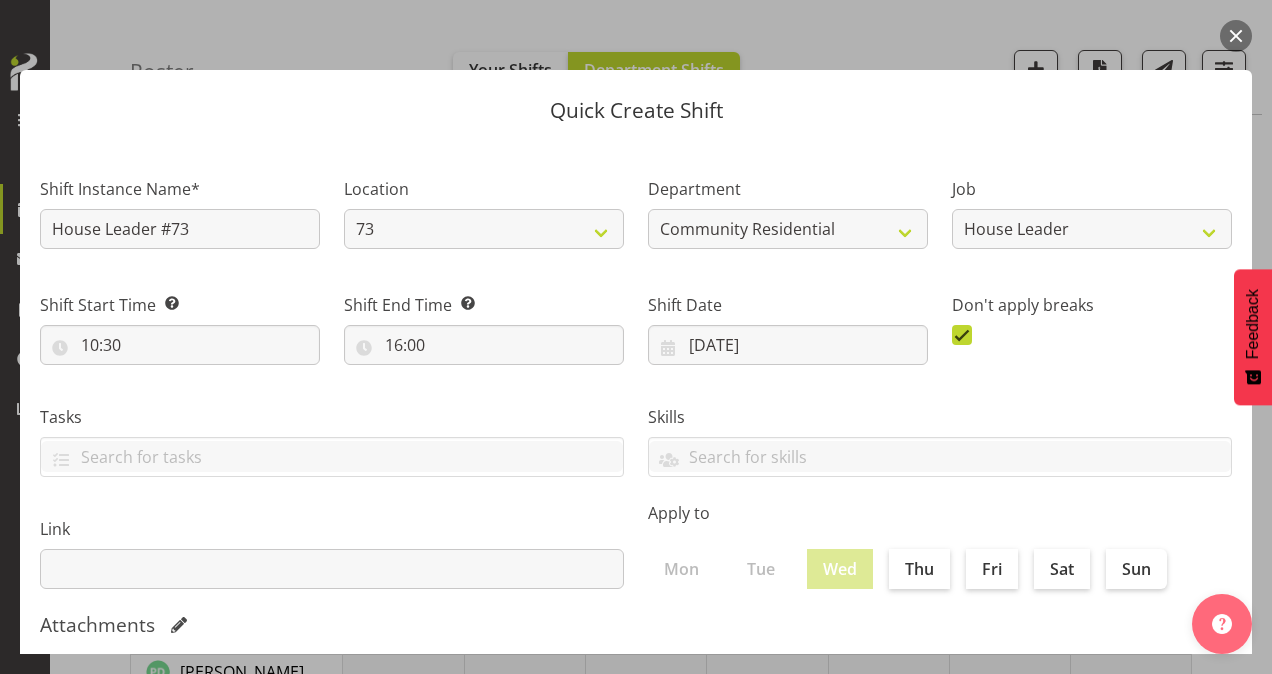 click on "Skills  Senate   Senate" at bounding box center (940, 433) 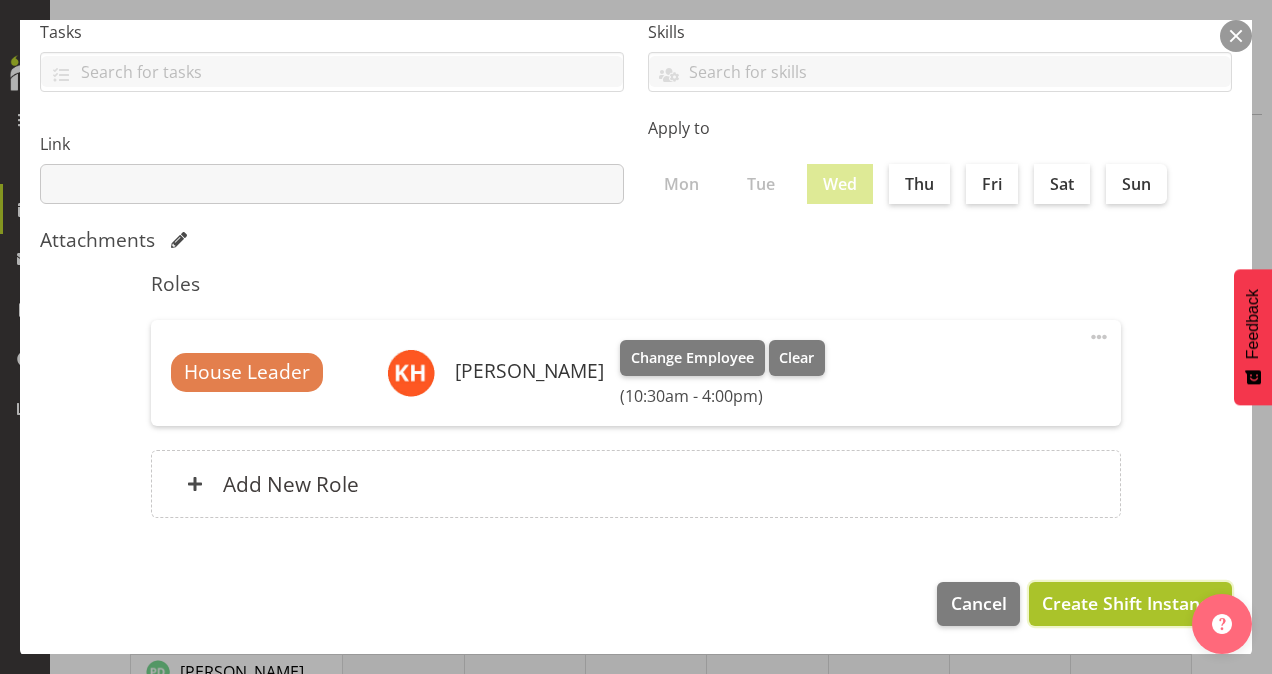 click on "Create Shift Instance" at bounding box center (1130, 603) 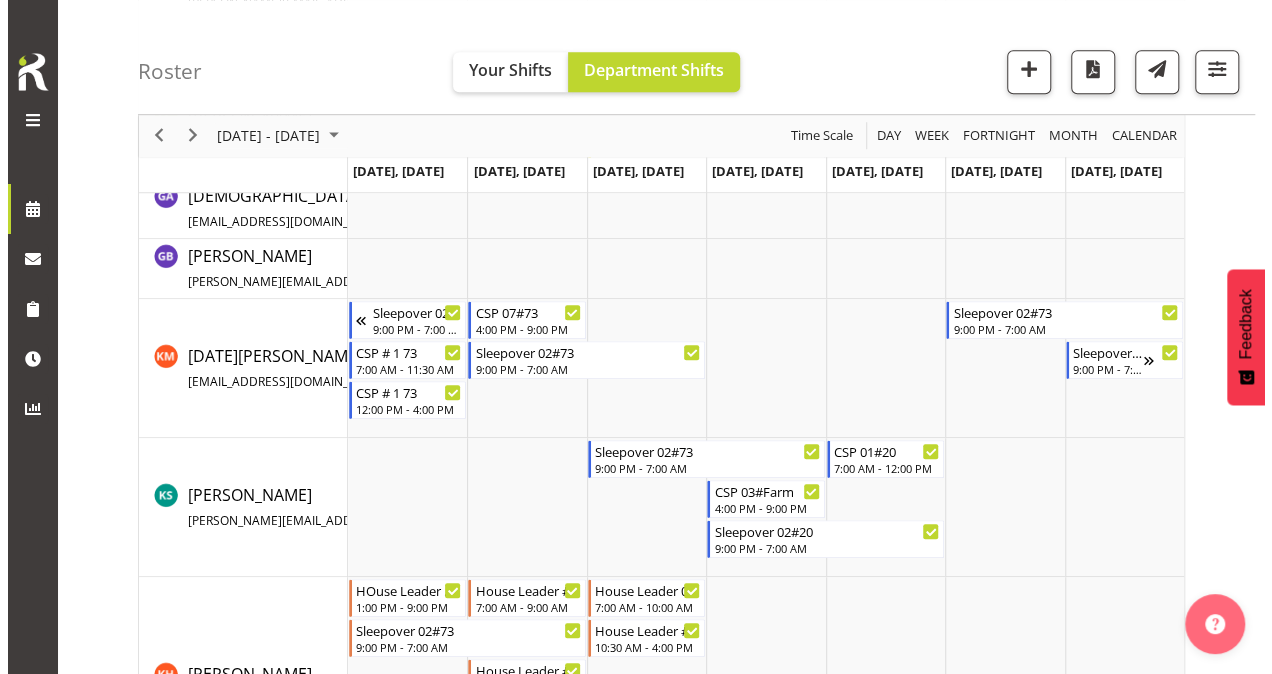 scroll, scrollTop: 566, scrollLeft: 0, axis: vertical 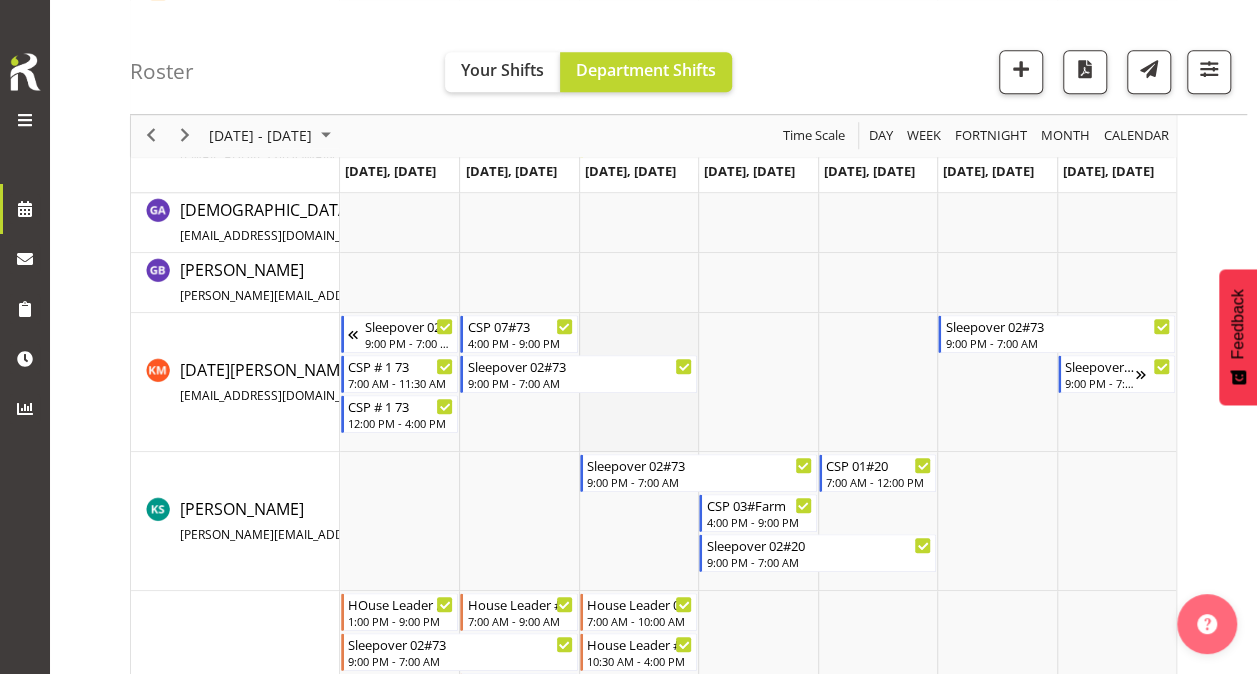 click at bounding box center [638, 382] 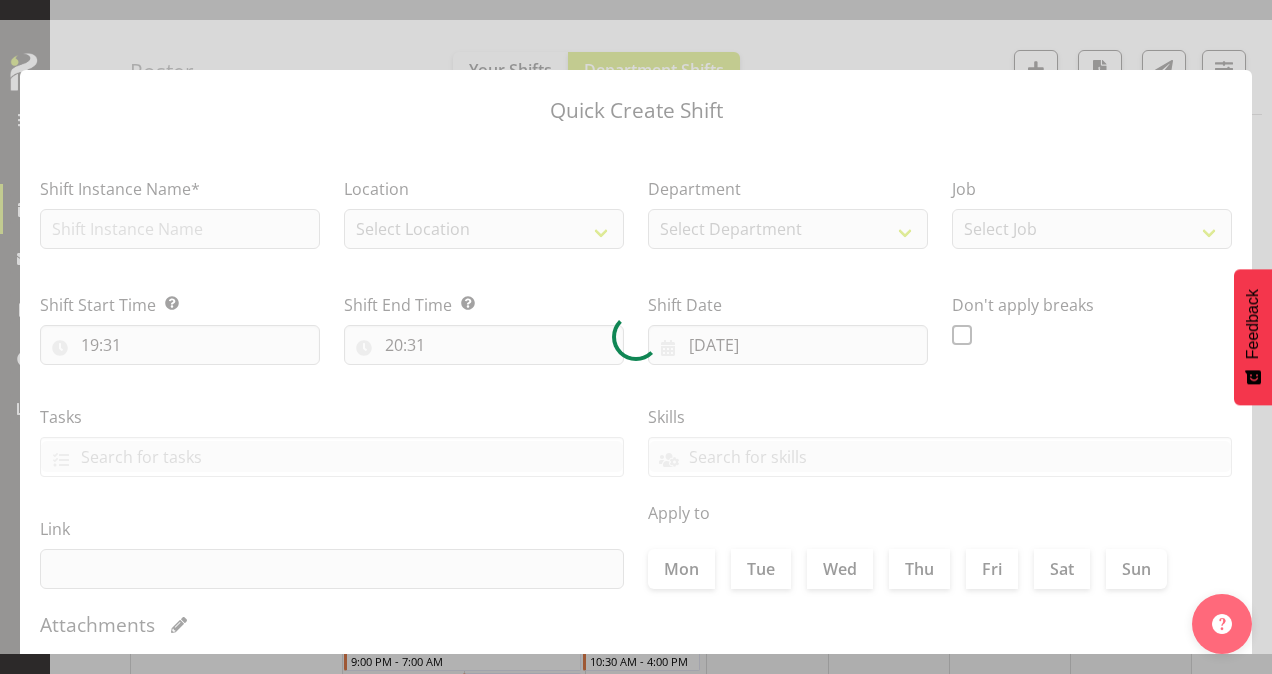 type on "[DATE]" 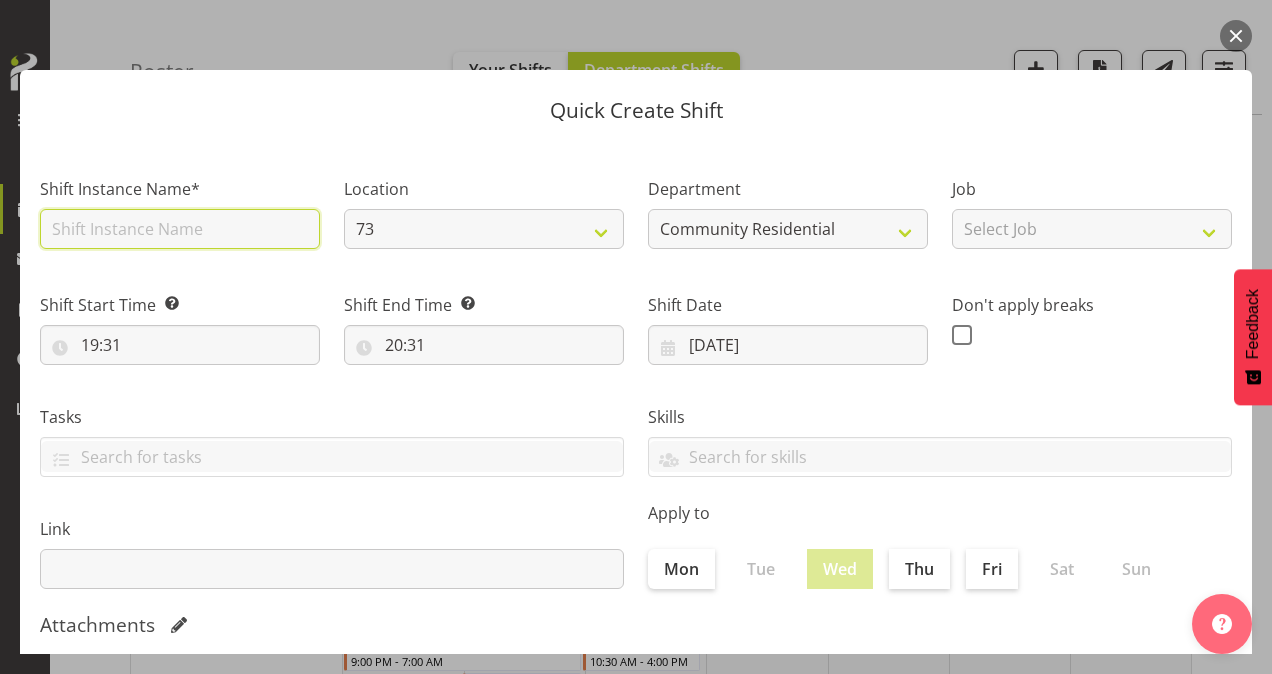 click at bounding box center [180, 229] 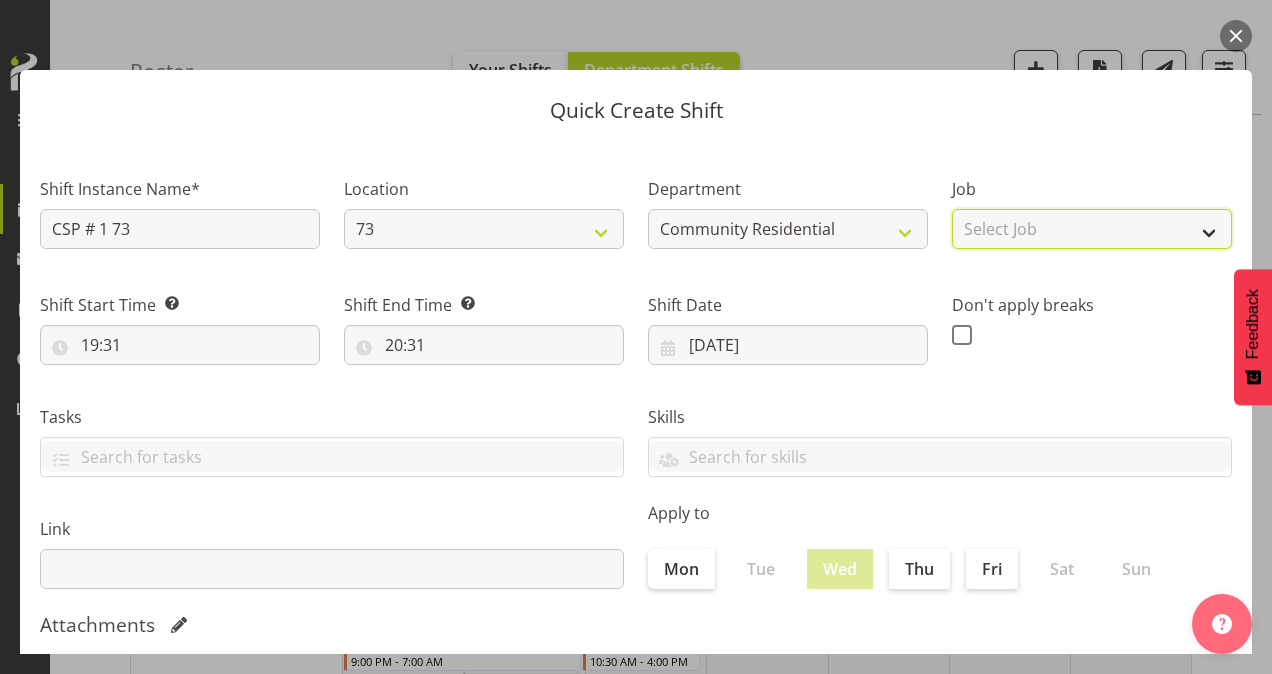 click on "Select Job  Accounts Admin Art Coordinator Community Leader Community Support Person Community Support Person-Casual House Leader Office Admin Senior Coordinator Service Manager Volunteer" at bounding box center (1092, 229) 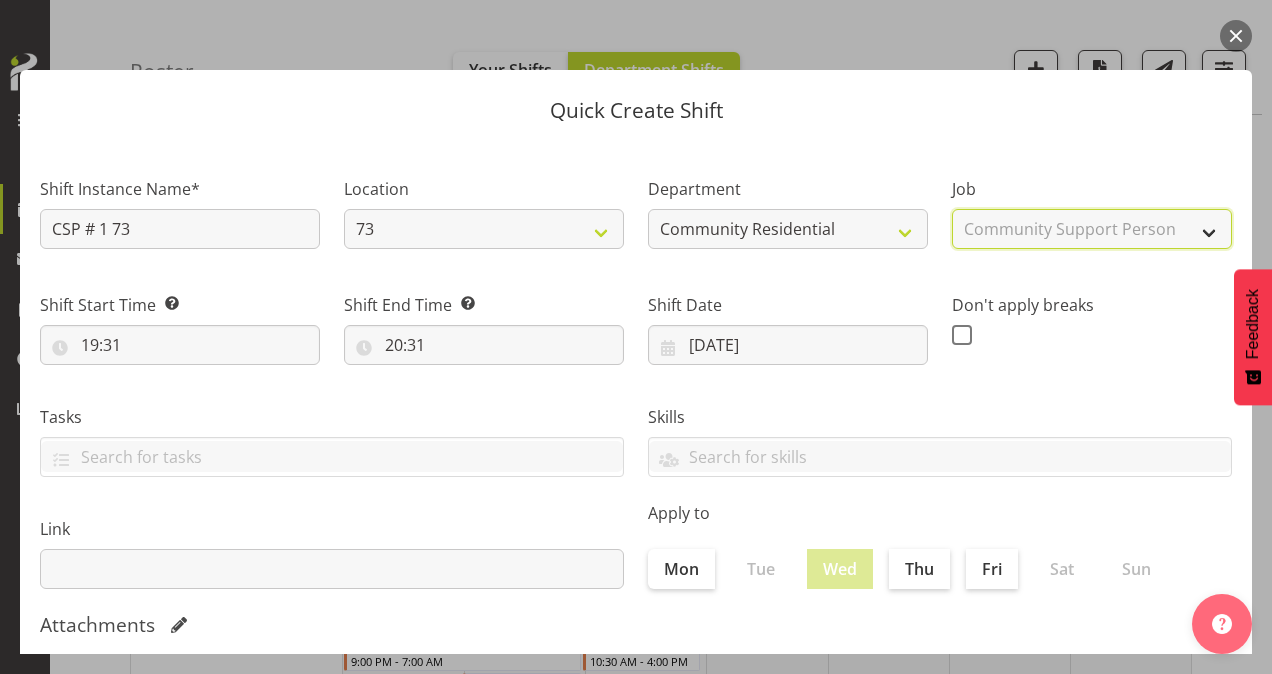 click on "Select Job  Accounts Admin Art Coordinator Community Leader Community Support Person Community Support Person-Casual House Leader Office Admin Senior Coordinator Service Manager Volunteer" at bounding box center [1092, 229] 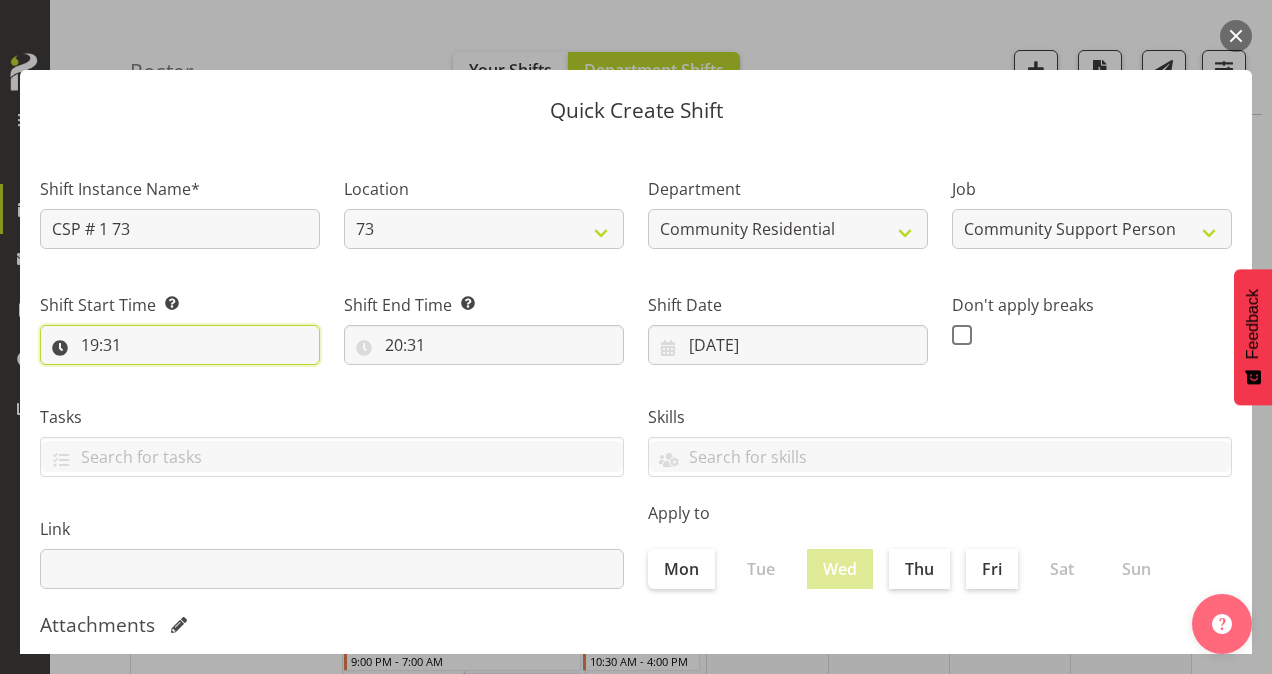click on "19:31" at bounding box center [180, 345] 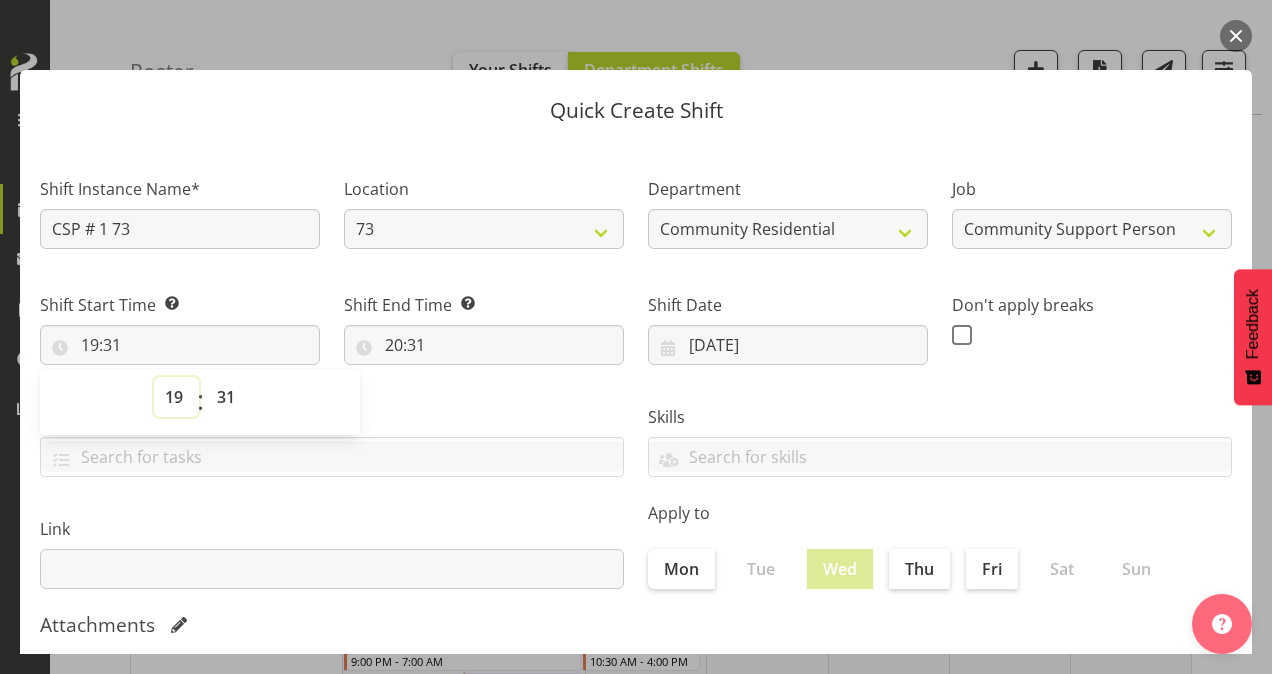 click on "00   01   02   03   04   05   06   07   08   09   10   11   12   13   14   15   16   17   18   19   20   21   22   23" at bounding box center [176, 397] 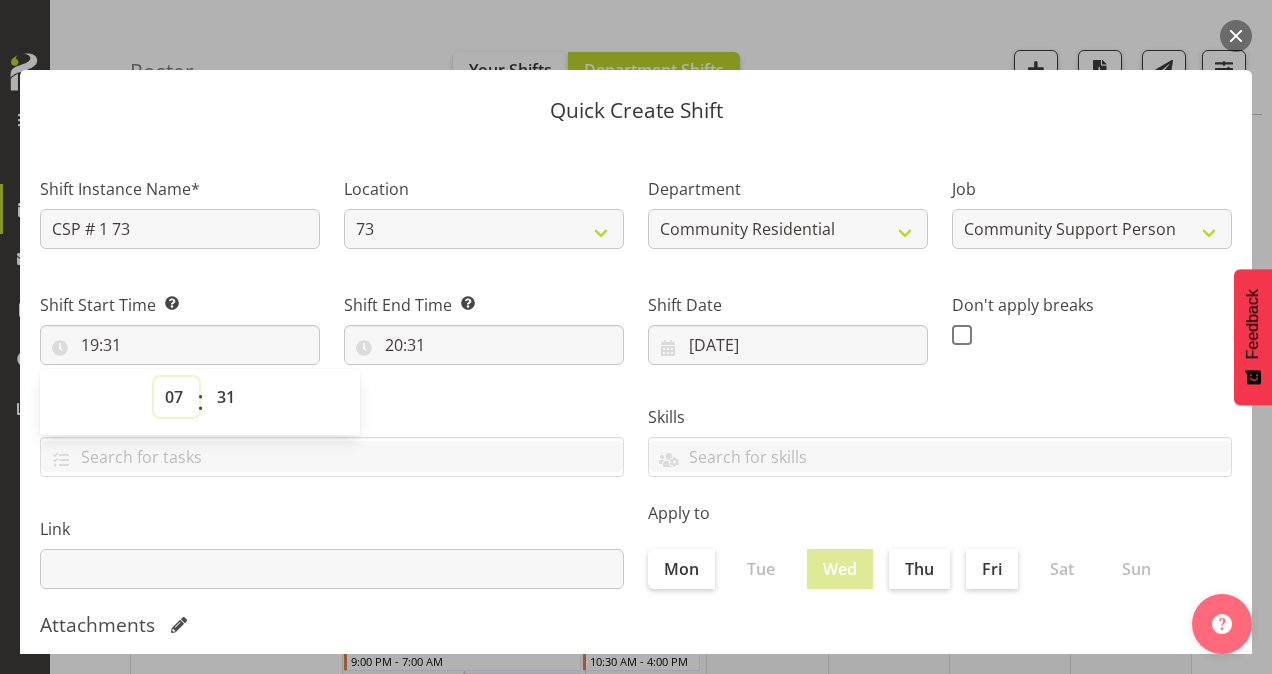 click on "00   01   02   03   04   05   06   07   08   09   10   11   12   13   14   15   16   17   18   19   20   21   22   23" at bounding box center [176, 397] 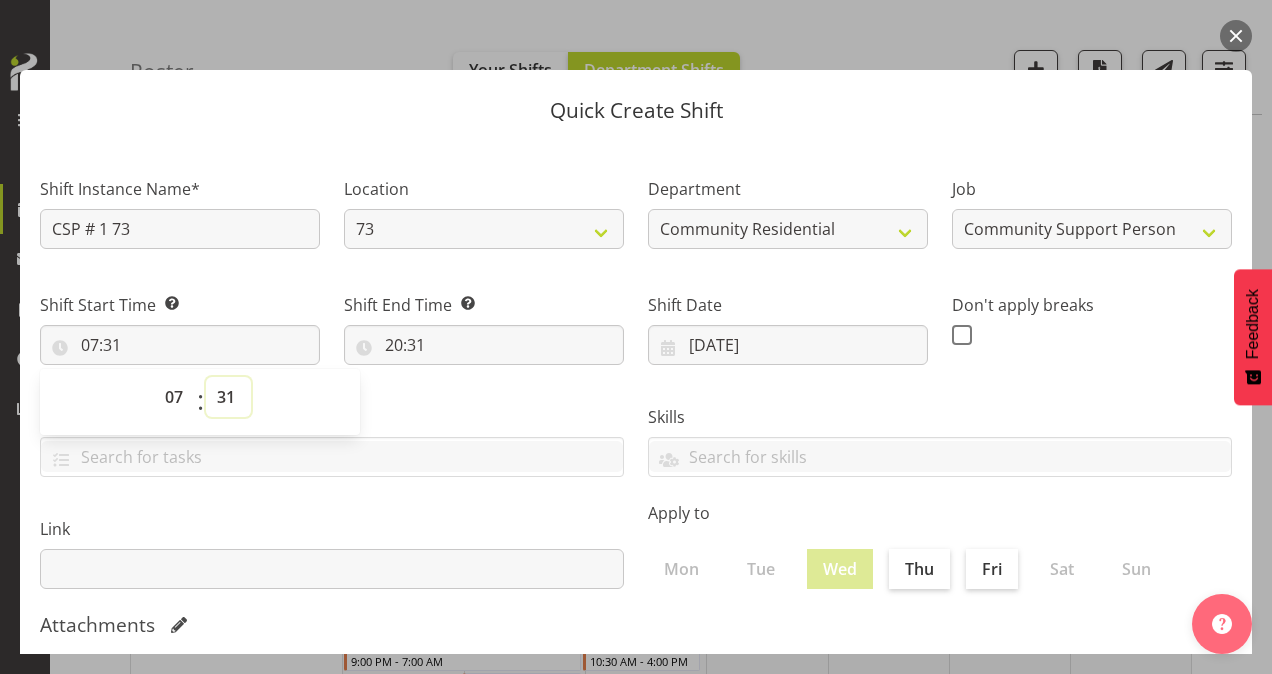 click on "00   01   02   03   04   05   06   07   08   09   10   11   12   13   14   15   16   17   18   19   20   21   22   23   24   25   26   27   28   29   30   31   32   33   34   35   36   37   38   39   40   41   42   43   44   45   46   47   48   49   50   51   52   53   54   55   56   57   58   59" at bounding box center [228, 397] 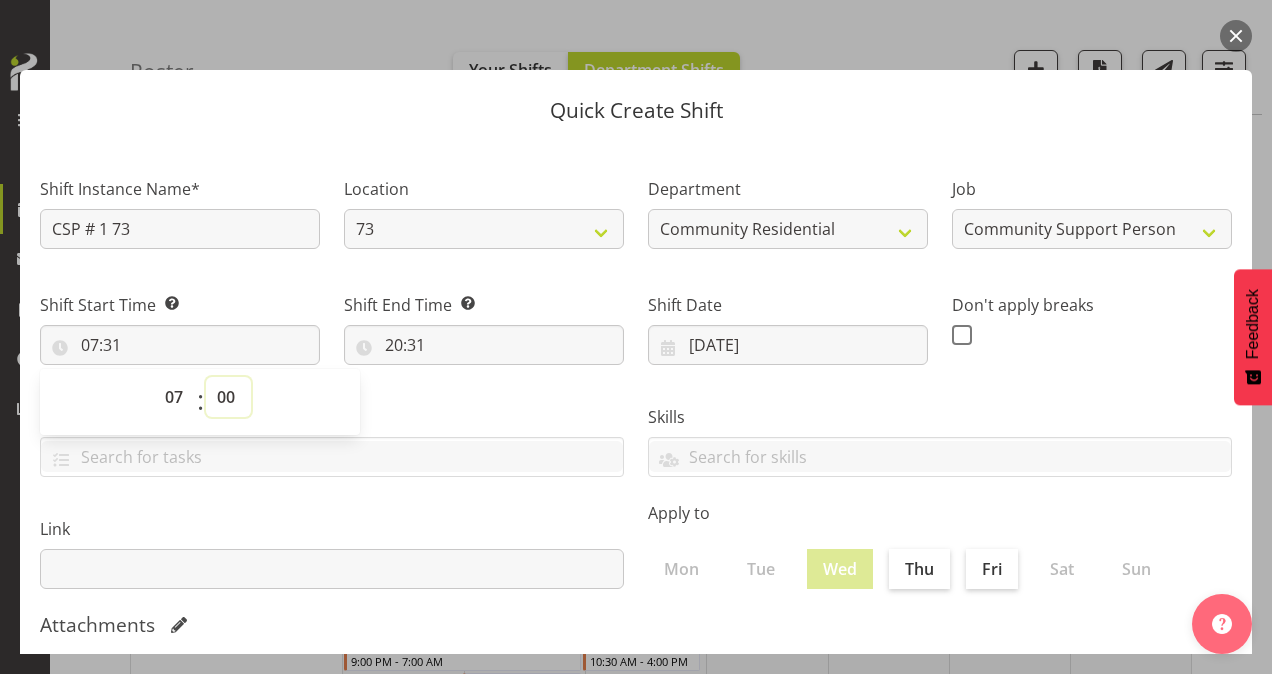 click on "00   01   02   03   04   05   06   07   08   09   10   11   12   13   14   15   16   17   18   19   20   21   22   23   24   25   26   27   28   29   30   31   32   33   34   35   36   37   38   39   40   41   42   43   44   45   46   47   48   49   50   51   52   53   54   55   56   57   58   59" at bounding box center [228, 397] 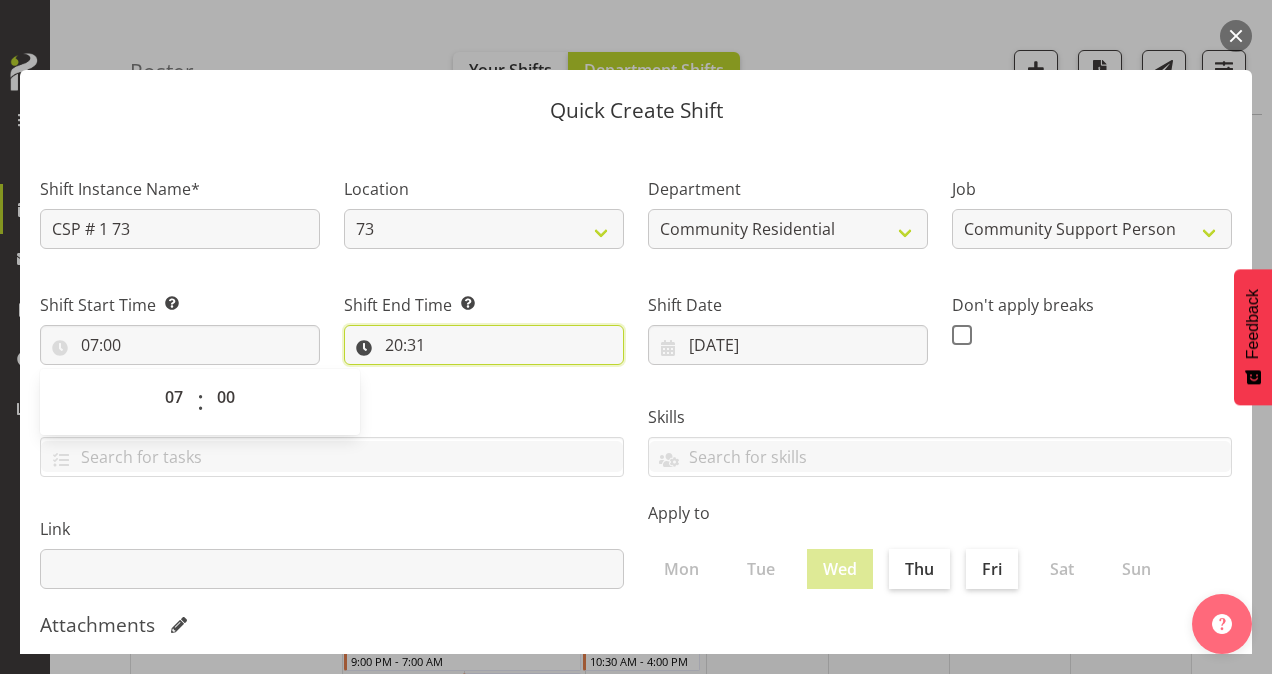click on "20:31" at bounding box center [484, 345] 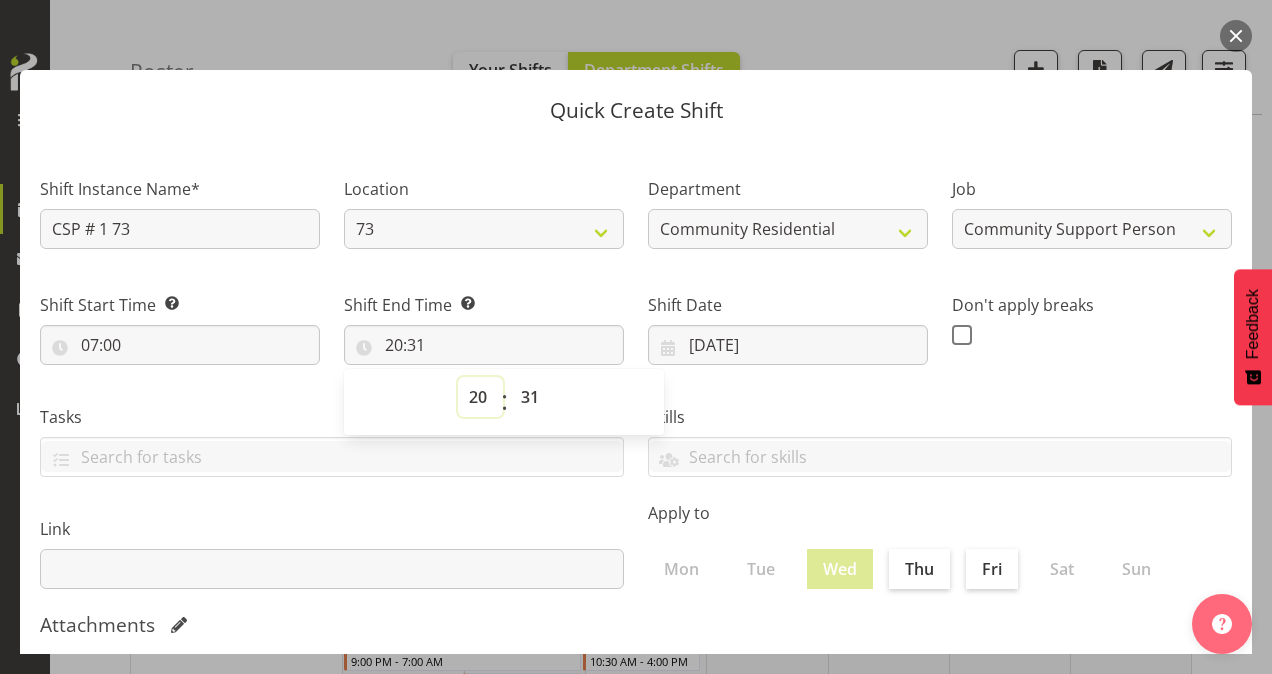 click on "00   01   02   03   04   05   06   07   08   09   10   11   12   13   14   15   16   17   18   19   20   21   22   23" at bounding box center (480, 397) 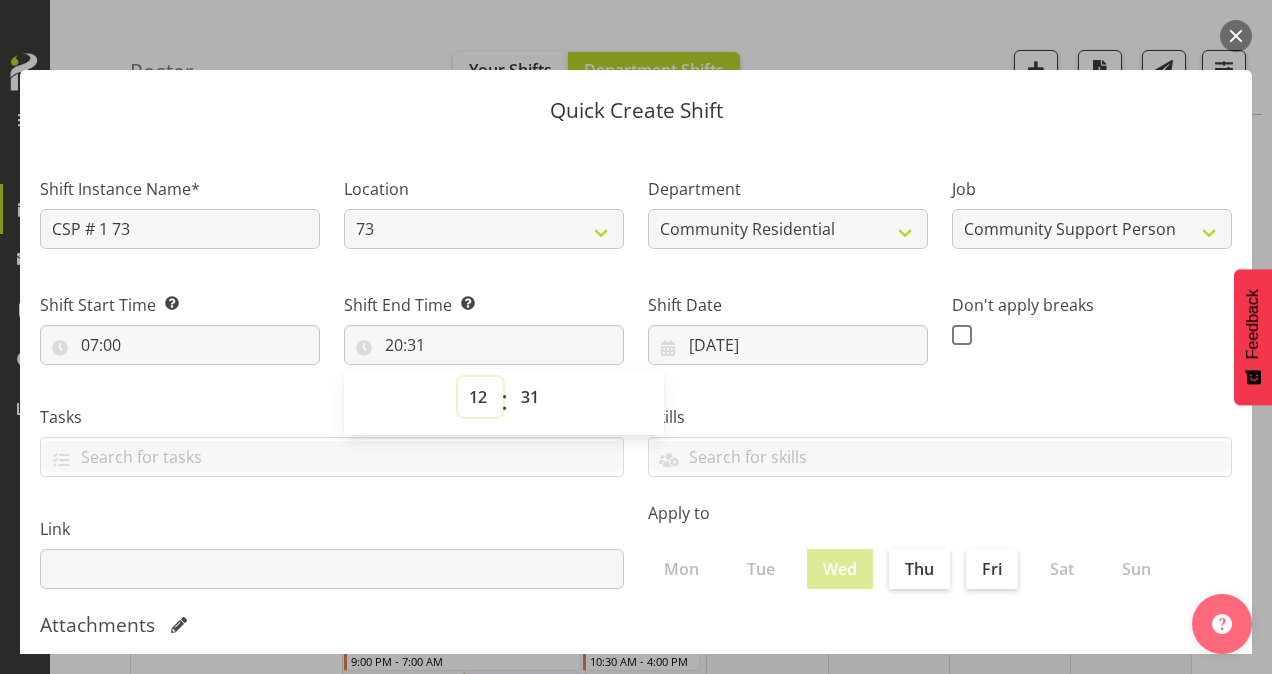 click on "00   01   02   03   04   05   06   07   08   09   10   11   12   13   14   15   16   17   18   19   20   21   22   23" at bounding box center (480, 397) 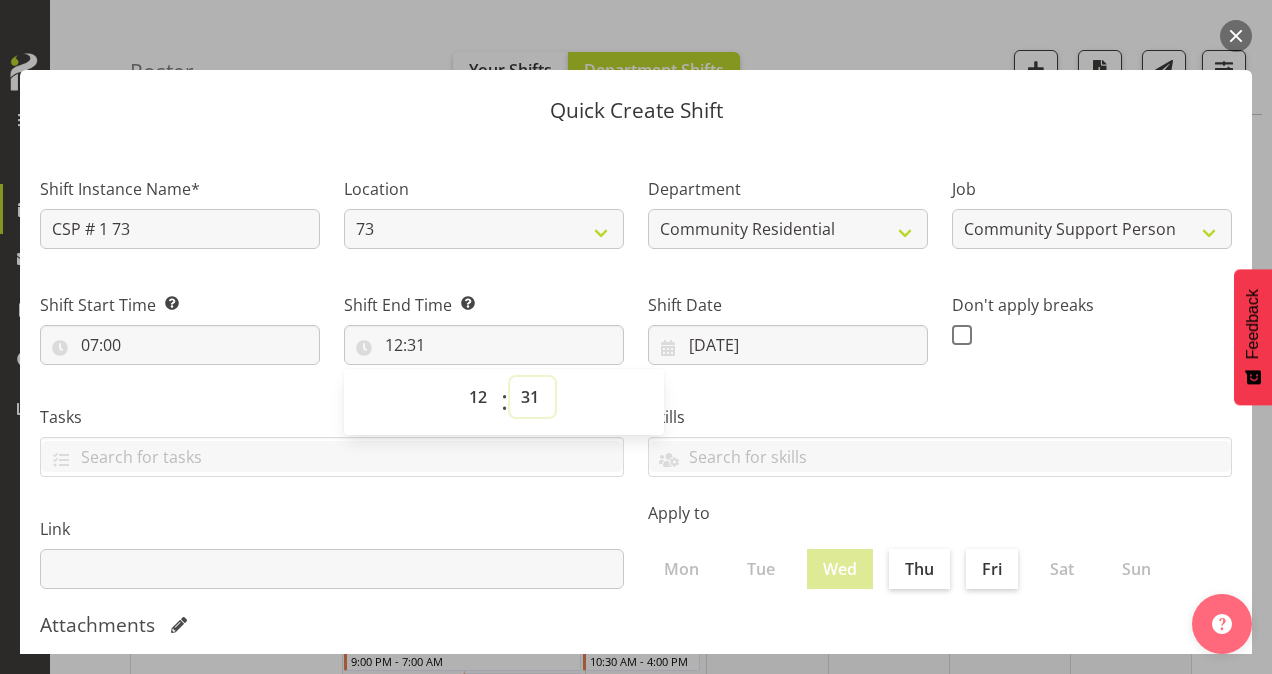 click on "00   01   02   03   04   05   06   07   08   09   10   11   12   13   14   15   16   17   18   19   20   21   22   23   24   25   26   27   28   29   30   31   32   33   34   35   36   37   38   39   40   41   42   43   44   45   46   47   48   49   50   51   52   53   54   55   56   57   58   59" at bounding box center (532, 397) 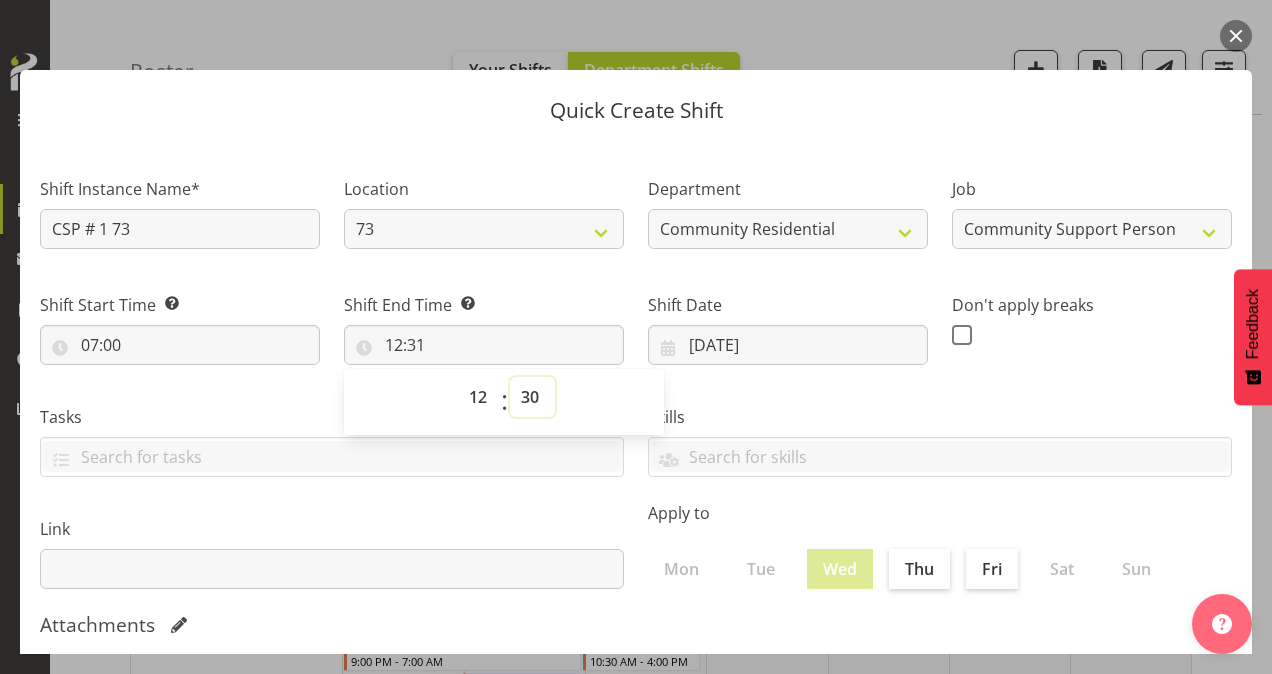 click on "00   01   02   03   04   05   06   07   08   09   10   11   12   13   14   15   16   17   18   19   20   21   22   23   24   25   26   27   28   29   30   31   32   33   34   35   36   37   38   39   40   41   42   43   44   45   46   47   48   49   50   51   52   53   54   55   56   57   58   59" at bounding box center (532, 397) 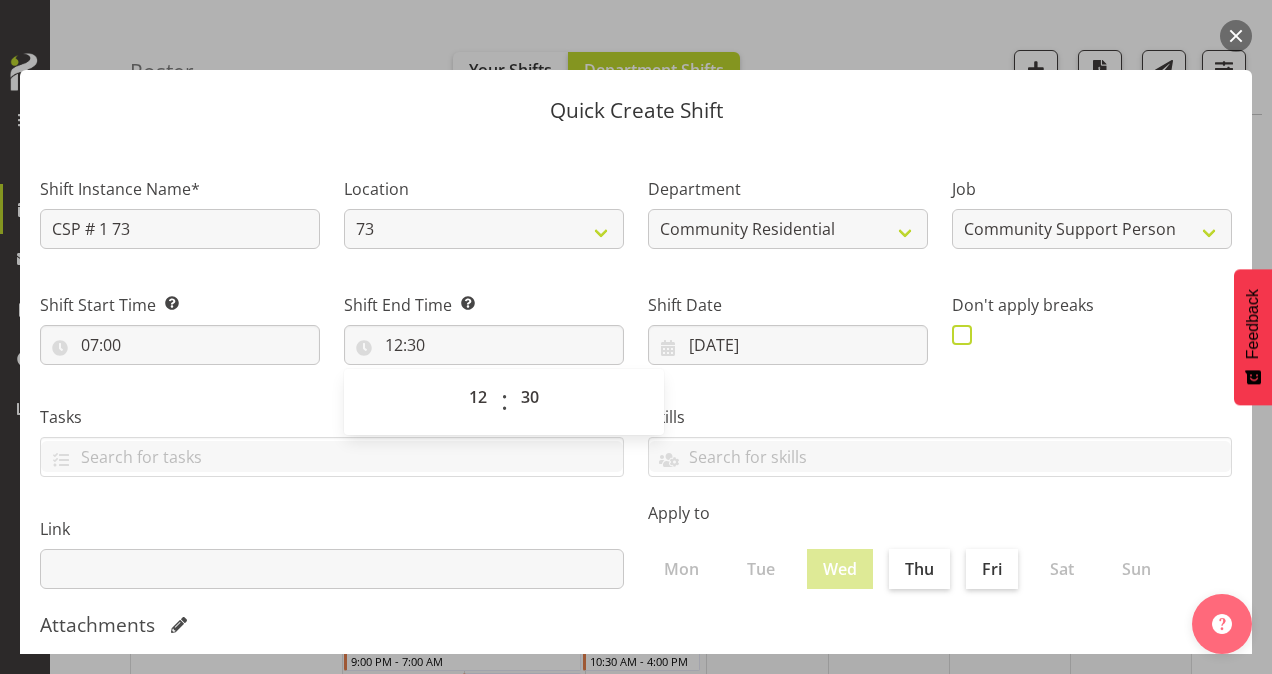 click at bounding box center [962, 335] 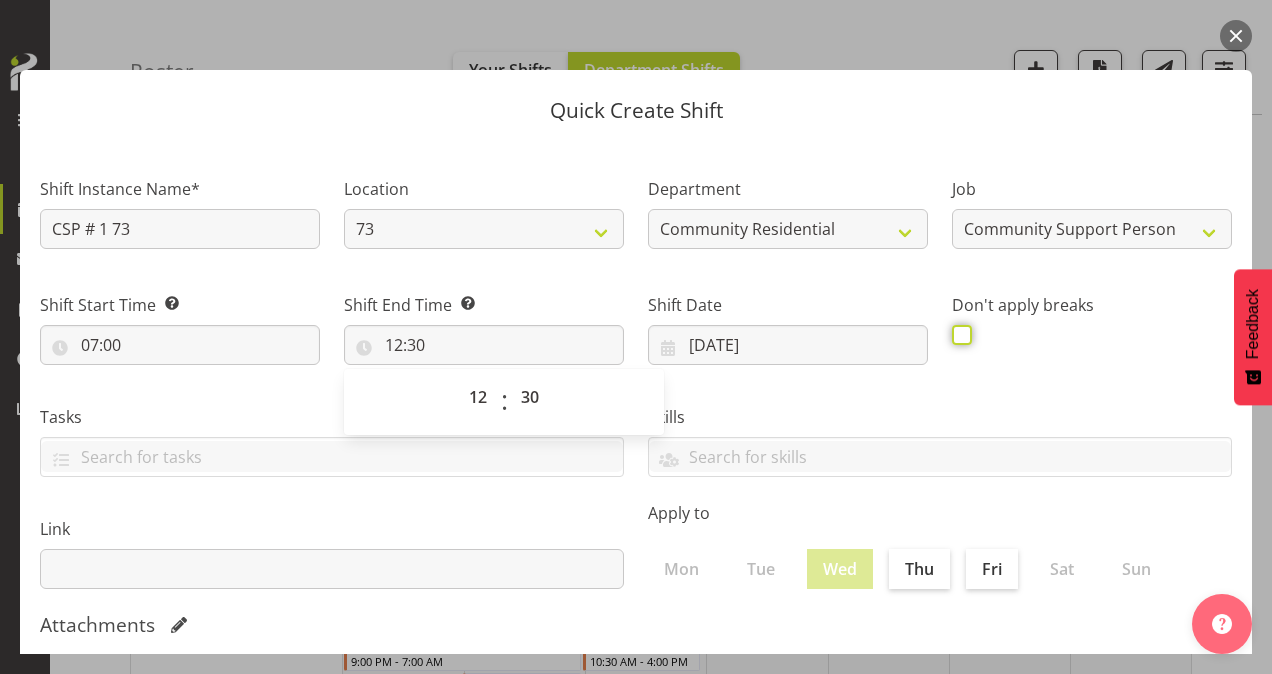 click at bounding box center (958, 334) 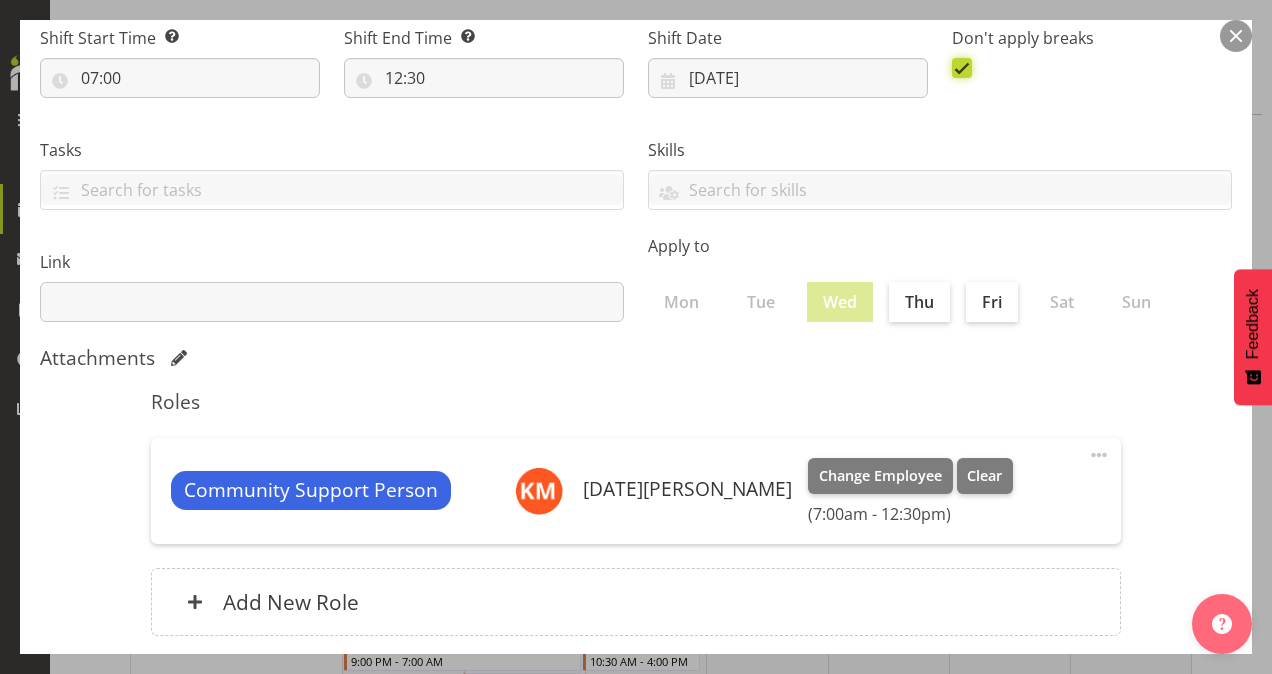 scroll, scrollTop: 385, scrollLeft: 0, axis: vertical 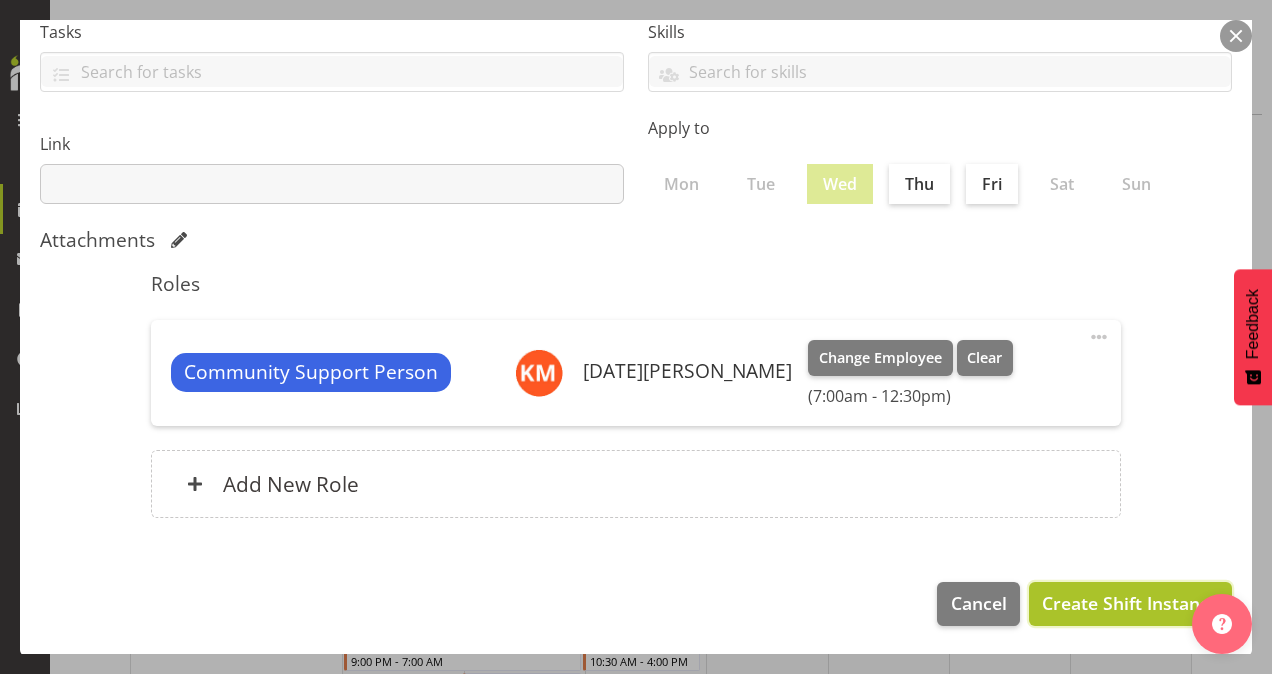 click on "Create Shift Instance" at bounding box center (1130, 603) 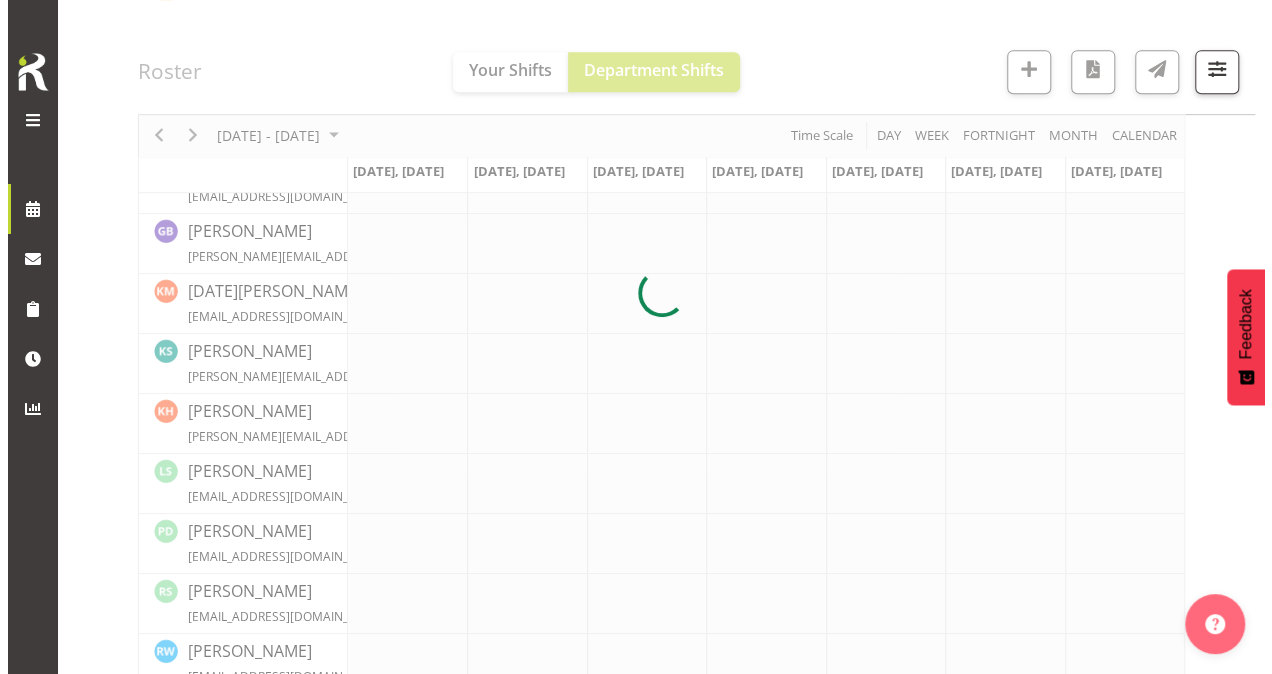 scroll, scrollTop: 566, scrollLeft: 0, axis: vertical 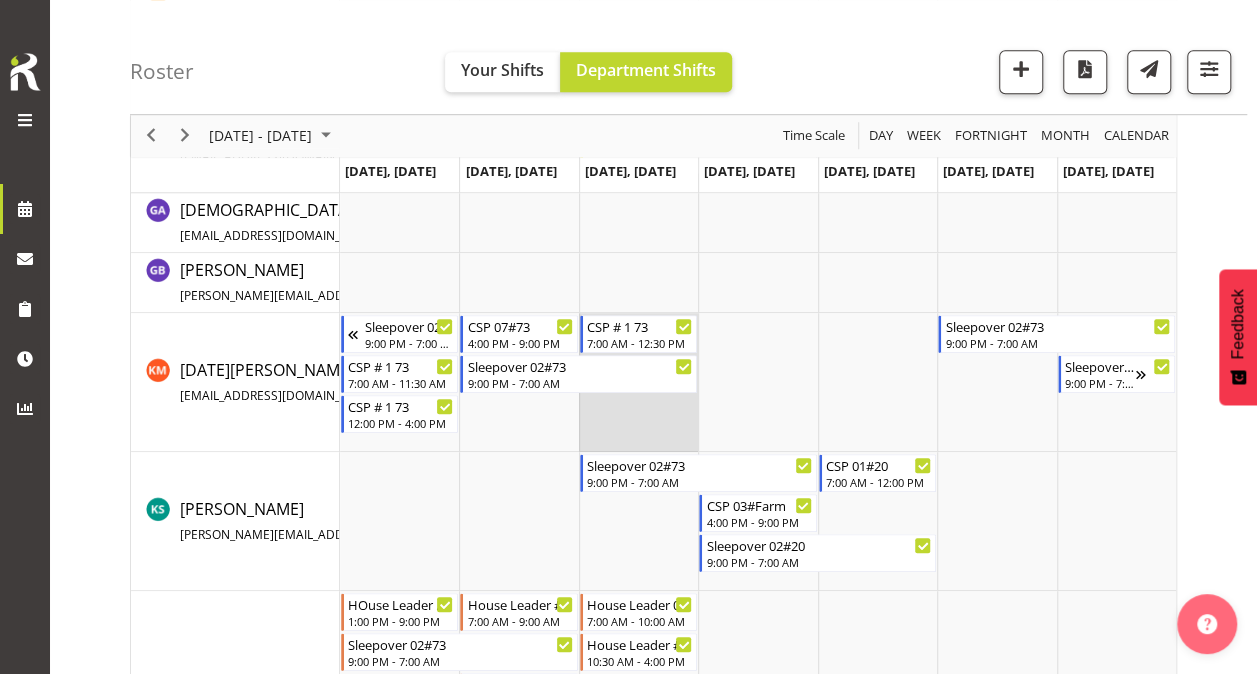 click at bounding box center (638, 382) 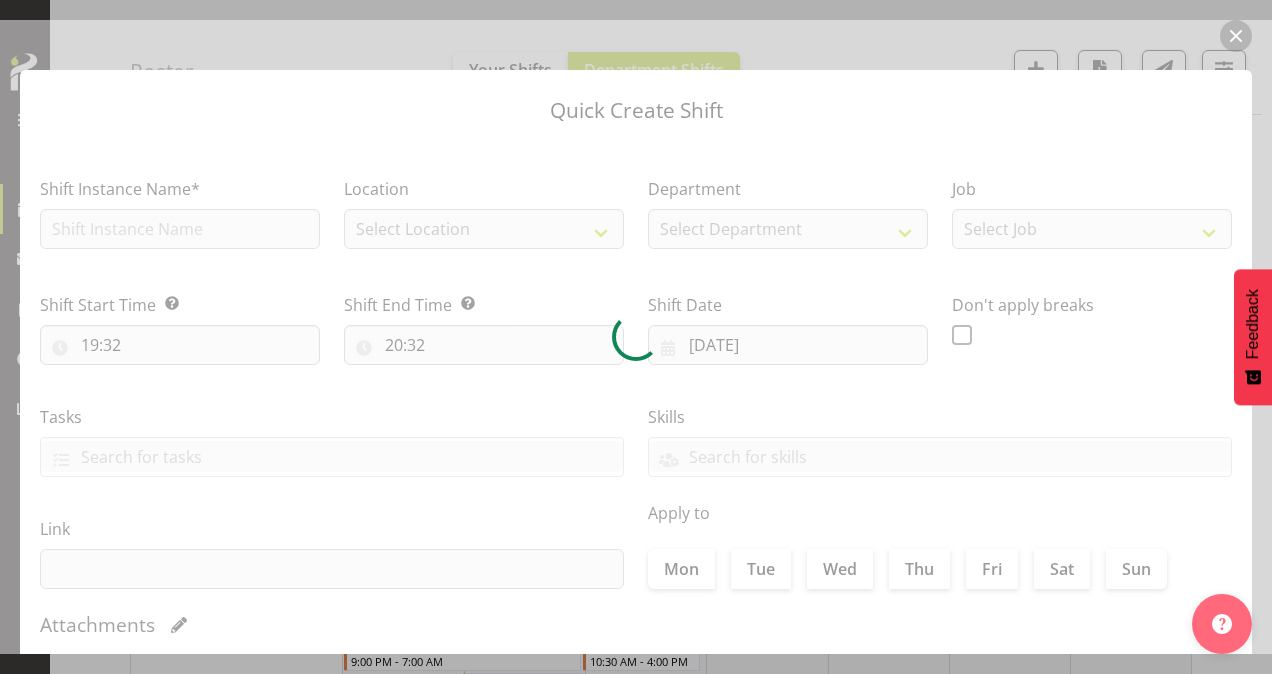 type on "[DATE]" 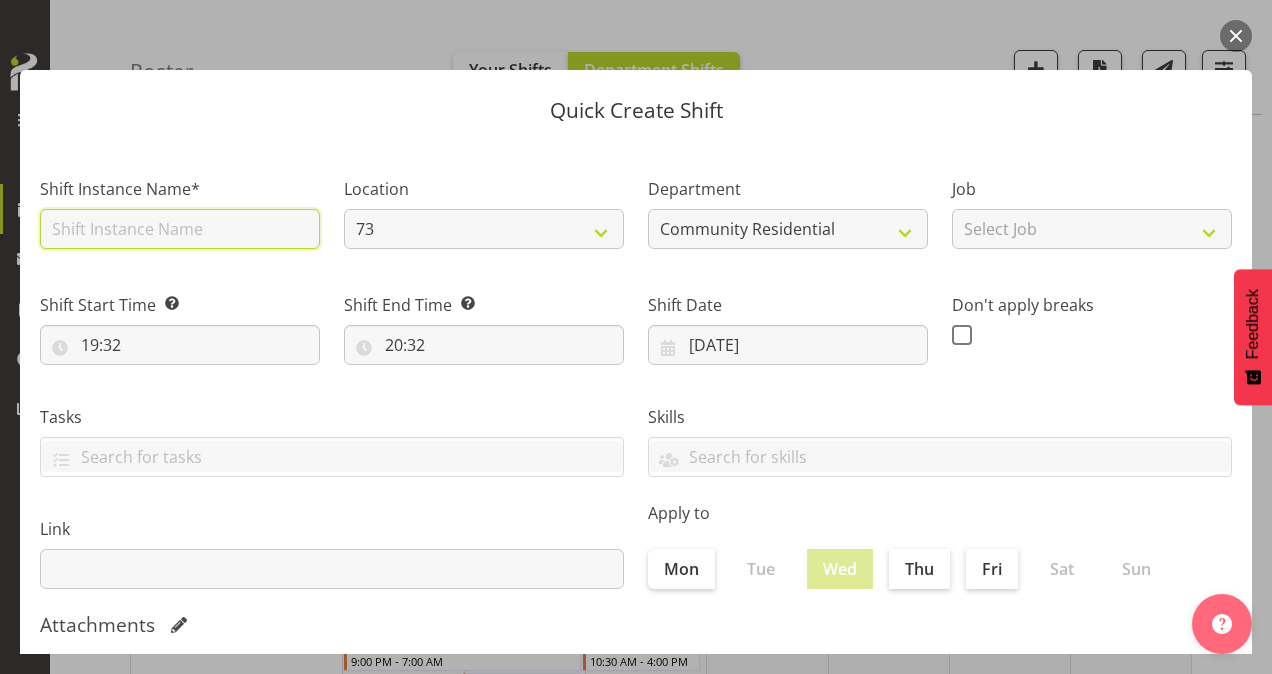 click at bounding box center [180, 229] 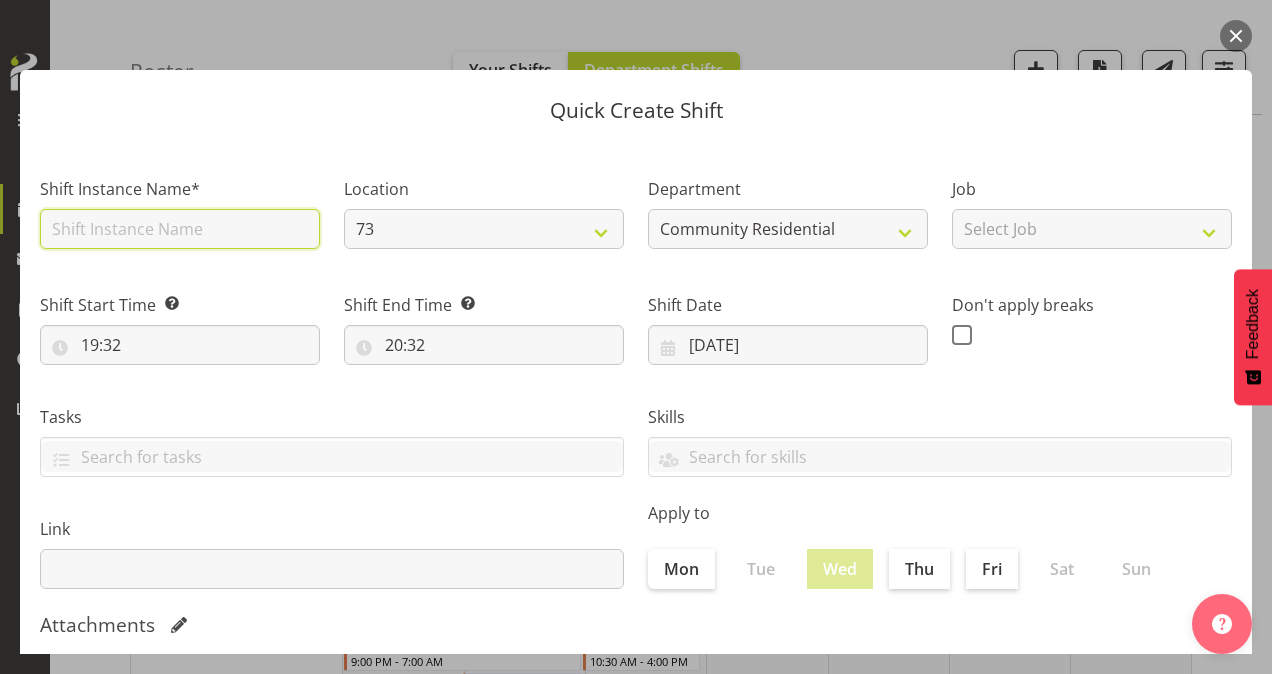 type on "CSP # 1 73" 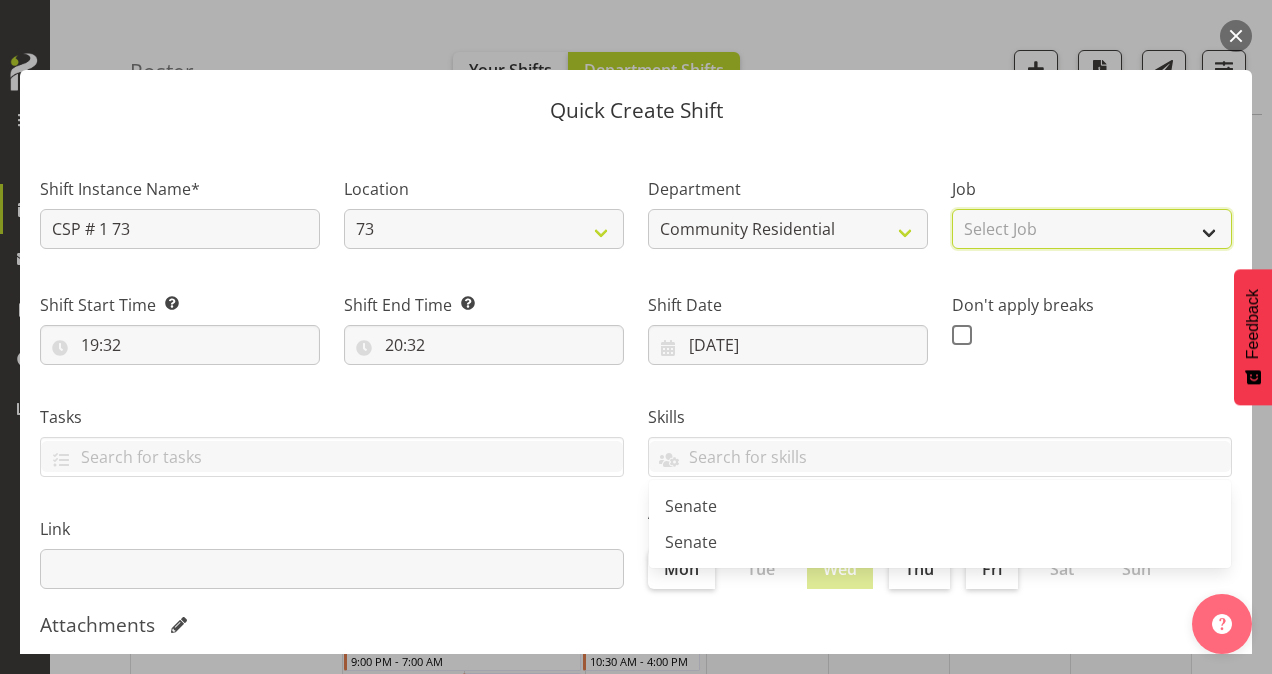 click on "Select Job  Accounts Admin Art Coordinator Community Leader Community Support Person Community Support Person-Casual House Leader Office Admin Senior Coordinator Service Manager Volunteer" at bounding box center (1092, 229) 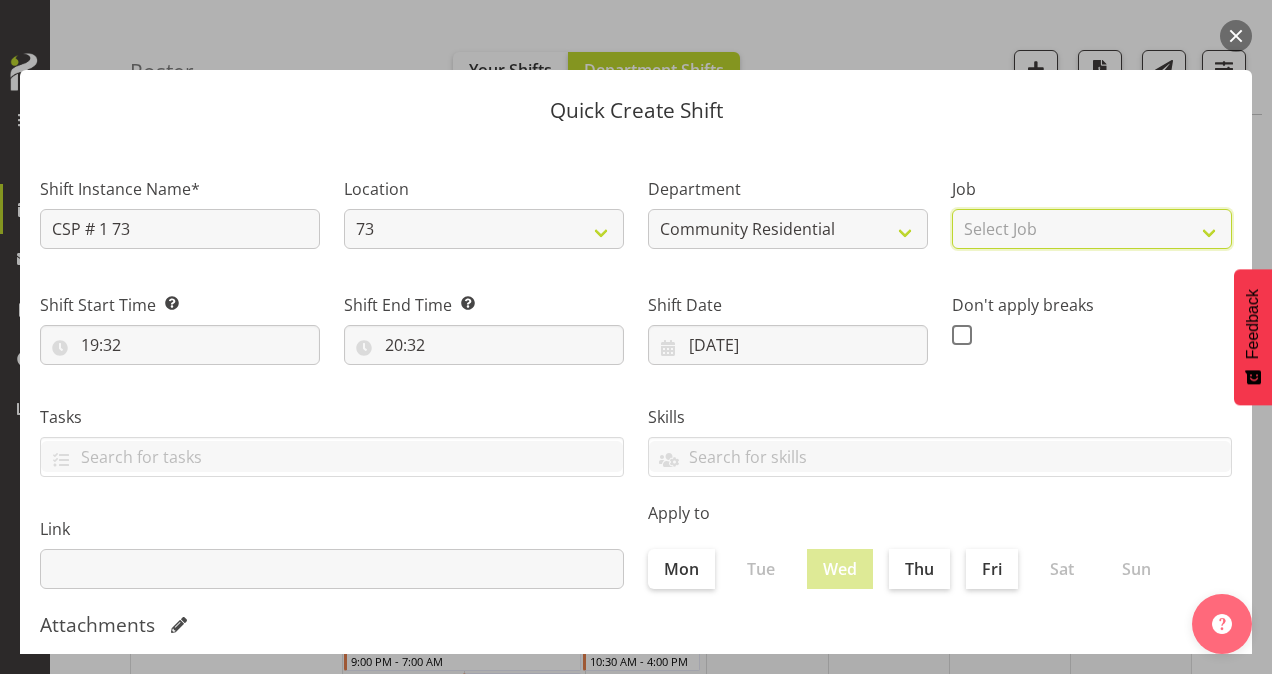 select on "2" 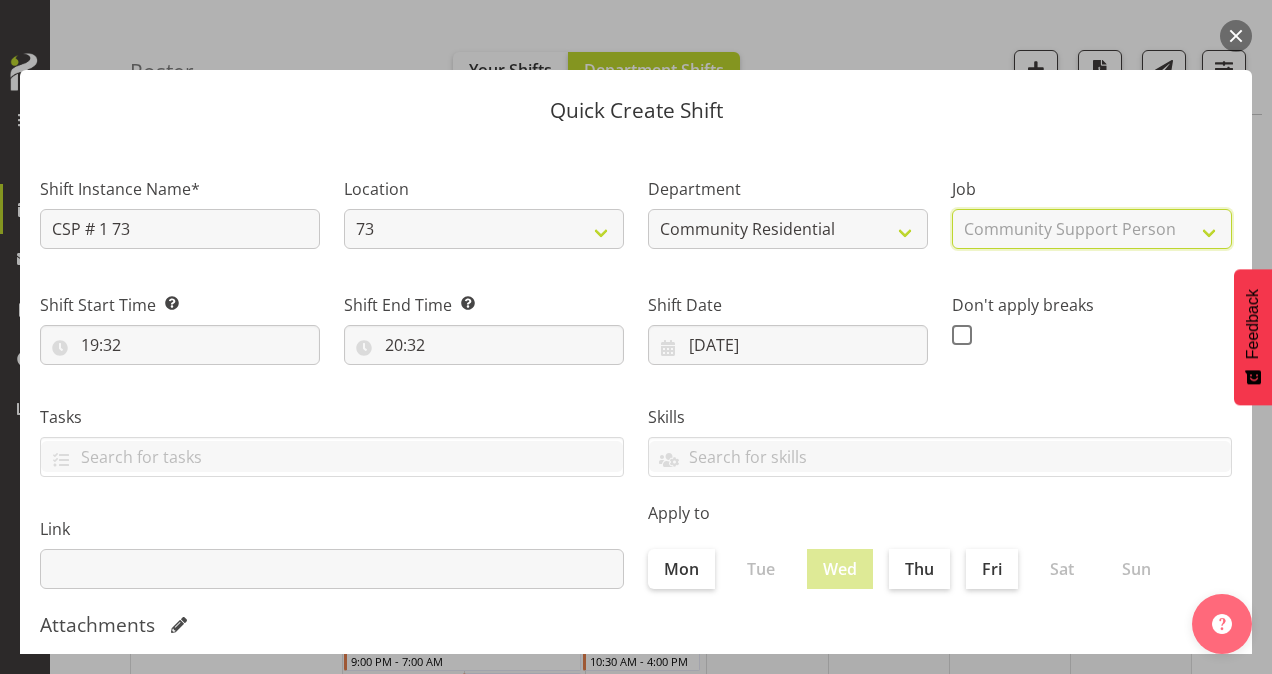 click on "Select Job  Accounts Admin Art Coordinator Community Leader Community Support Person Community Support Person-Casual House Leader Office Admin Senior Coordinator Service Manager Volunteer" at bounding box center [1092, 229] 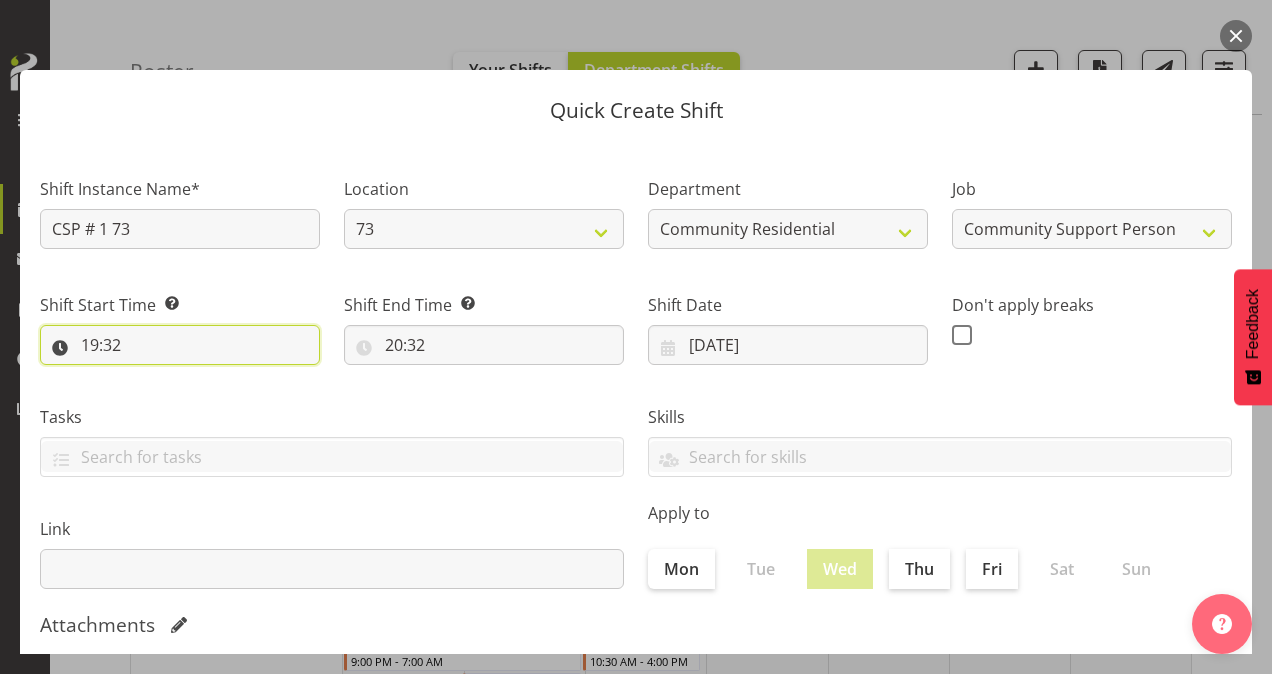 click on "19:32" at bounding box center (180, 345) 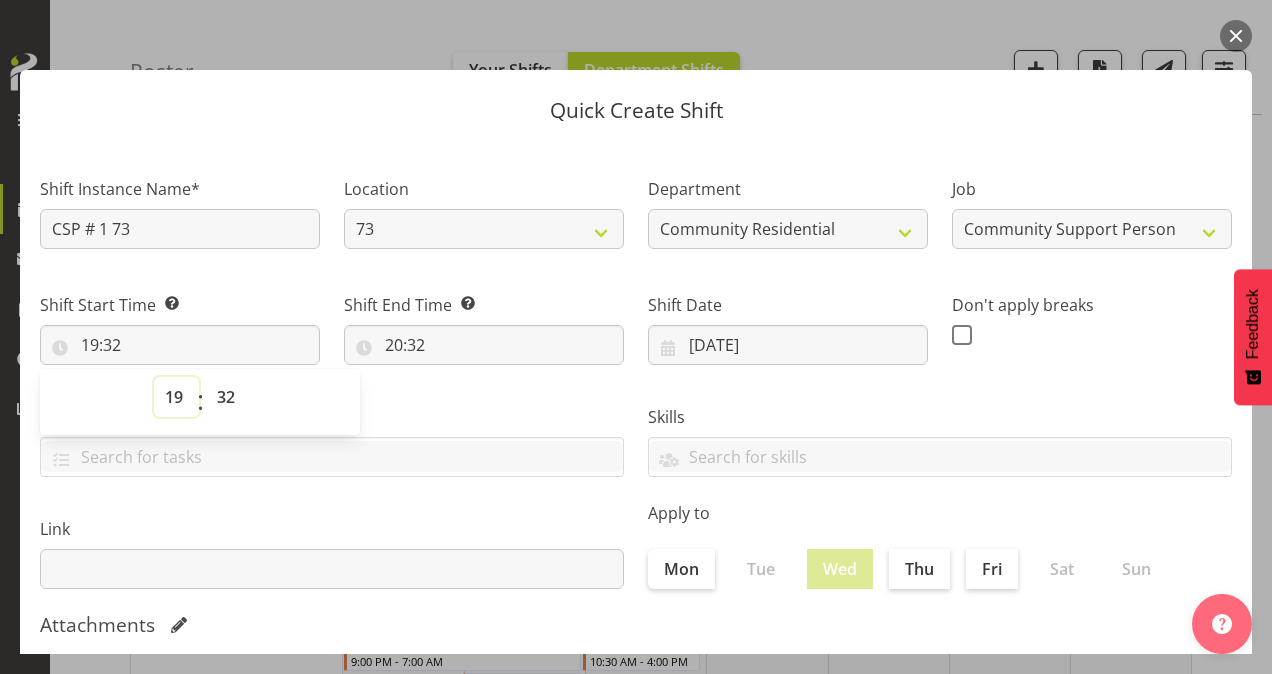 click on "00   01   02   03   04   05   06   07   08   09   10   11   12   13   14   15   16   17   18   19   20   21   22   23" at bounding box center (176, 397) 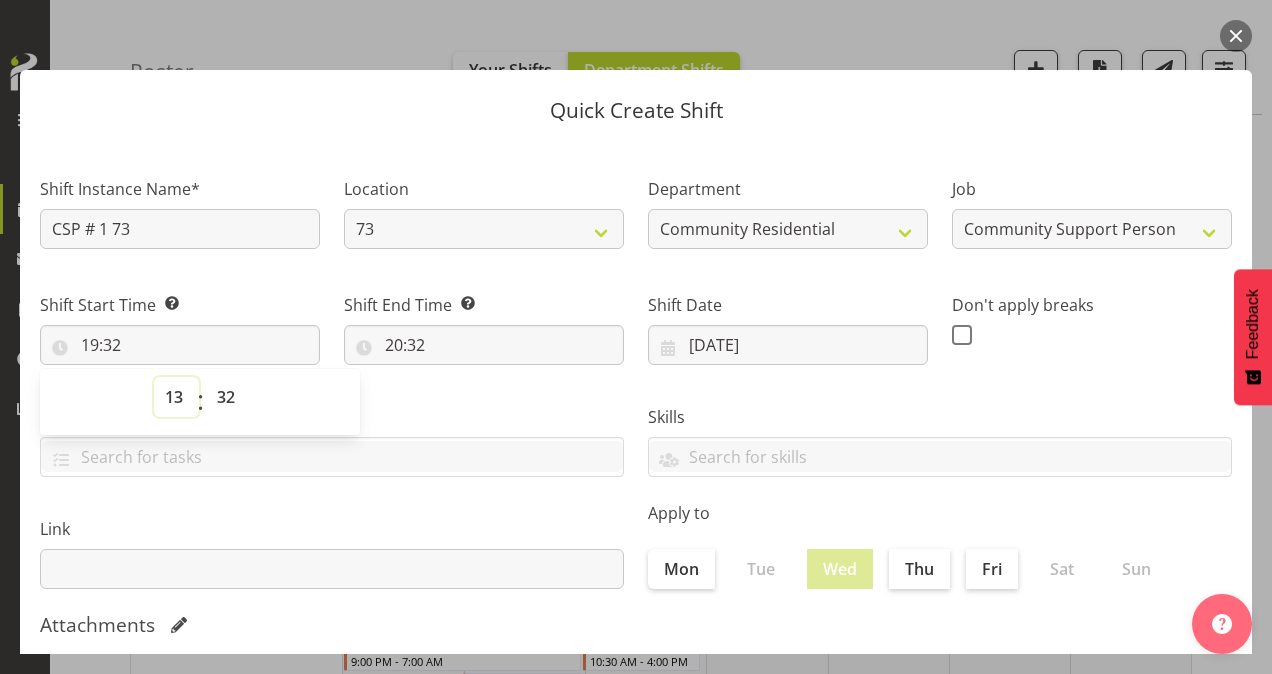 click on "00   01   02   03   04   05   06   07   08   09   10   11   12   13   14   15   16   17   18   19   20   21   22   23" at bounding box center (176, 397) 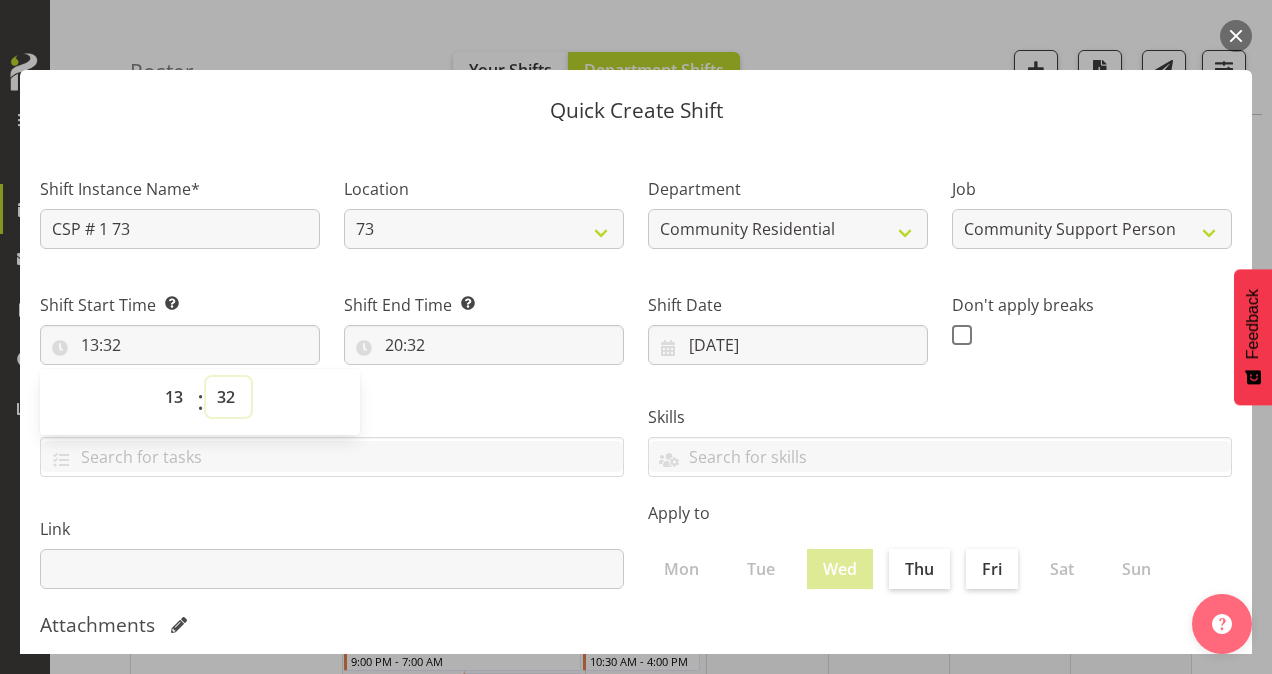 click on "00   01   02   03   04   05   06   07   08   09   10   11   12   13   14   15   16   17   18   19   20   21   22   23   24   25   26   27   28   29   30   31   32   33   34   35   36   37   38   39   40   41   42   43   44   45   46   47   48   49   50   51   52   53   54   55   56   57   58   59" at bounding box center (228, 397) 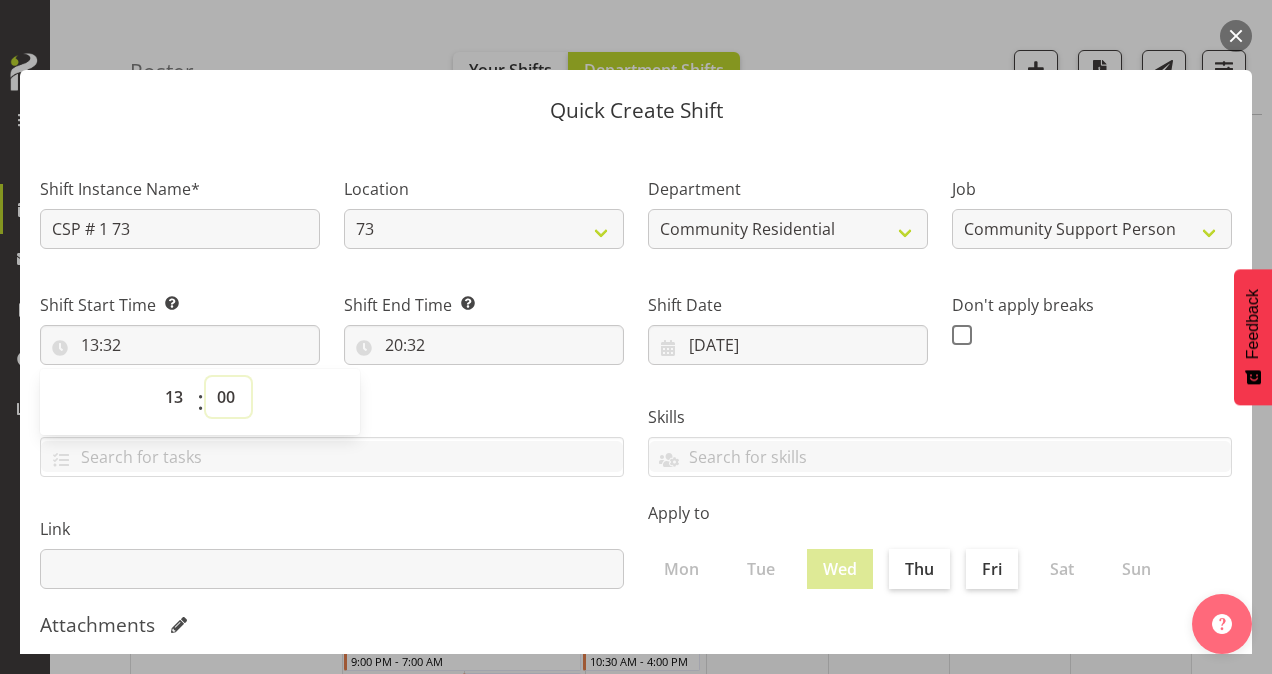 click on "00   01   02   03   04   05   06   07   08   09   10   11   12   13   14   15   16   17   18   19   20   21   22   23   24   25   26   27   28   29   30   31   32   33   34   35   36   37   38   39   40   41   42   43   44   45   46   47   48   49   50   51   52   53   54   55   56   57   58   59" at bounding box center (228, 397) 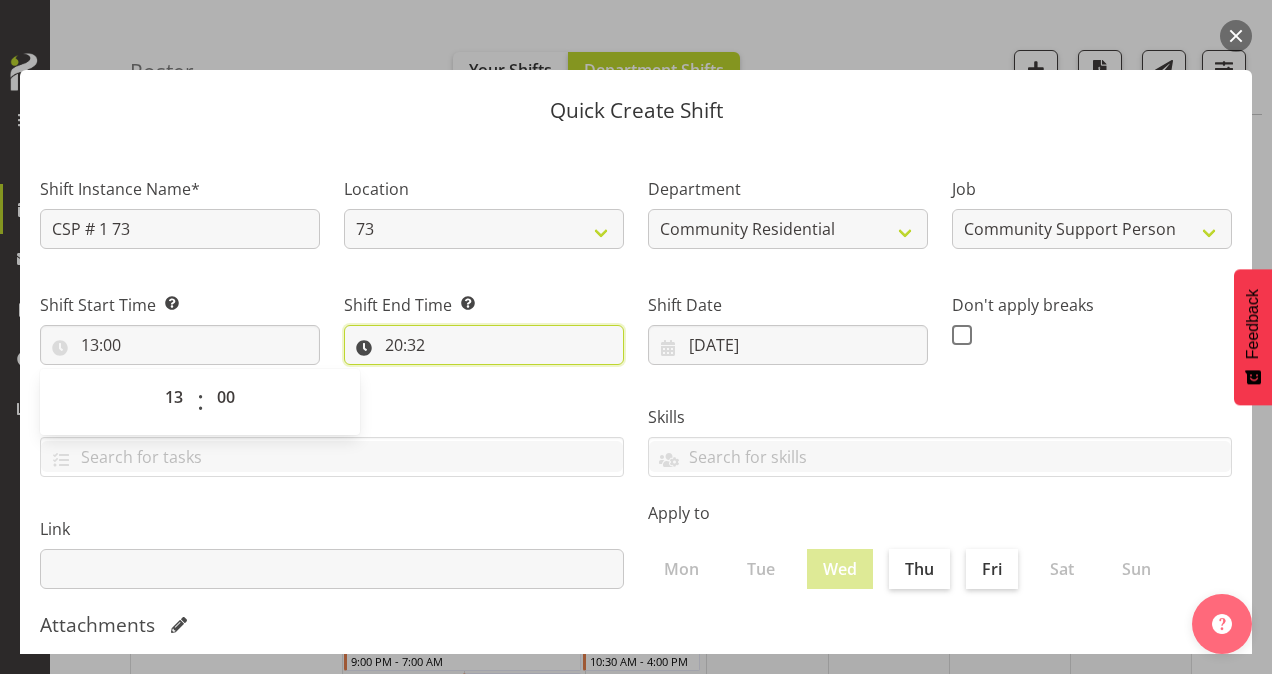 click on "20:32" at bounding box center (484, 345) 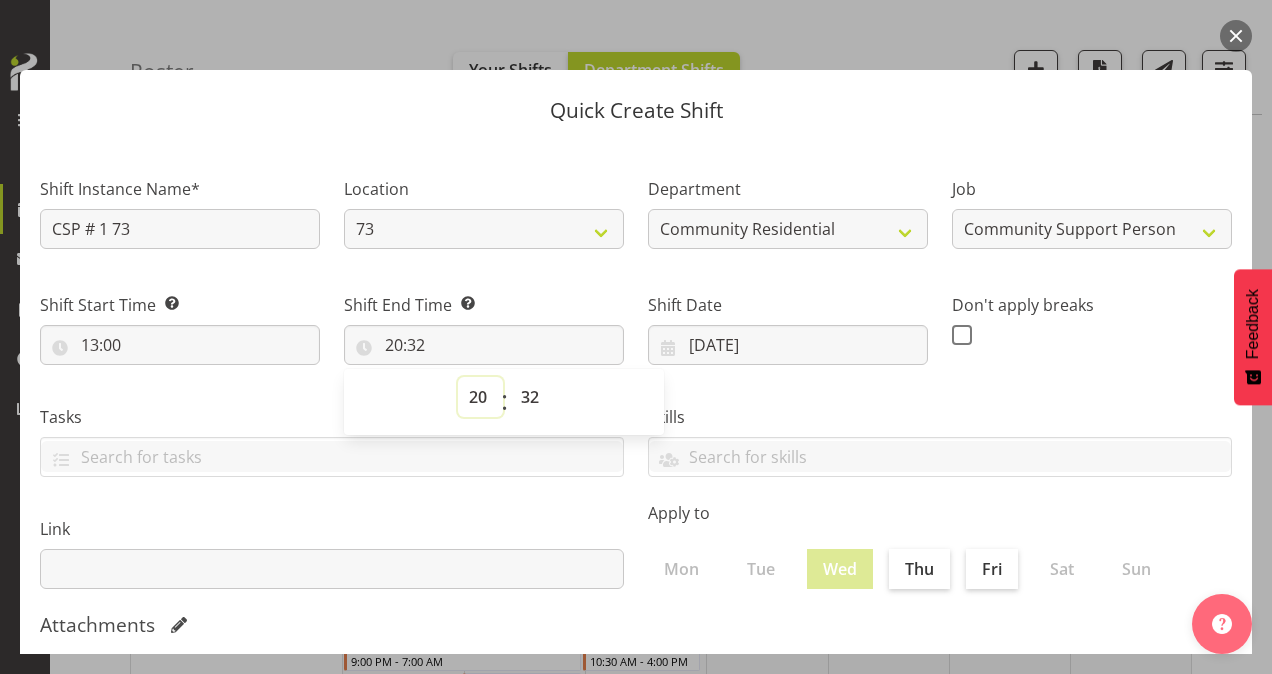 click on "00   01   02   03   04   05   06   07   08   09   10   11   12   13   14   15   16   17   18   19   20   21   22   23" at bounding box center [480, 397] 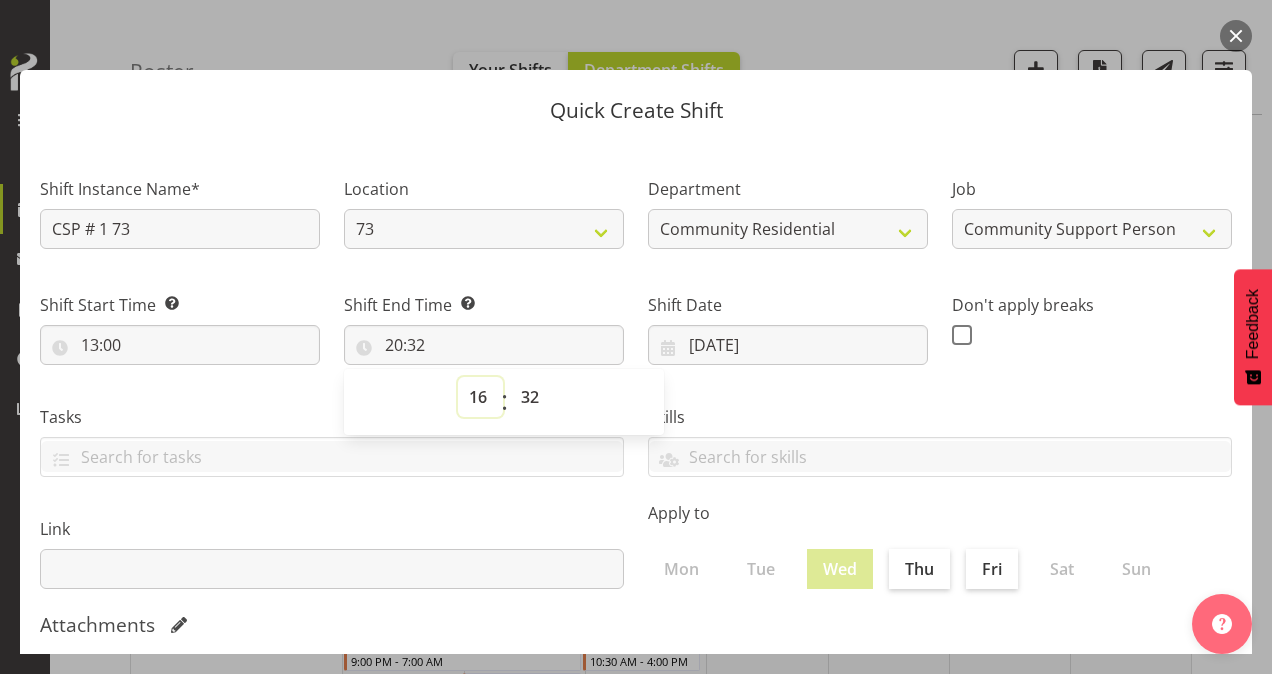 click on "00   01   02   03   04   05   06   07   08   09   10   11   12   13   14   15   16   17   18   19   20   21   22   23" at bounding box center [480, 397] 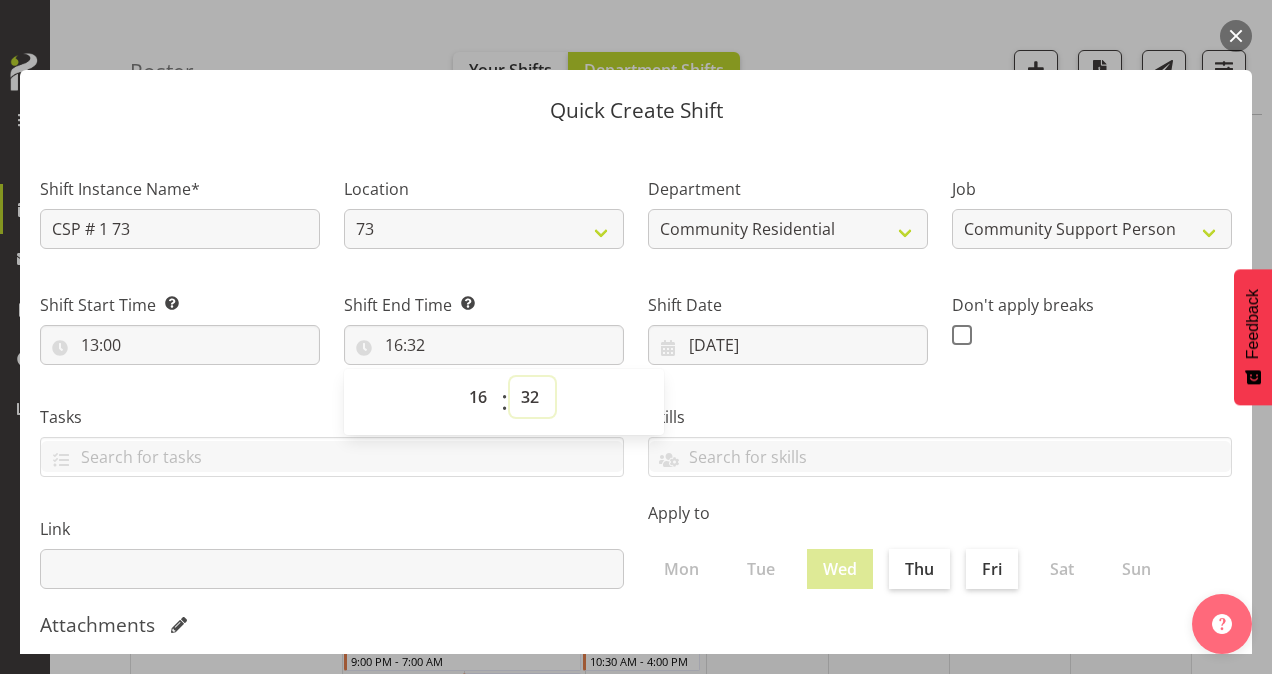 click on "00   01   02   03   04   05   06   07   08   09   10   11   12   13   14   15   16   17   18   19   20   21   22   23   24   25   26   27   28   29   30   31   32   33   34   35   36   37   38   39   40   41   42   43   44   45   46   47   48   49   50   51   52   53   54   55   56   57   58   59" at bounding box center (532, 397) 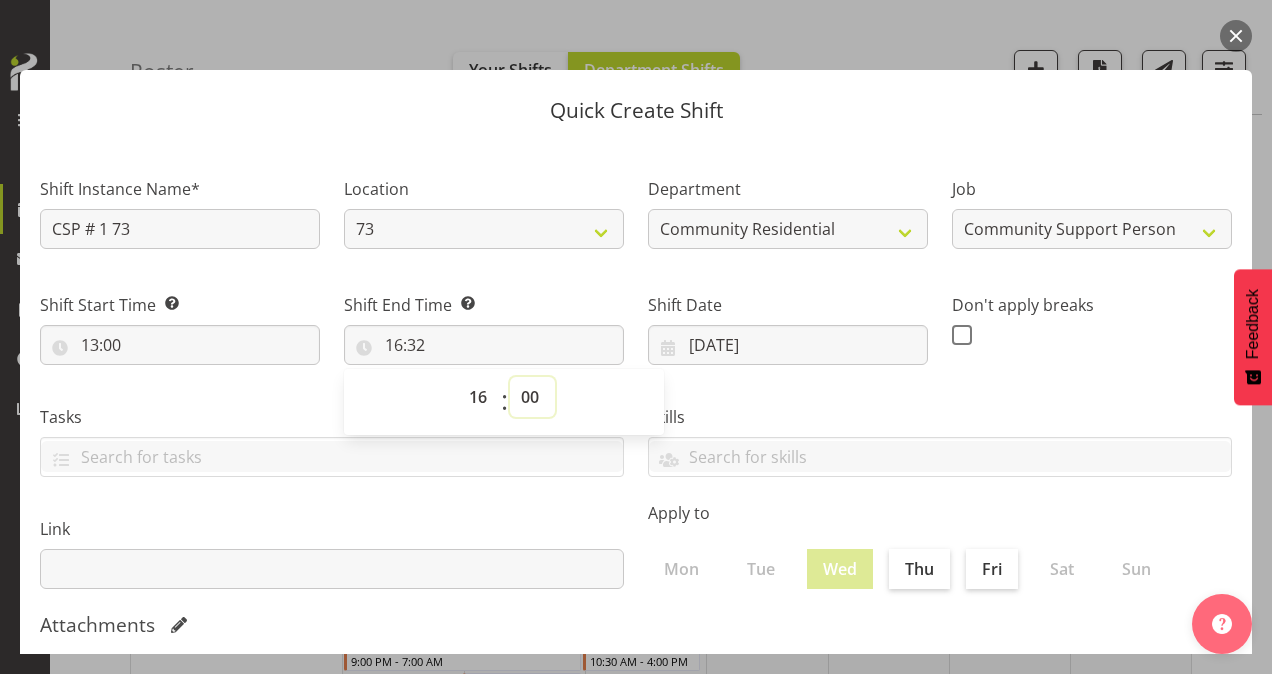 click on "00   01   02   03   04   05   06   07   08   09   10   11   12   13   14   15   16   17   18   19   20   21   22   23   24   25   26   27   28   29   30   31   32   33   34   35   36   37   38   39   40   41   42   43   44   45   46   47   48   49   50   51   52   53   54   55   56   57   58   59" at bounding box center [532, 397] 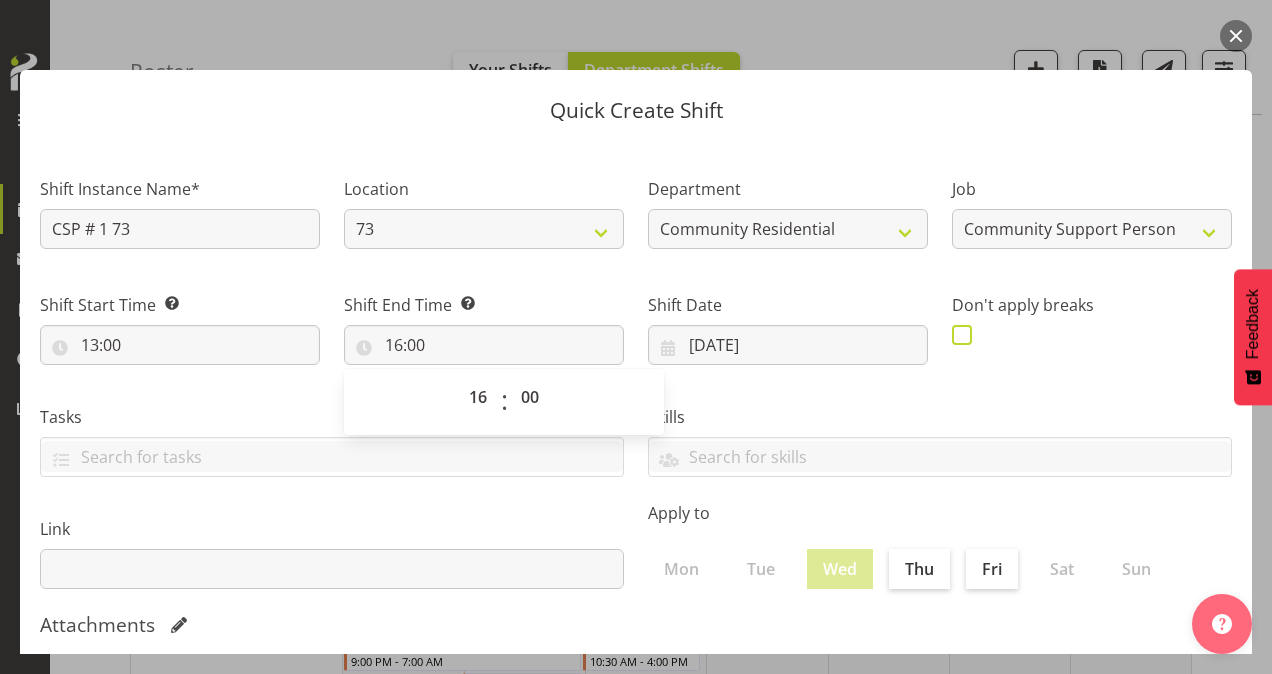 click at bounding box center [962, 335] 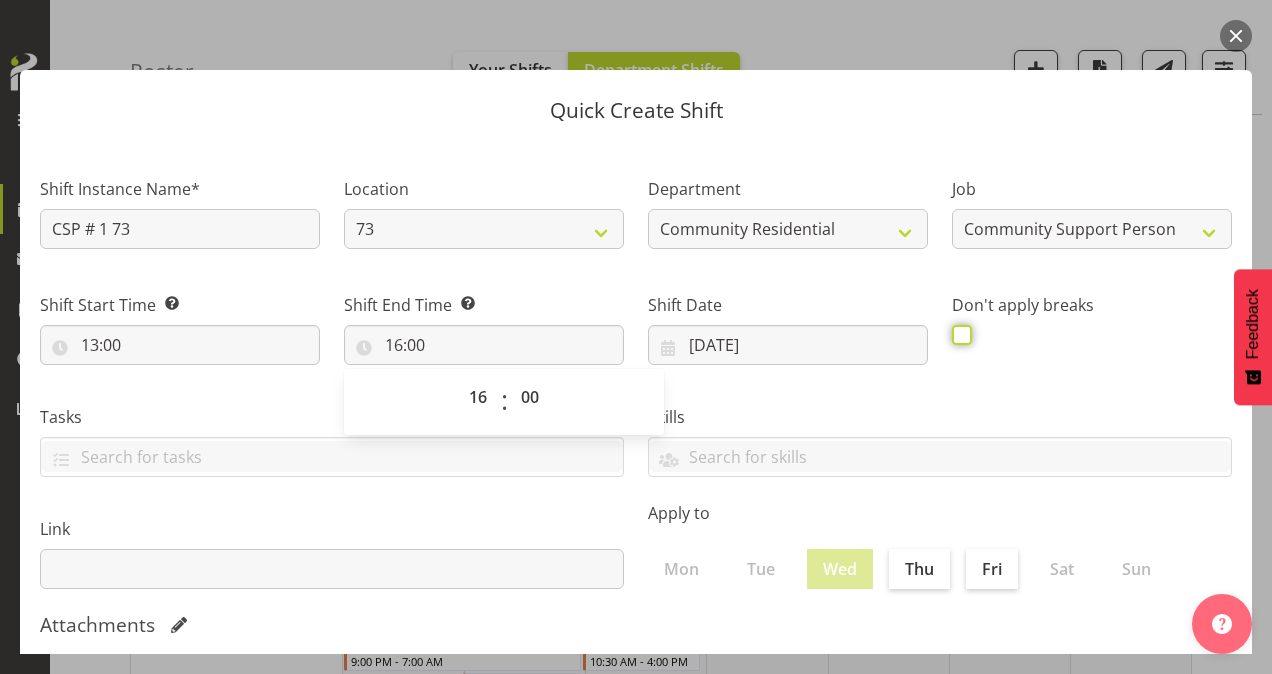 click at bounding box center (958, 334) 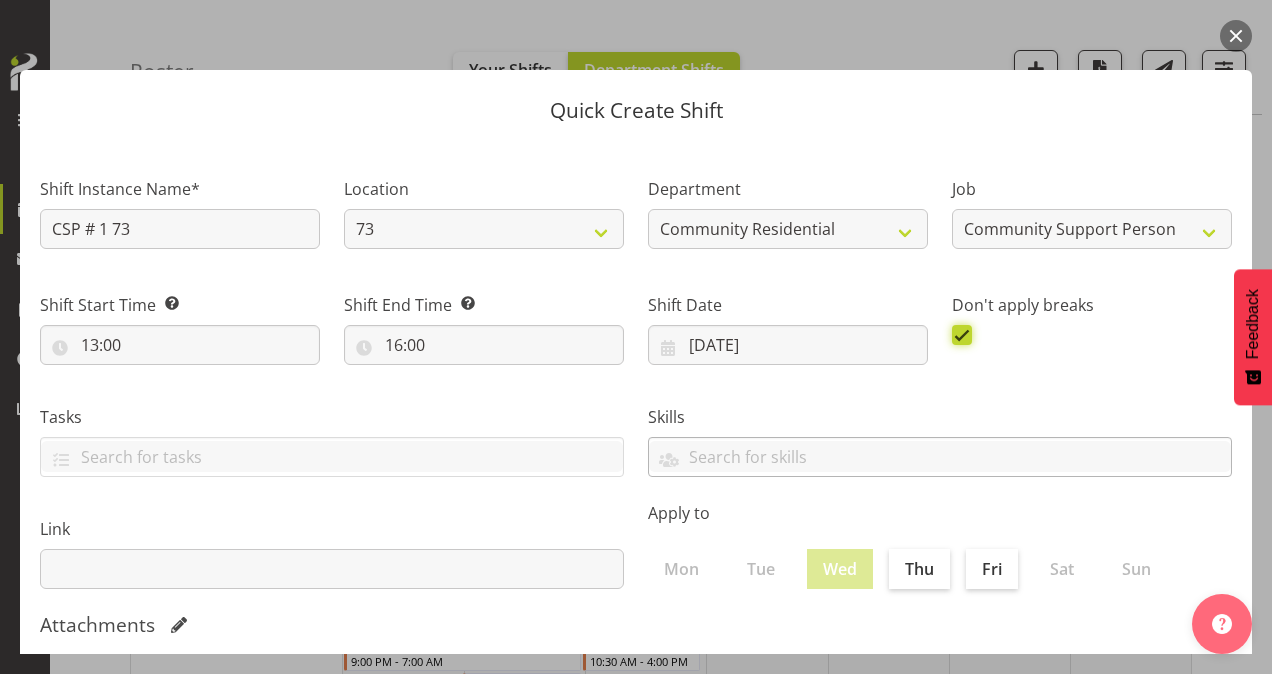 scroll, scrollTop: 385, scrollLeft: 0, axis: vertical 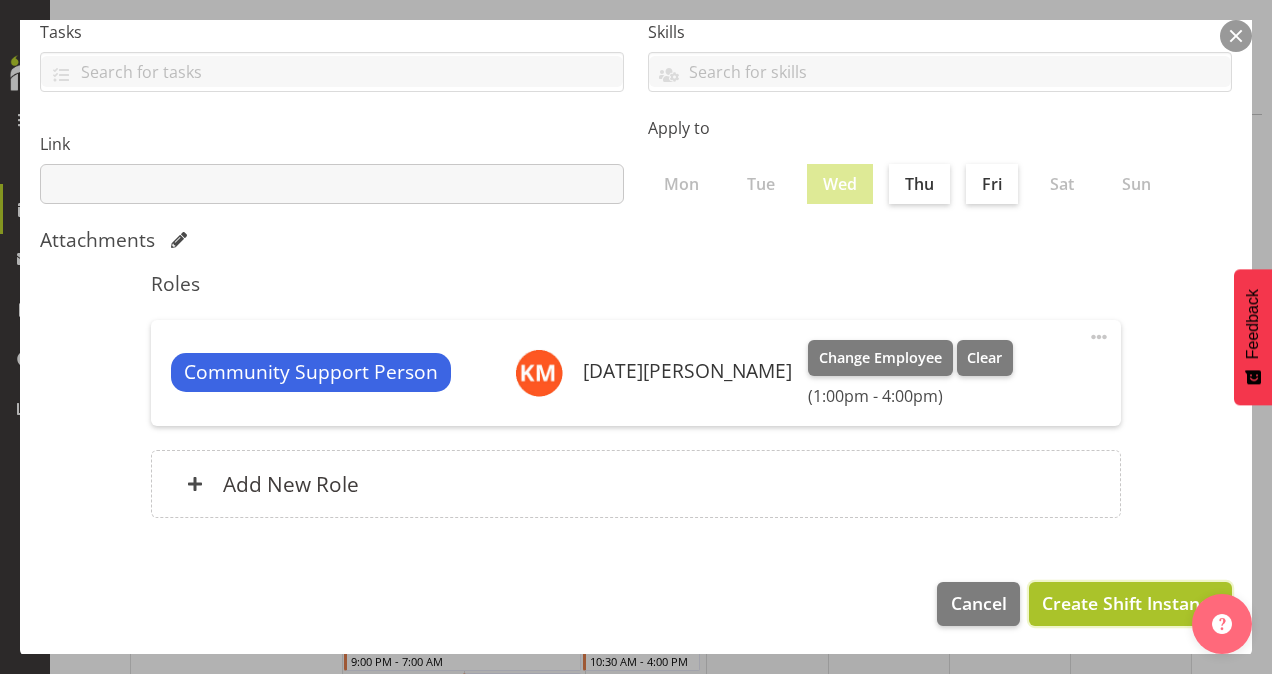 click on "Create Shift Instance" at bounding box center (1130, 603) 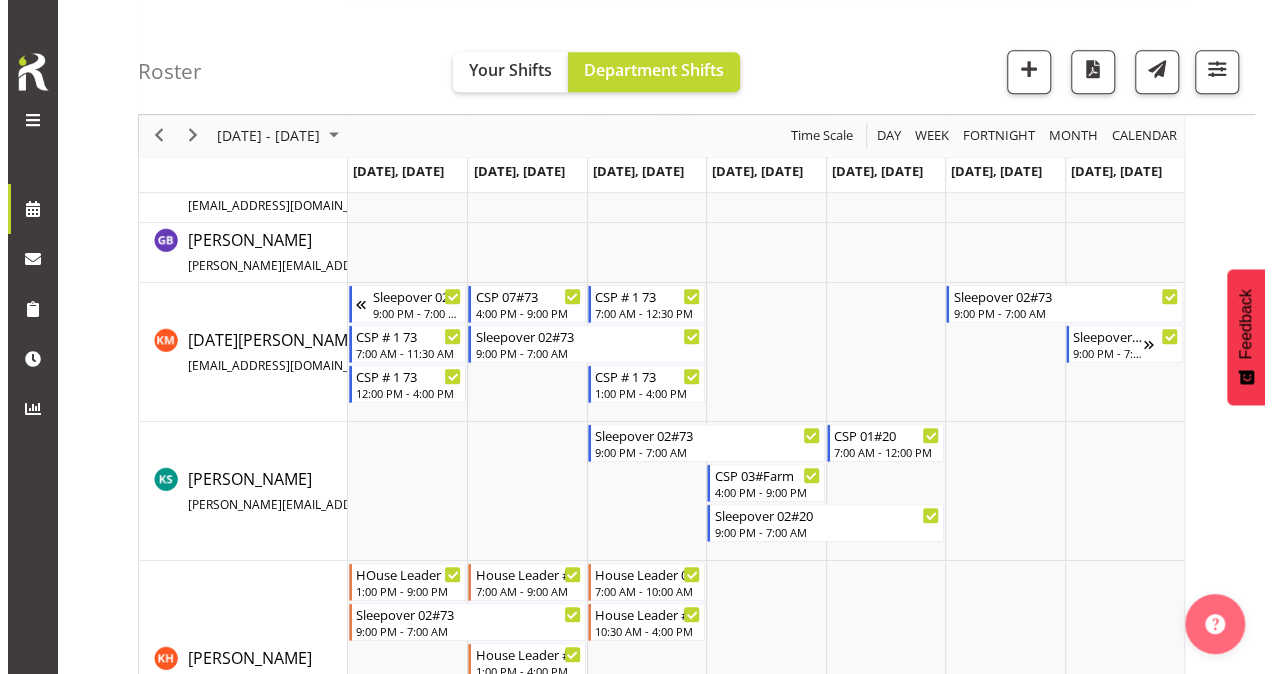 scroll, scrollTop: 595, scrollLeft: 0, axis: vertical 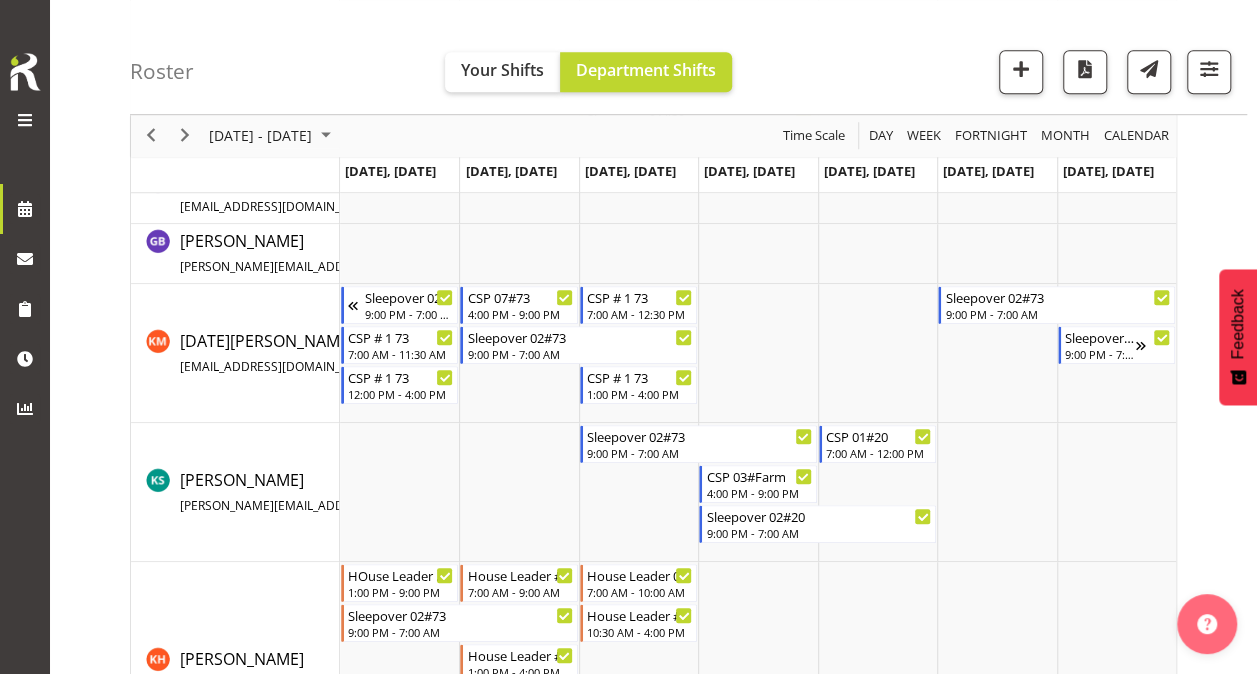 click at bounding box center (638, 492) 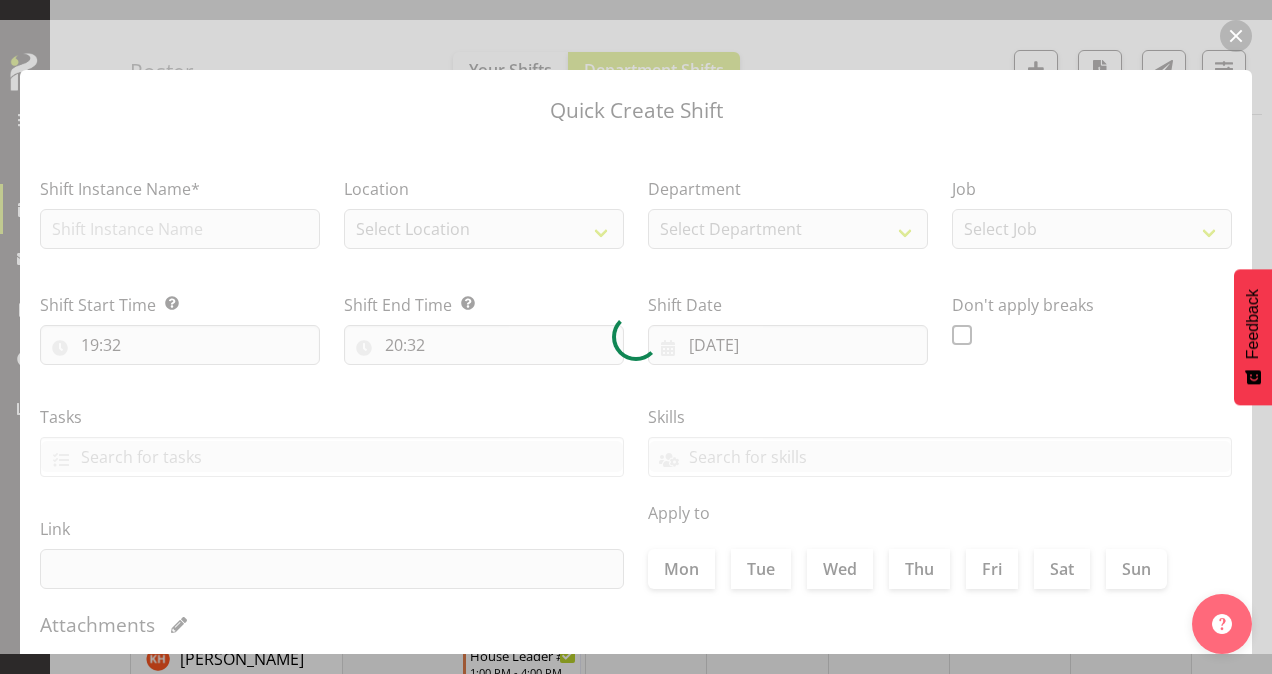 type on "[DATE]" 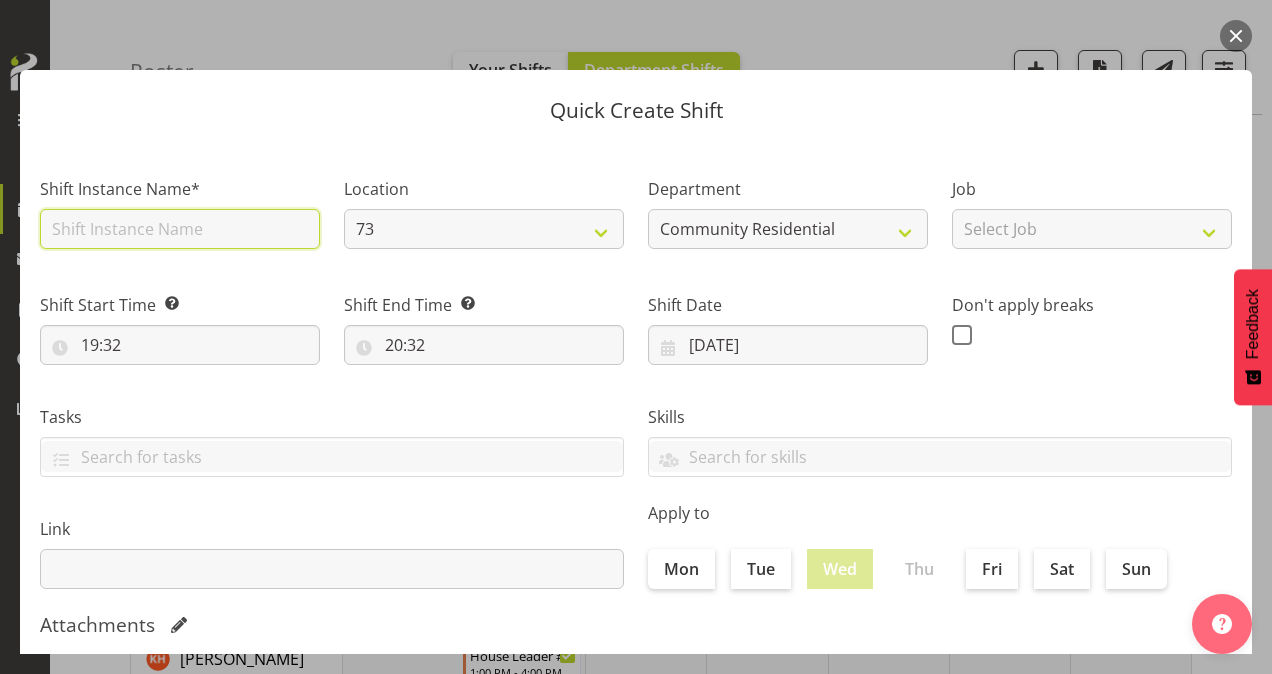 click at bounding box center [180, 229] 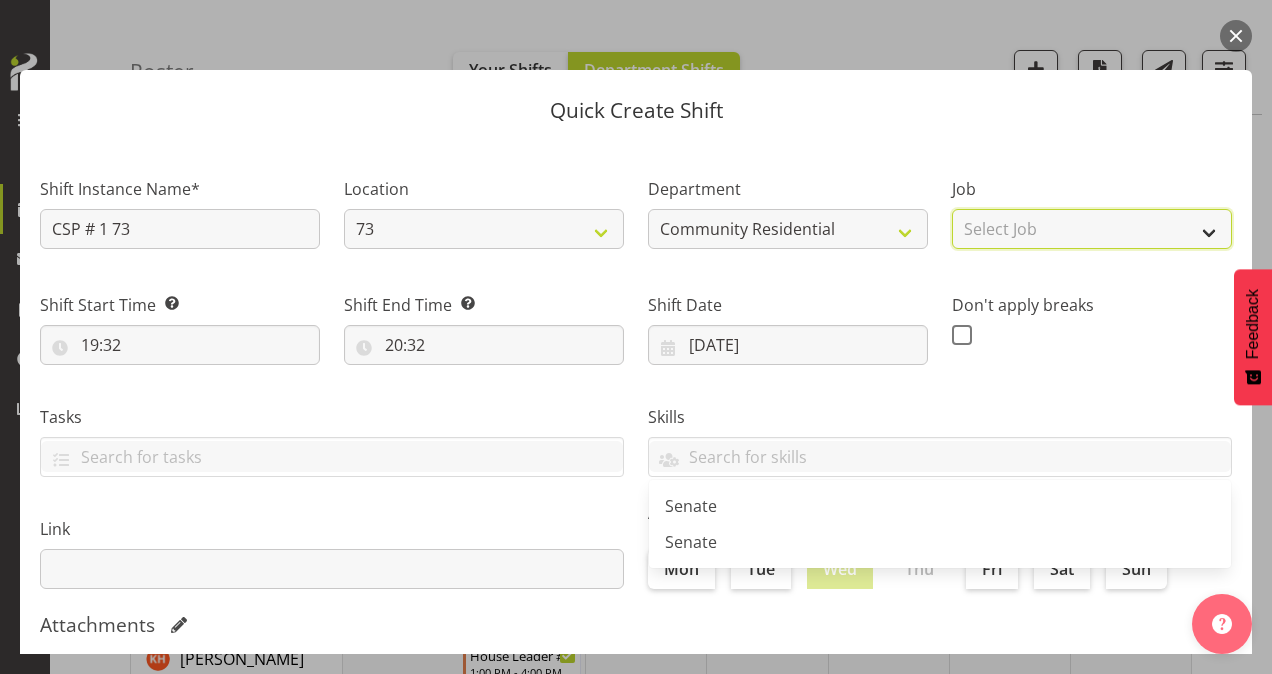 click on "Select Job  Accounts Admin Art Coordinator Community Leader Community Support Person Community Support Person-Casual House Leader Office Admin Senior Coordinator Service Manager Volunteer" at bounding box center (1092, 229) 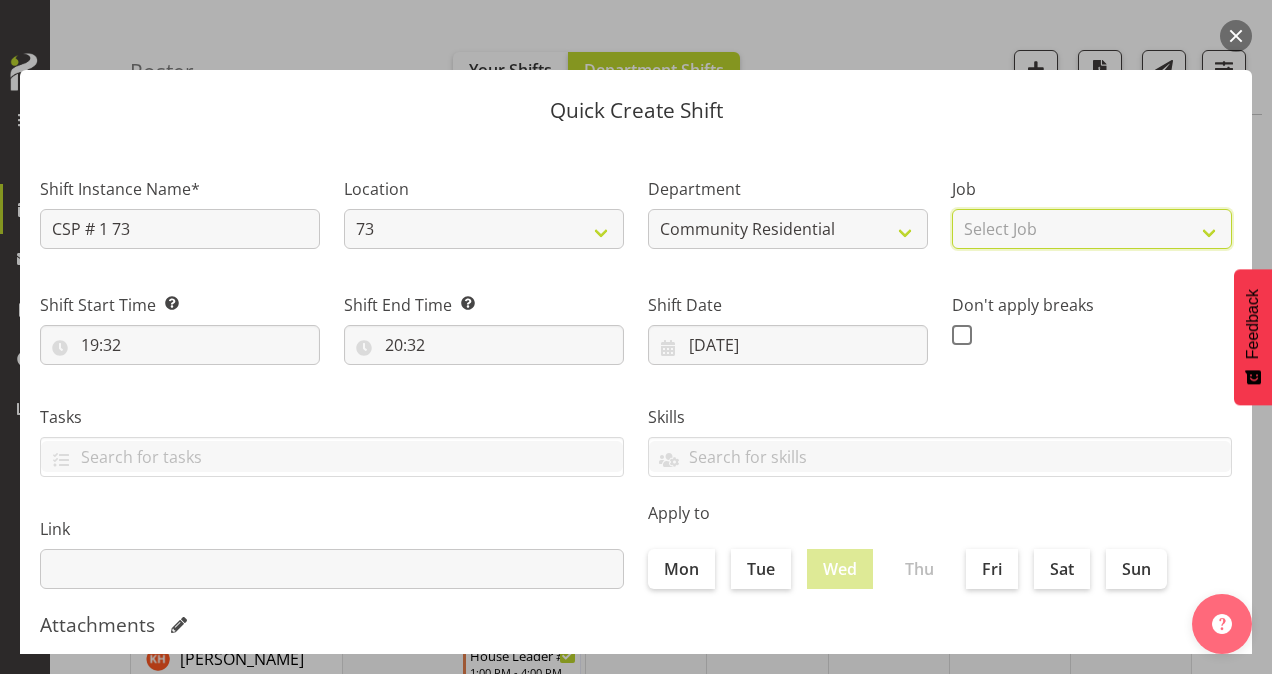 select on "2" 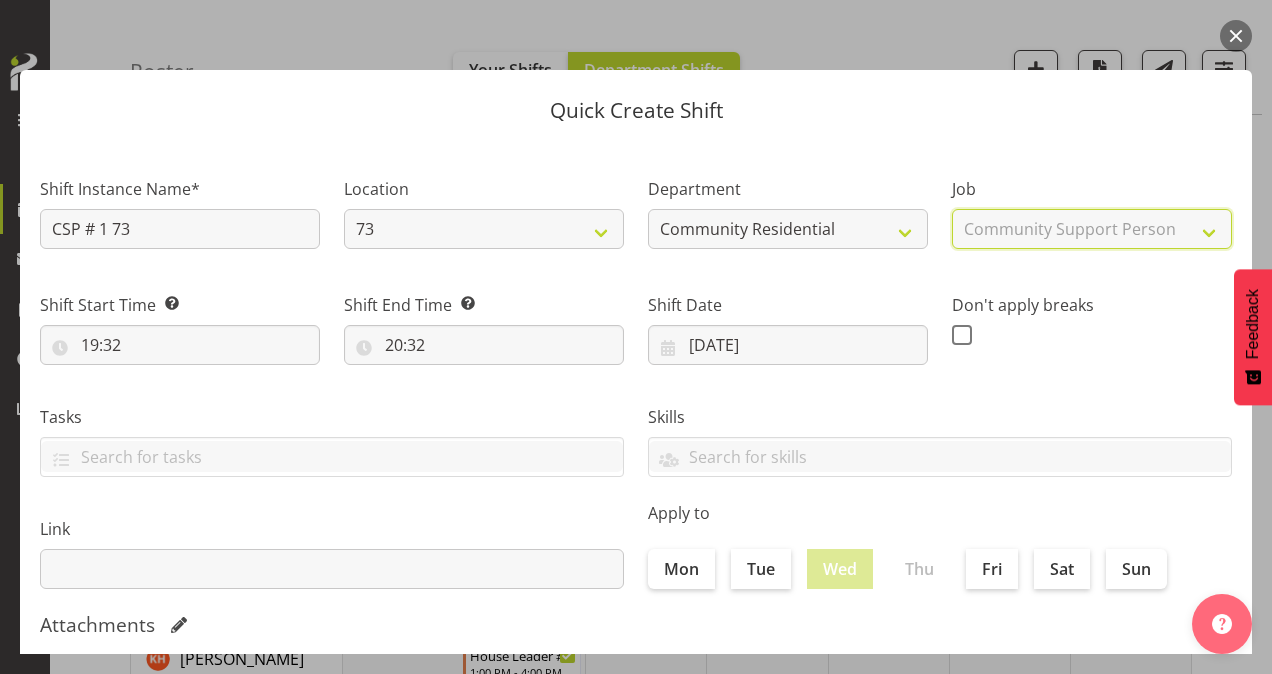 click on "Select Job  Accounts Admin Art Coordinator Community Leader Community Support Person Community Support Person-Casual House Leader Office Admin Senior Coordinator Service Manager Volunteer" at bounding box center (1092, 229) 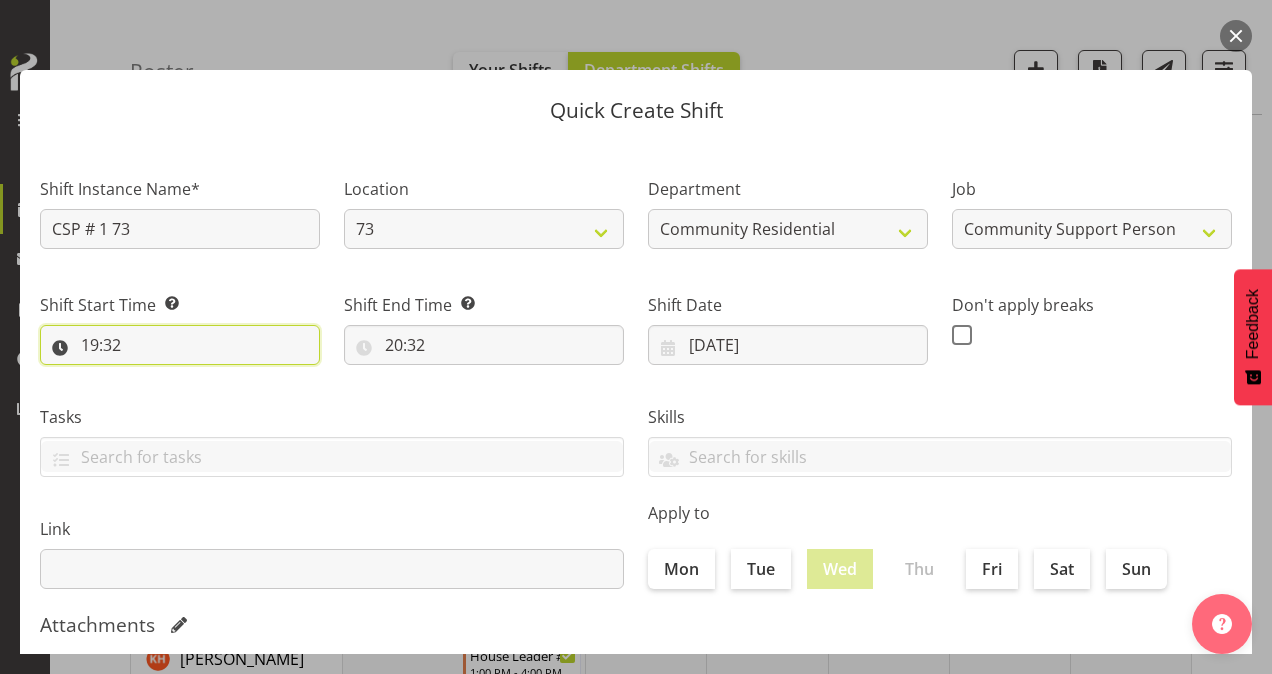 click on "19:32" at bounding box center (180, 345) 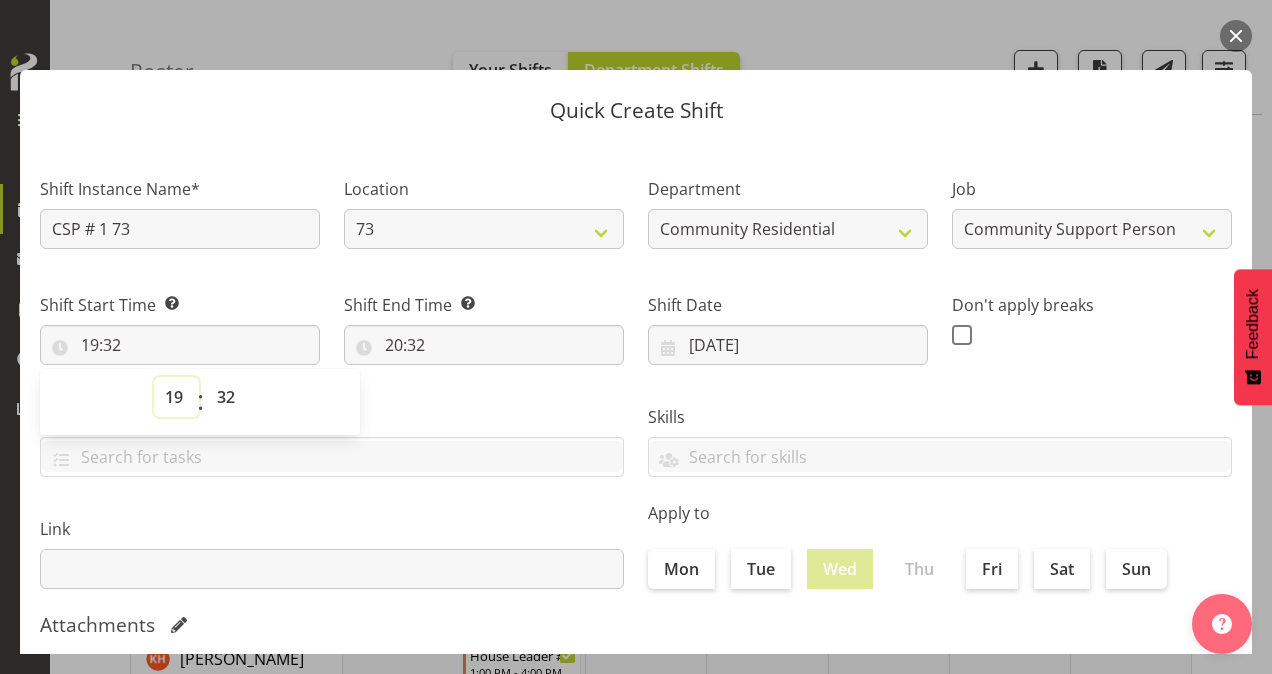 click on "00   01   02   03   04   05   06   07   08   09   10   11   12   13   14   15   16   17   18   19   20   21   22   23" at bounding box center (176, 397) 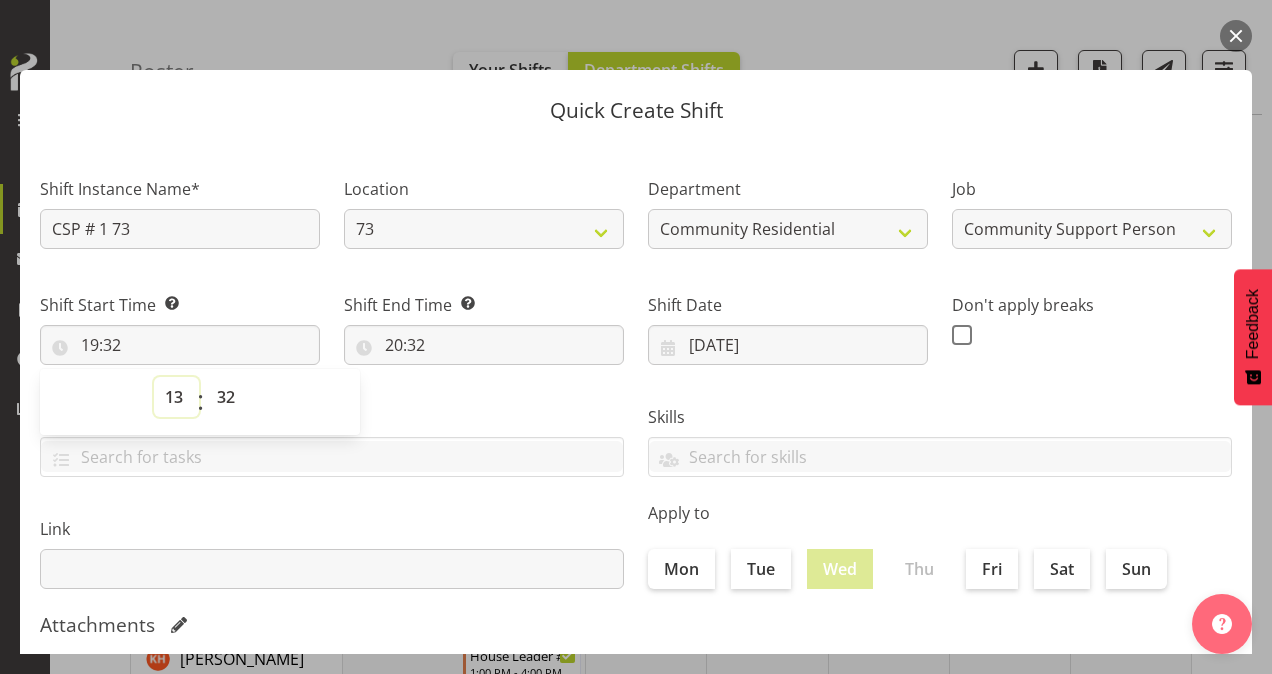 click on "00   01   02   03   04   05   06   07   08   09   10   11   12   13   14   15   16   17   18   19   20   21   22   23" at bounding box center (176, 397) 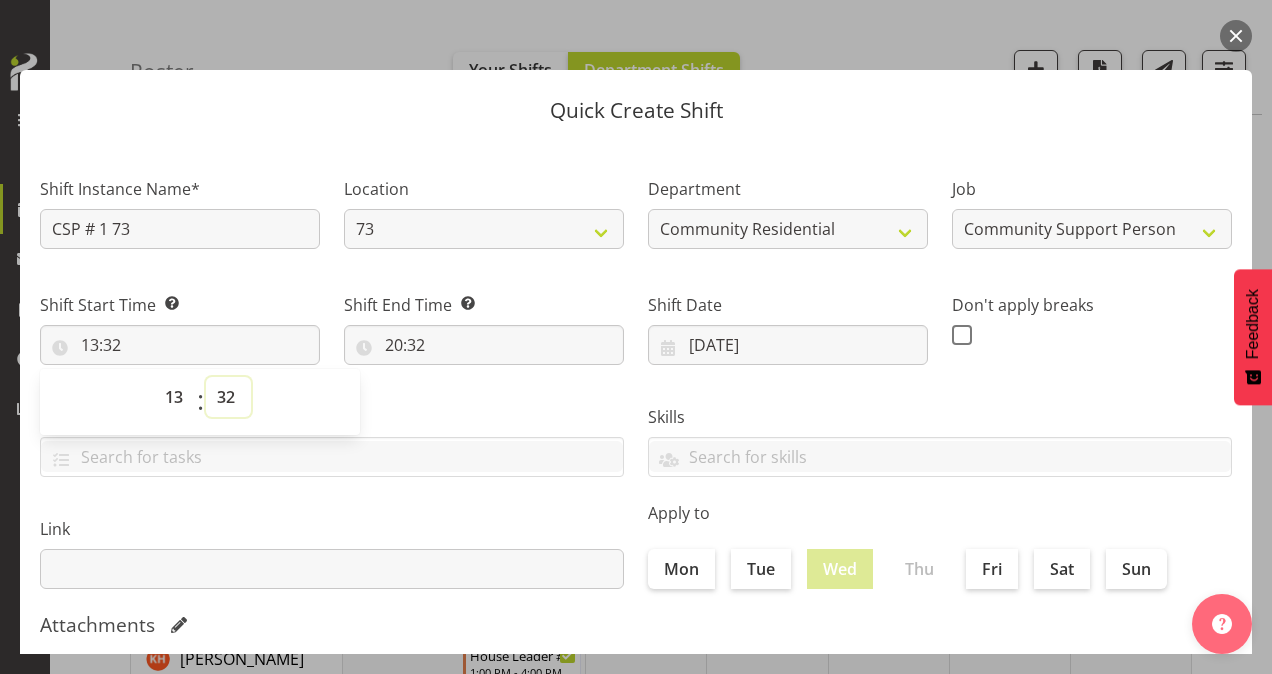 click on "00   01   02   03   04   05   06   07   08   09   10   11   12   13   14   15   16   17   18   19   20   21   22   23   24   25   26   27   28   29   30   31   32   33   34   35   36   37   38   39   40   41   42   43   44   45   46   47   48   49   50   51   52   53   54   55   56   57   58   59" at bounding box center (228, 397) 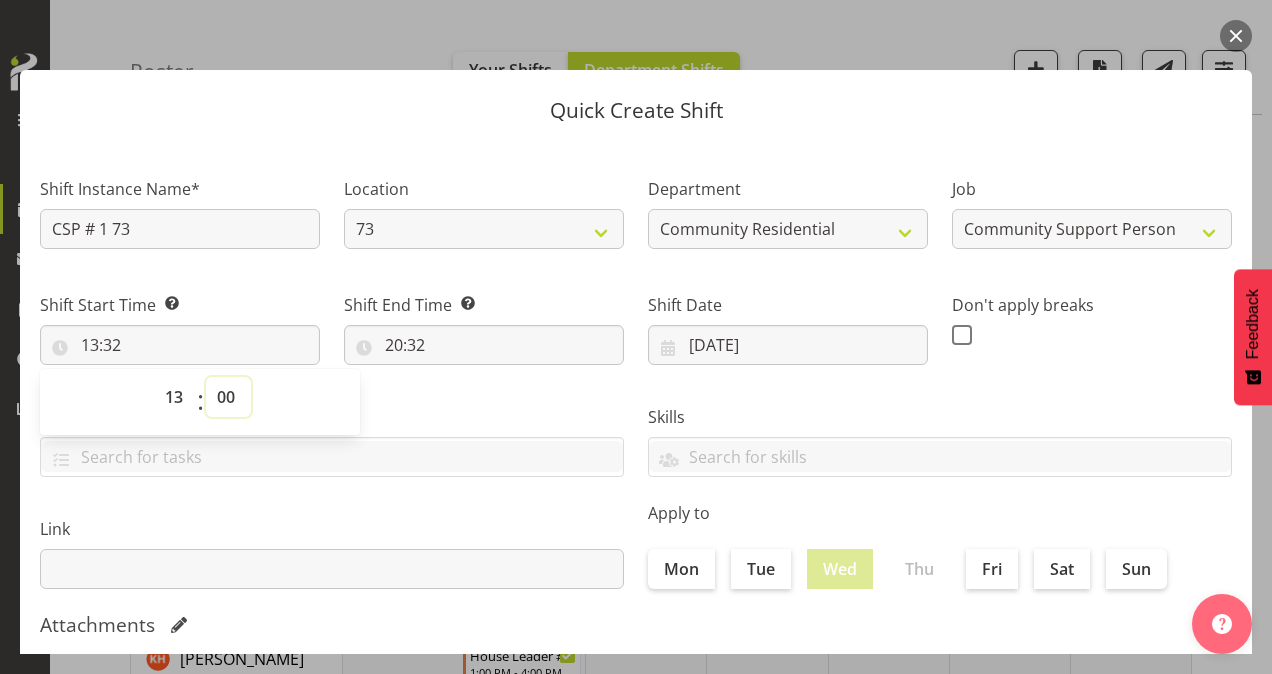 click on "00   01   02   03   04   05   06   07   08   09   10   11   12   13   14   15   16   17   18   19   20   21   22   23   24   25   26   27   28   29   30   31   32   33   34   35   36   37   38   39   40   41   42   43   44   45   46   47   48   49   50   51   52   53   54   55   56   57   58   59" at bounding box center (228, 397) 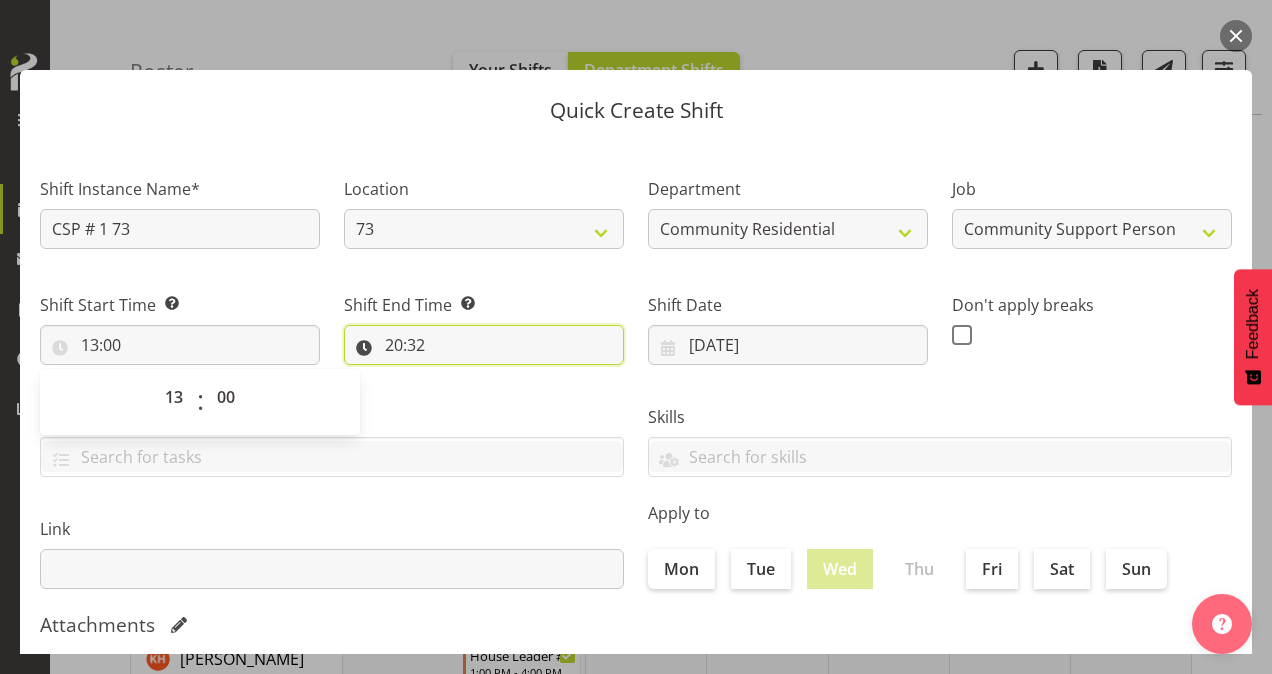 click on "20:32" at bounding box center (484, 345) 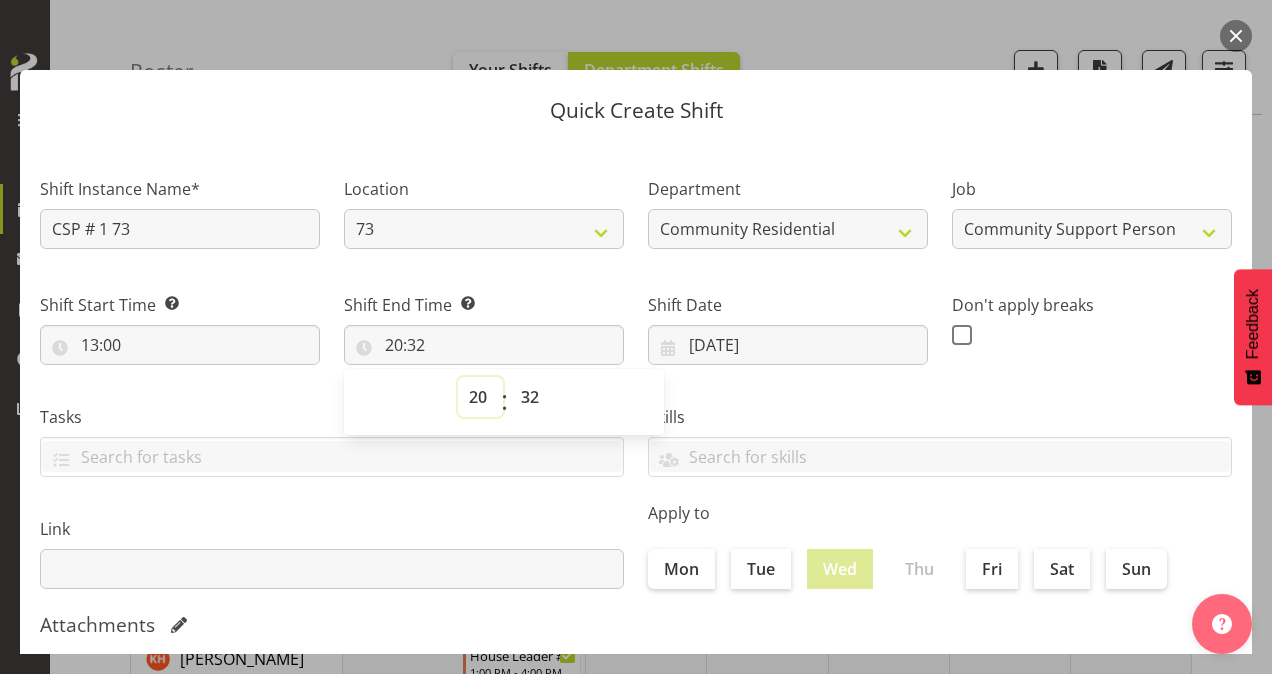 click on "00   01   02   03   04   05   06   07   08   09   10   11   12   13   14   15   16   17   18   19   20   21   22   23" at bounding box center (480, 397) 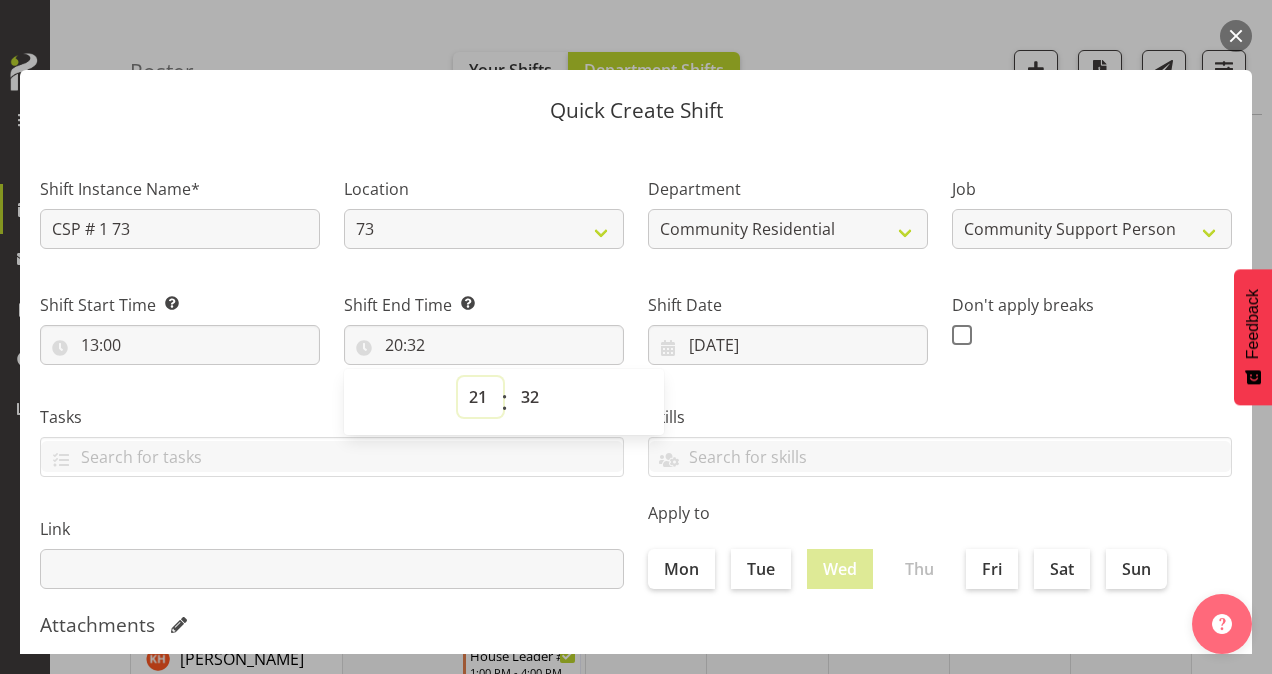 click on "00   01   02   03   04   05   06   07   08   09   10   11   12   13   14   15   16   17   18   19   20   21   22   23" at bounding box center [480, 397] 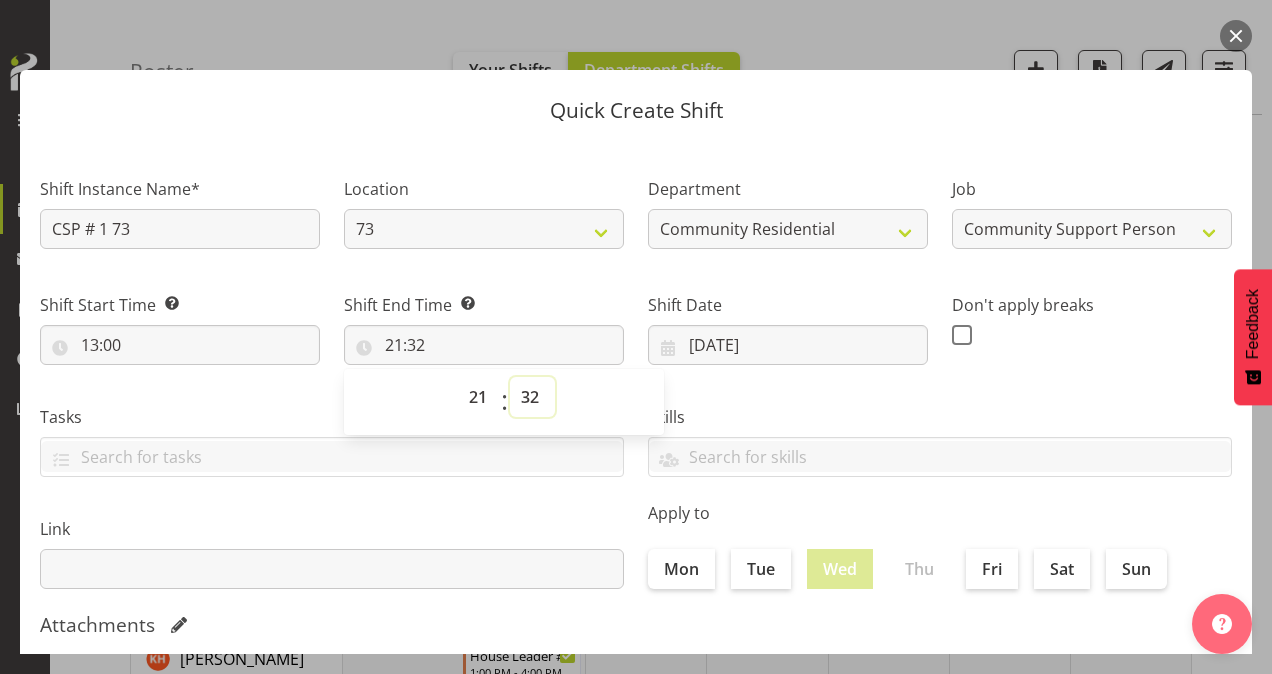 click on "00   01   02   03   04   05   06   07   08   09   10   11   12   13   14   15   16   17   18   19   20   21   22   23   24   25   26   27   28   29   30   31   32   33   34   35   36   37   38   39   40   41   42   43   44   45   46   47   48   49   50   51   52   53   54   55   56   57   58   59" at bounding box center (532, 397) 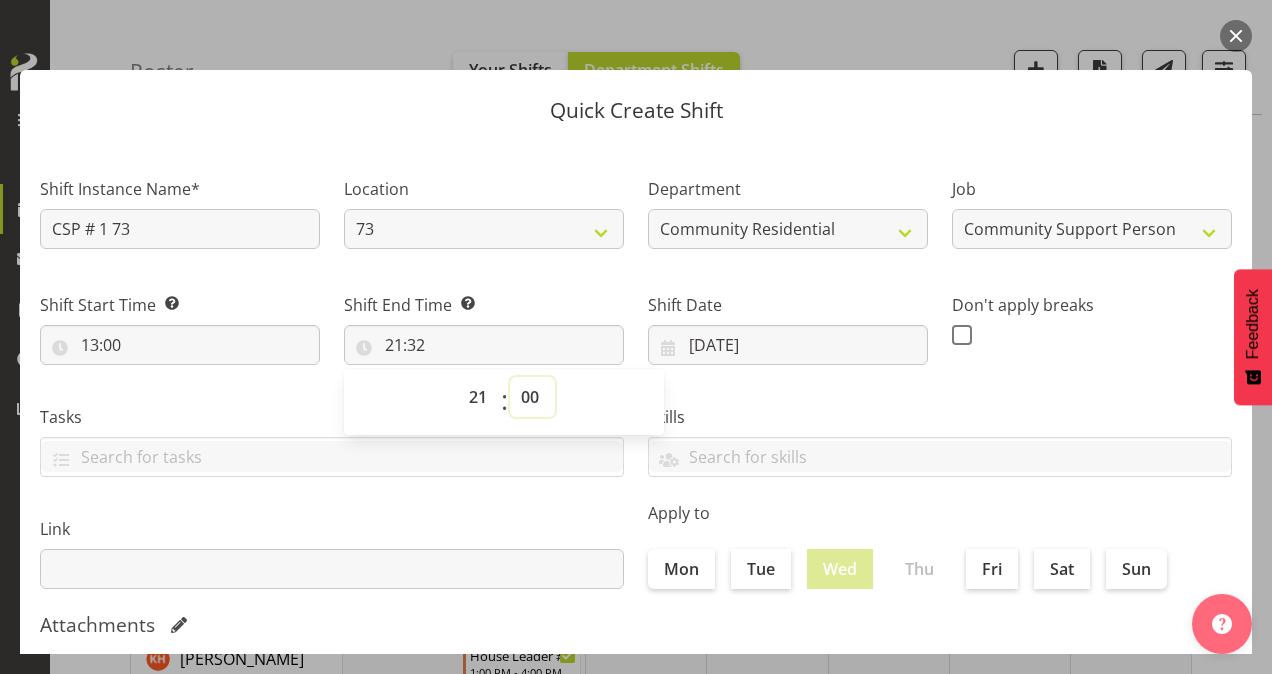 click on "00   01   02   03   04   05   06   07   08   09   10   11   12   13   14   15   16   17   18   19   20   21   22   23   24   25   26   27   28   29   30   31   32   33   34   35   36   37   38   39   40   41   42   43   44   45   46   47   48   49   50   51   52   53   54   55   56   57   58   59" at bounding box center (532, 397) 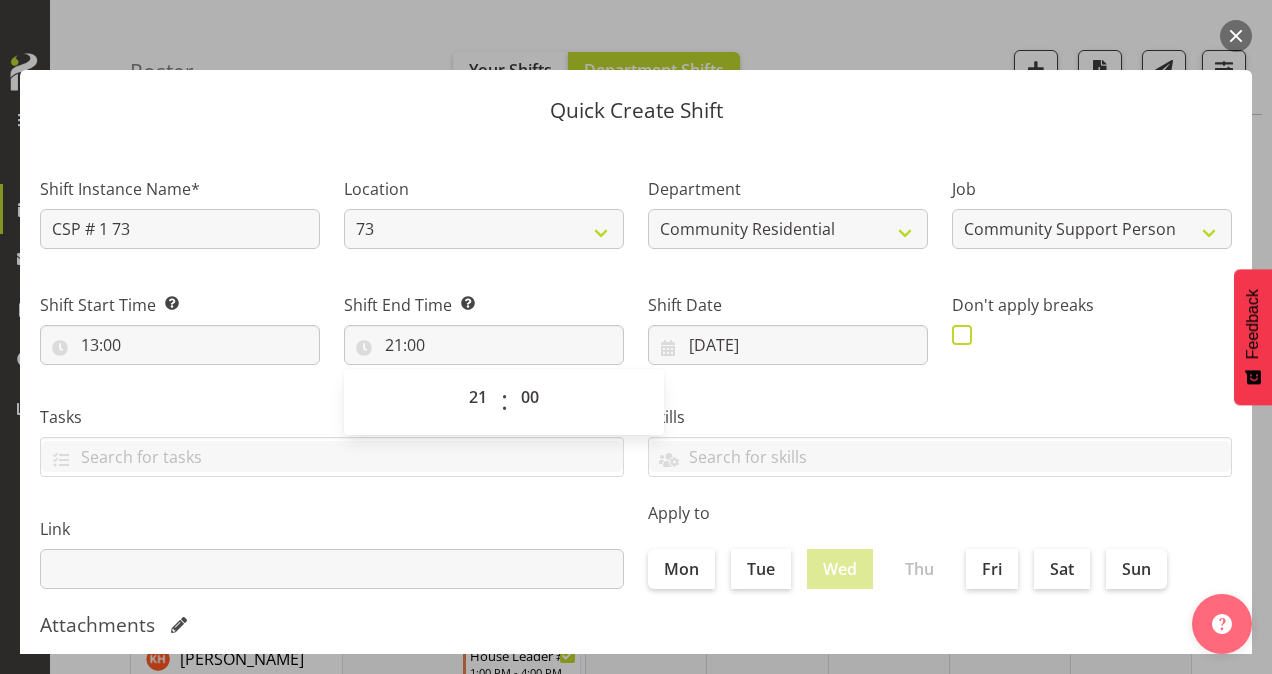 click at bounding box center (962, 335) 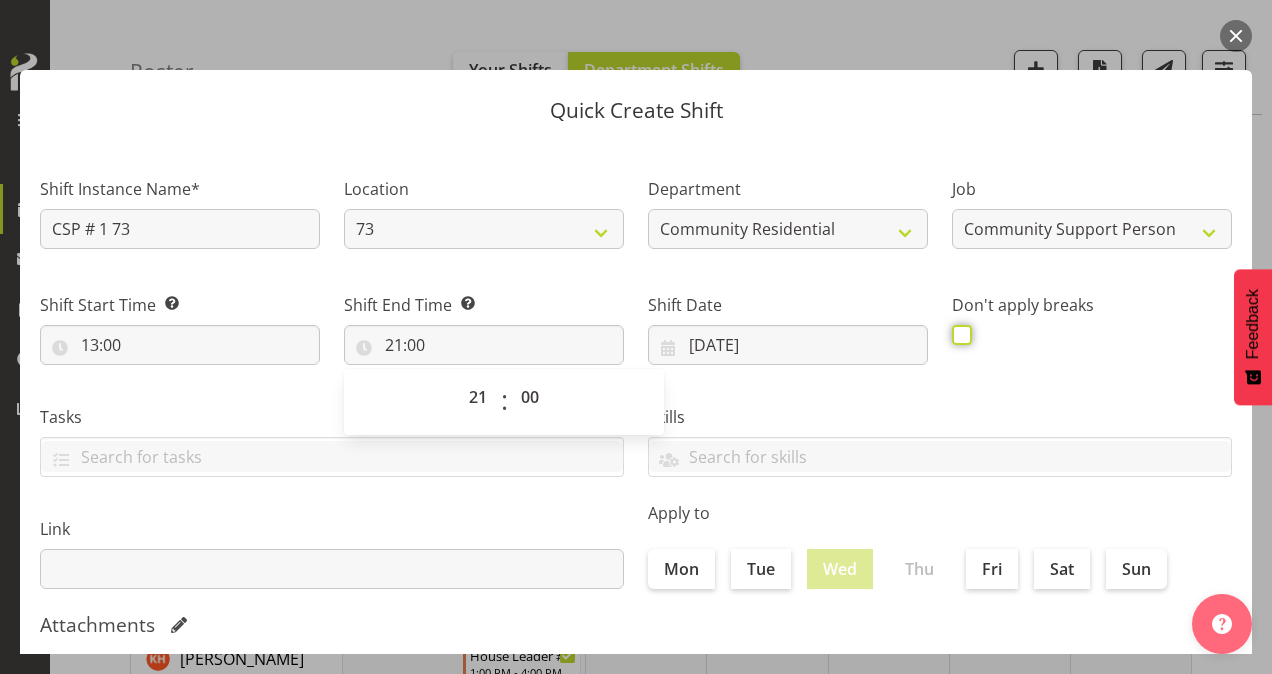 click at bounding box center [958, 334] 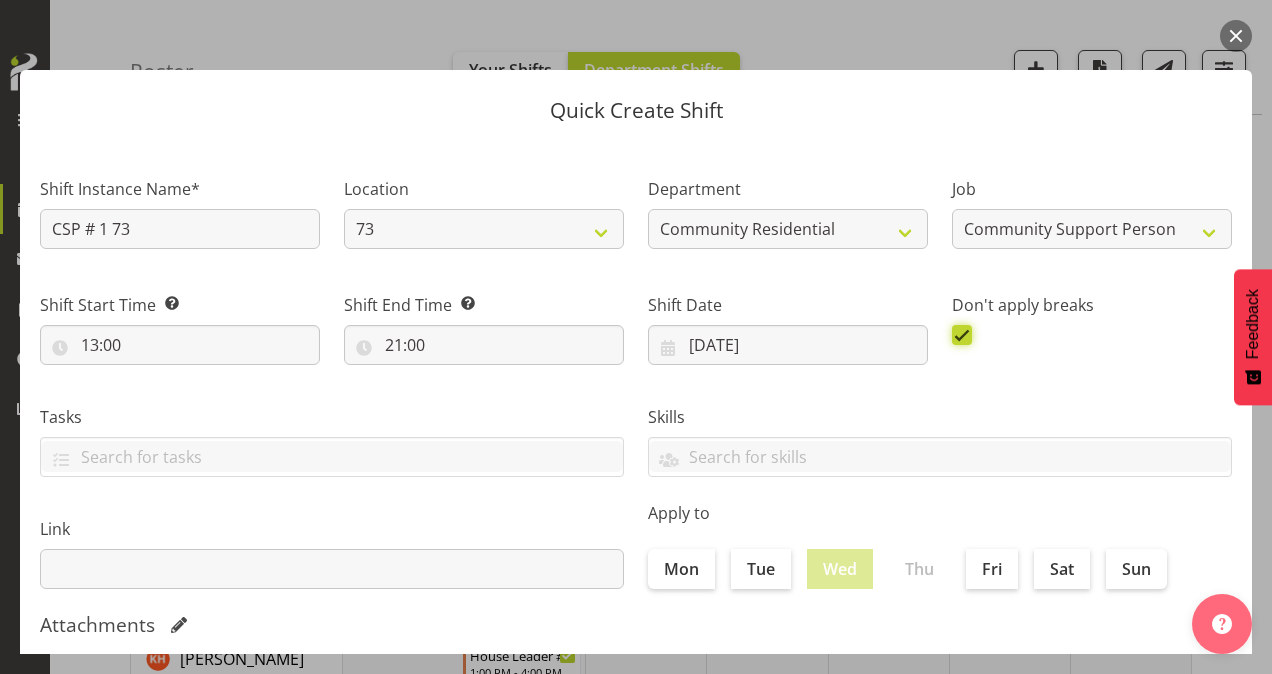 scroll, scrollTop: 385, scrollLeft: 0, axis: vertical 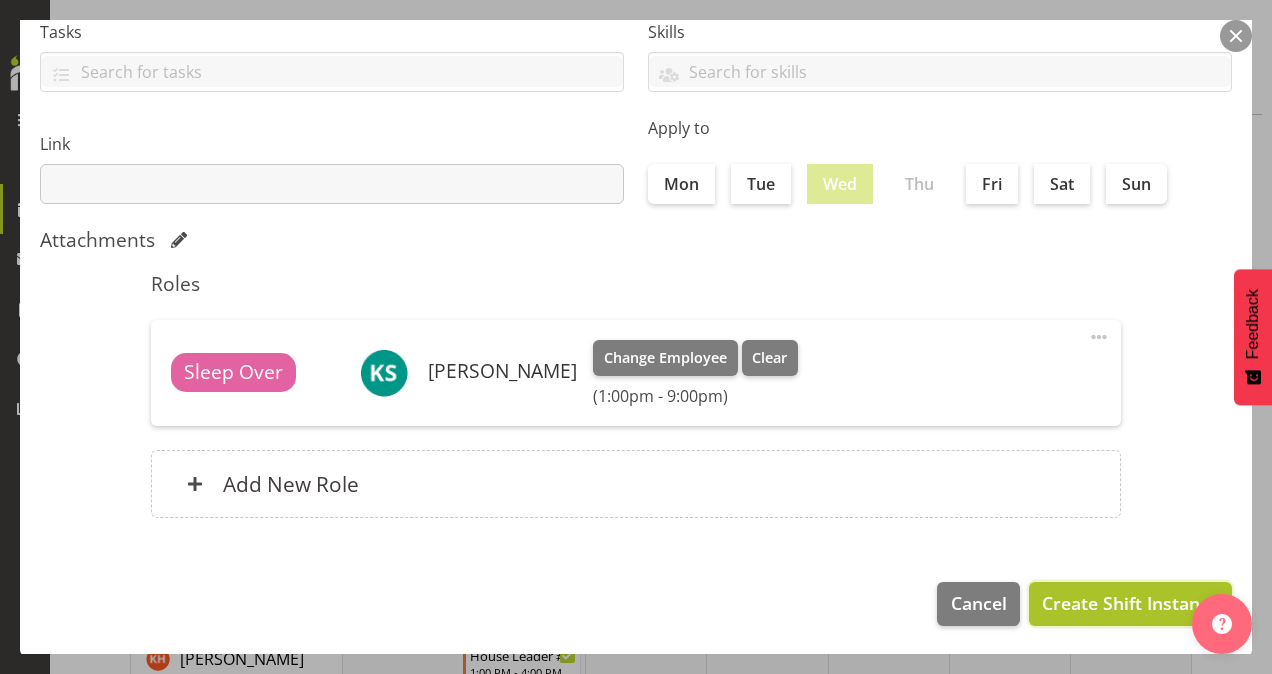 click on "Create Shift Instance" at bounding box center [1130, 603] 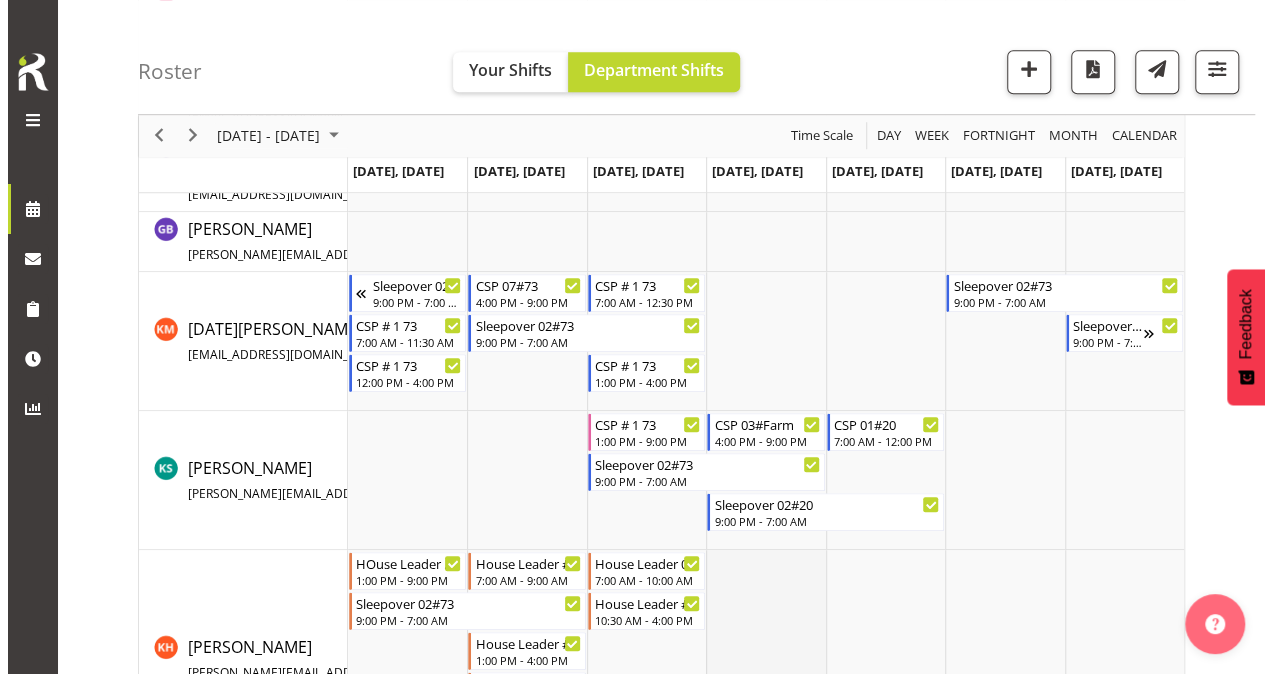 scroll, scrollTop: 608, scrollLeft: 0, axis: vertical 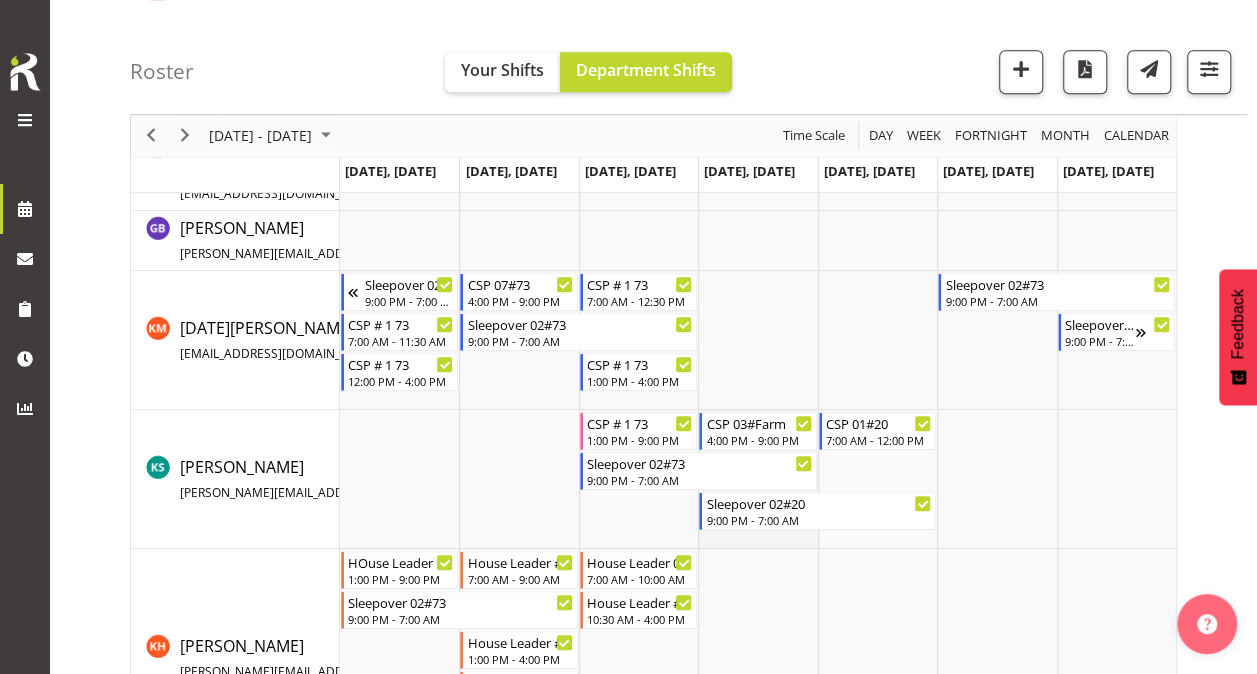 click at bounding box center (757, 479) 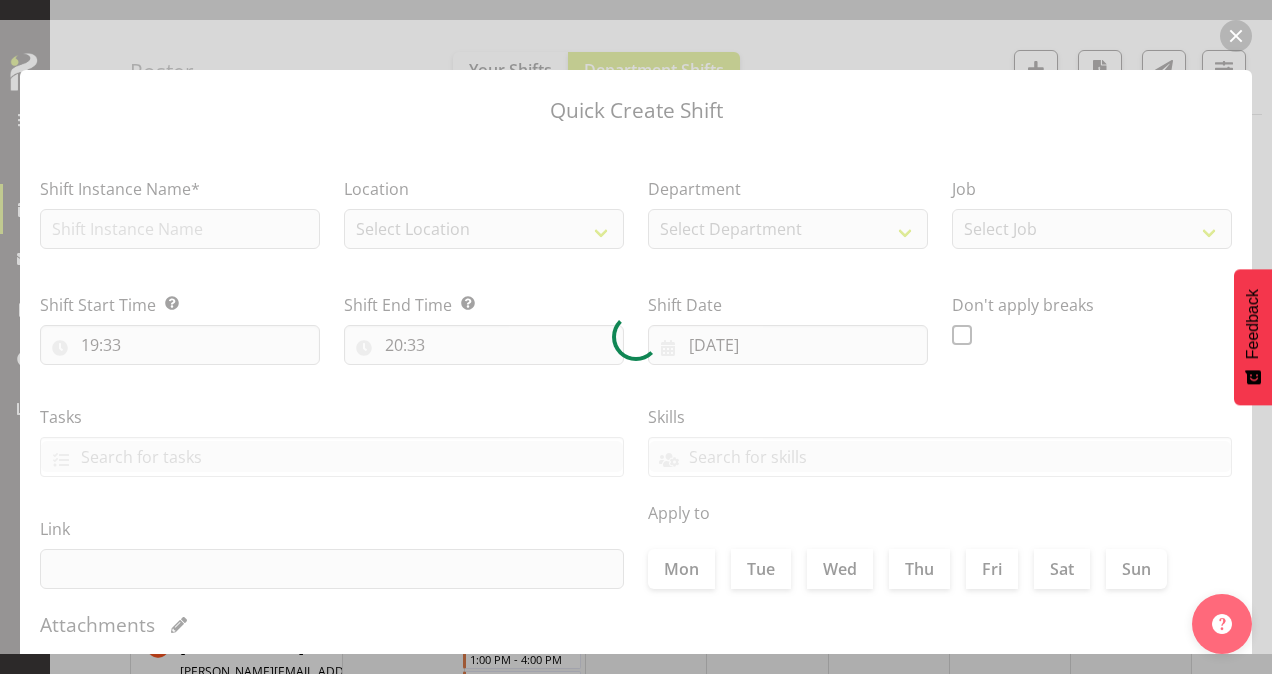 type on "[DATE]" 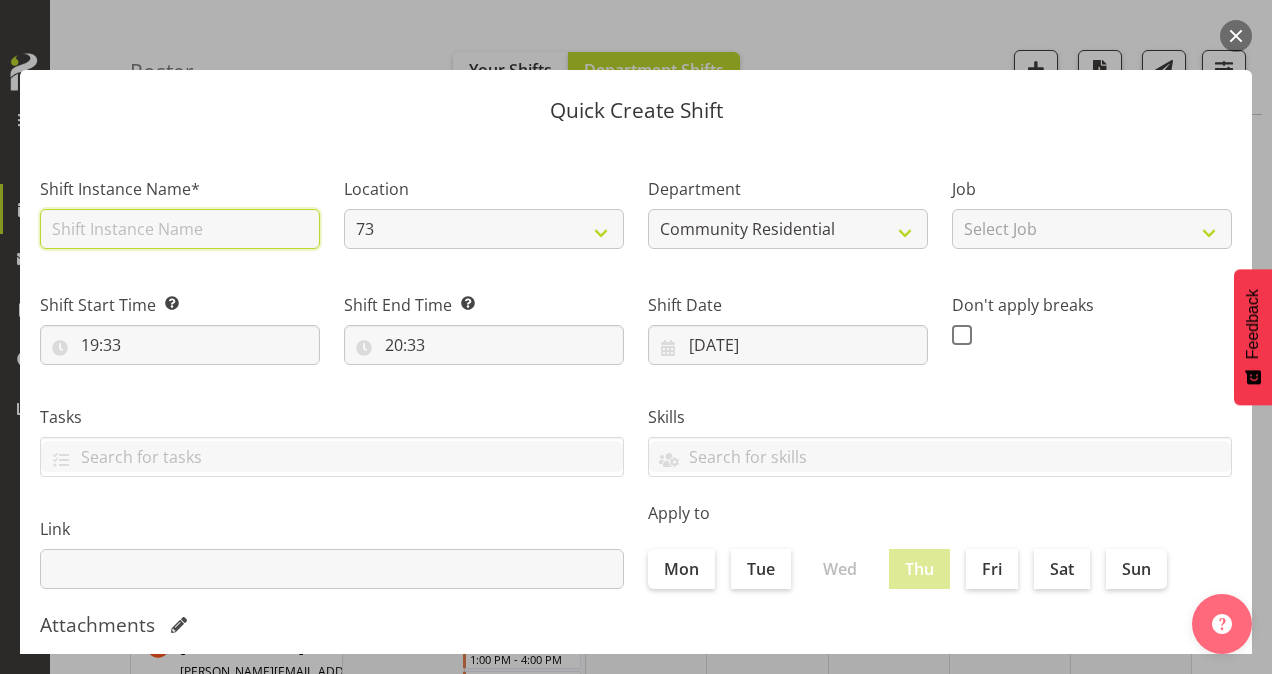 click at bounding box center [180, 229] 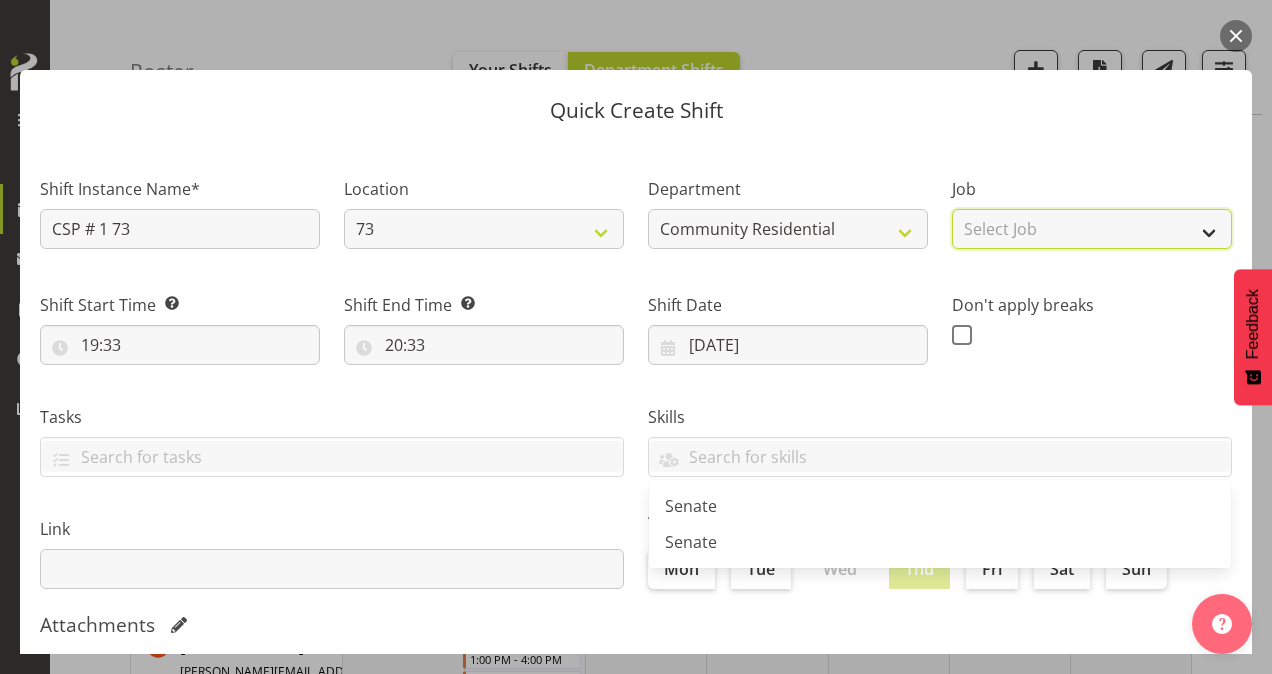 click on "Select Job  Accounts Admin Art Coordinator Community Leader Community Support Person Community Support Person-Casual House Leader Office Admin Senior Coordinator Service Manager Volunteer" at bounding box center (1092, 229) 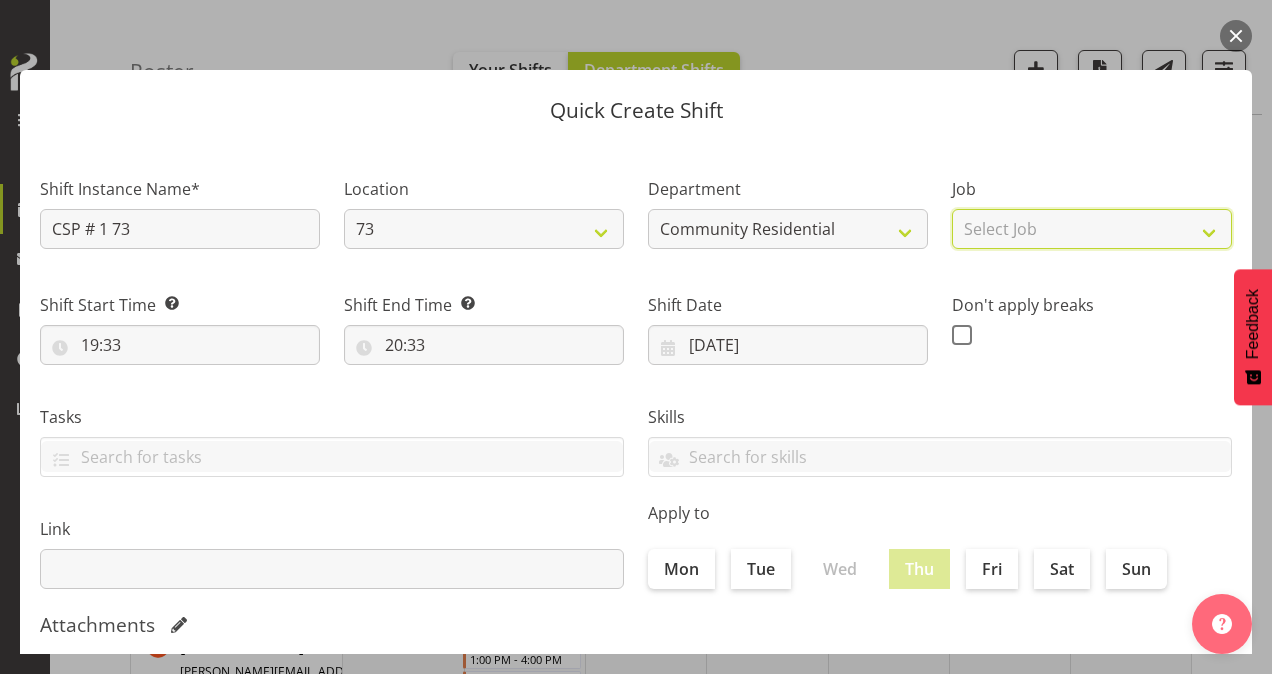select on "2" 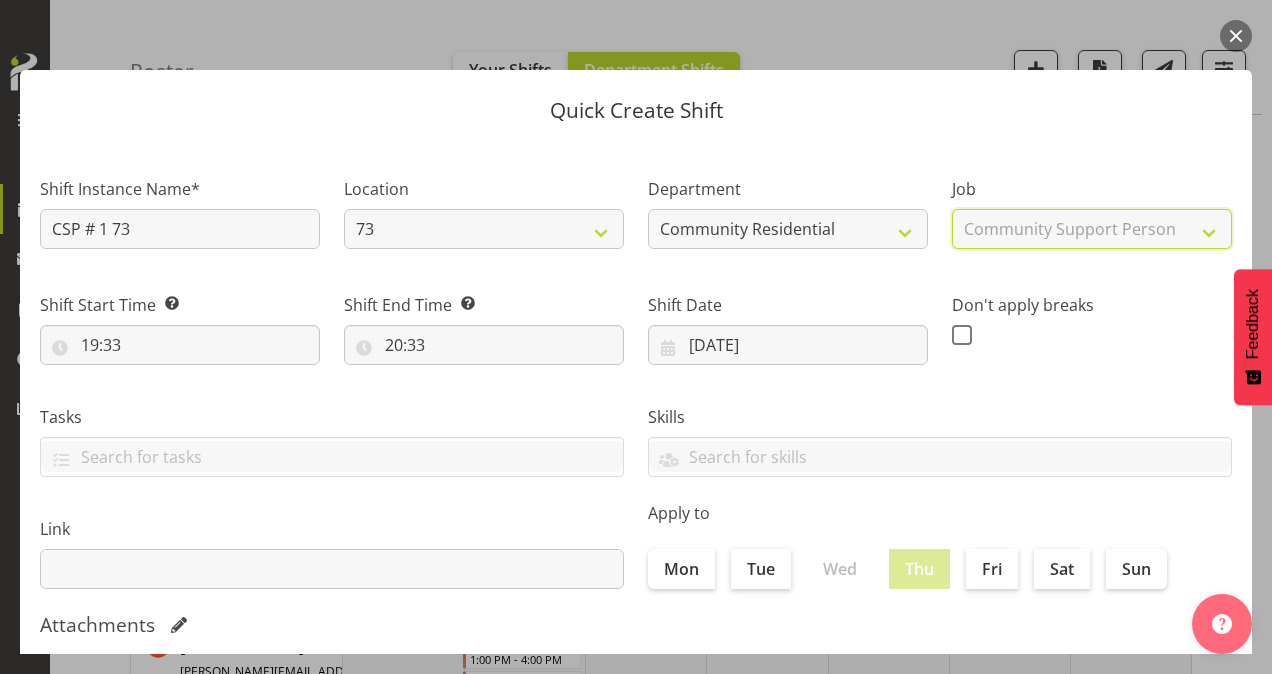 click on "Select Job  Accounts Admin Art Coordinator Community Leader Community Support Person Community Support Person-Casual House Leader Office Admin Senior Coordinator Service Manager Volunteer" at bounding box center [1092, 229] 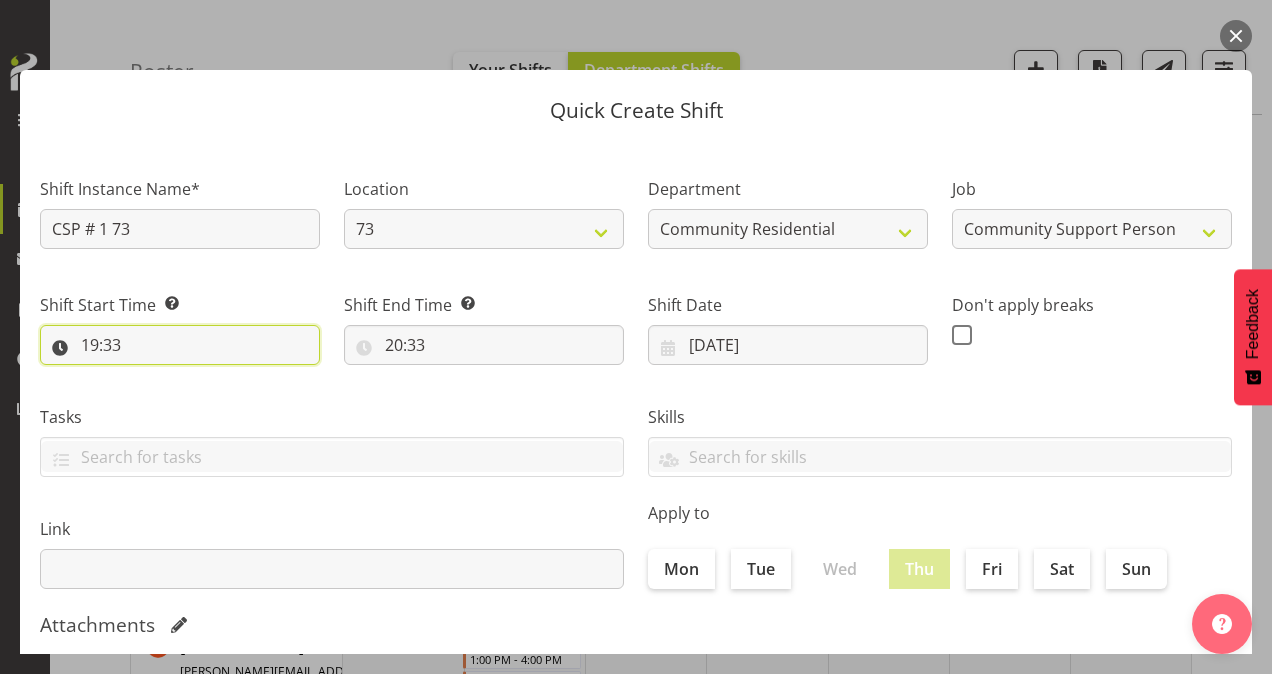 click on "19:33" at bounding box center (180, 345) 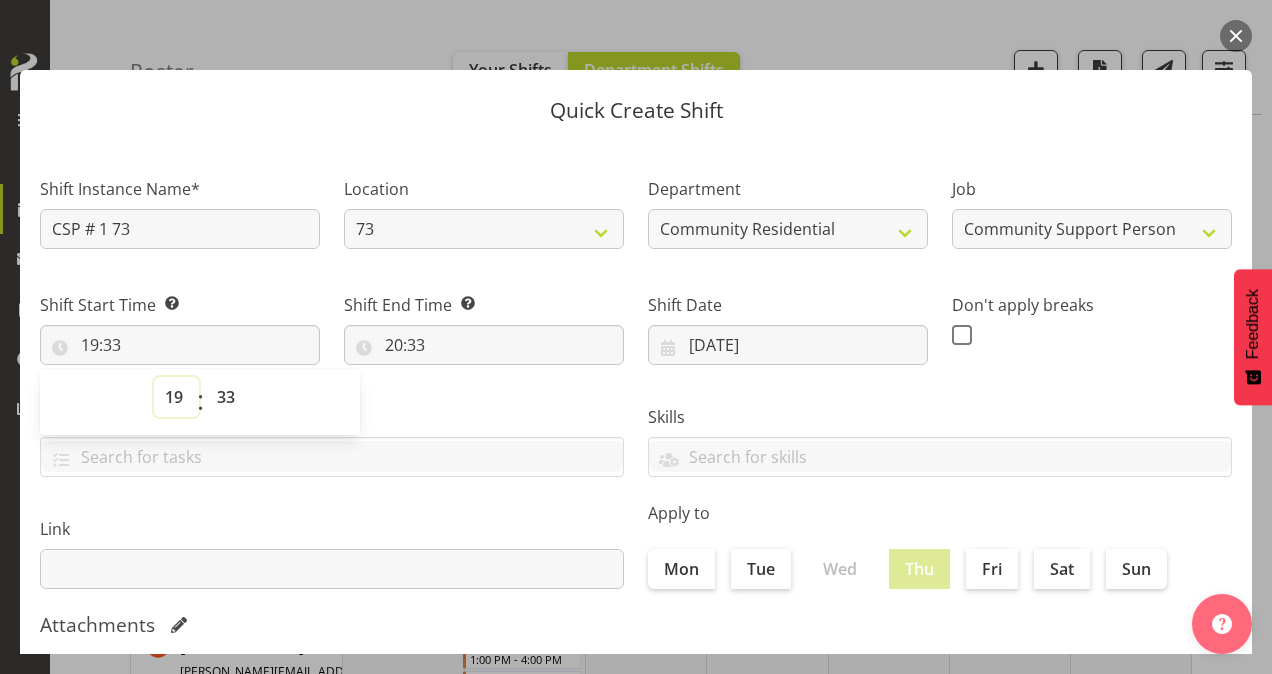 click on "00   01   02   03   04   05   06   07   08   09   10   11   12   13   14   15   16   17   18   19   20   21   22   23" at bounding box center (176, 397) 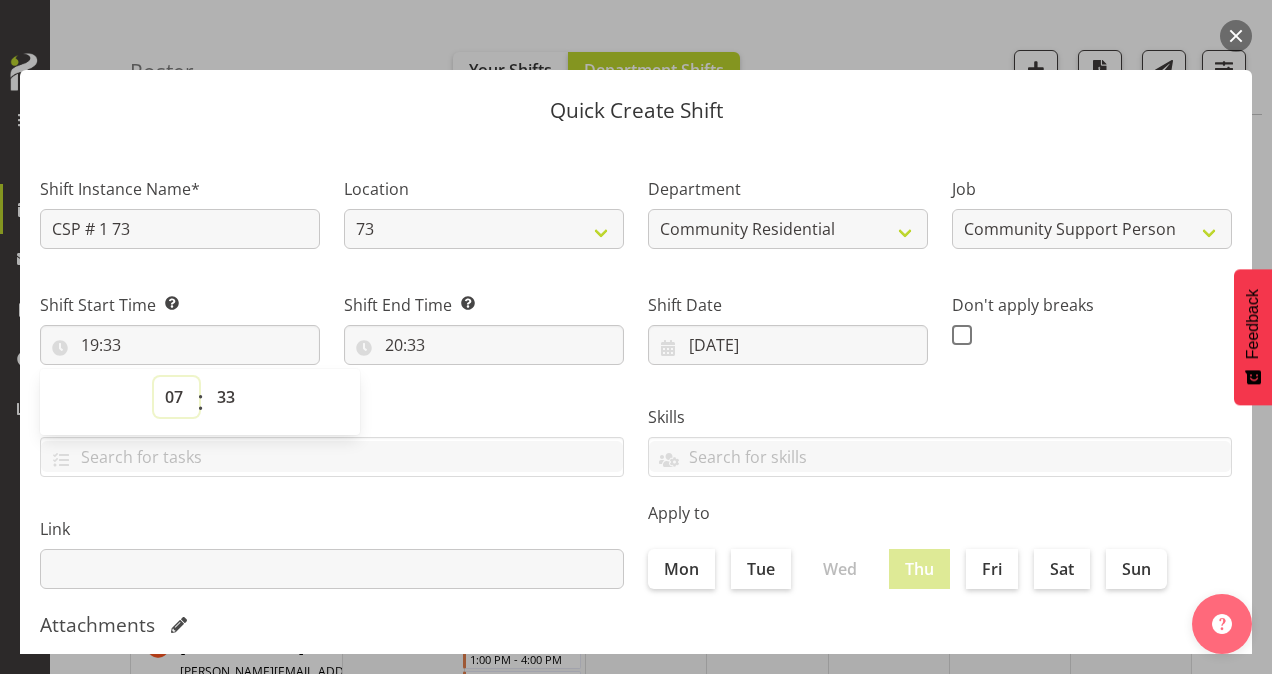click on "00   01   02   03   04   05   06   07   08   09   10   11   12   13   14   15   16   17   18   19   20   21   22   23" at bounding box center [176, 397] 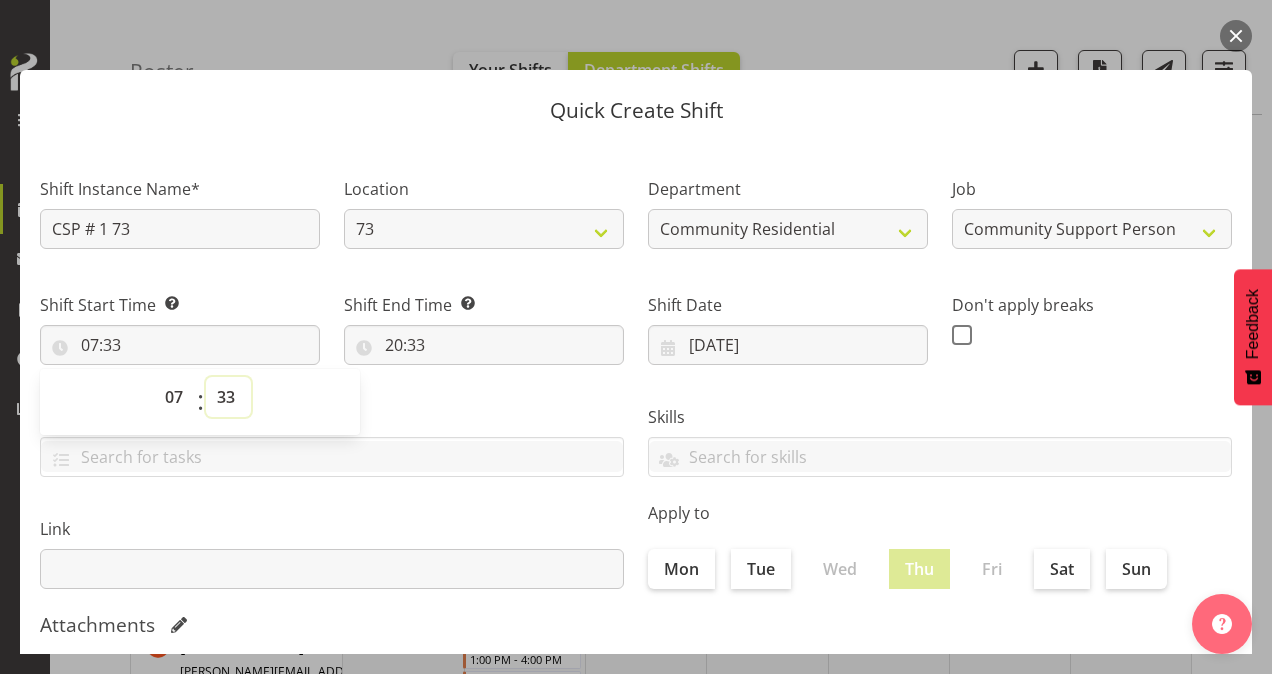 click on "00   01   02   03   04   05   06   07   08   09   10   11   12   13   14   15   16   17   18   19   20   21   22   23   24   25   26   27   28   29   30   31   32   33   34   35   36   37   38   39   40   41   42   43   44   45   46   47   48   49   50   51   52   53   54   55   56   57   58   59" at bounding box center [228, 397] 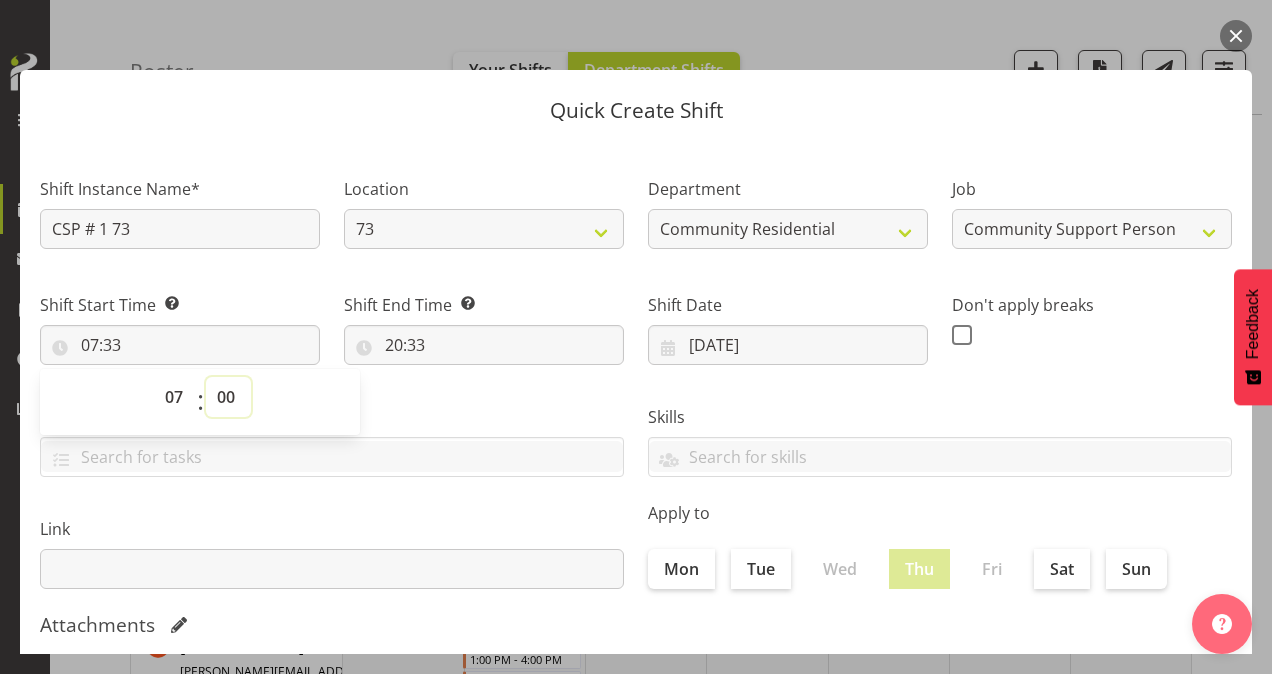 click on "00   01   02   03   04   05   06   07   08   09   10   11   12   13   14   15   16   17   18   19   20   21   22   23   24   25   26   27   28   29   30   31   32   33   34   35   36   37   38   39   40   41   42   43   44   45   46   47   48   49   50   51   52   53   54   55   56   57   58   59" at bounding box center (228, 397) 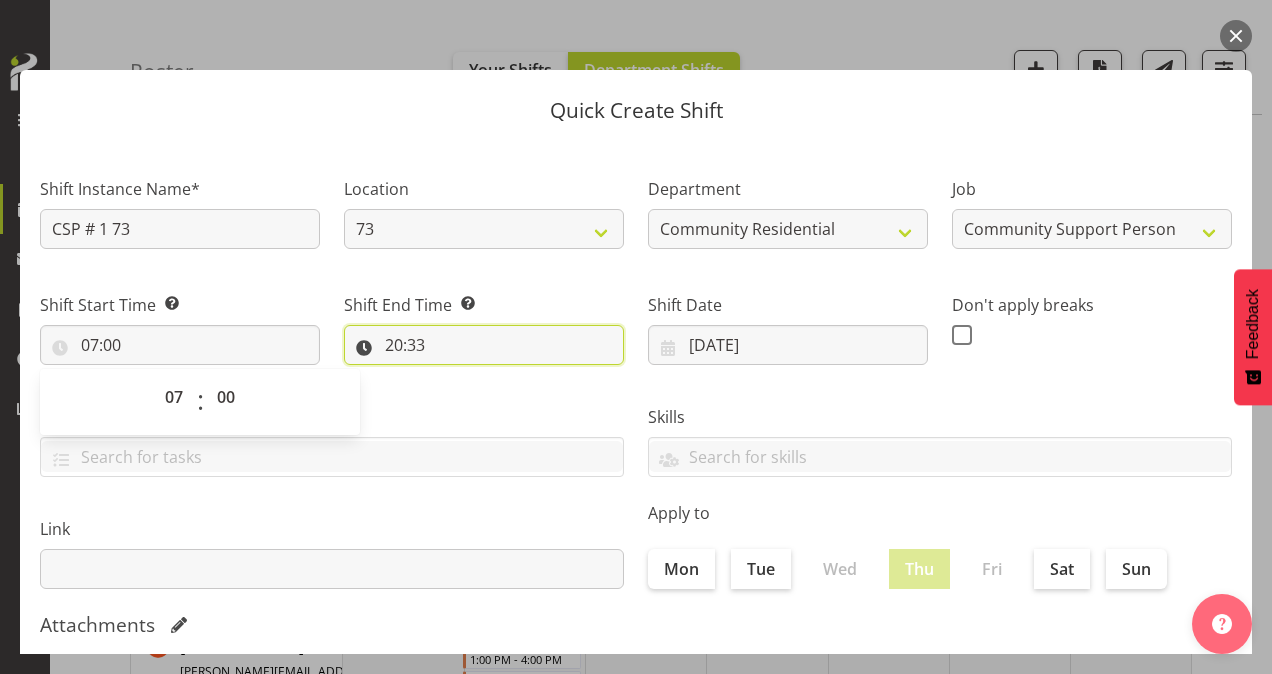 click on "20:33" at bounding box center [484, 345] 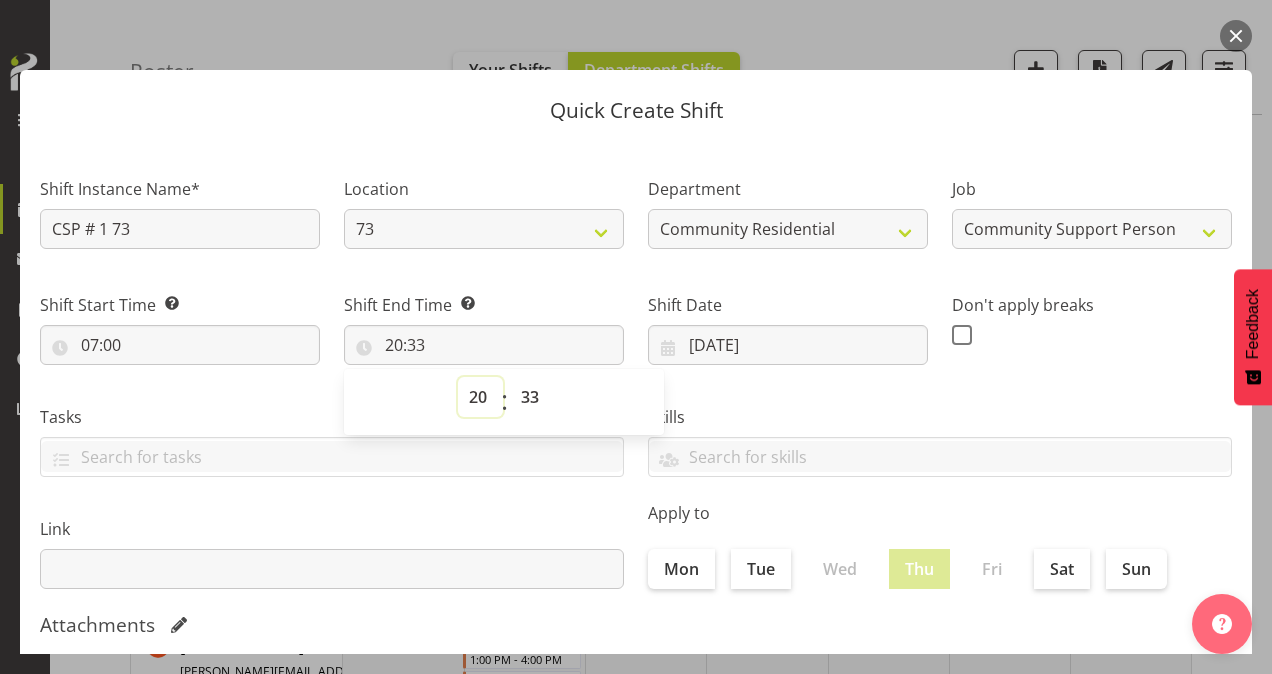 click on "00   01   02   03   04   05   06   07   08   09   10   11   12   13   14   15   16   17   18   19   20   21   22   23" at bounding box center (480, 397) 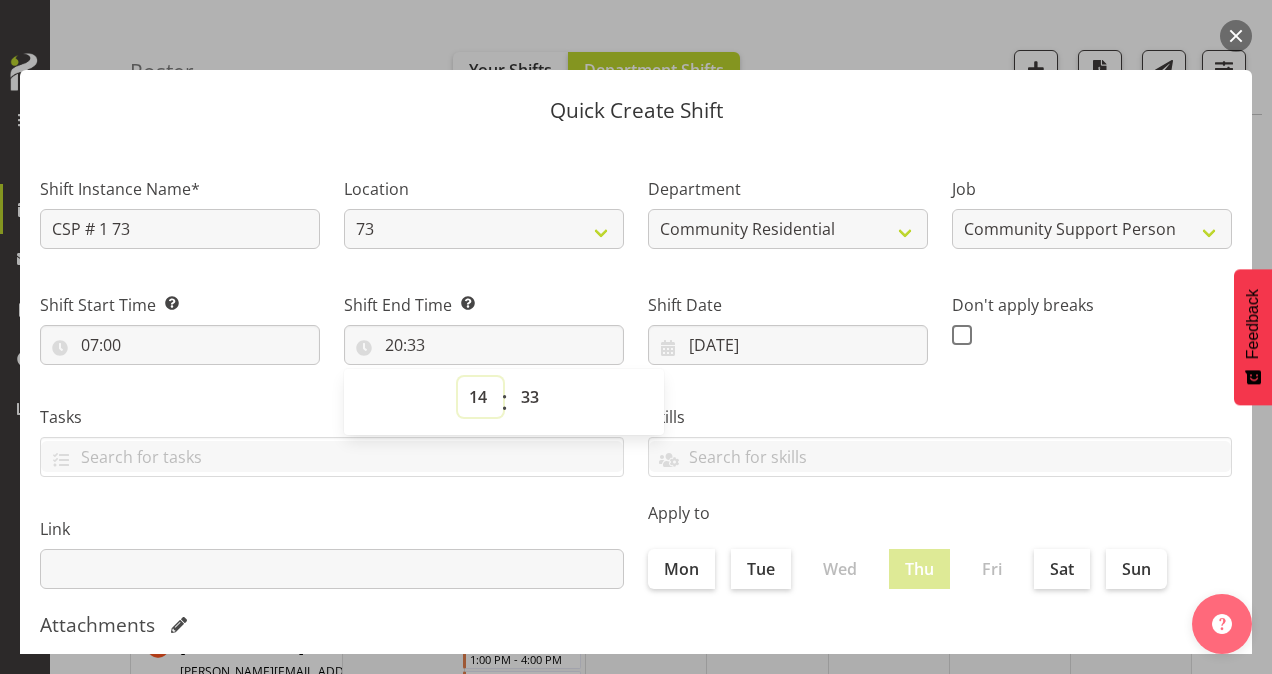 click on "00   01   02   03   04   05   06   07   08   09   10   11   12   13   14   15   16   17   18   19   20   21   22   23" at bounding box center (480, 397) 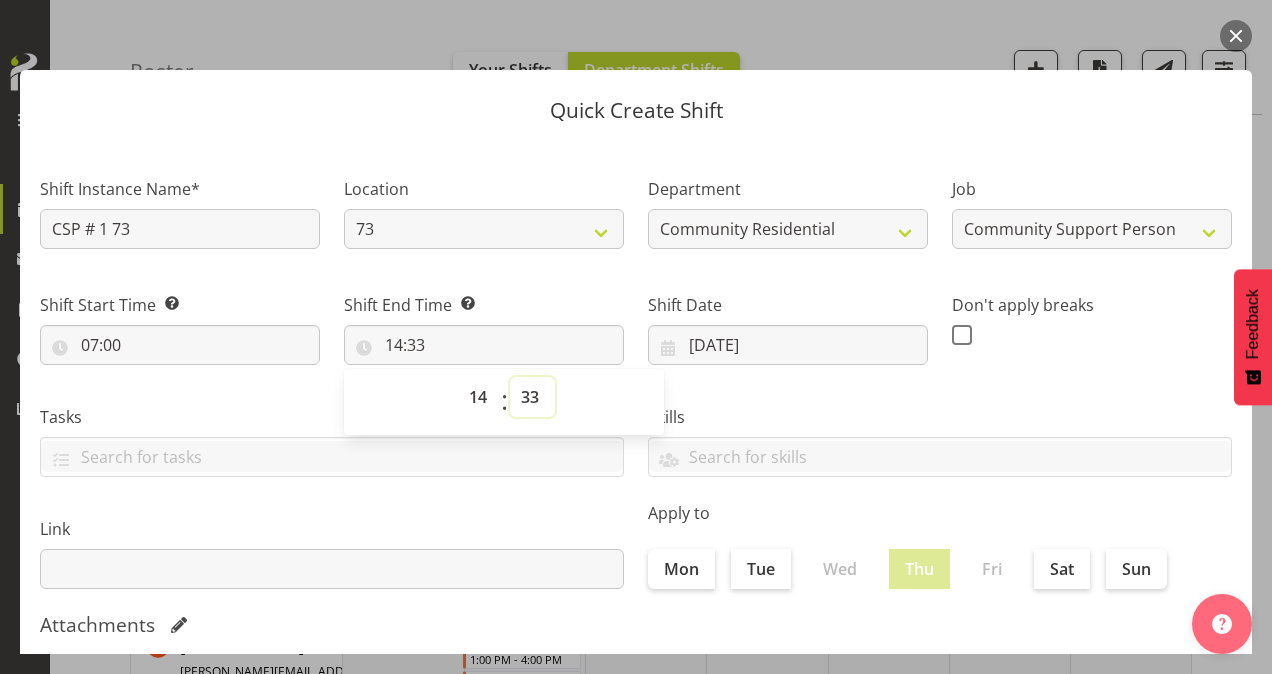 click on "00   01   02   03   04   05   06   07   08   09   10   11   12   13   14   15   16   17   18   19   20   21   22   23   24   25   26   27   28   29   30   31   32   33   34   35   36   37   38   39   40   41   42   43   44   45   46   47   48   49   50   51   52   53   54   55   56   57   58   59" at bounding box center [532, 397] 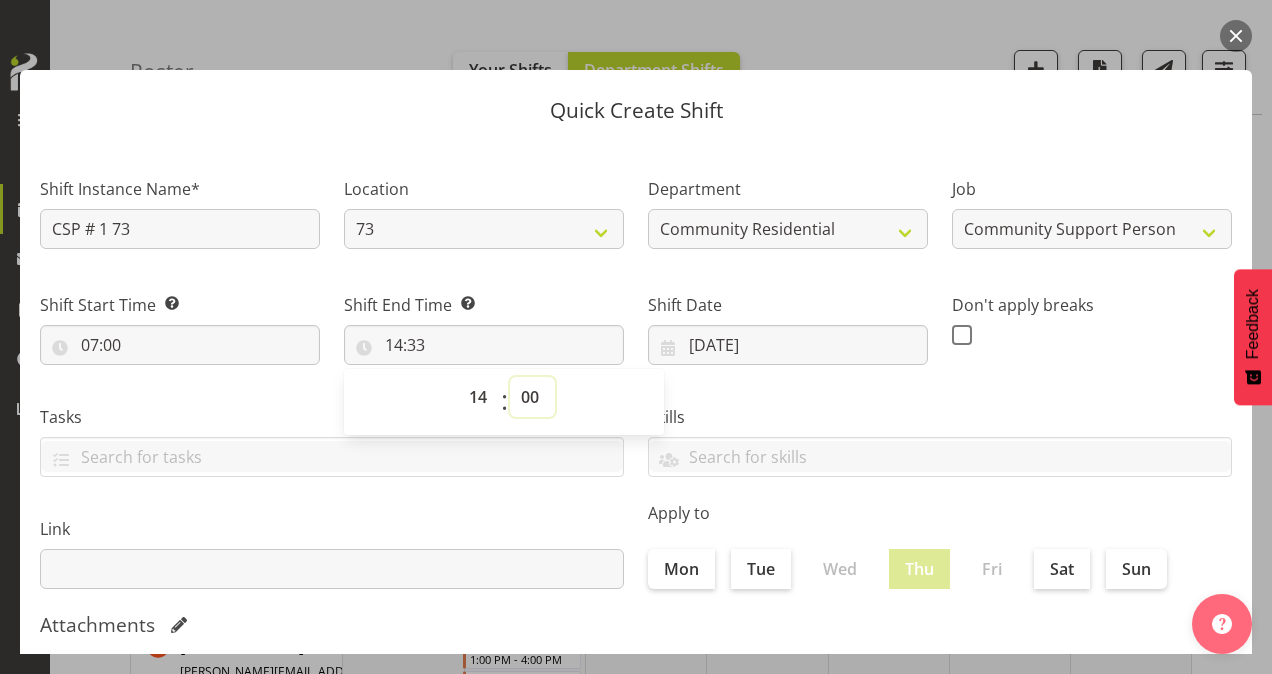 click on "00   01   02   03   04   05   06   07   08   09   10   11   12   13   14   15   16   17   18   19   20   21   22   23   24   25   26   27   28   29   30   31   32   33   34   35   36   37   38   39   40   41   42   43   44   45   46   47   48   49   50   51   52   53   54   55   56   57   58   59" at bounding box center (532, 397) 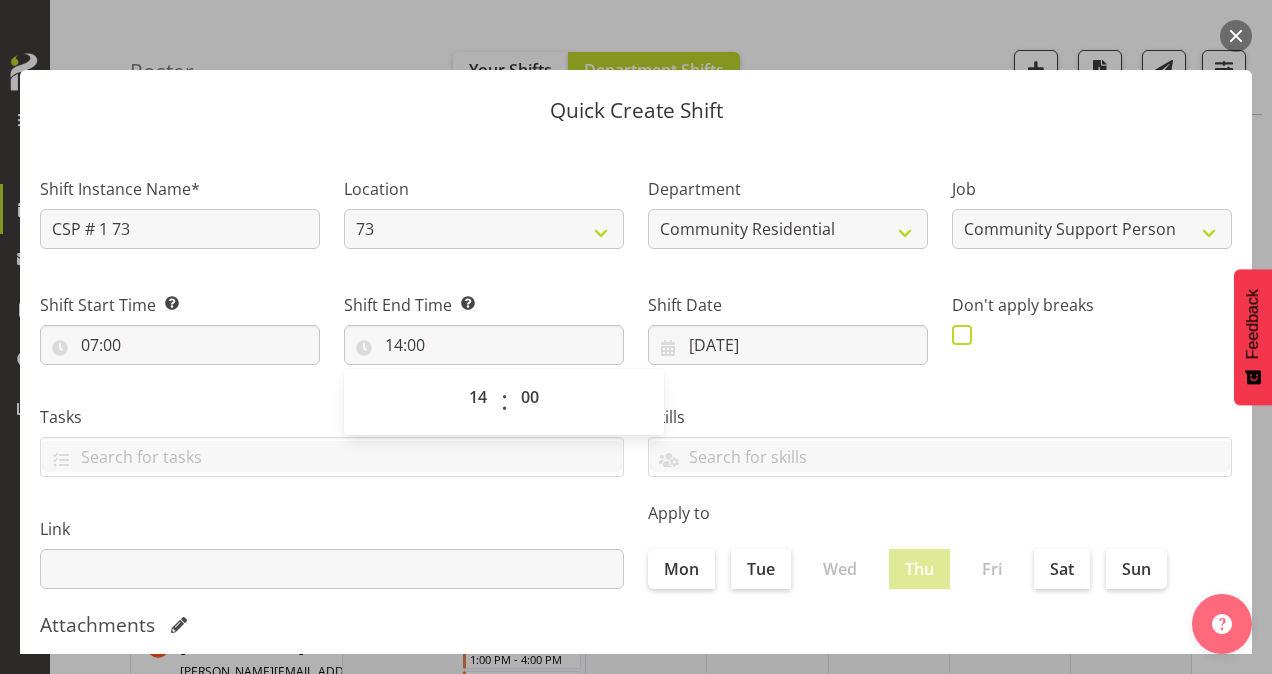 click at bounding box center [962, 335] 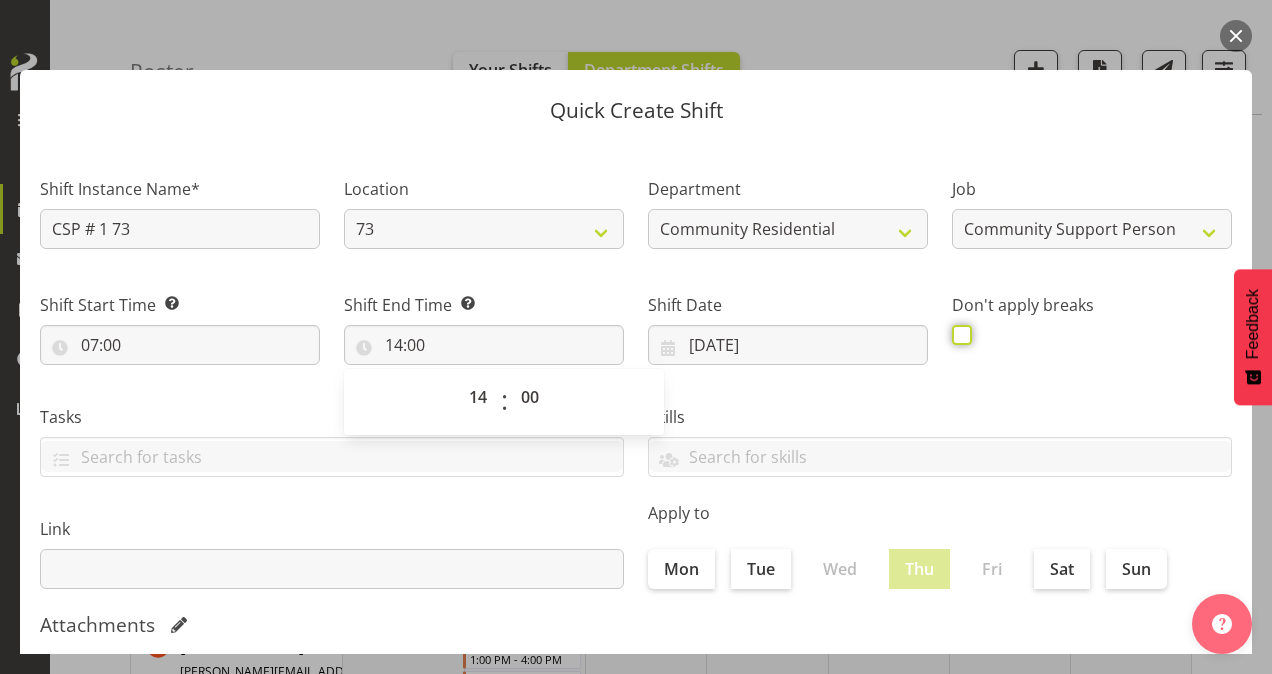 click at bounding box center [958, 334] 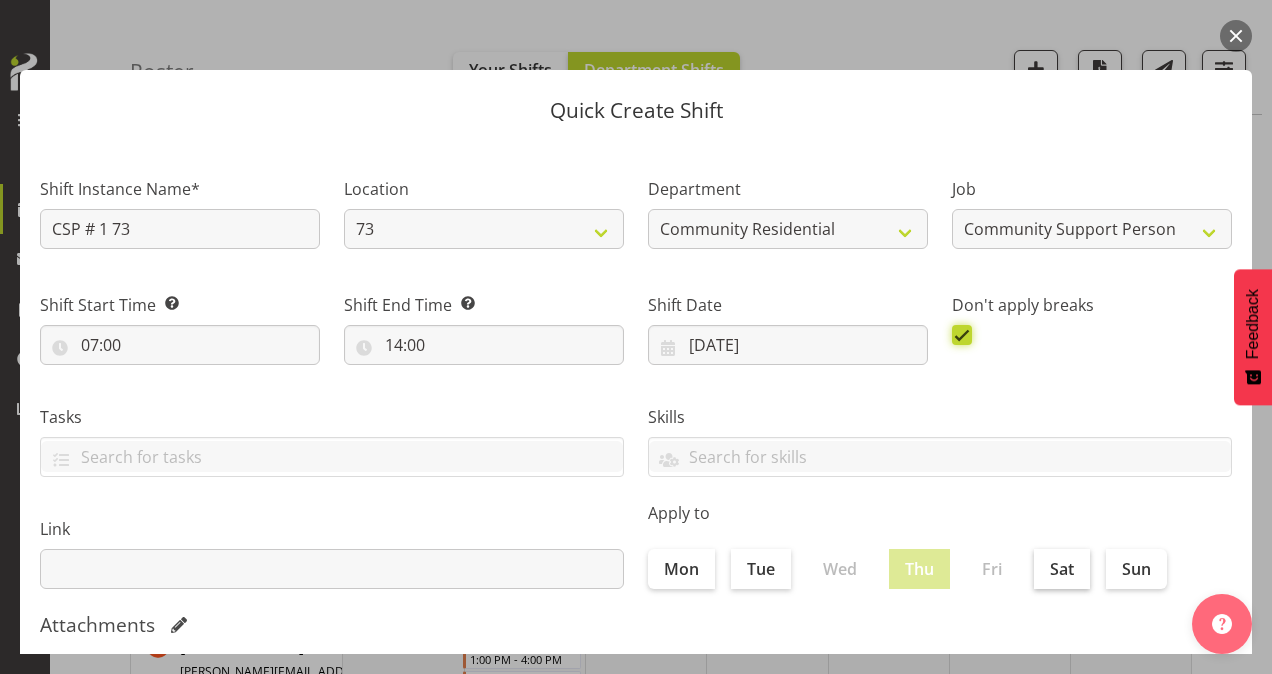 scroll, scrollTop: 385, scrollLeft: 0, axis: vertical 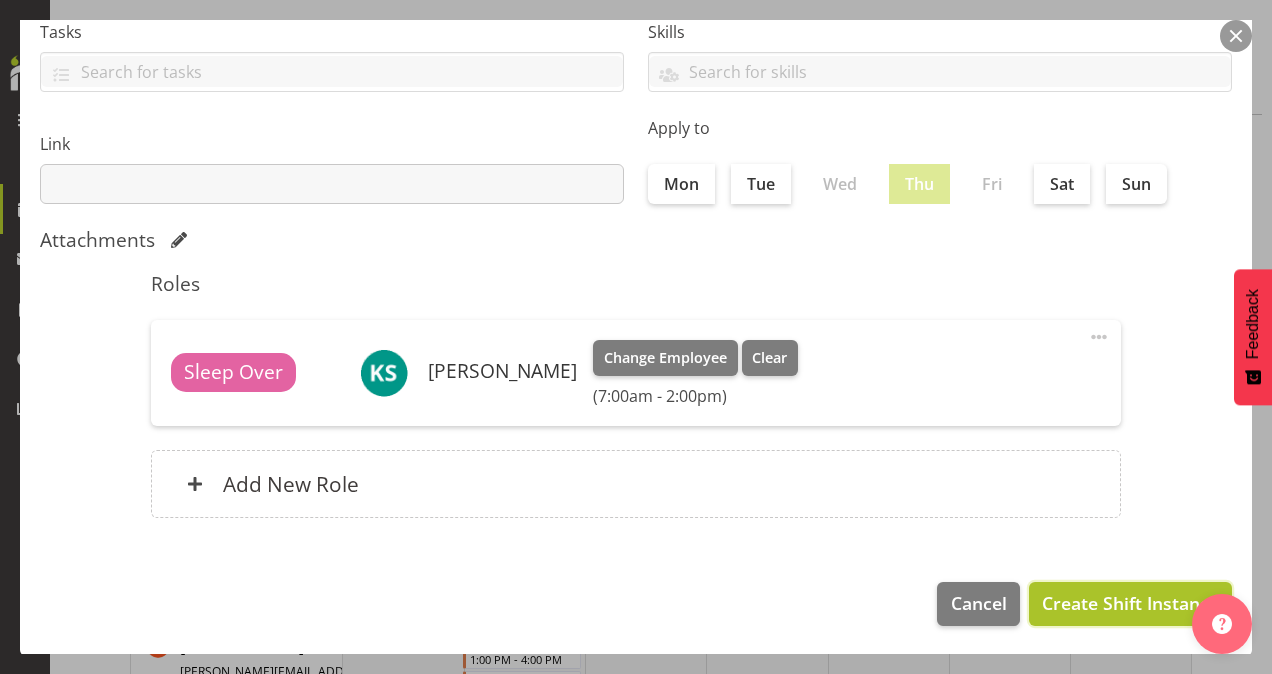 click on "Create Shift Instance" at bounding box center (1130, 603) 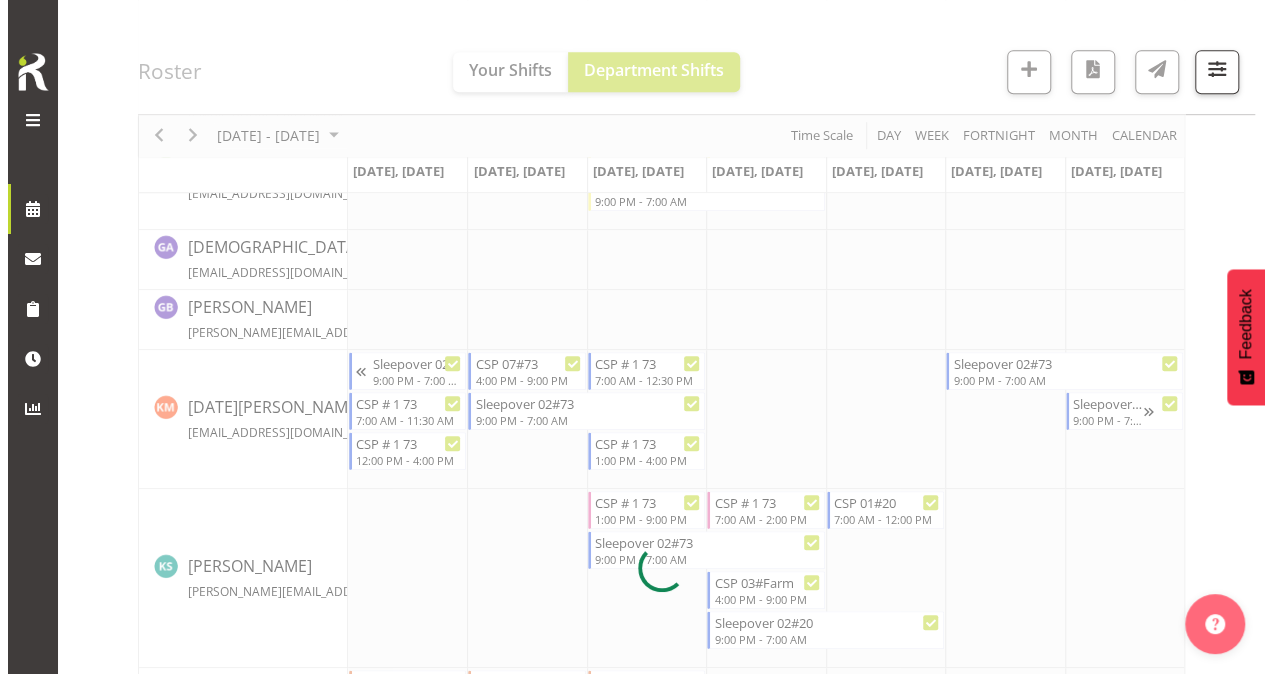 scroll, scrollTop: 608, scrollLeft: 0, axis: vertical 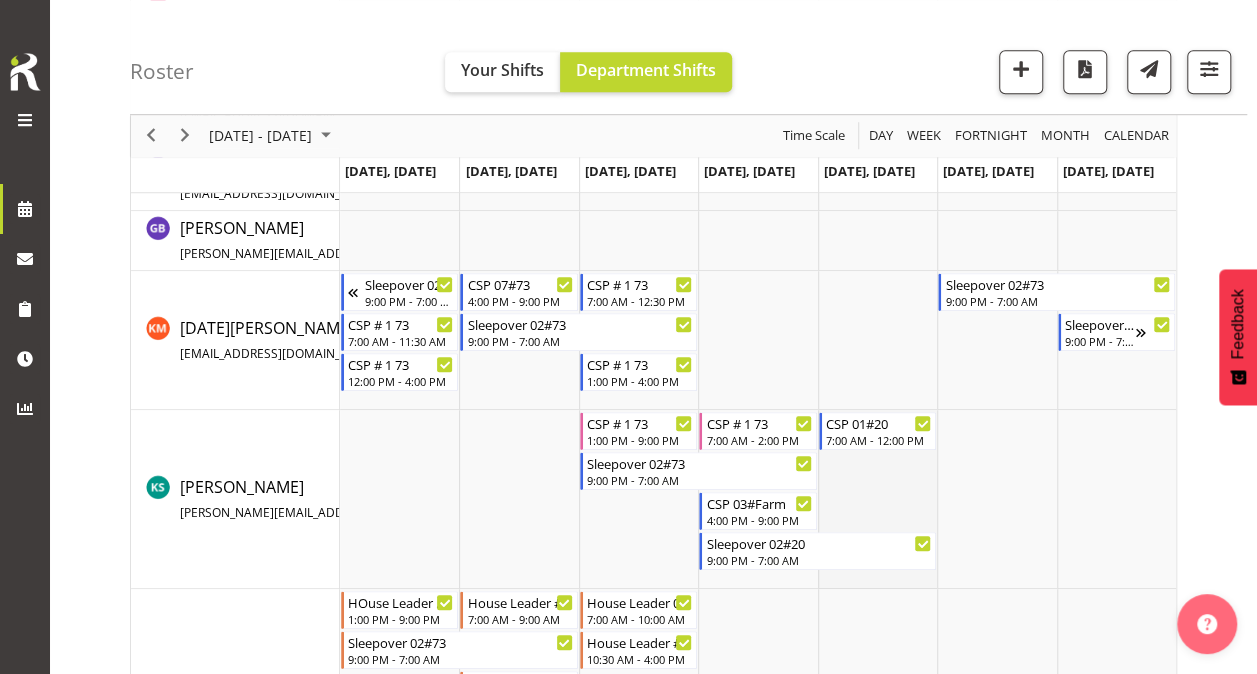 click at bounding box center (877, 499) 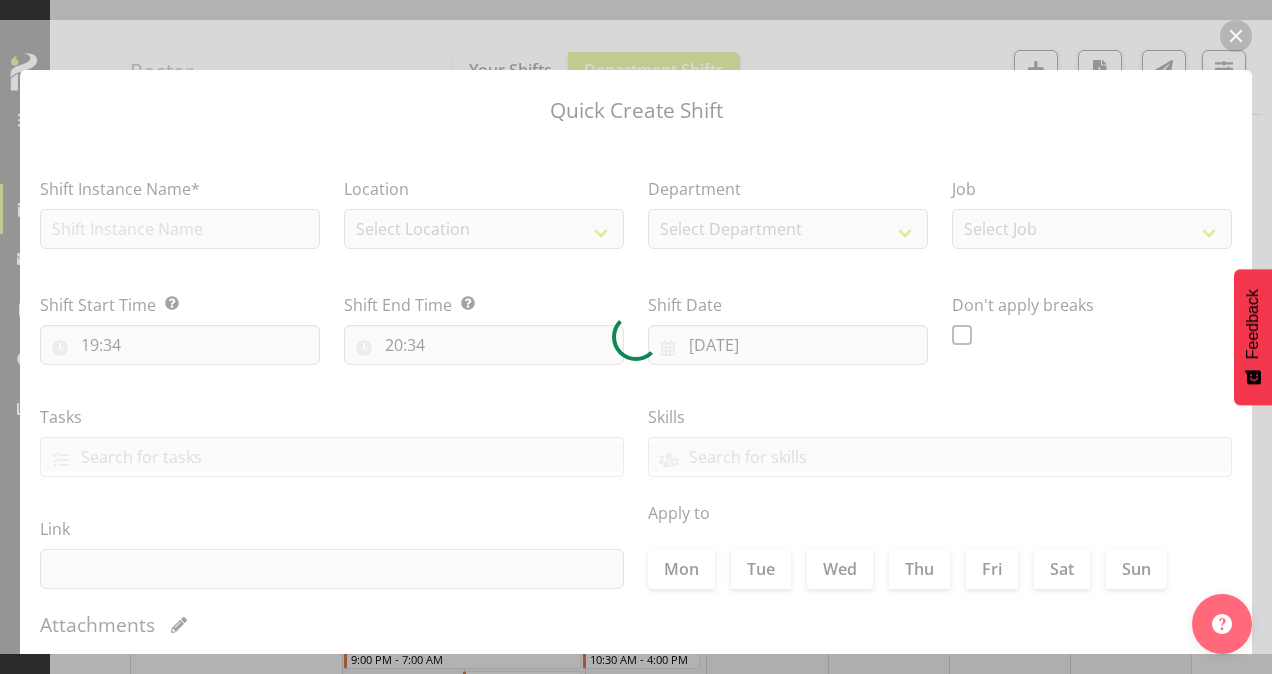 type on "[DATE]" 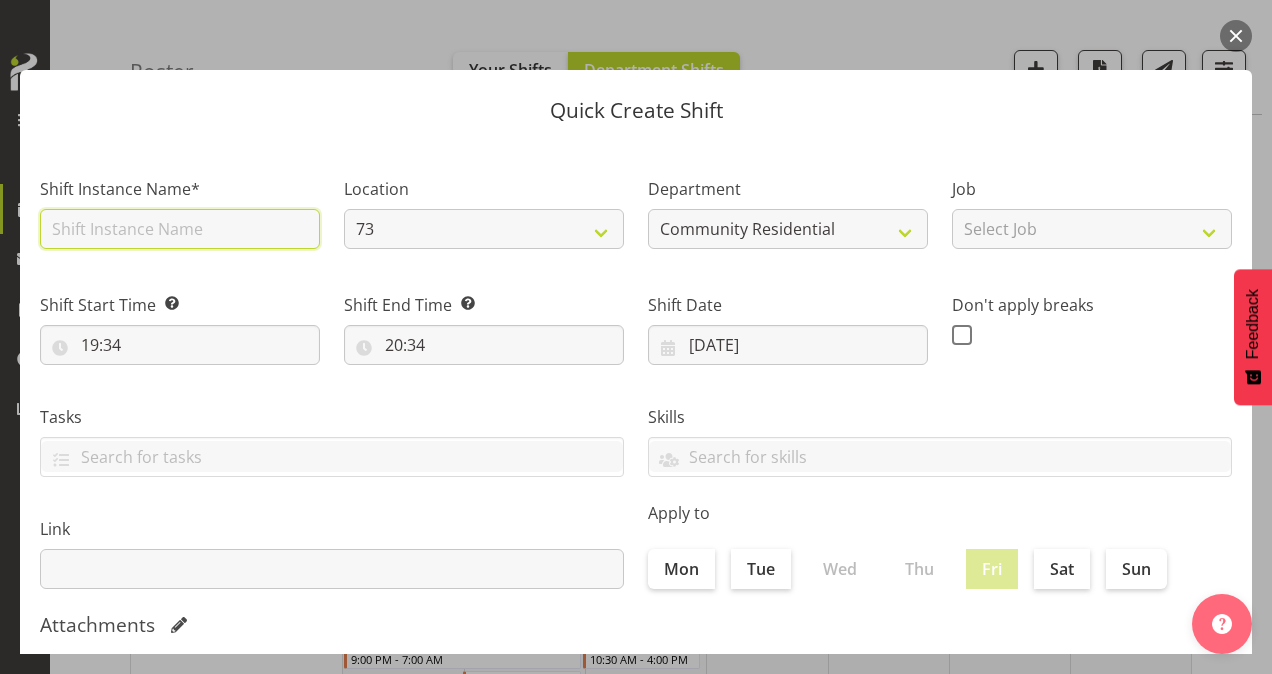 click at bounding box center (180, 229) 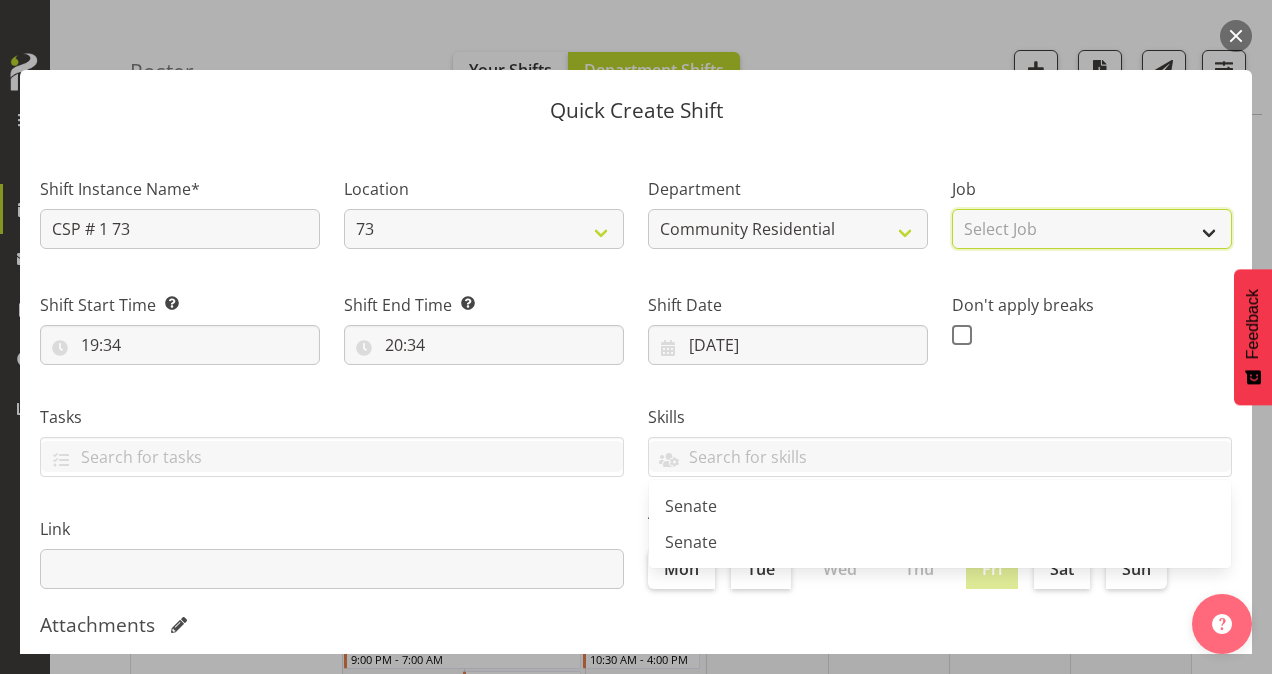 click on "Select Job  Accounts Admin Art Coordinator Community Leader Community Support Person Community Support Person-Casual House Leader Office Admin Senior Coordinator Service Manager Volunteer" at bounding box center (1092, 229) 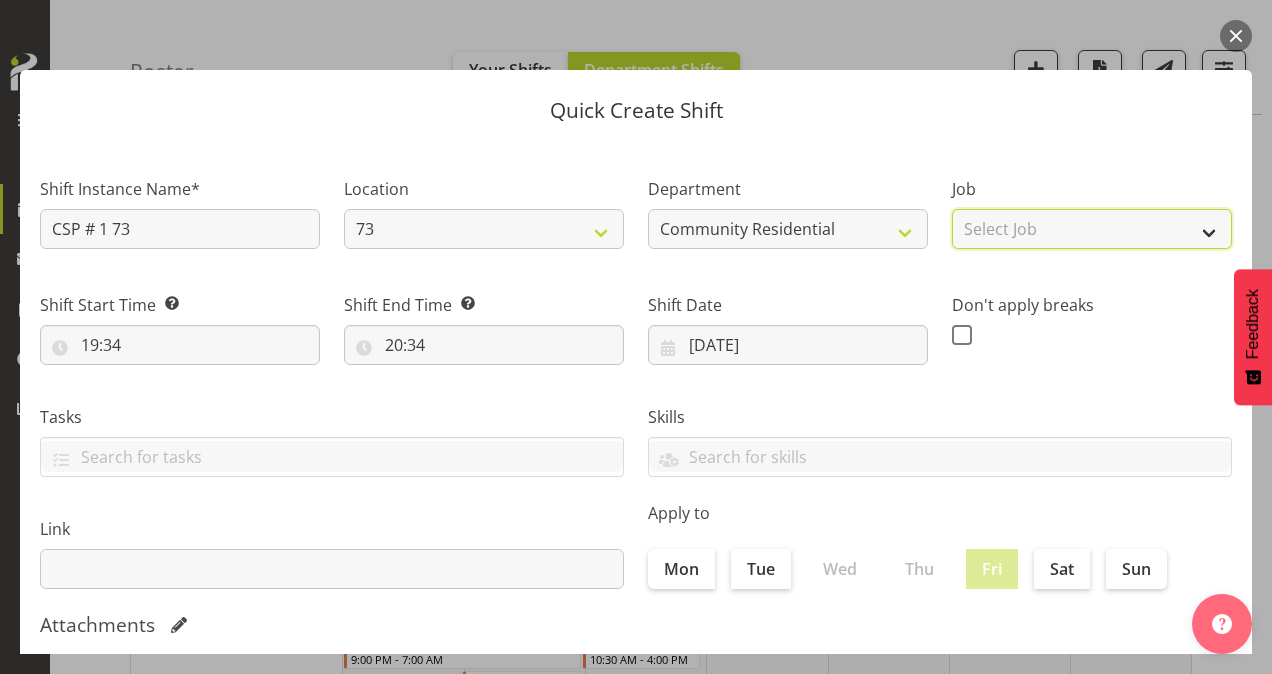 select on "2" 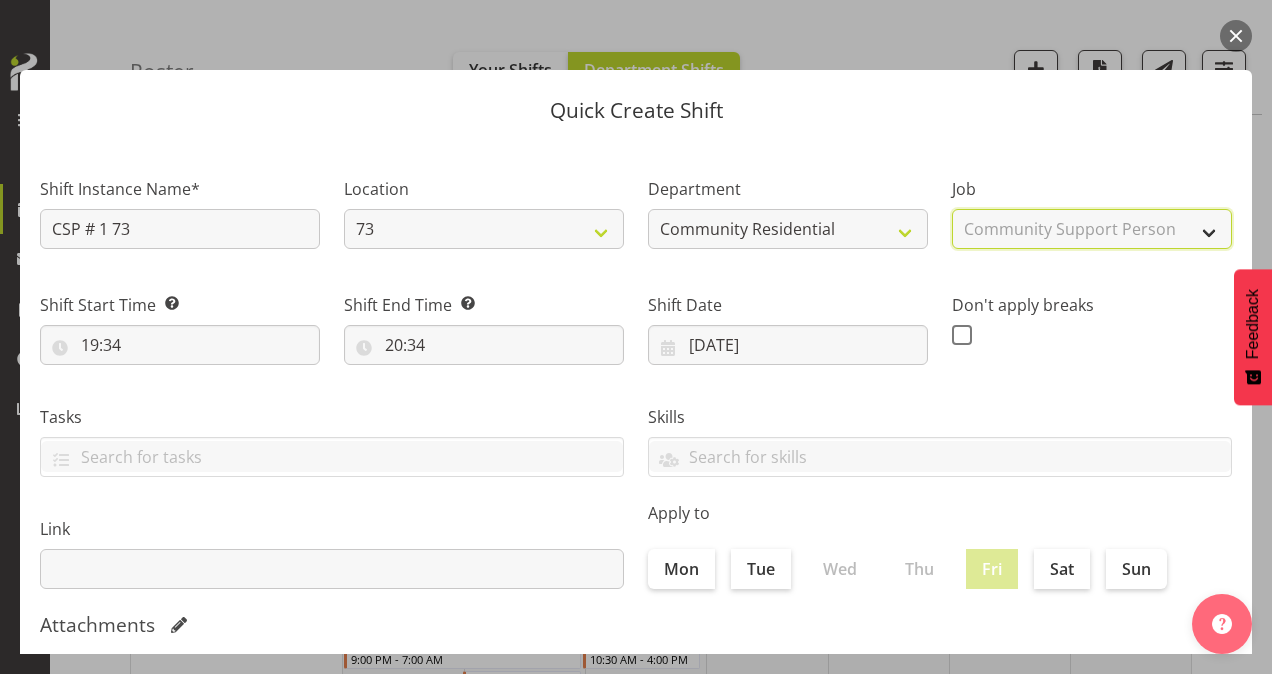 click on "Select Job  Accounts Admin Art Coordinator Community Leader Community Support Person Community Support Person-Casual House Leader Office Admin Senior Coordinator Service Manager Volunteer" at bounding box center [1092, 229] 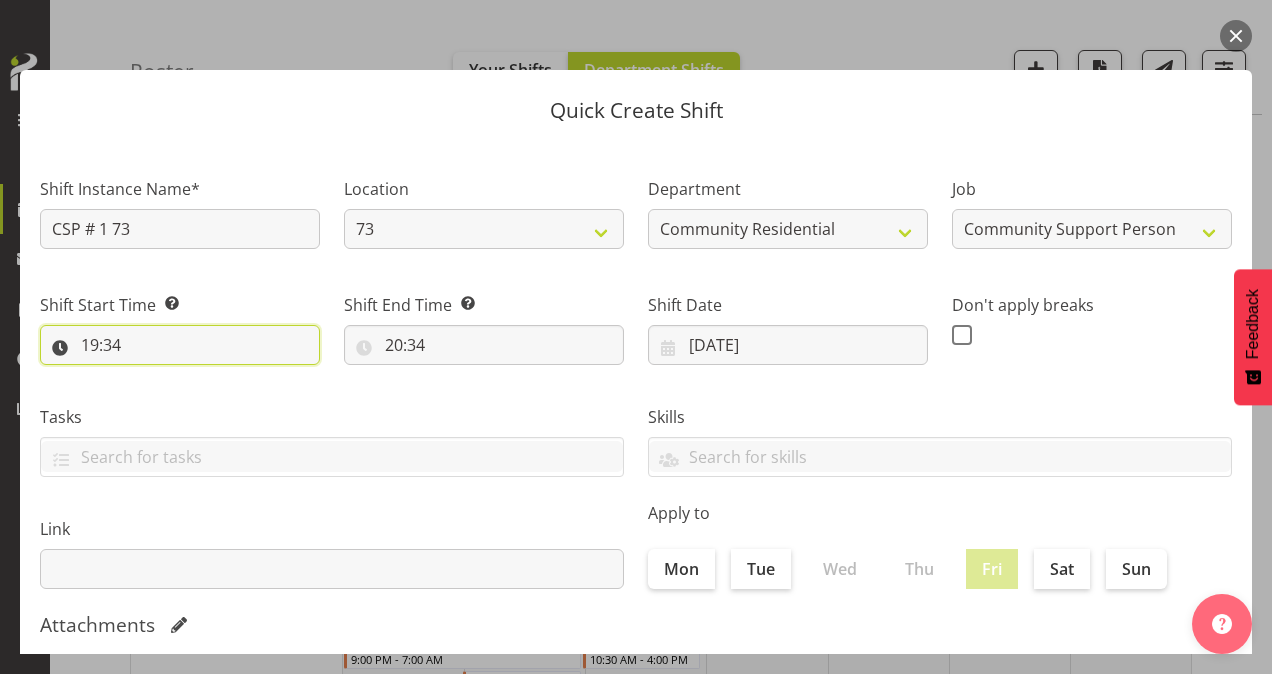 click on "19:34" at bounding box center [180, 345] 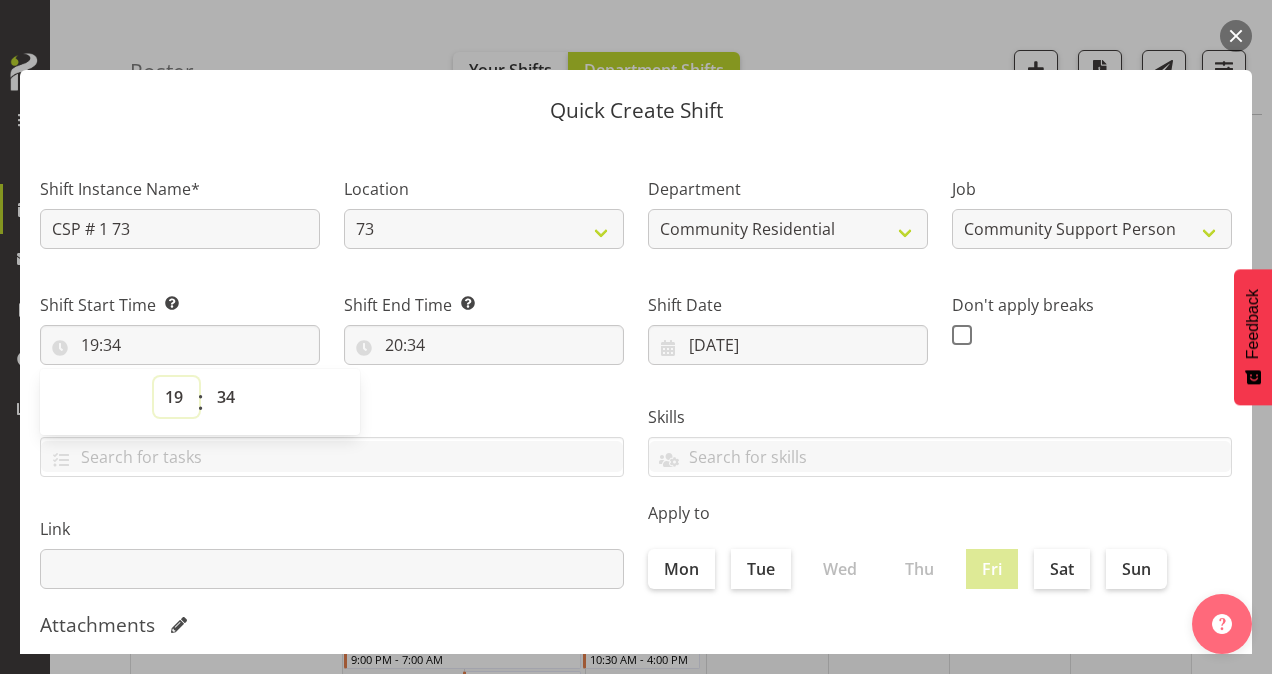 click on "00   01   02   03   04   05   06   07   08   09   10   11   12   13   14   15   16   17   18   19   20   21   22   23" at bounding box center (176, 397) 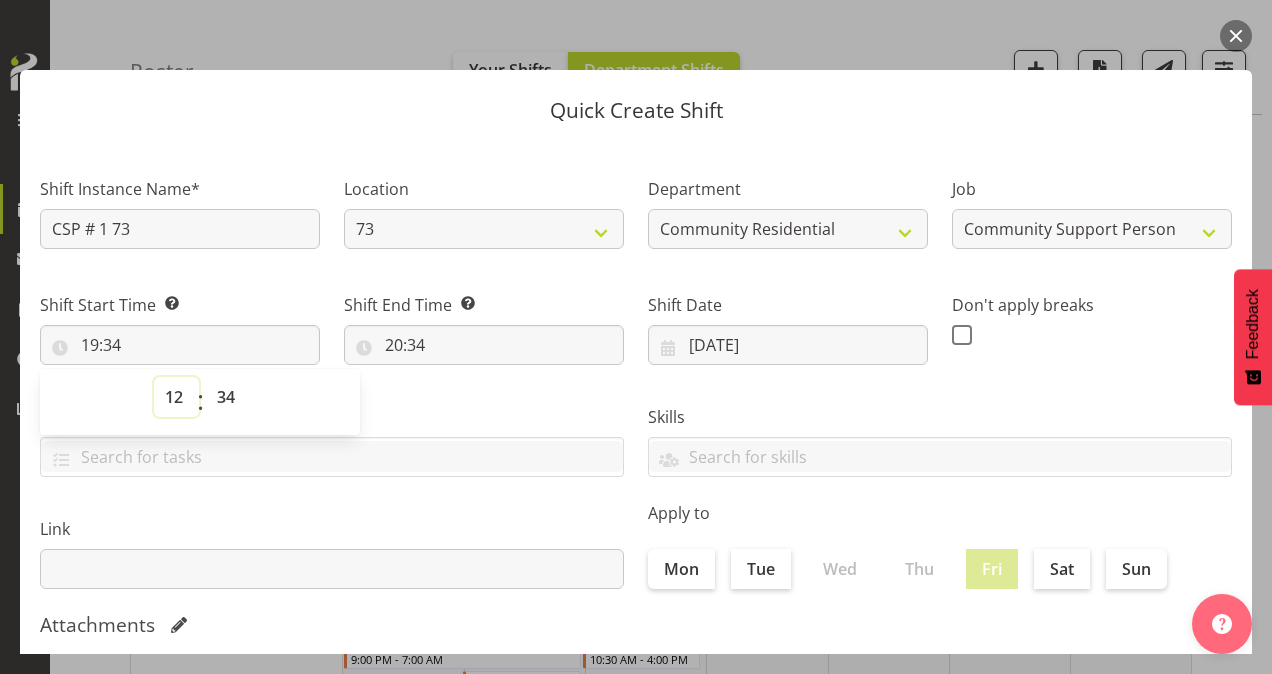 click on "00   01   02   03   04   05   06   07   08   09   10   11   12   13   14   15   16   17   18   19   20   21   22   23" at bounding box center (176, 397) 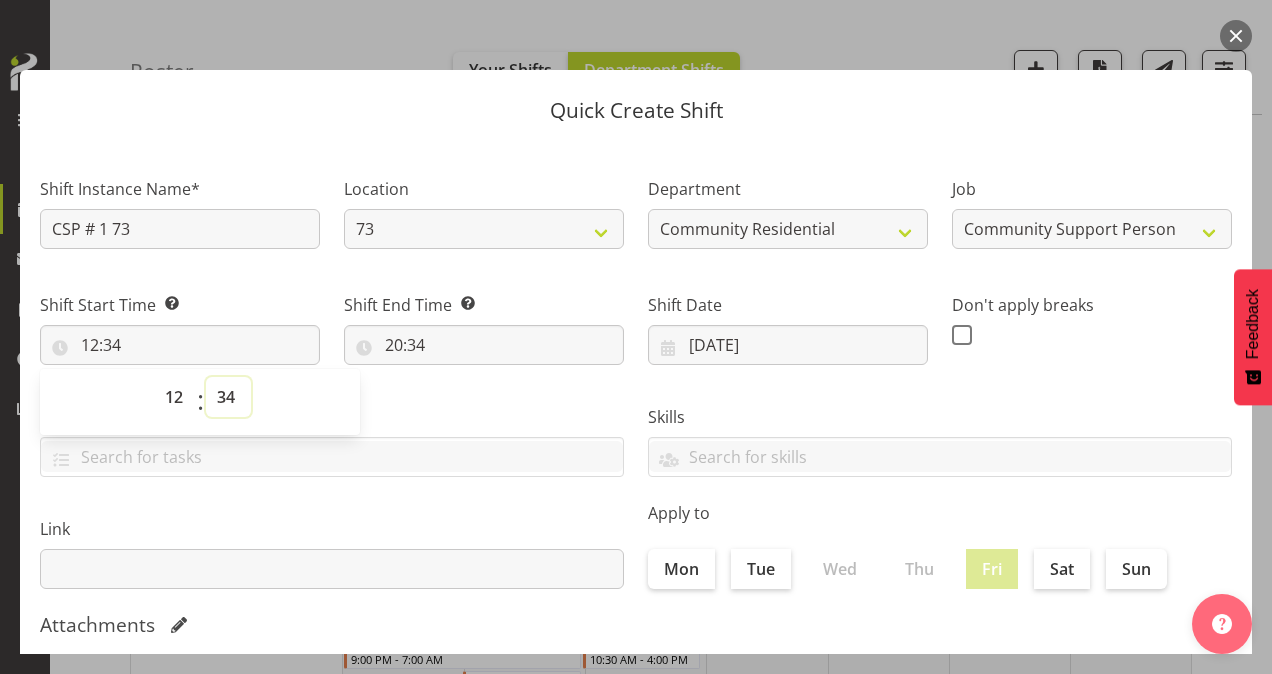 click on "00   01   02   03   04   05   06   07   08   09   10   11   12   13   14   15   16   17   18   19   20   21   22   23   24   25   26   27   28   29   30   31   32   33   34   35   36   37   38   39   40   41   42   43   44   45   46   47   48   49   50   51   52   53   54   55   56   57   58   59" at bounding box center [228, 397] 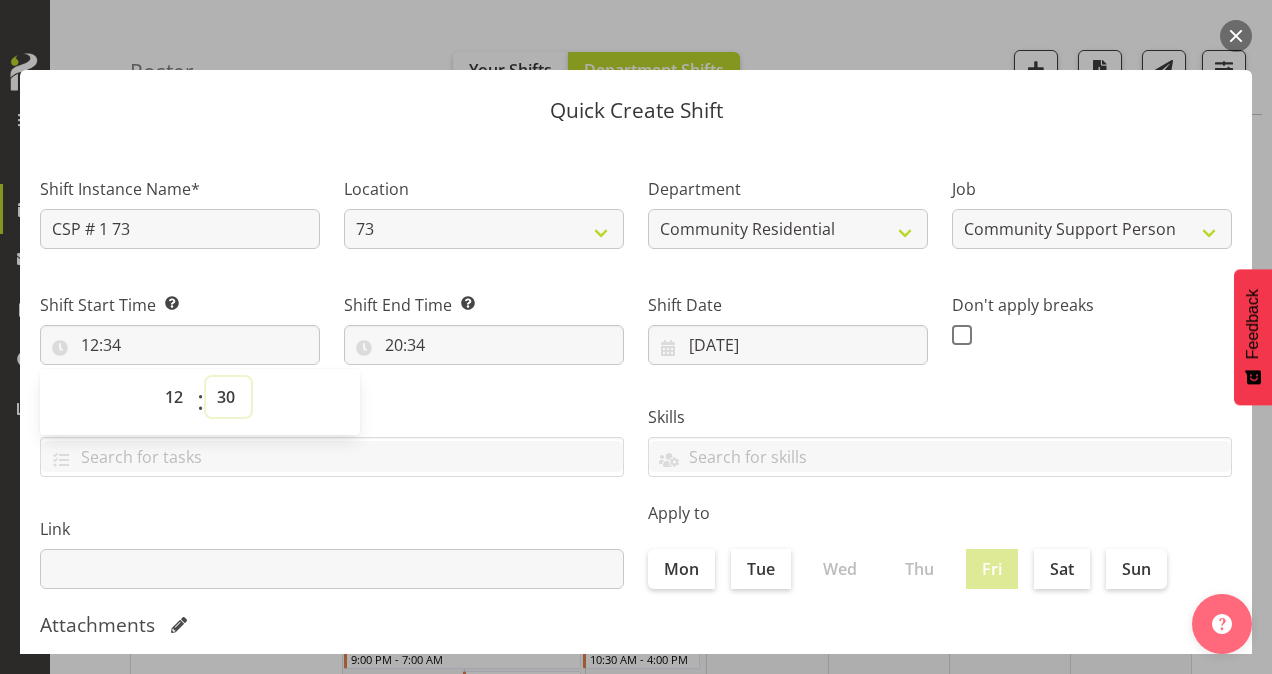 click on "00   01   02   03   04   05   06   07   08   09   10   11   12   13   14   15   16   17   18   19   20   21   22   23   24   25   26   27   28   29   30   31   32   33   34   35   36   37   38   39   40   41   42   43   44   45   46   47   48   49   50   51   52   53   54   55   56   57   58   59" at bounding box center [228, 397] 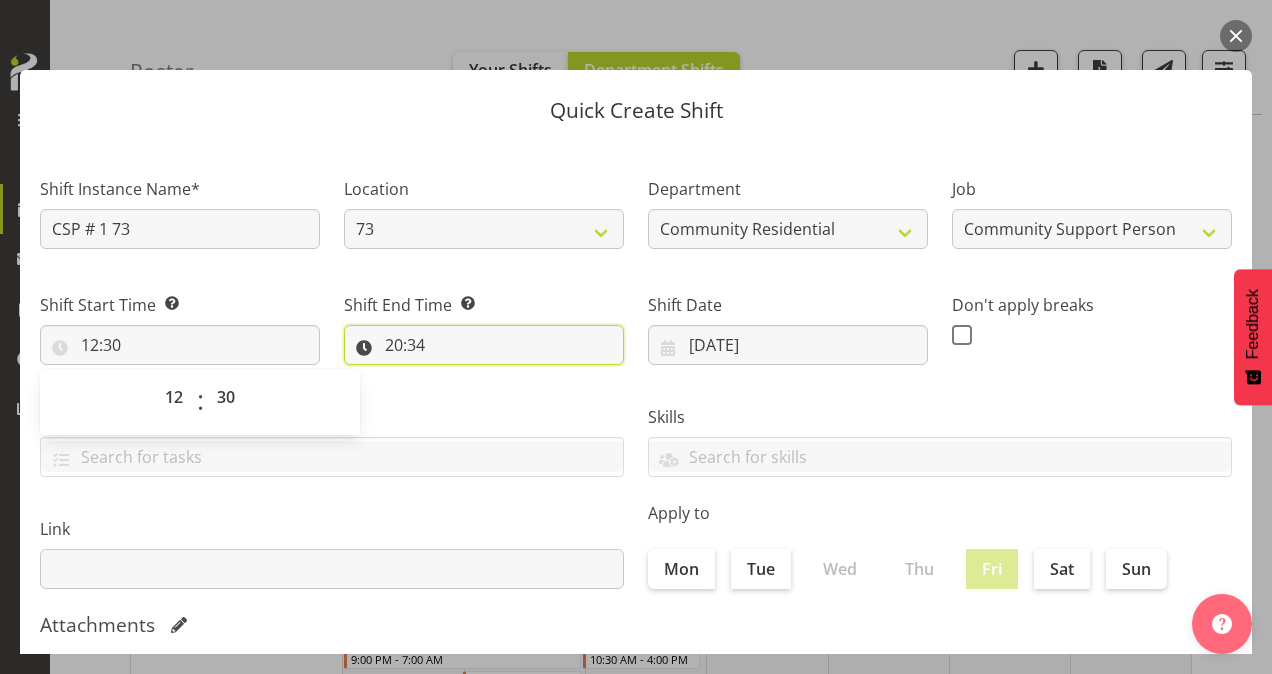 click on "20:34" at bounding box center [484, 345] 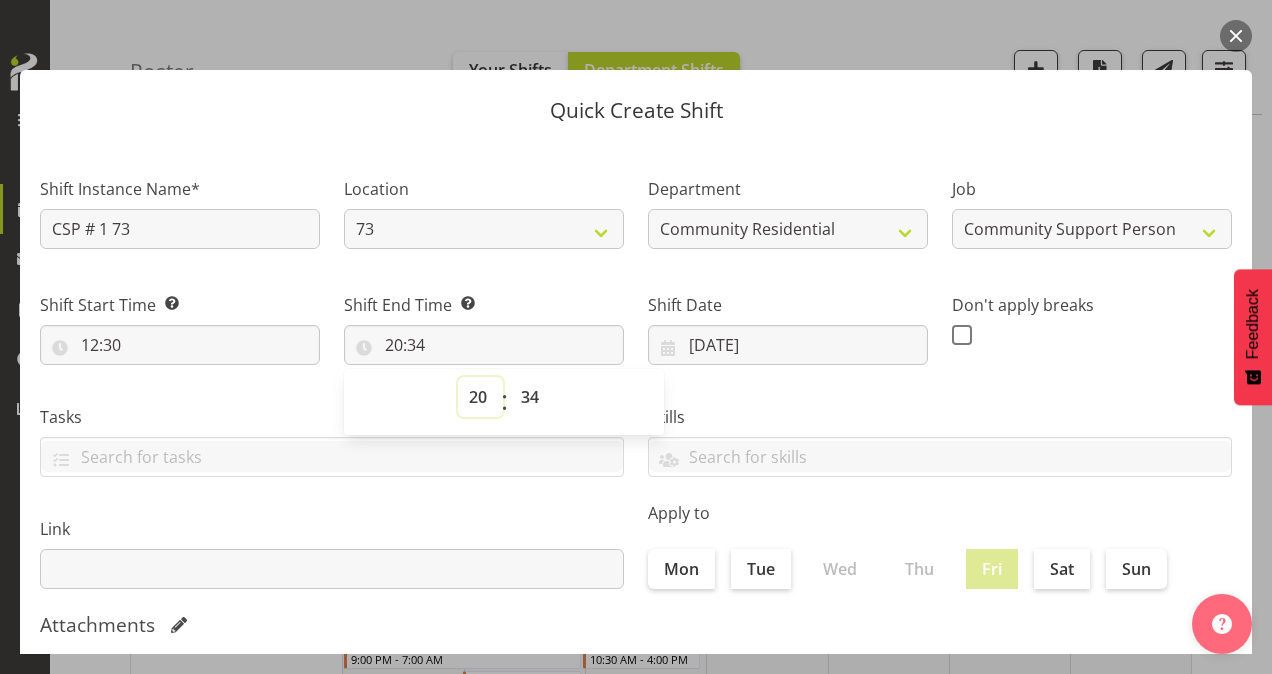 click on "00   01   02   03   04   05   06   07   08   09   10   11   12   13   14   15   16   17   18   19   20   21   22   23" at bounding box center [480, 397] 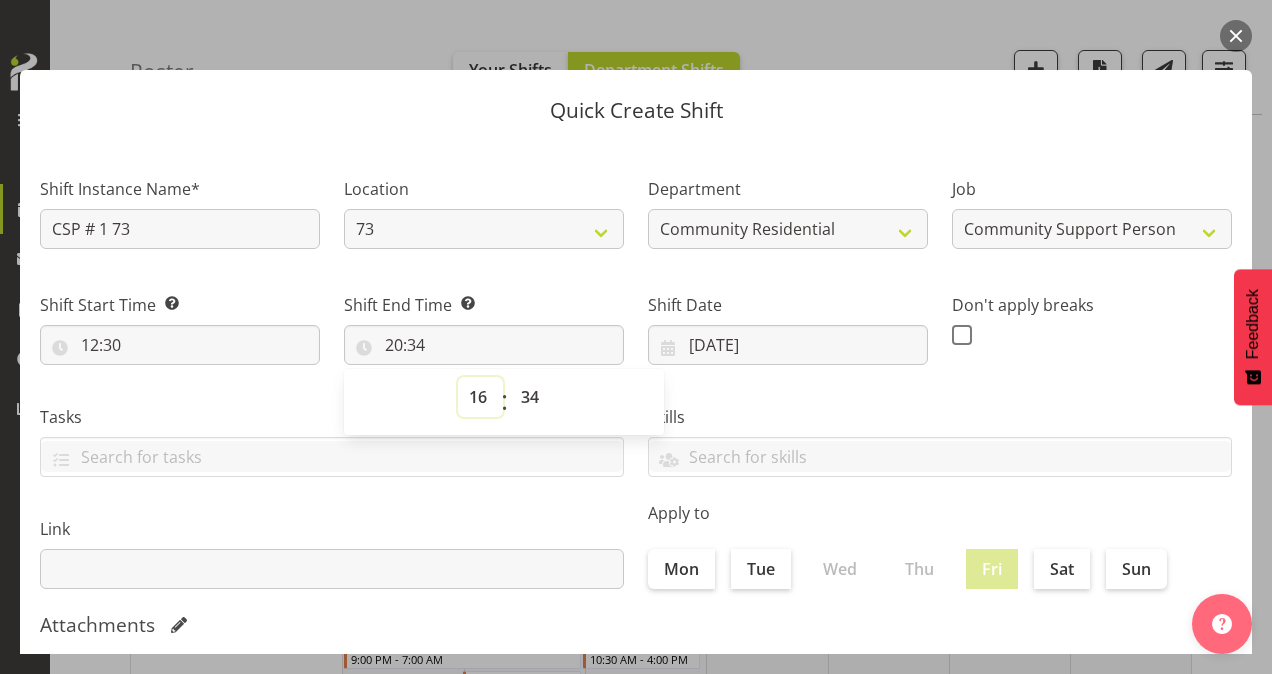 click on "00   01   02   03   04   05   06   07   08   09   10   11   12   13   14   15   16   17   18   19   20   21   22   23" at bounding box center [480, 397] 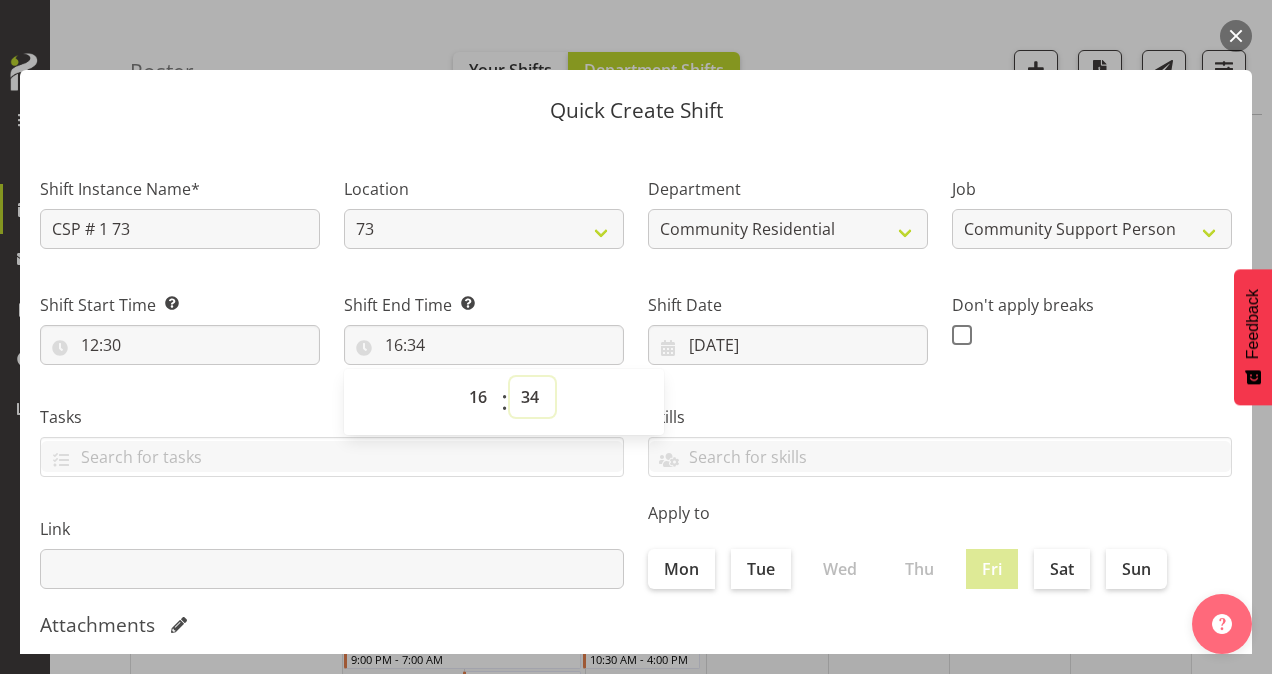 click on "00   01   02   03   04   05   06   07   08   09   10   11   12   13   14   15   16   17   18   19   20   21   22   23   24   25   26   27   28   29   30   31   32   33   34   35   36   37   38   39   40   41   42   43   44   45   46   47   48   49   50   51   52   53   54   55   56   57   58   59" at bounding box center [532, 397] 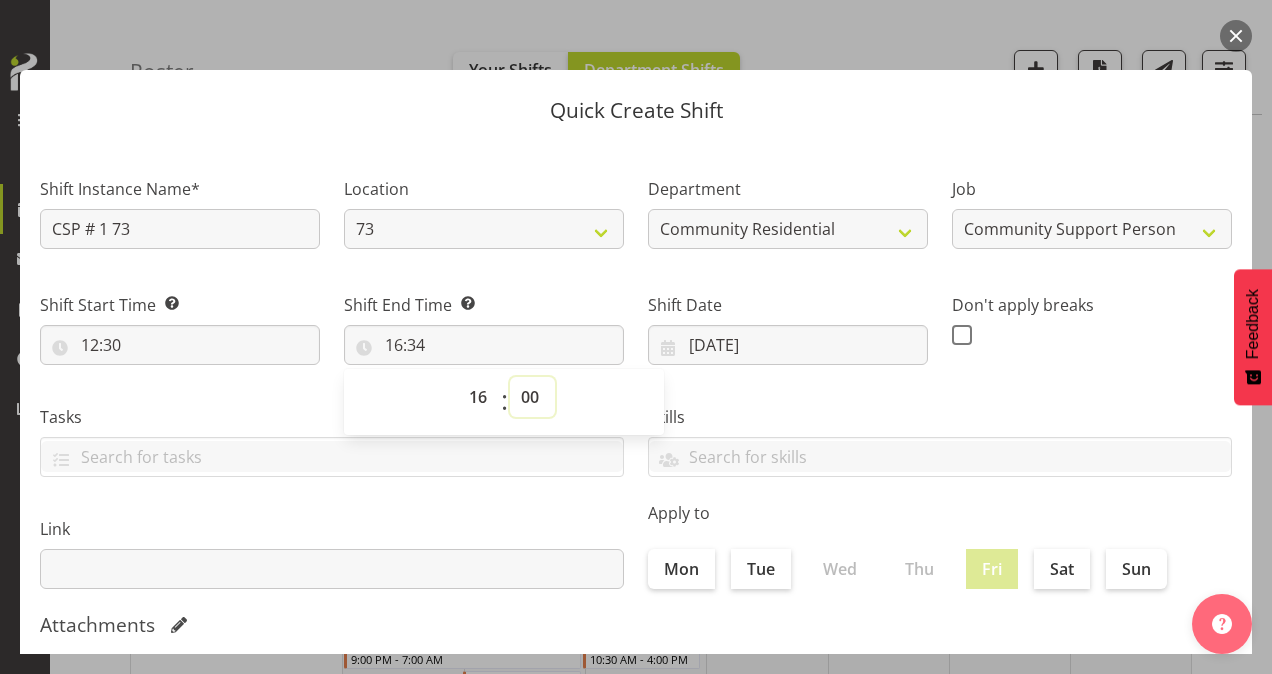 click on "00   01   02   03   04   05   06   07   08   09   10   11   12   13   14   15   16   17   18   19   20   21   22   23   24   25   26   27   28   29   30   31   32   33   34   35   36   37   38   39   40   41   42   43   44   45   46   47   48   49   50   51   52   53   54   55   56   57   58   59" at bounding box center [532, 397] 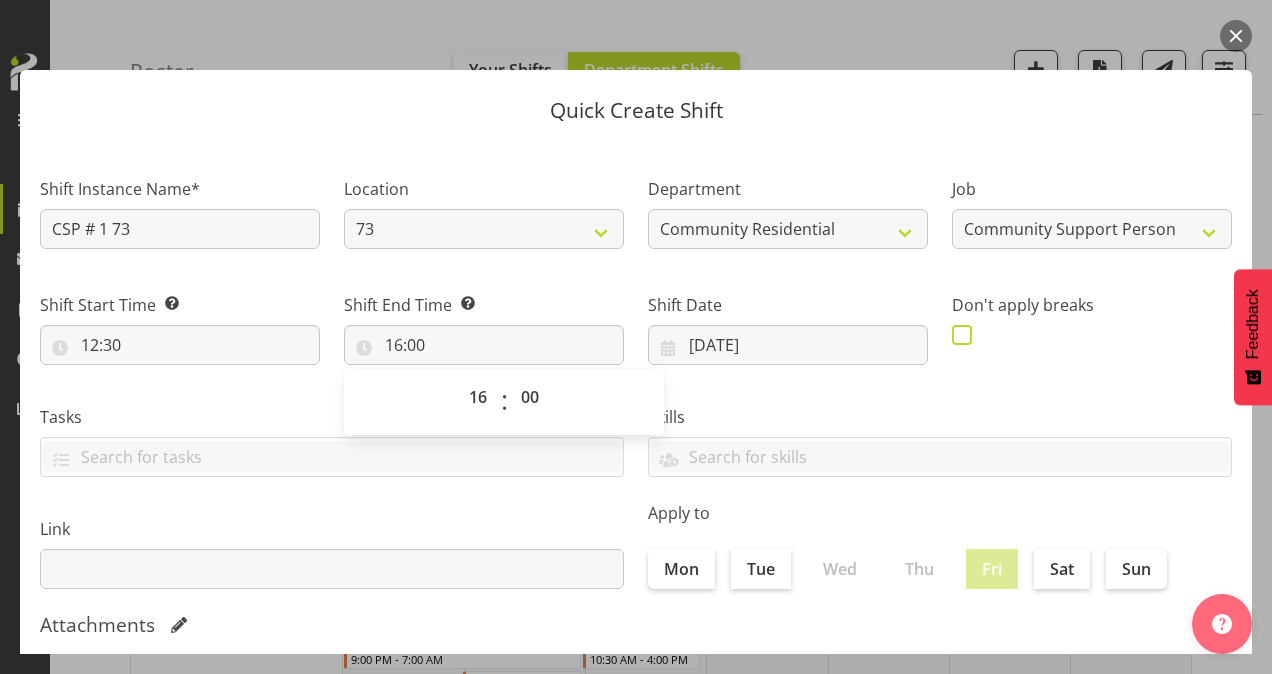 click at bounding box center (967, 335) 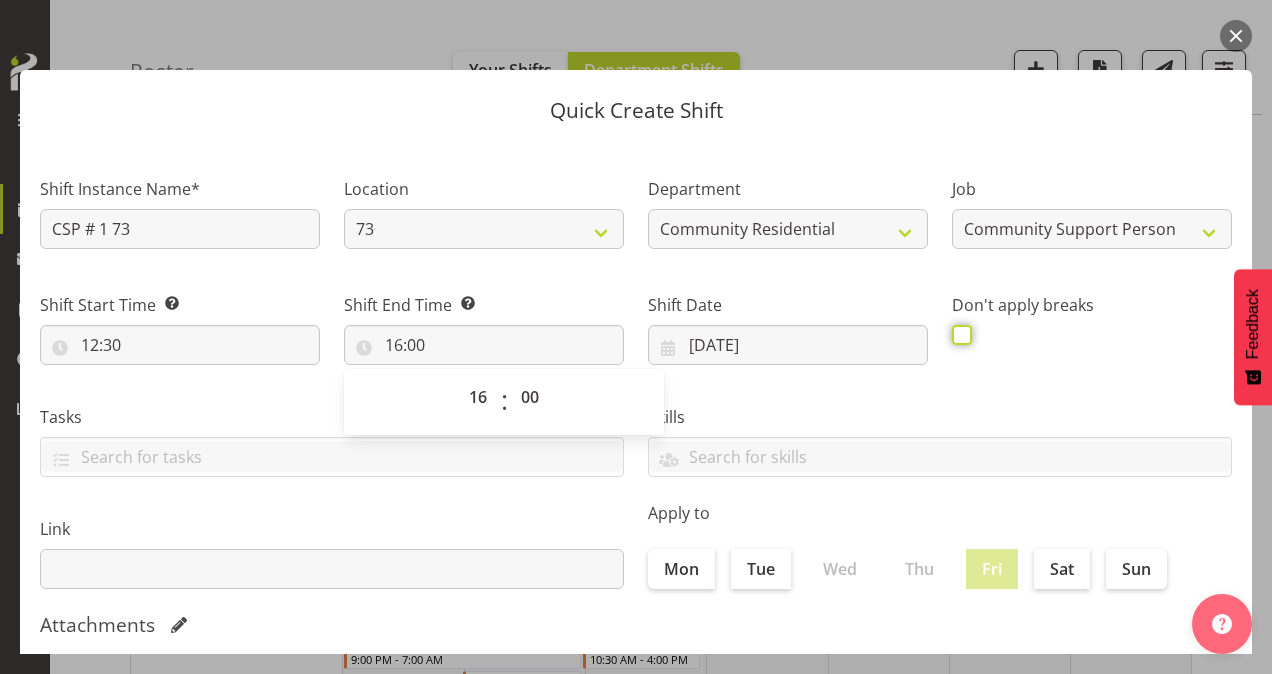 click at bounding box center [958, 334] 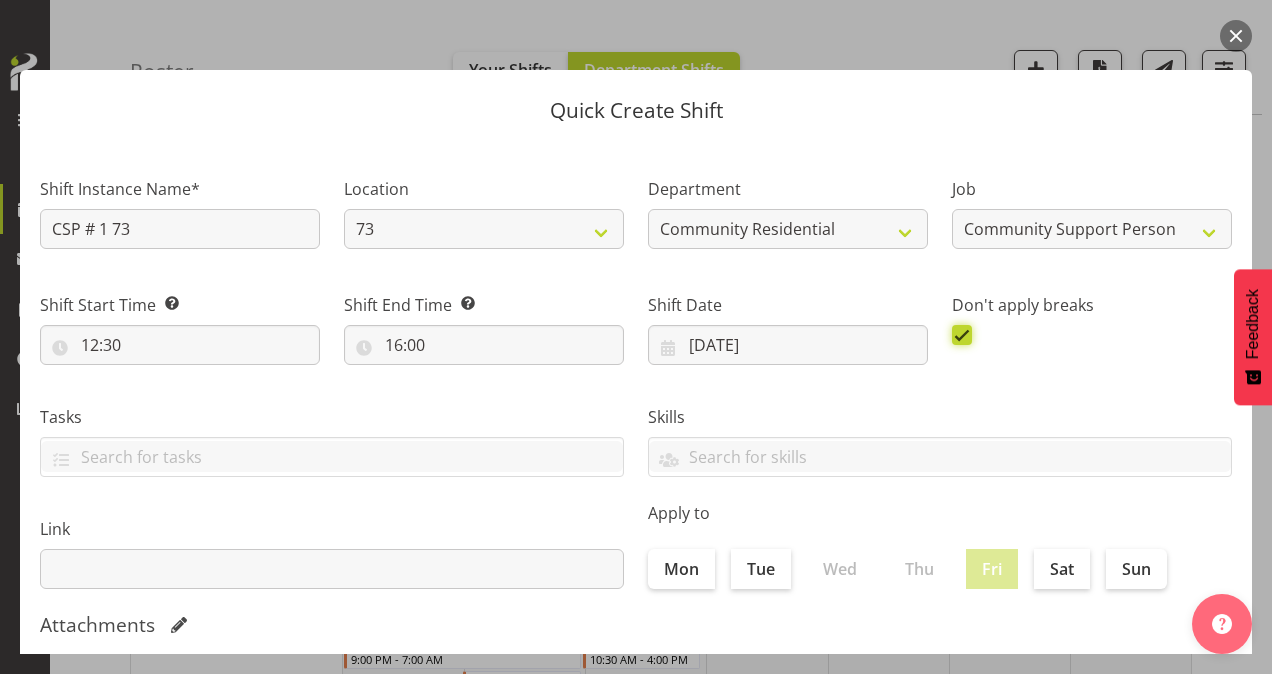 scroll, scrollTop: 385, scrollLeft: 0, axis: vertical 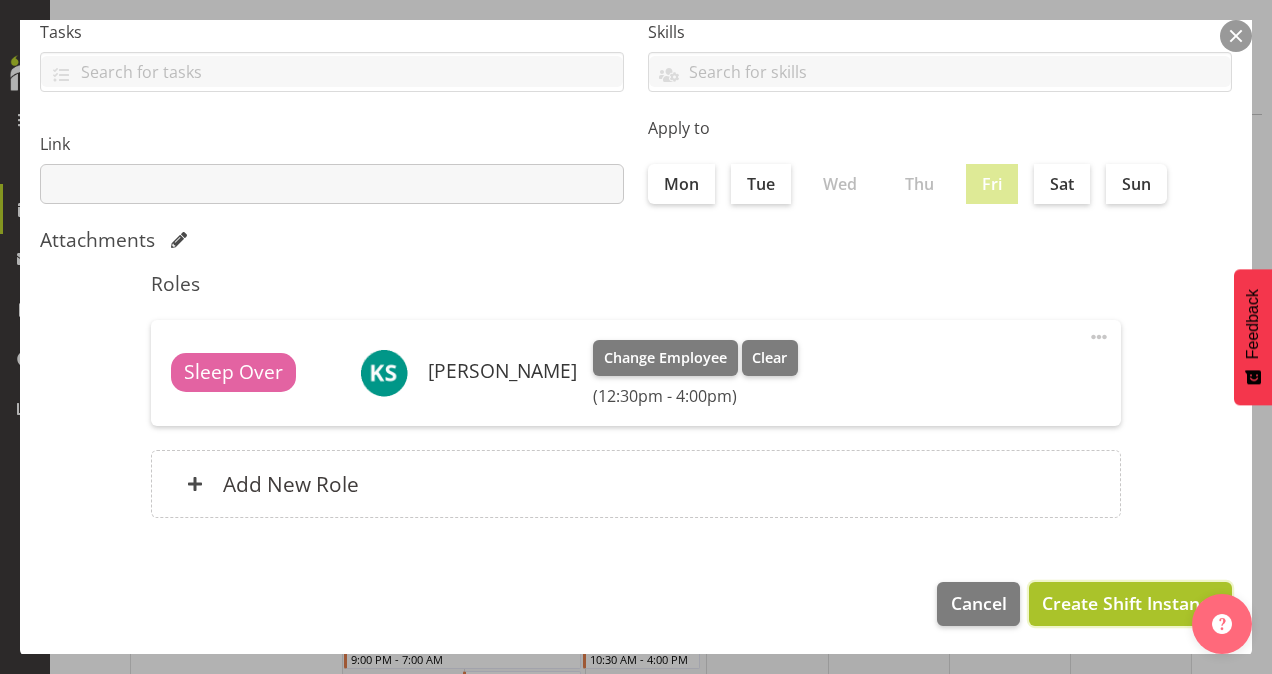 click on "Create Shift Instance" at bounding box center [1130, 603] 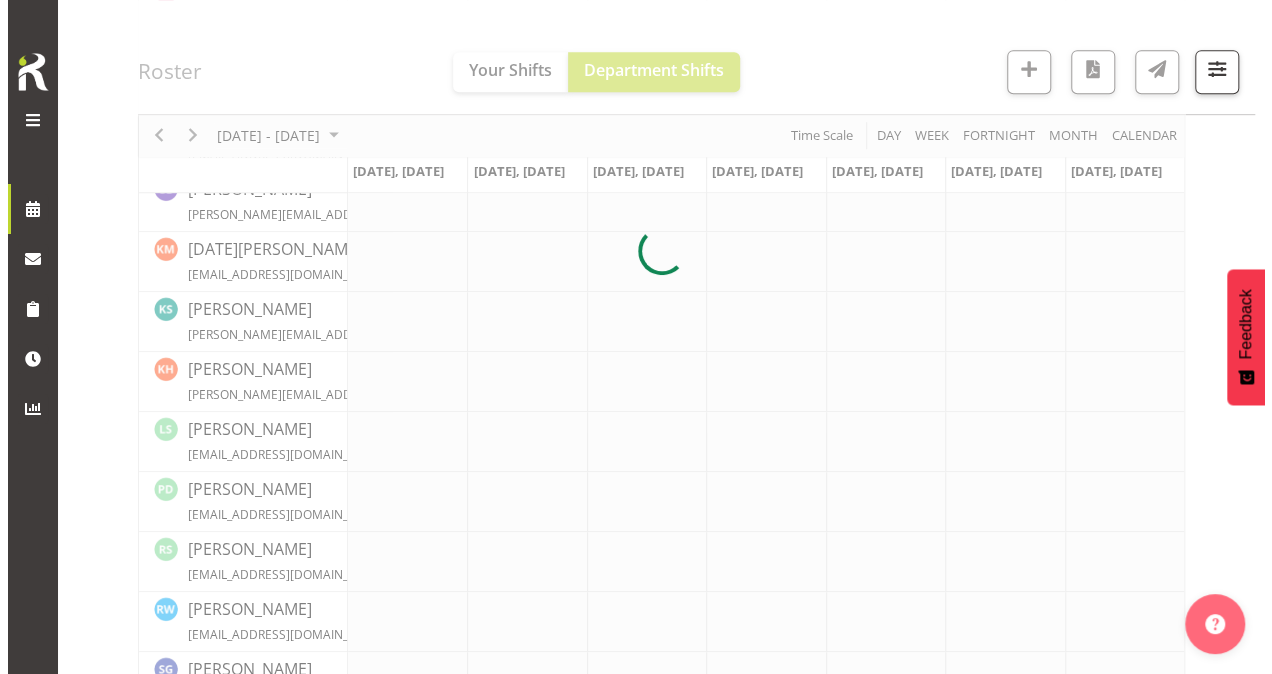 scroll, scrollTop: 608, scrollLeft: 0, axis: vertical 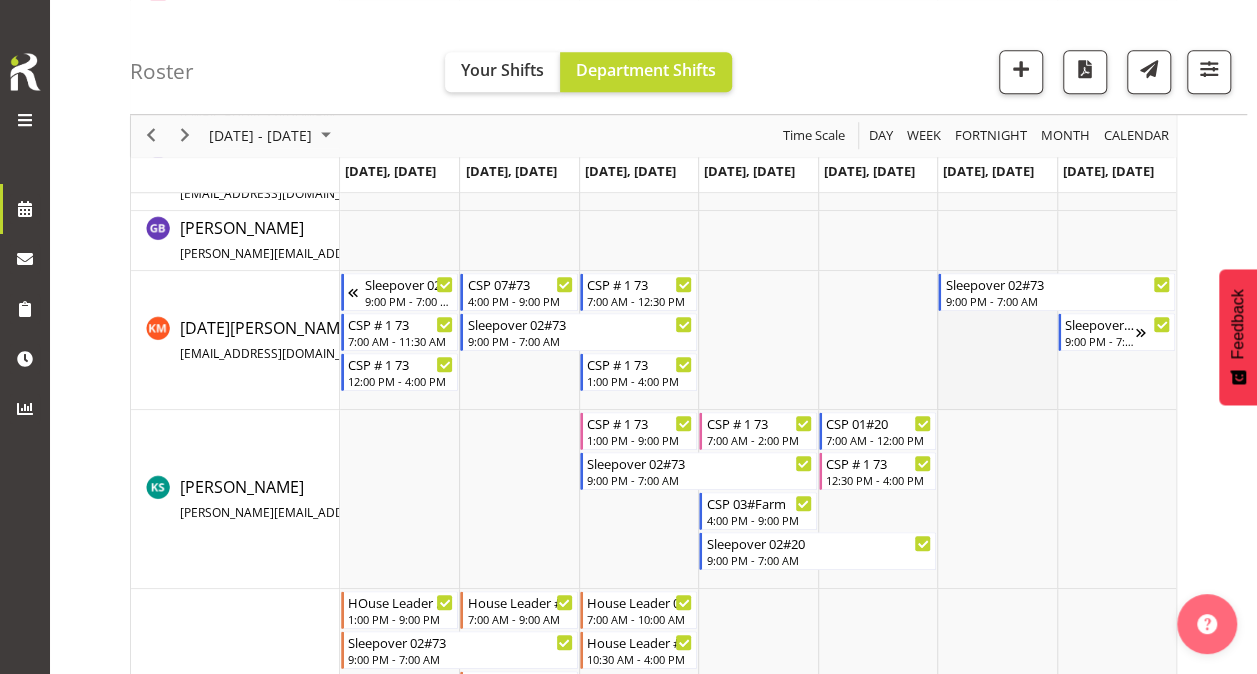 click at bounding box center [996, 340] 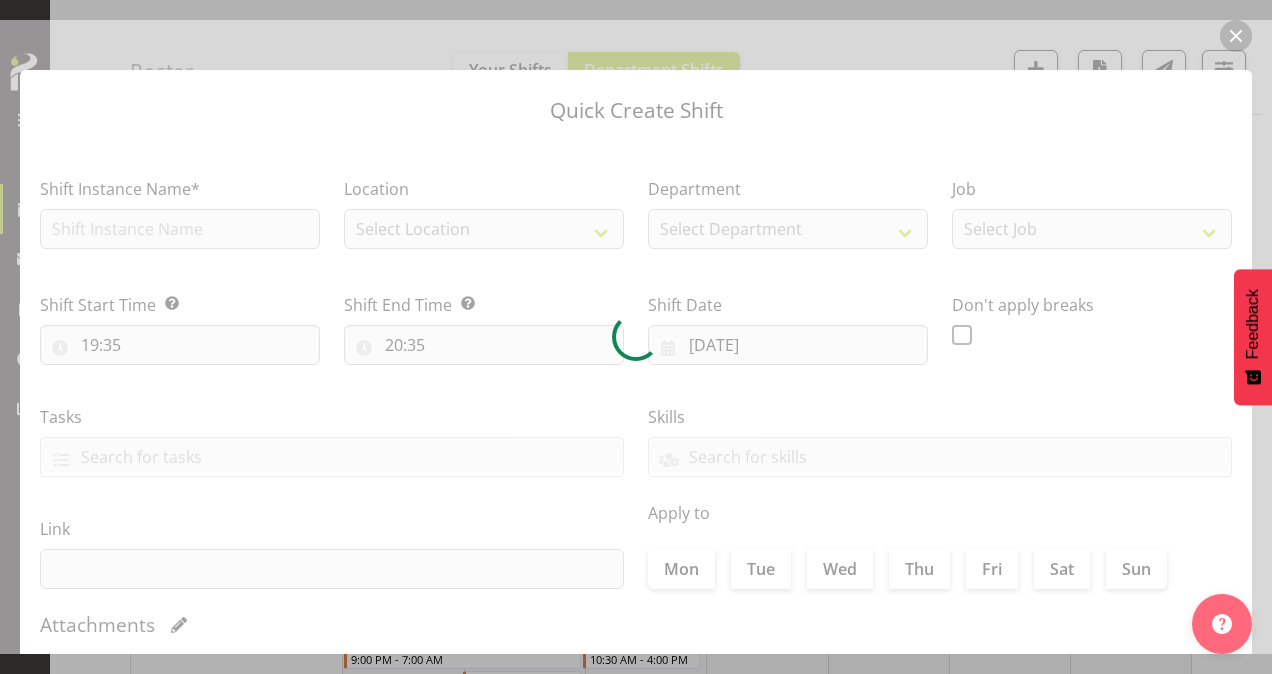 type on "[DATE]" 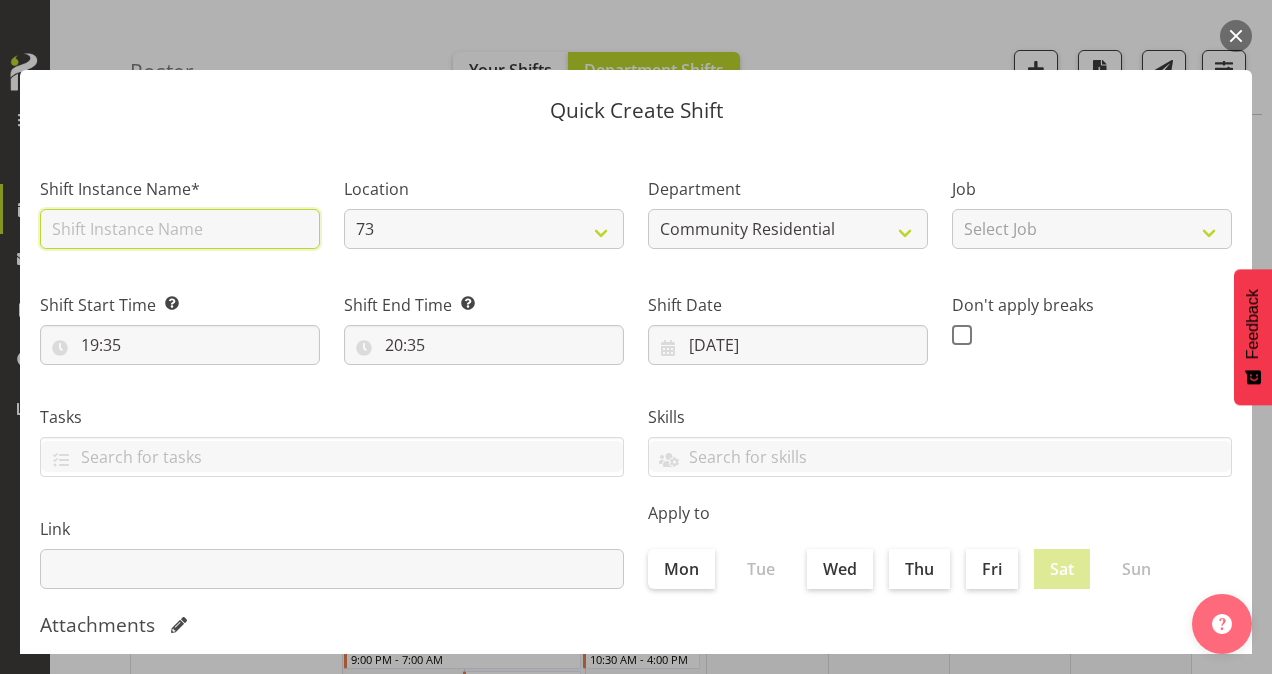 click at bounding box center (180, 229) 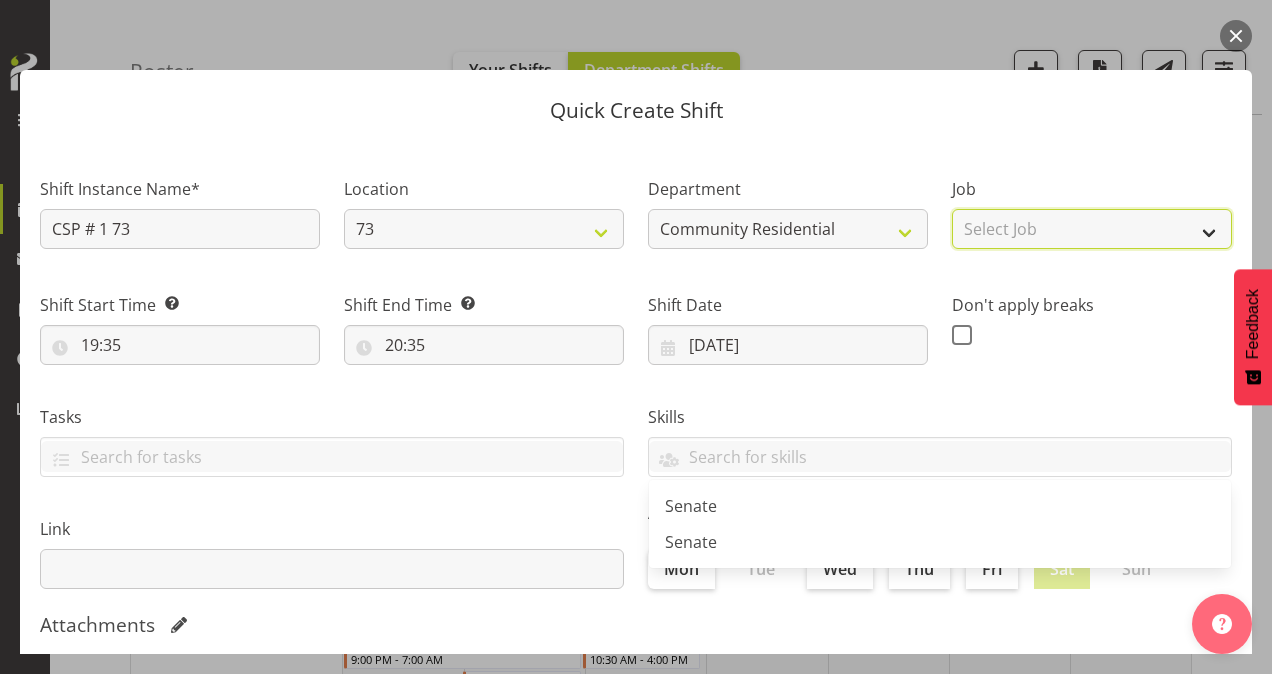 click on "Select Job  Accounts Admin Art Coordinator Community Leader Community Support Person Community Support Person-Casual House Leader Office Admin Senior Coordinator Service Manager Volunteer" at bounding box center [1092, 229] 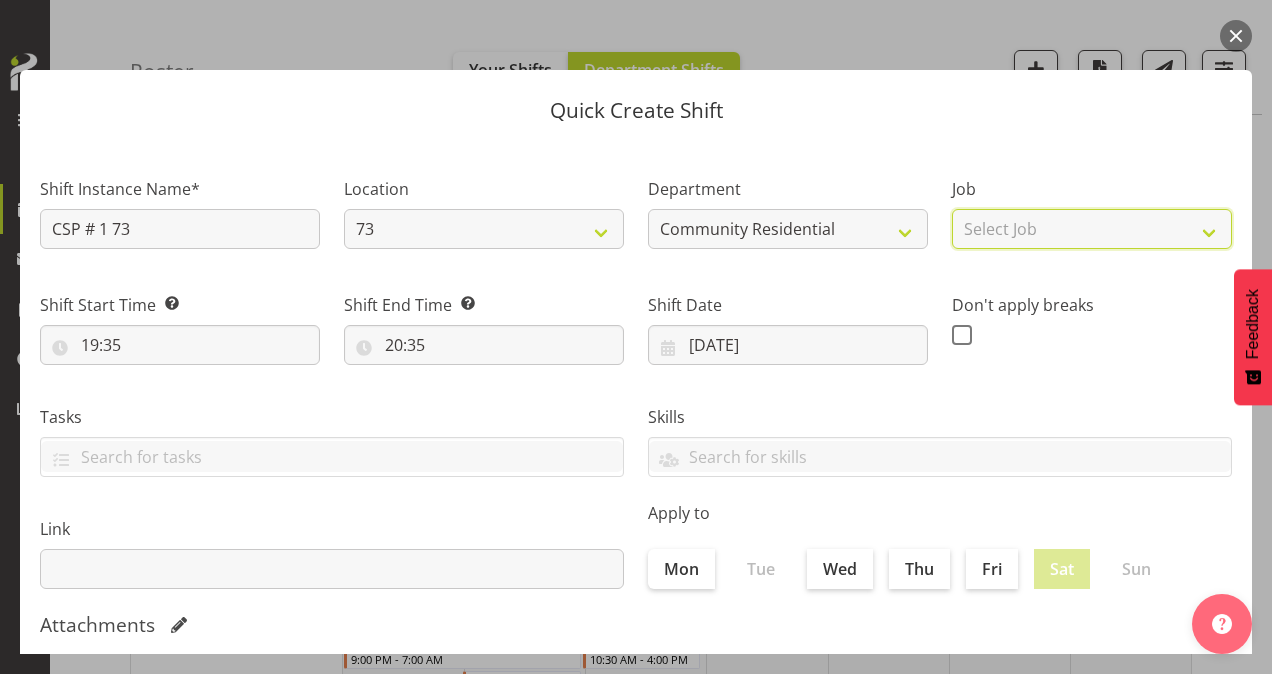 select on "2" 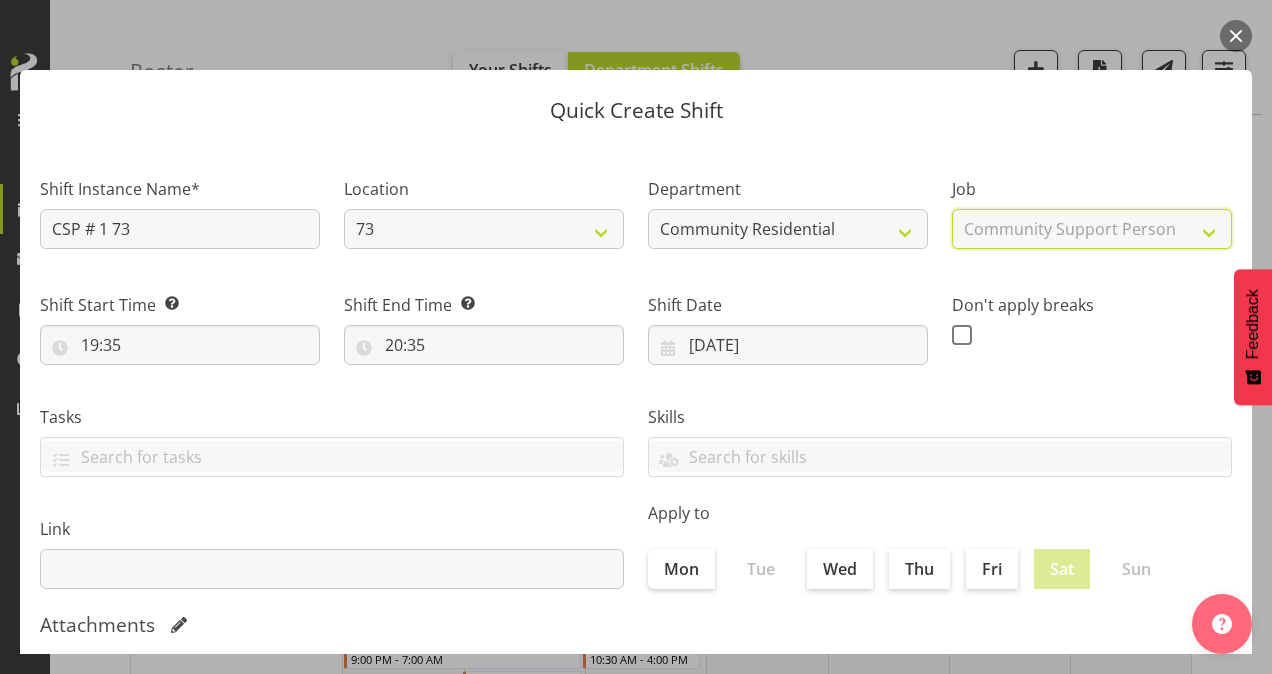 click on "Select Job  Accounts Admin Art Coordinator Community Leader Community Support Person Community Support Person-Casual House Leader Office Admin Senior Coordinator Service Manager Volunteer" at bounding box center [1092, 229] 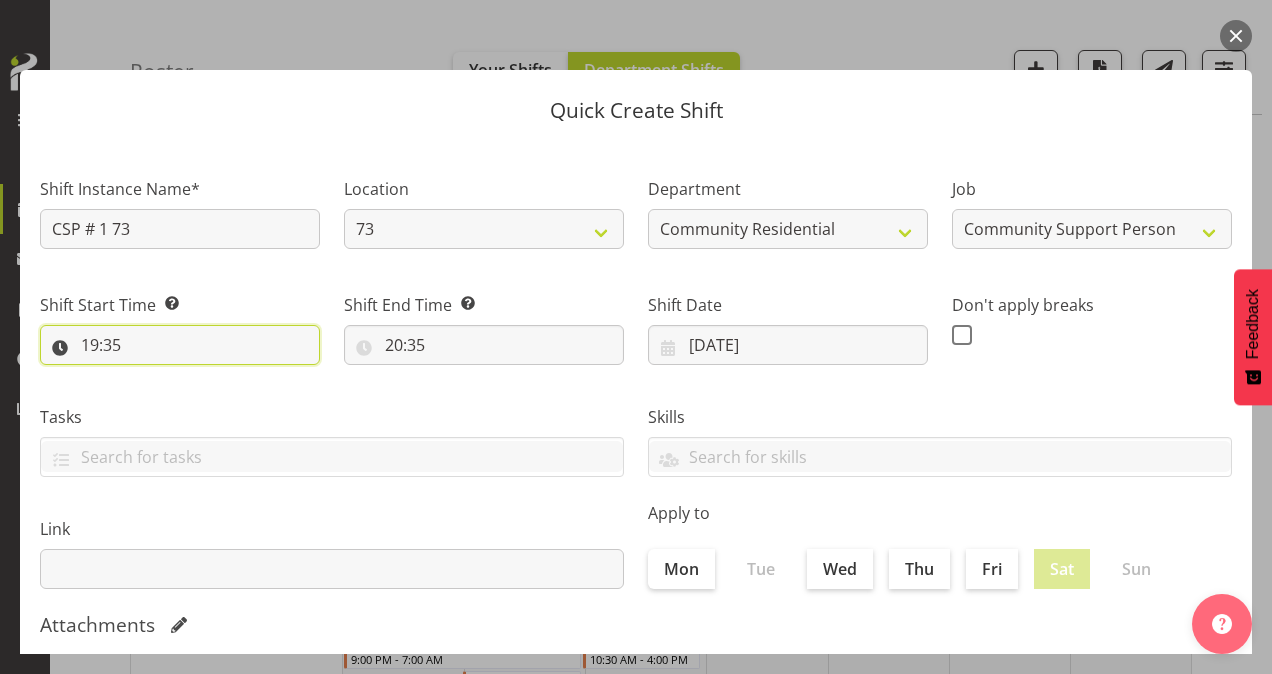click on "19:35" at bounding box center (180, 345) 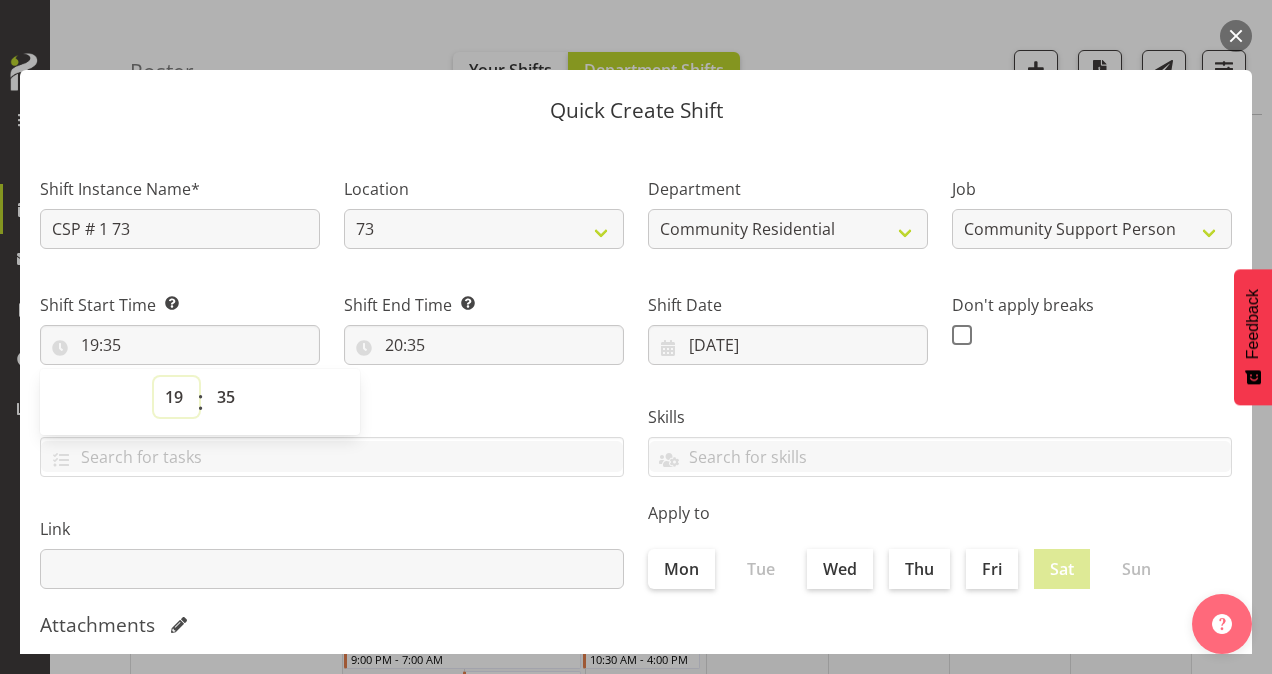 click on "00   01   02   03   04   05   06   07   08   09   10   11   12   13   14   15   16   17   18   19   20   21   22   23" at bounding box center (176, 397) 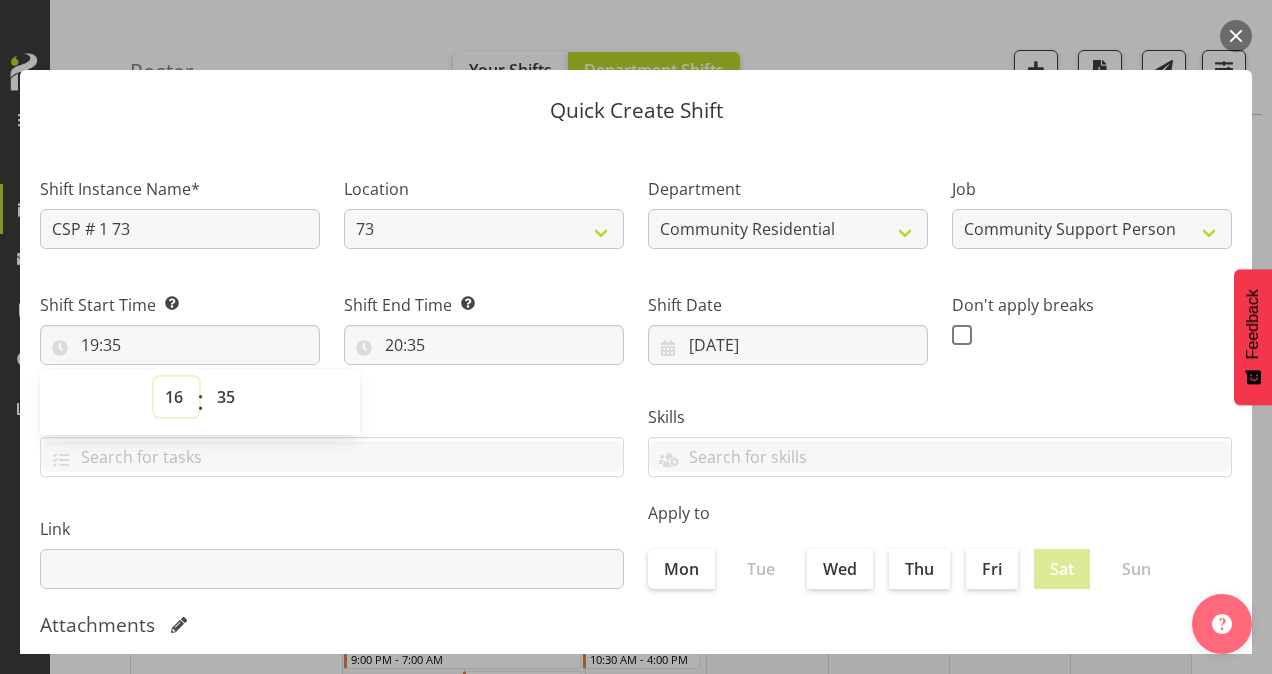 click on "00   01   02   03   04   05   06   07   08   09   10   11   12   13   14   15   16   17   18   19   20   21   22   23" at bounding box center [176, 397] 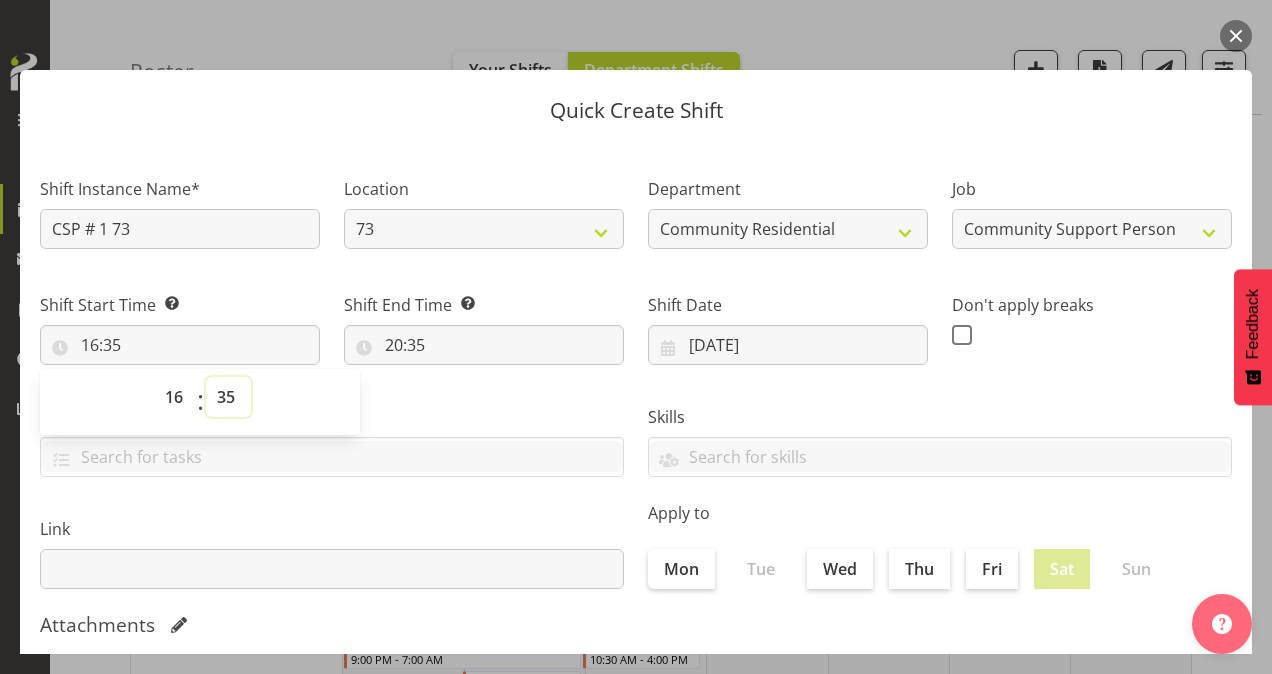 click on "00   01   02   03   04   05   06   07   08   09   10   11   12   13   14   15   16   17   18   19   20   21   22   23   24   25   26   27   28   29   30   31   32   33   34   35   36   37   38   39   40   41   42   43   44   45   46   47   48   49   50   51   52   53   54   55   56   57   58   59" at bounding box center [228, 397] 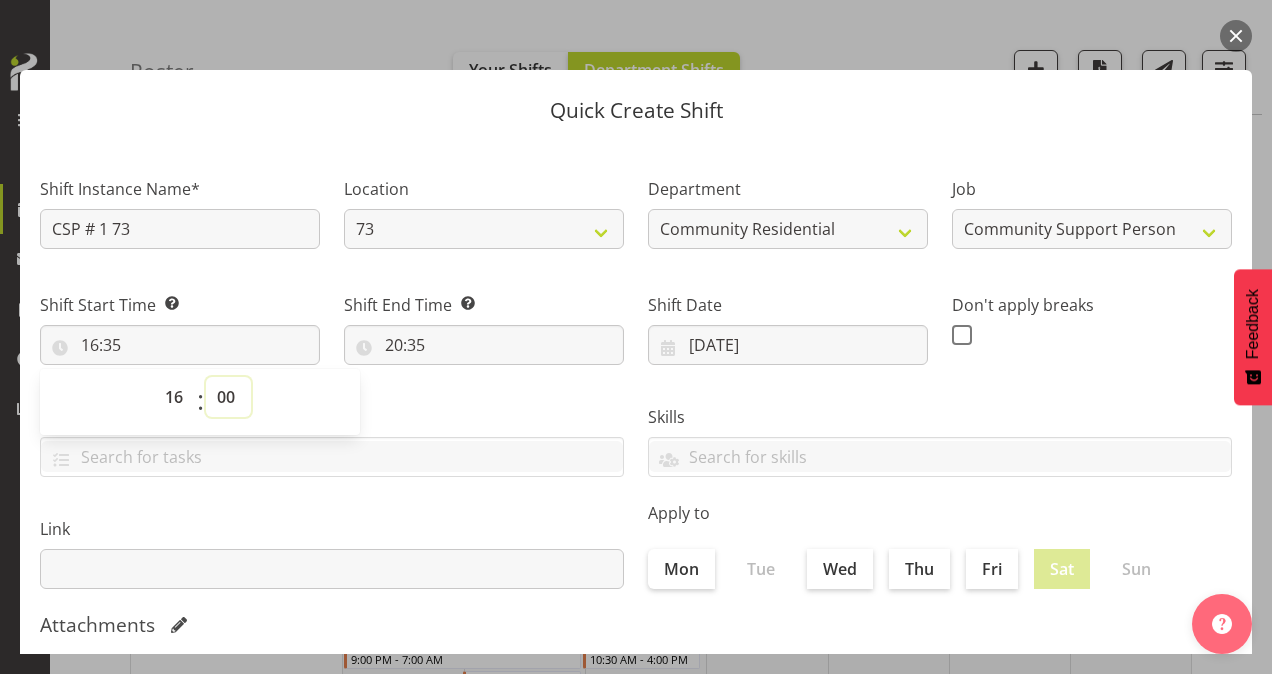 click on "00   01   02   03   04   05   06   07   08   09   10   11   12   13   14   15   16   17   18   19   20   21   22   23   24   25   26   27   28   29   30   31   32   33   34   35   36   37   38   39   40   41   42   43   44   45   46   47   48   49   50   51   52   53   54   55   56   57   58   59" at bounding box center [228, 397] 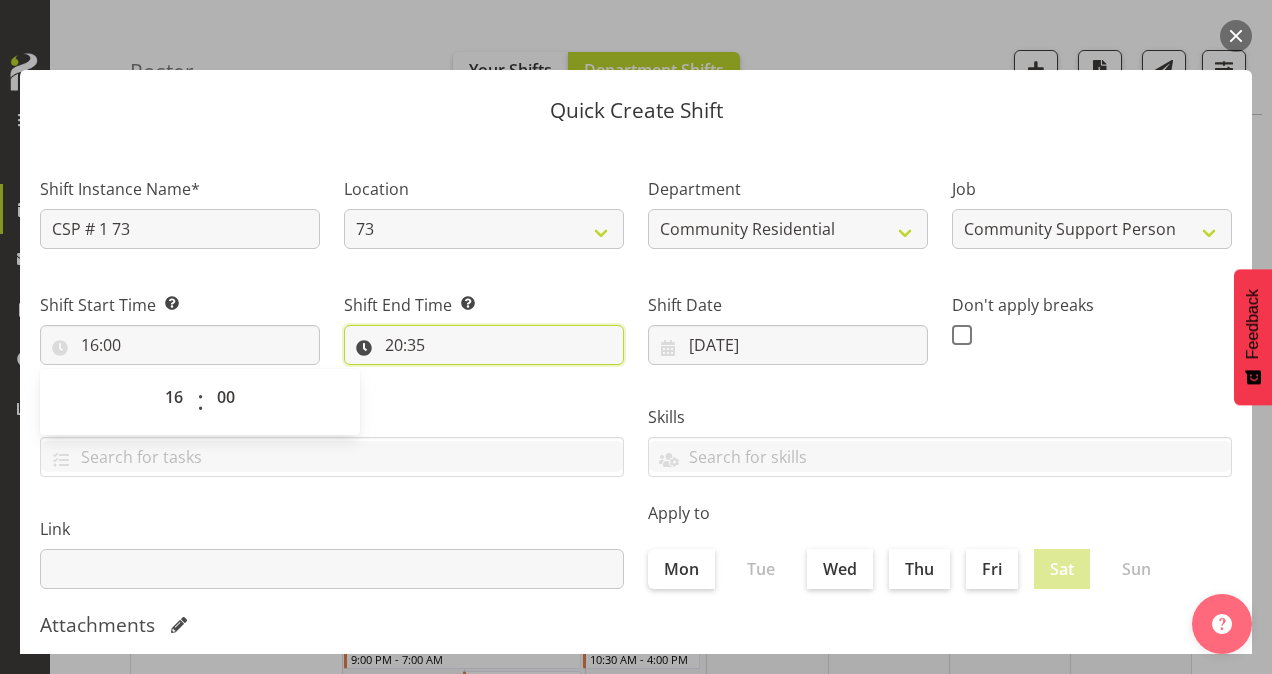 click on "20:35" at bounding box center (484, 345) 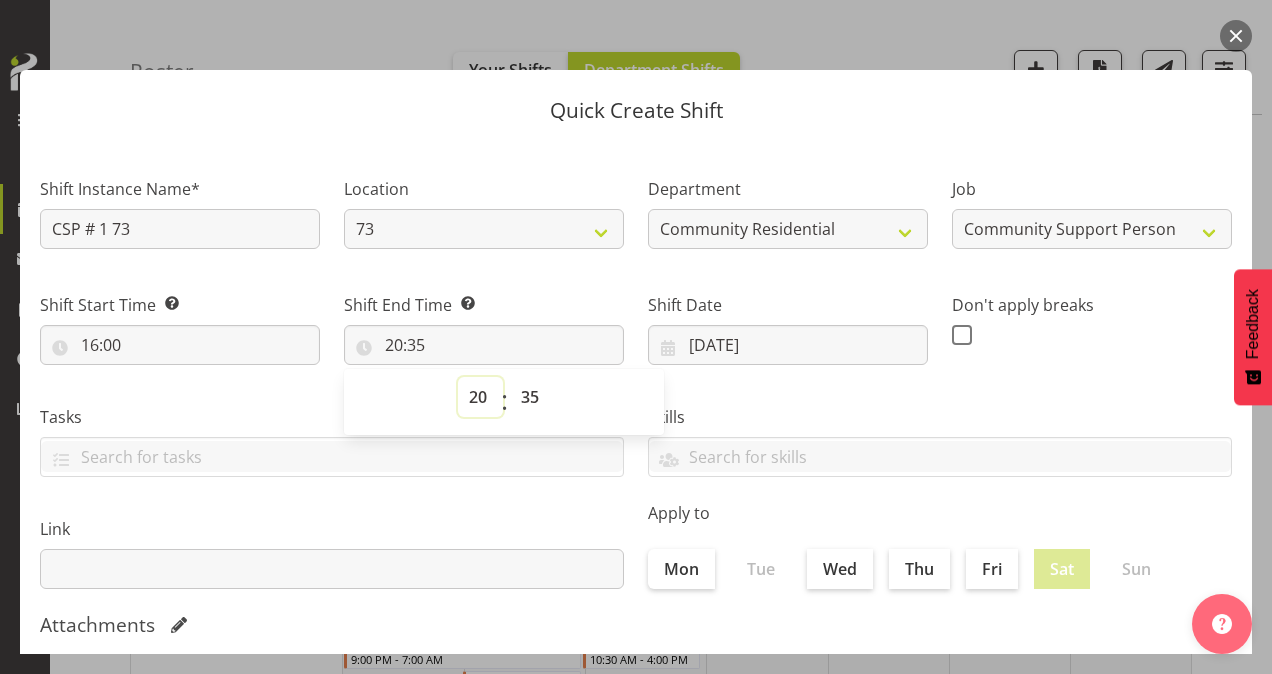 click on "00   01   02   03   04   05   06   07   08   09   10   11   12   13   14   15   16   17   18   19   20   21   22   23" at bounding box center [480, 397] 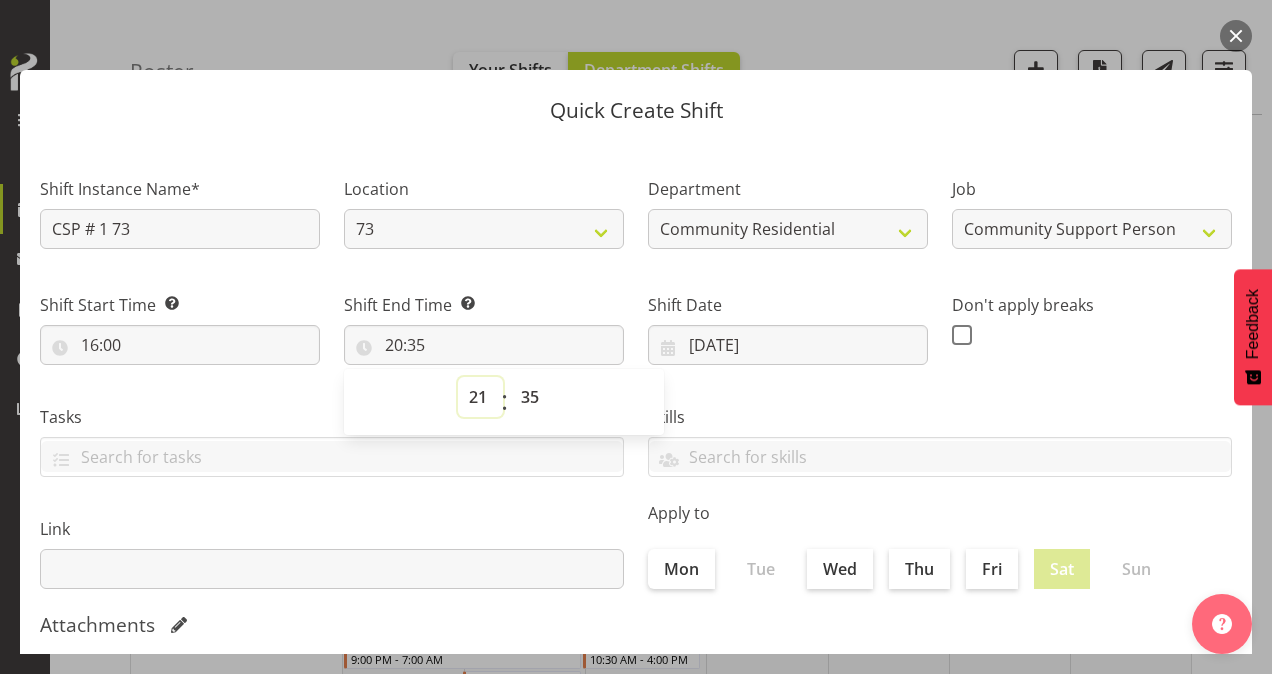 click on "00   01   02   03   04   05   06   07   08   09   10   11   12   13   14   15   16   17   18   19   20   21   22   23" at bounding box center (480, 397) 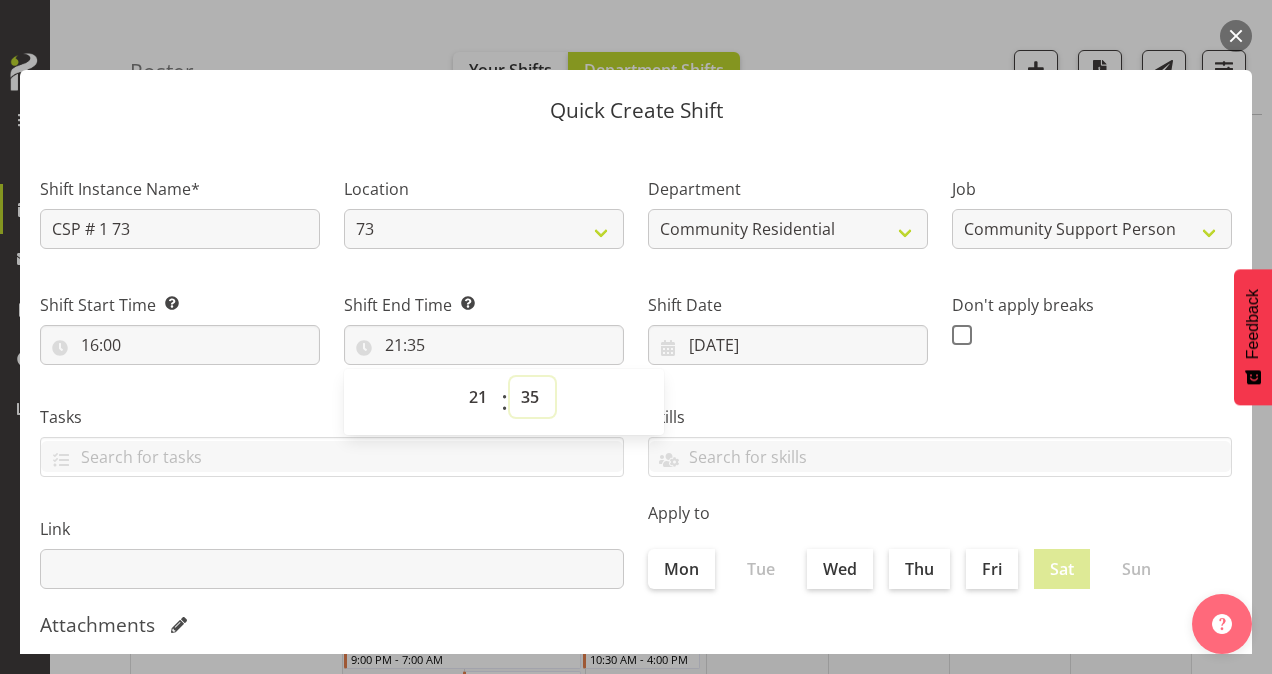 click on "00   01   02   03   04   05   06   07   08   09   10   11   12   13   14   15   16   17   18   19   20   21   22   23   24   25   26   27   28   29   30   31   32   33   34   35   36   37   38   39   40   41   42   43   44   45   46   47   48   49   50   51   52   53   54   55   56   57   58   59" at bounding box center [532, 397] 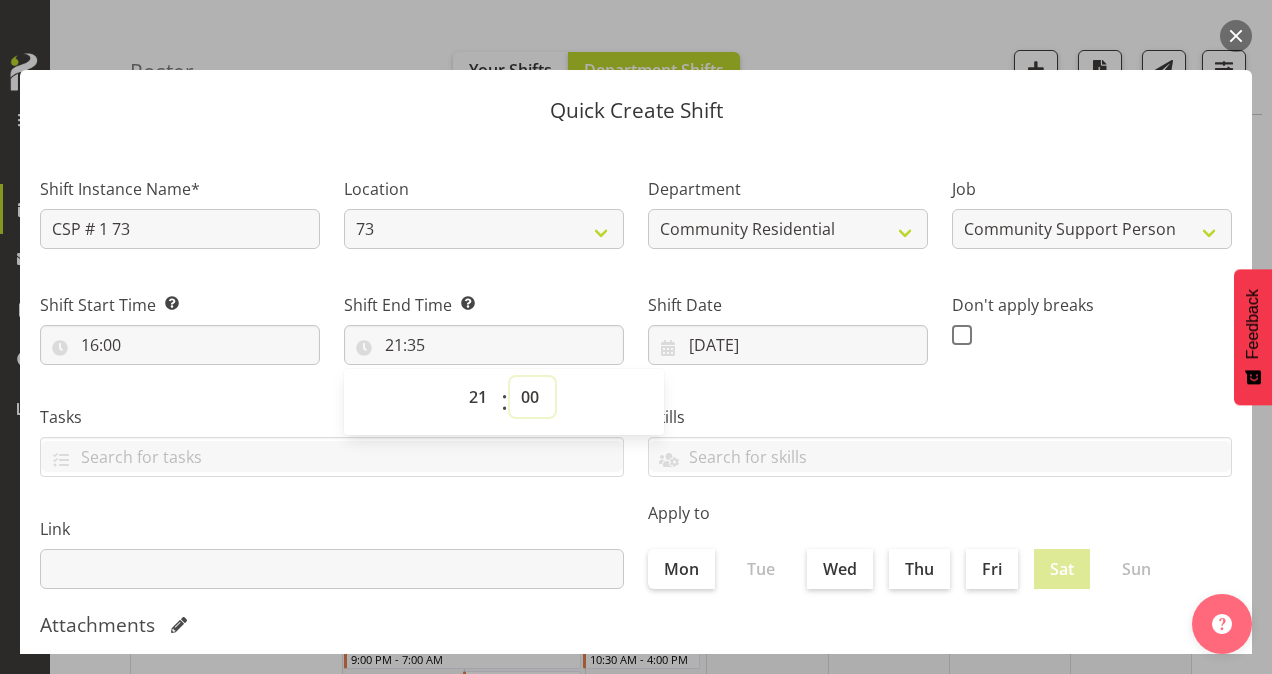 click on "00   01   02   03   04   05   06   07   08   09   10   11   12   13   14   15   16   17   18   19   20   21   22   23   24   25   26   27   28   29   30   31   32   33   34   35   36   37   38   39   40   41   42   43   44   45   46   47   48   49   50   51   52   53   54   55   56   57   58   59" at bounding box center (532, 397) 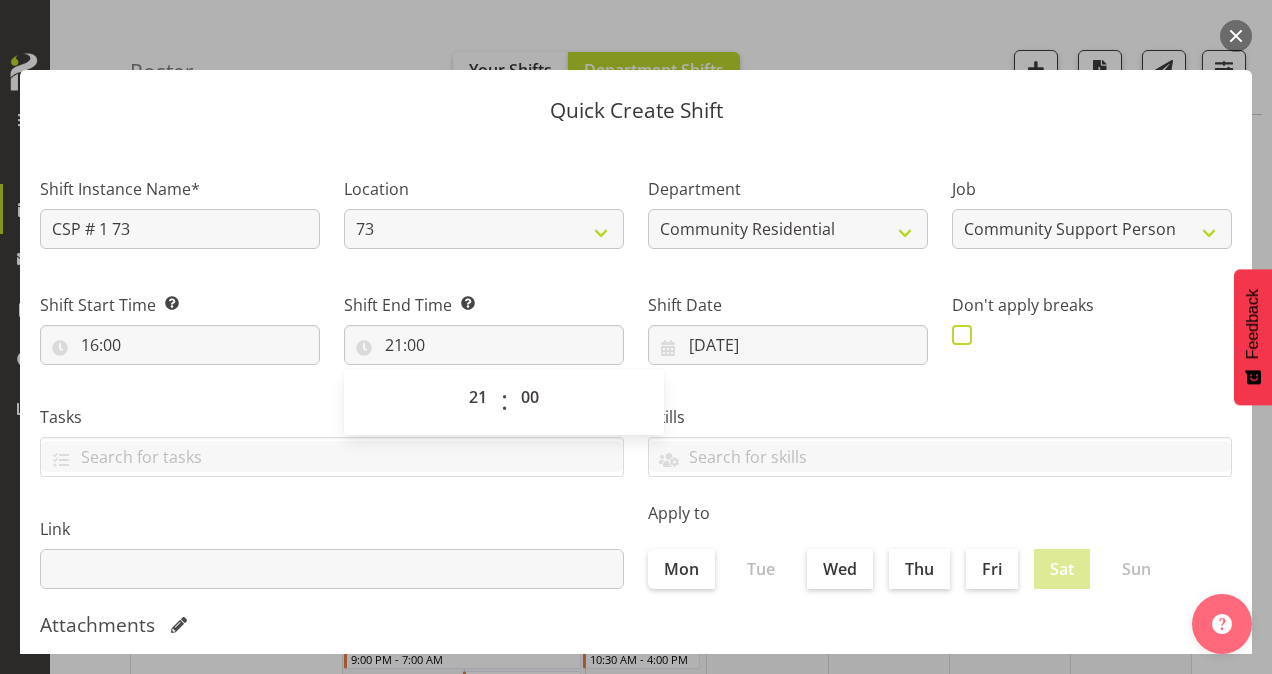 click at bounding box center (967, 335) 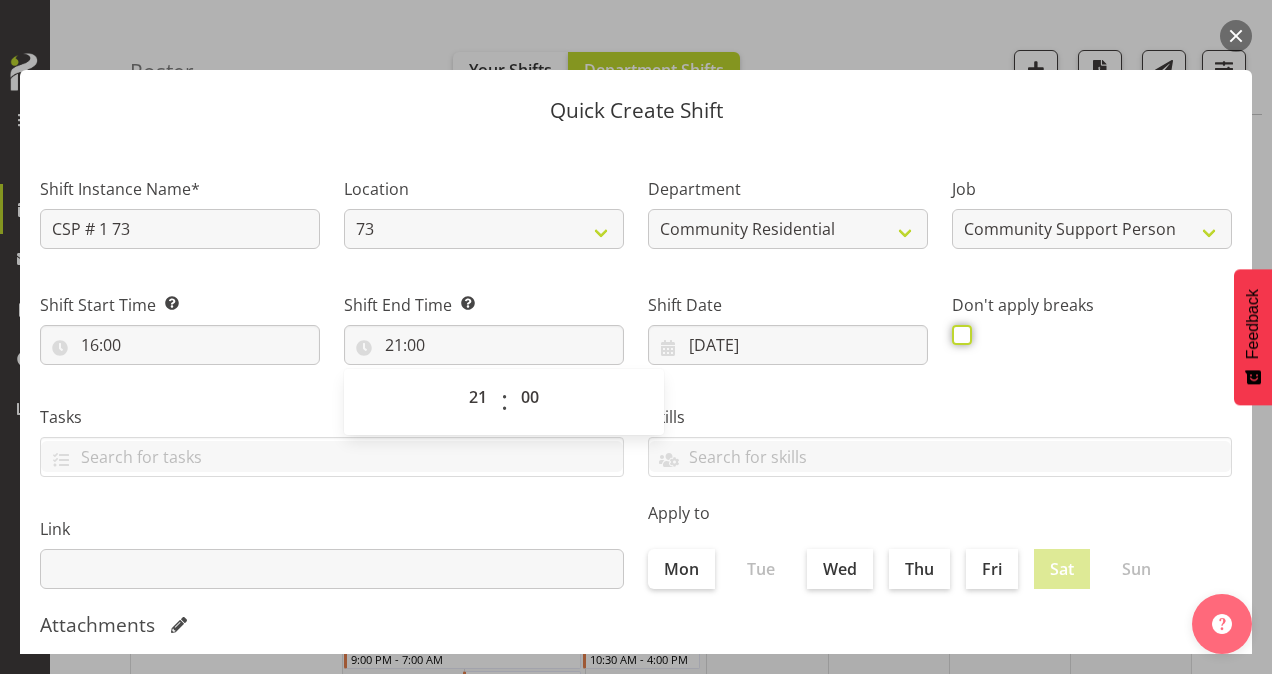 click at bounding box center [958, 334] 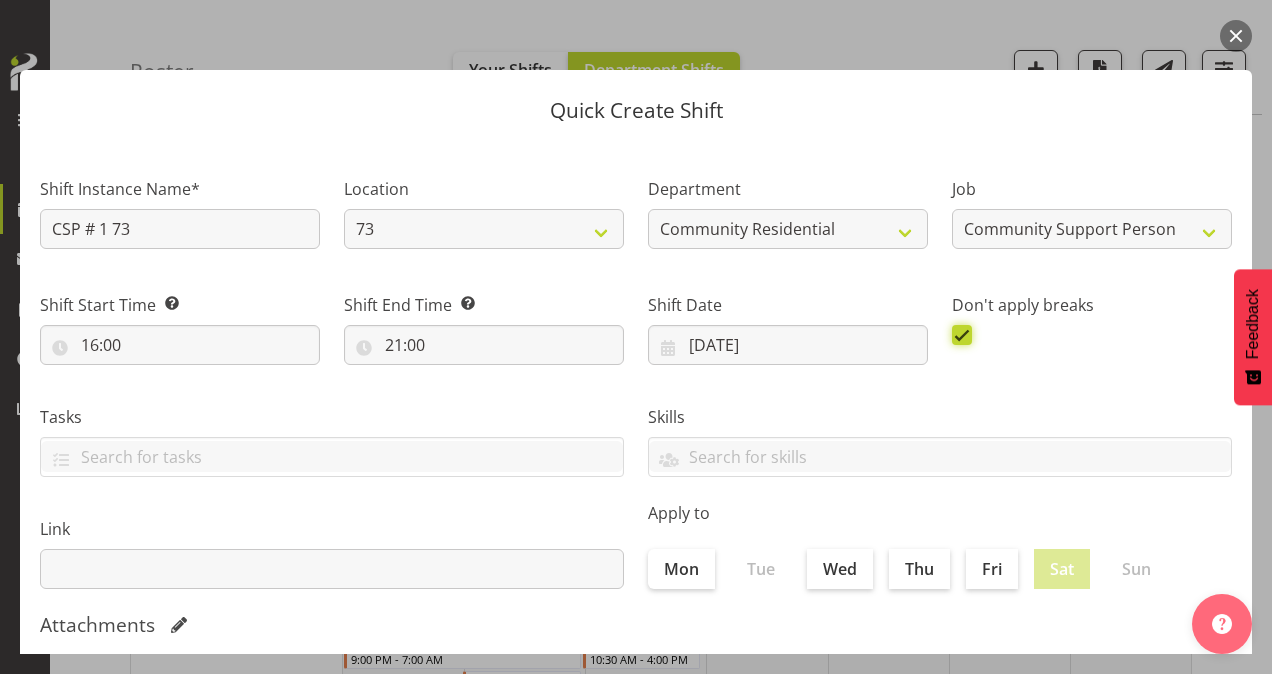scroll, scrollTop: 385, scrollLeft: 0, axis: vertical 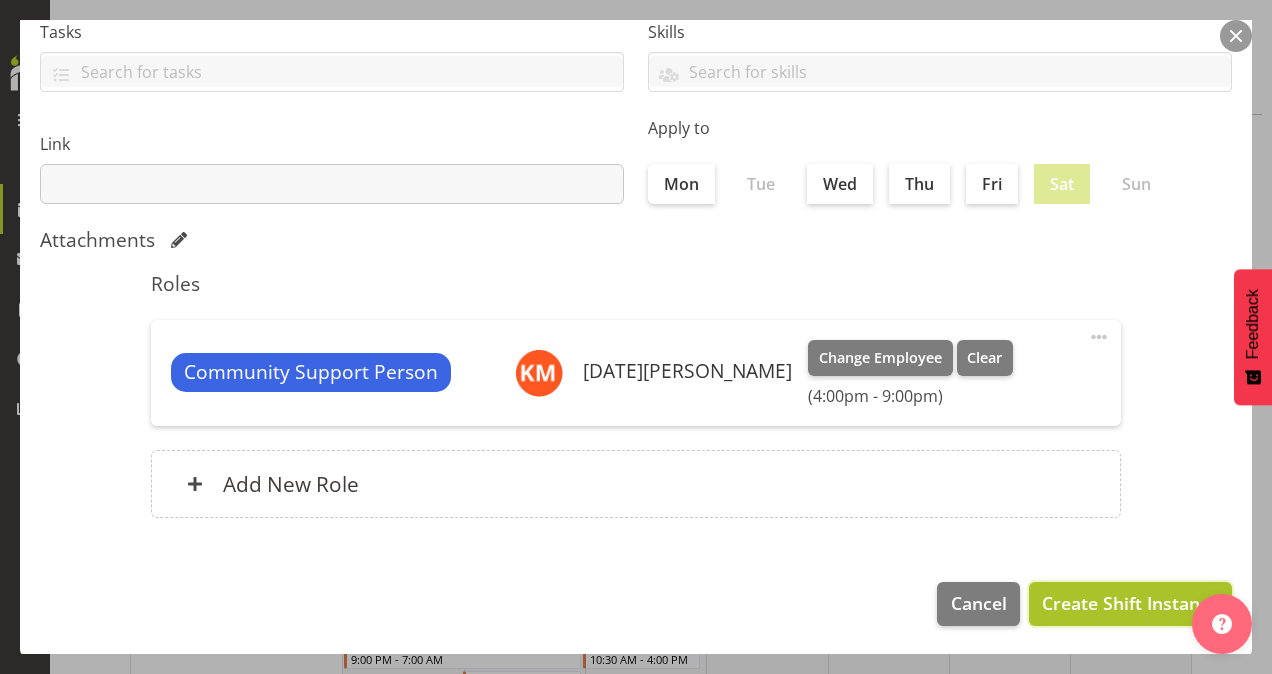click on "Create Shift Instance" at bounding box center [1130, 603] 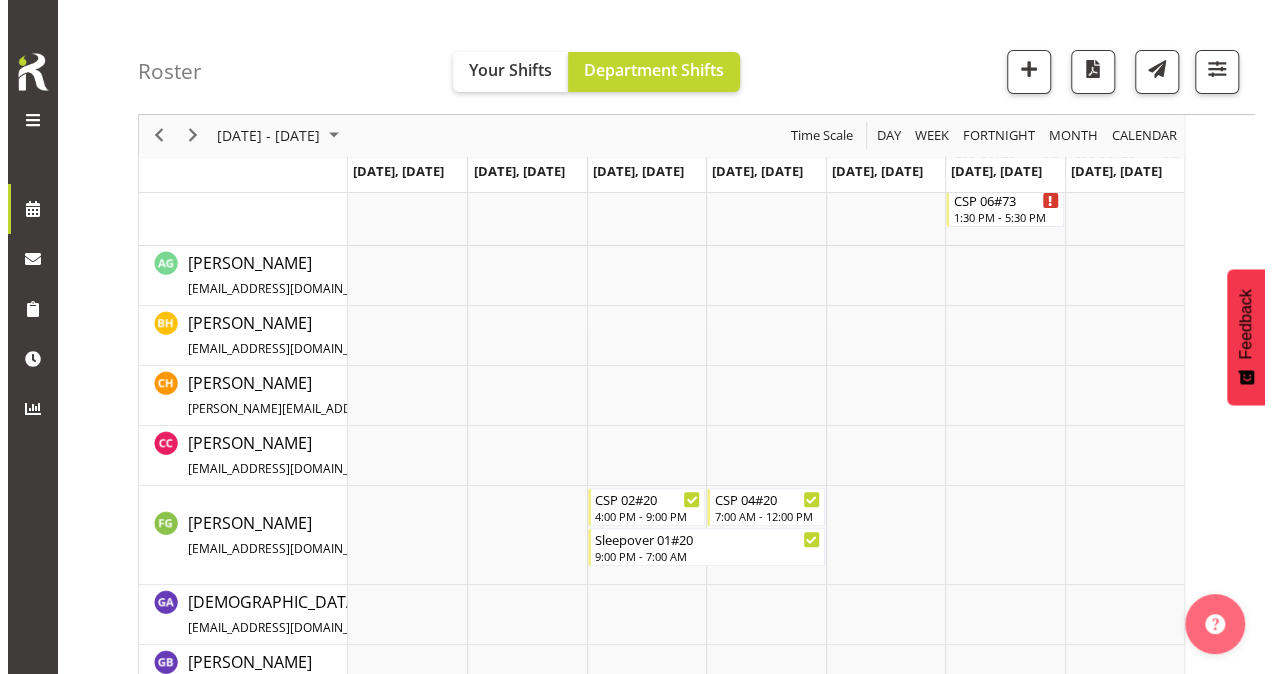 scroll, scrollTop: 0, scrollLeft: 0, axis: both 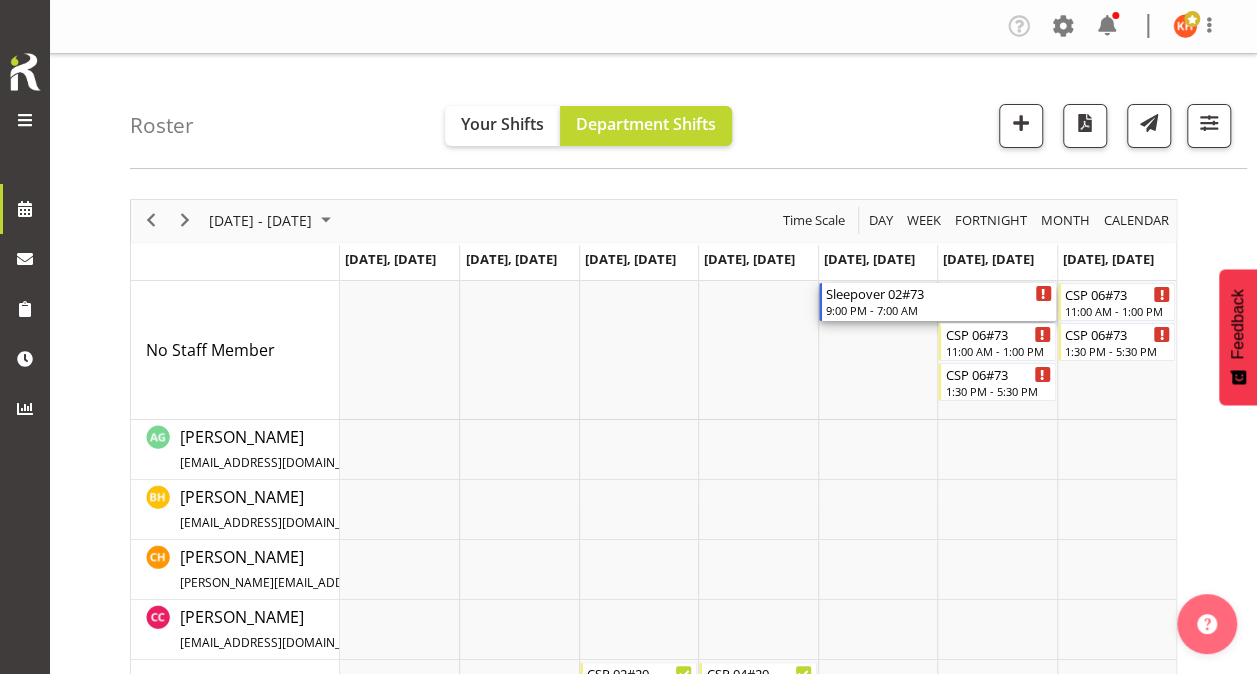 click on "9:00 PM - 7:00 AM" at bounding box center [939, 310] 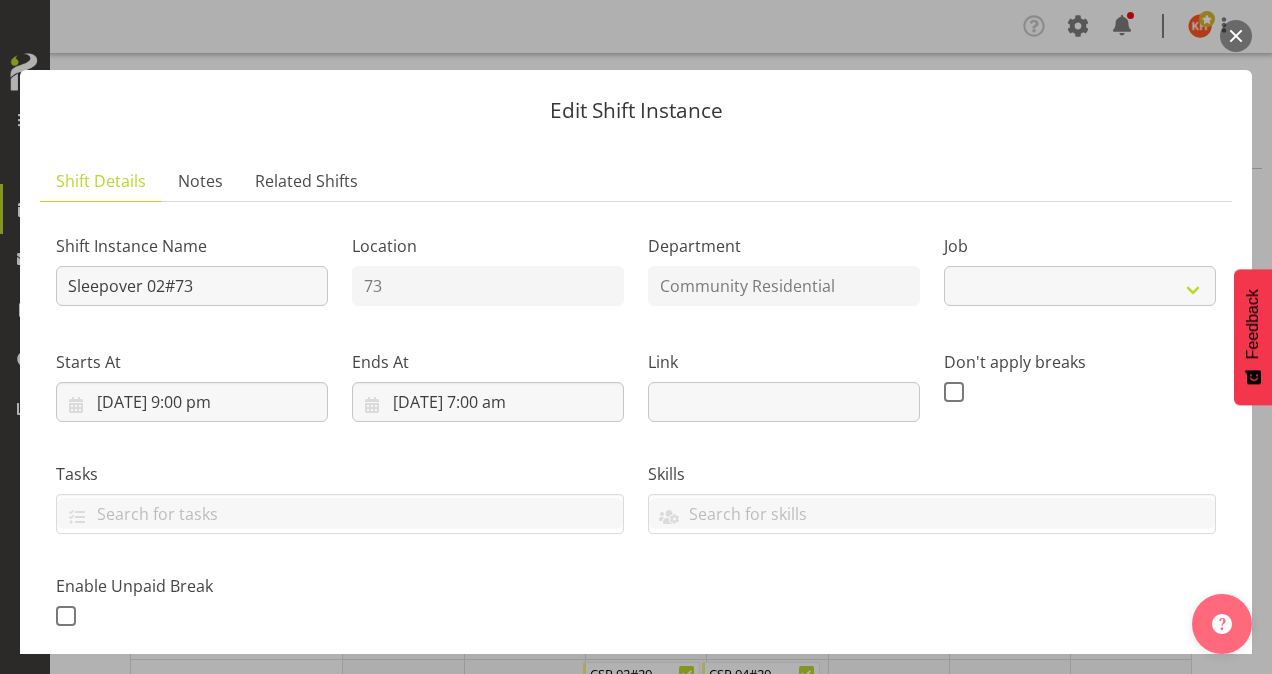 select on "2" 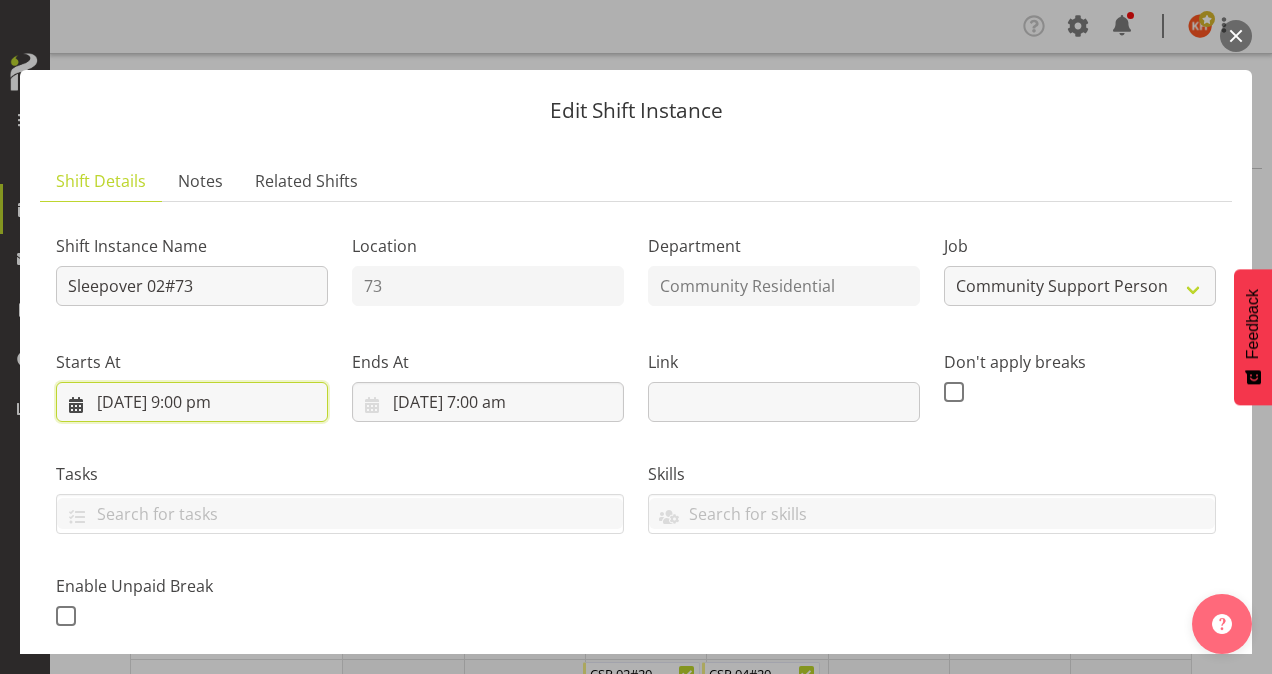 click on "[DATE] 9:00 pm" at bounding box center [192, 402] 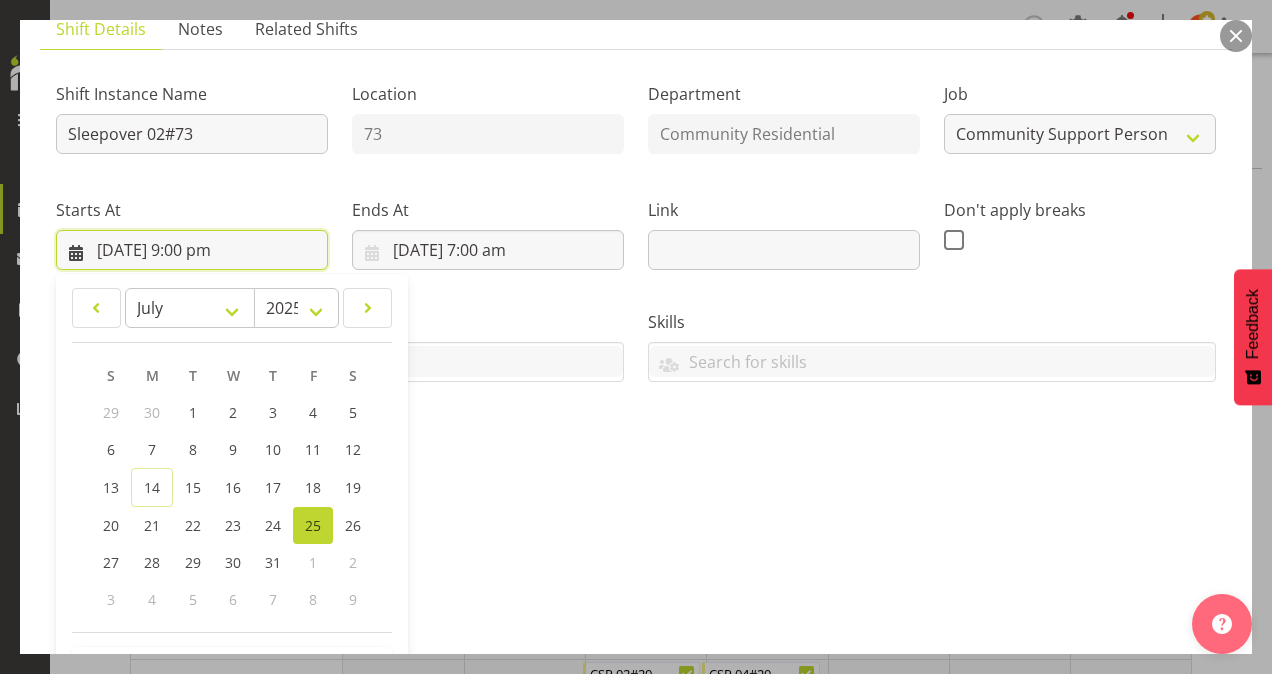 scroll, scrollTop: 155, scrollLeft: 0, axis: vertical 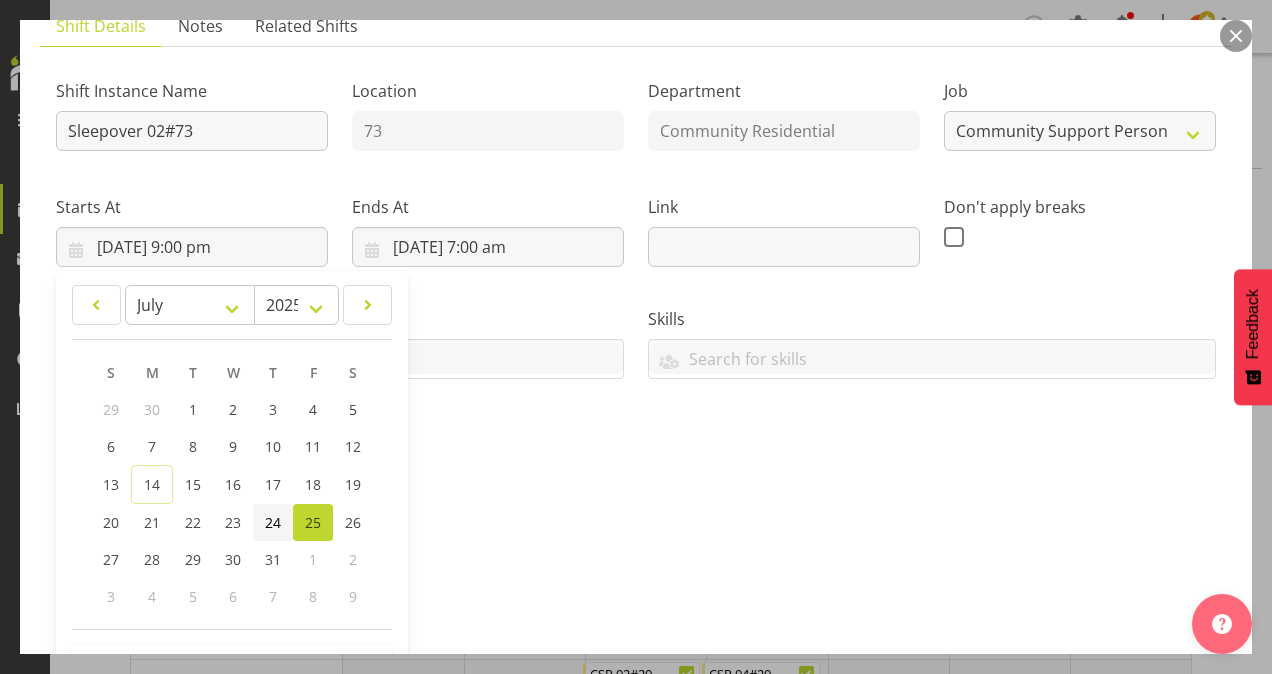 click on "24" at bounding box center [273, 522] 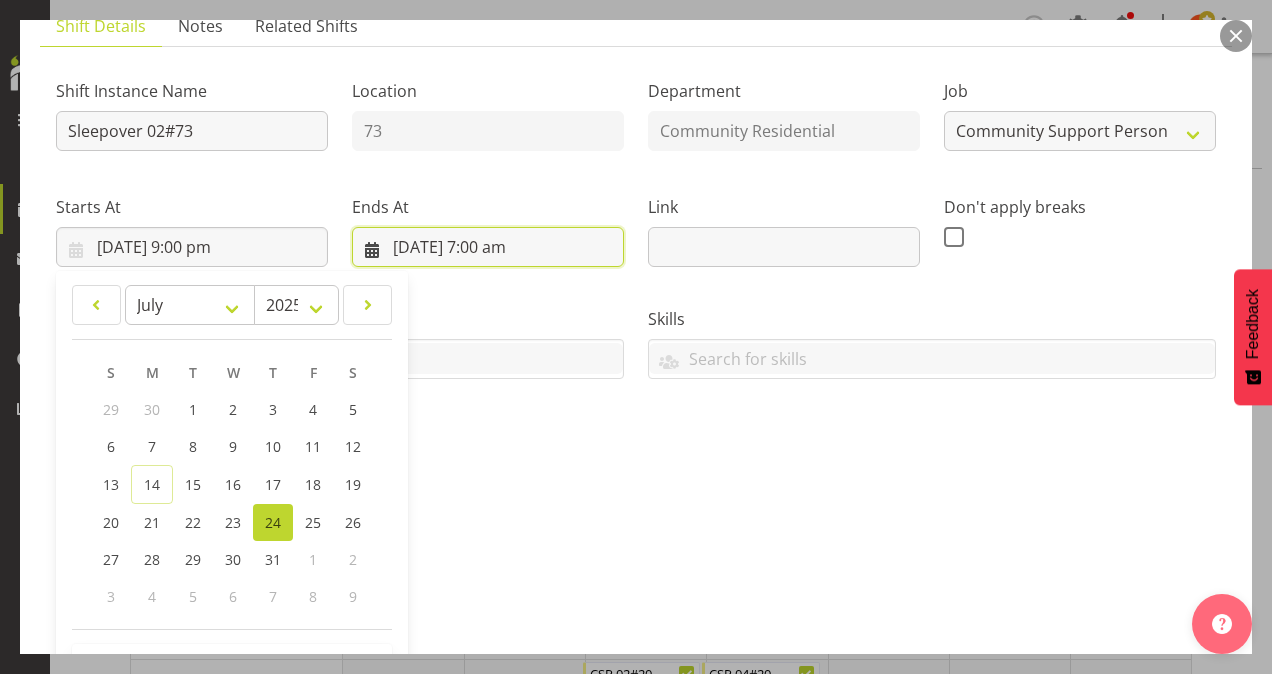 click on "[DATE] 7:00 am" at bounding box center (488, 247) 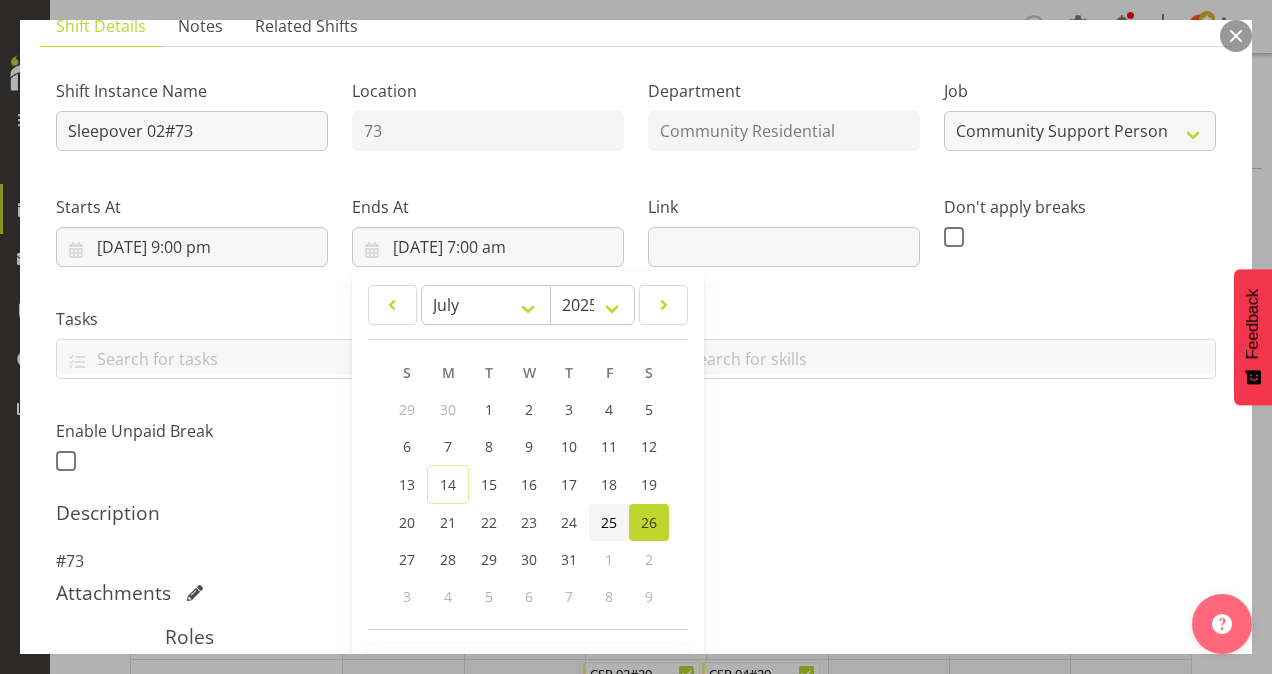 click on "25" at bounding box center (609, 522) 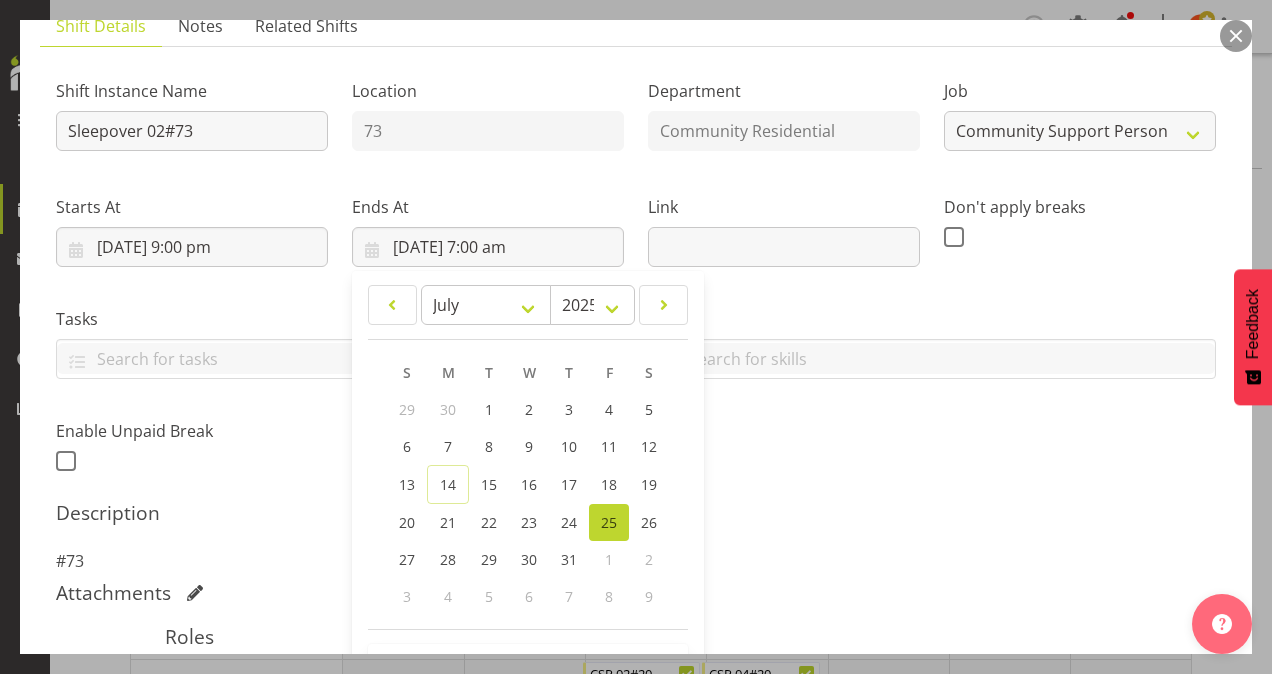 click on "Skills" at bounding box center (932, 319) 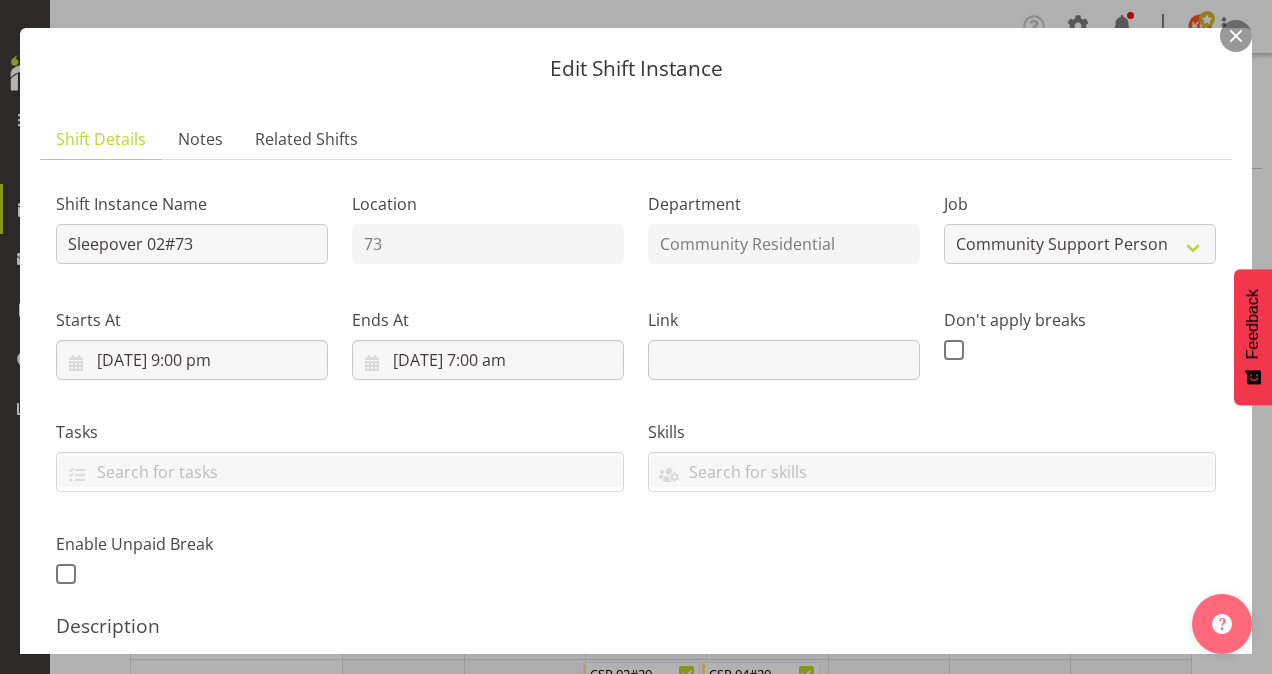 scroll, scrollTop: 0, scrollLeft: 0, axis: both 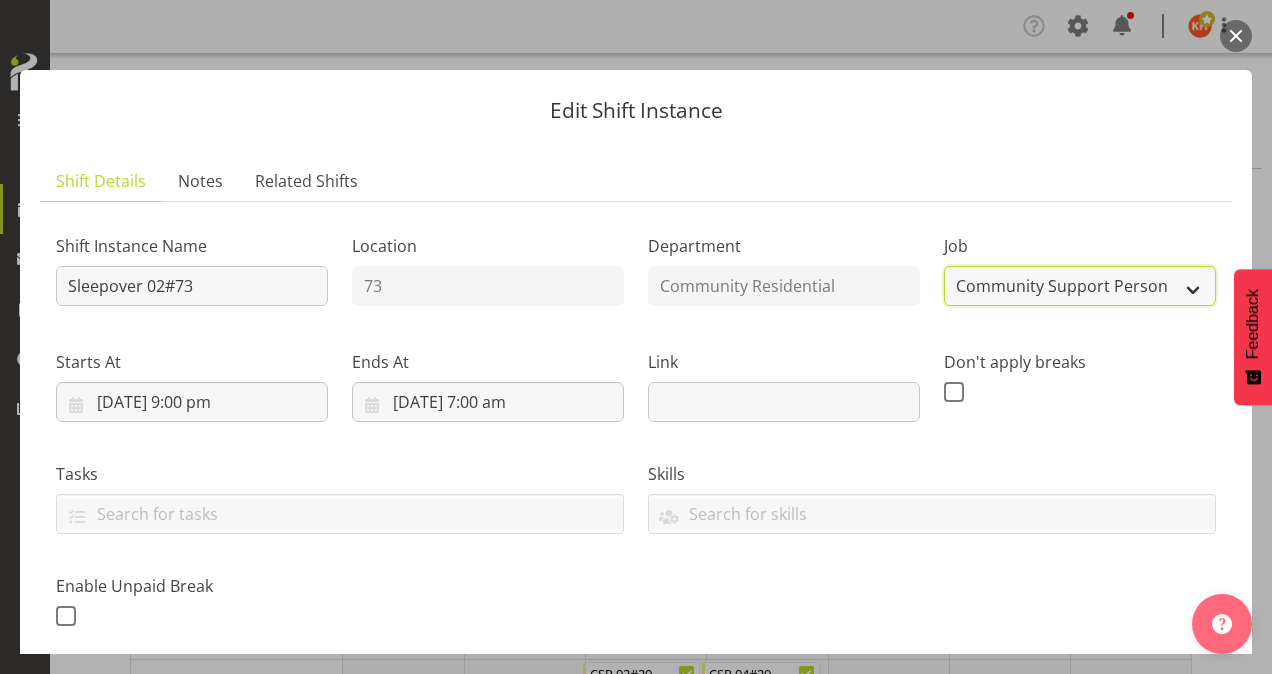 click on "Create new job   Accounts Admin Art Coordinator Community Leader Community Support Person Community Support Person-Casual House Leader Office Admin Senior Coordinator Service Manager Volunteer" at bounding box center [1080, 286] 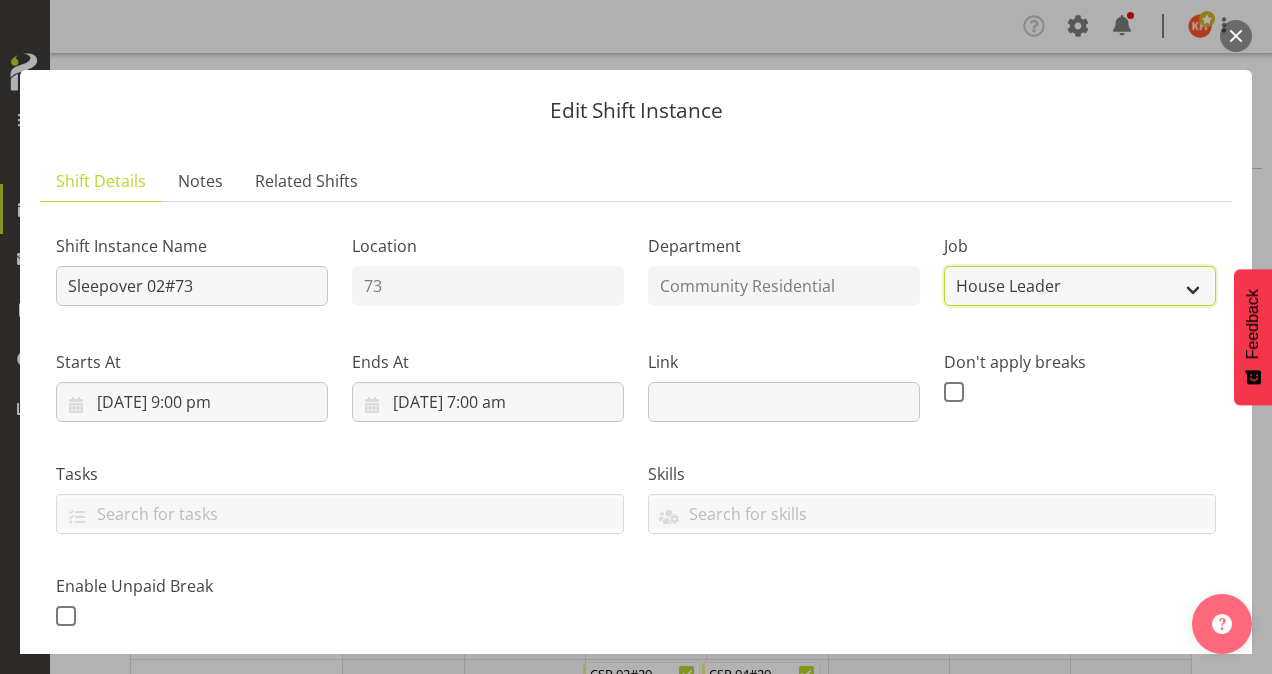 click on "Create new job   Accounts Admin Art Coordinator Community Leader Community Support Person Community Support Person-Casual House Leader Office Admin Senior Coordinator Service Manager Volunteer" at bounding box center (1080, 286) 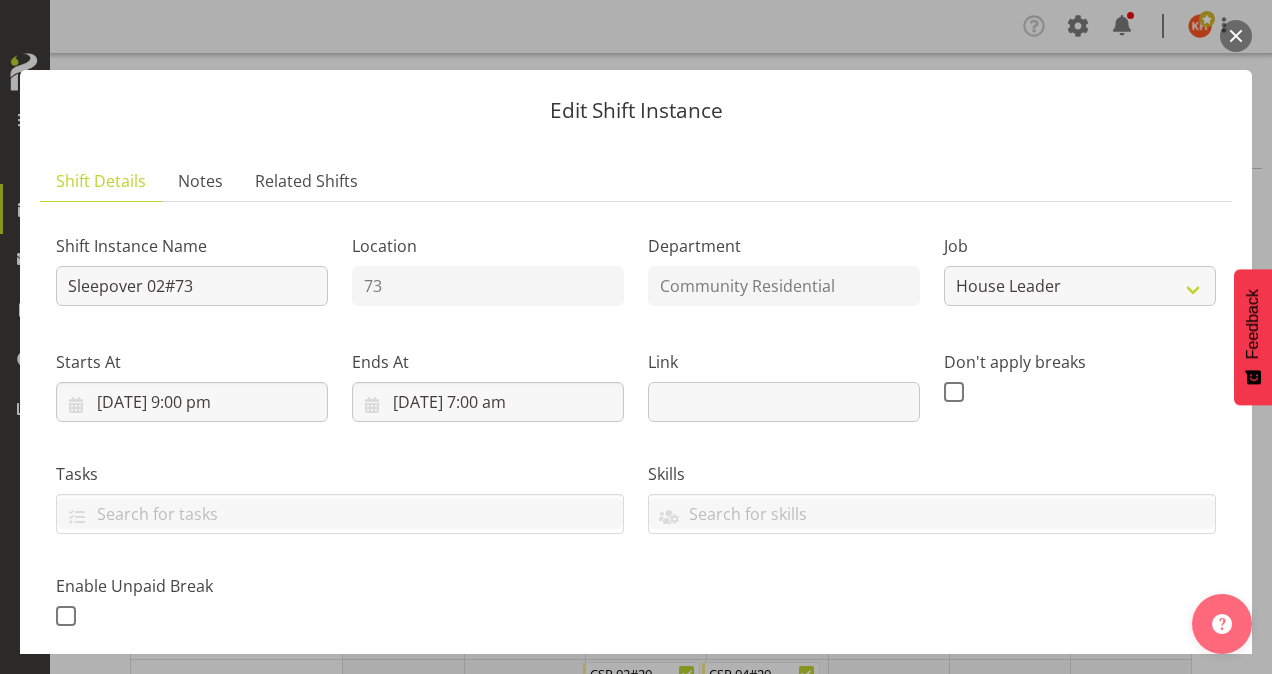 click on "Skills" at bounding box center [932, 474] 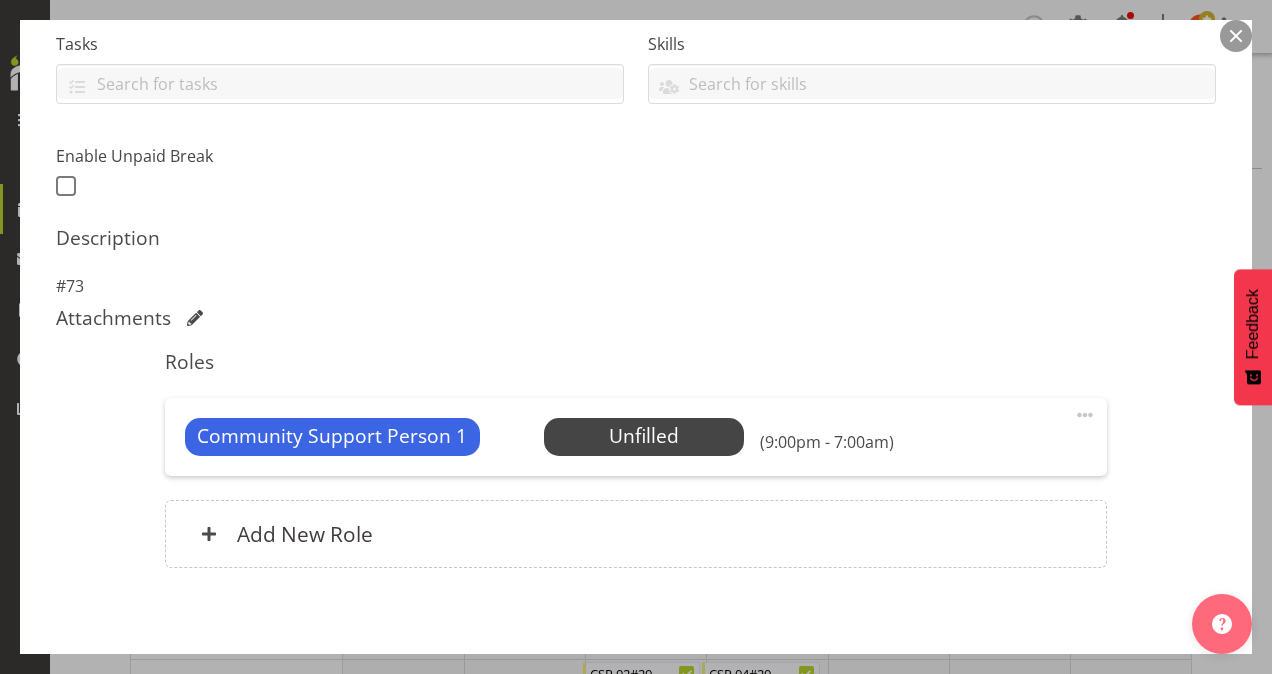 scroll, scrollTop: 441, scrollLeft: 0, axis: vertical 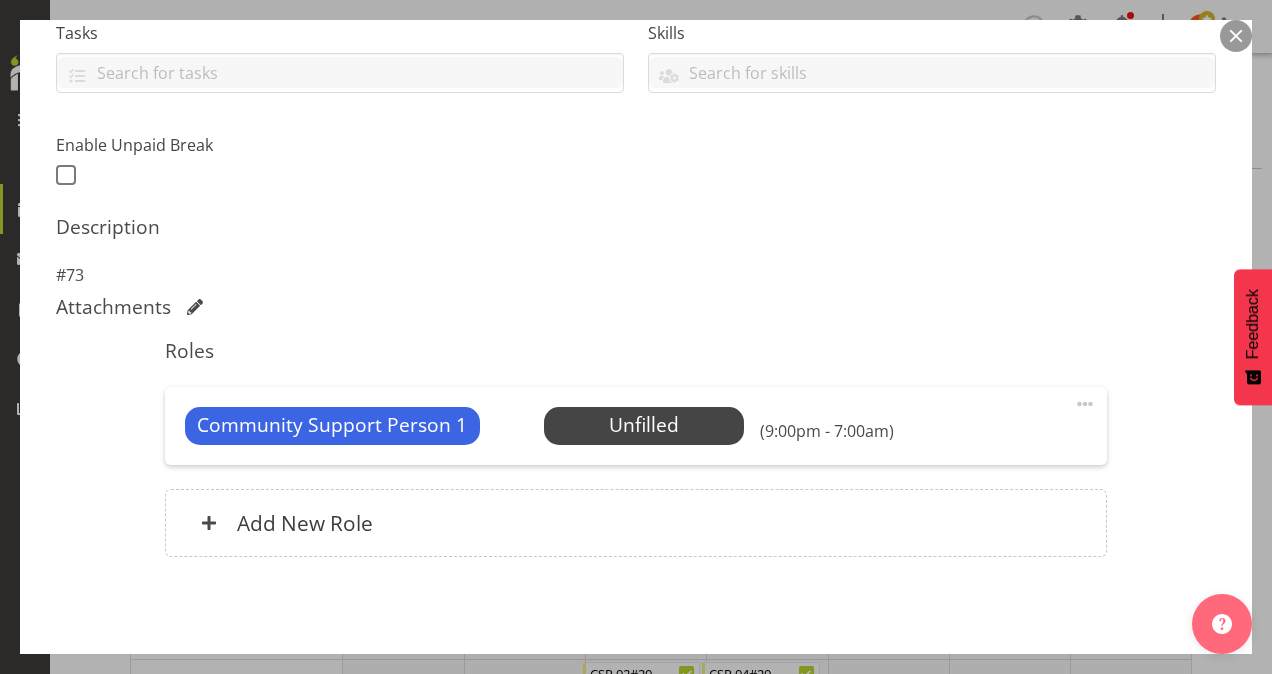 click at bounding box center (1085, 404) 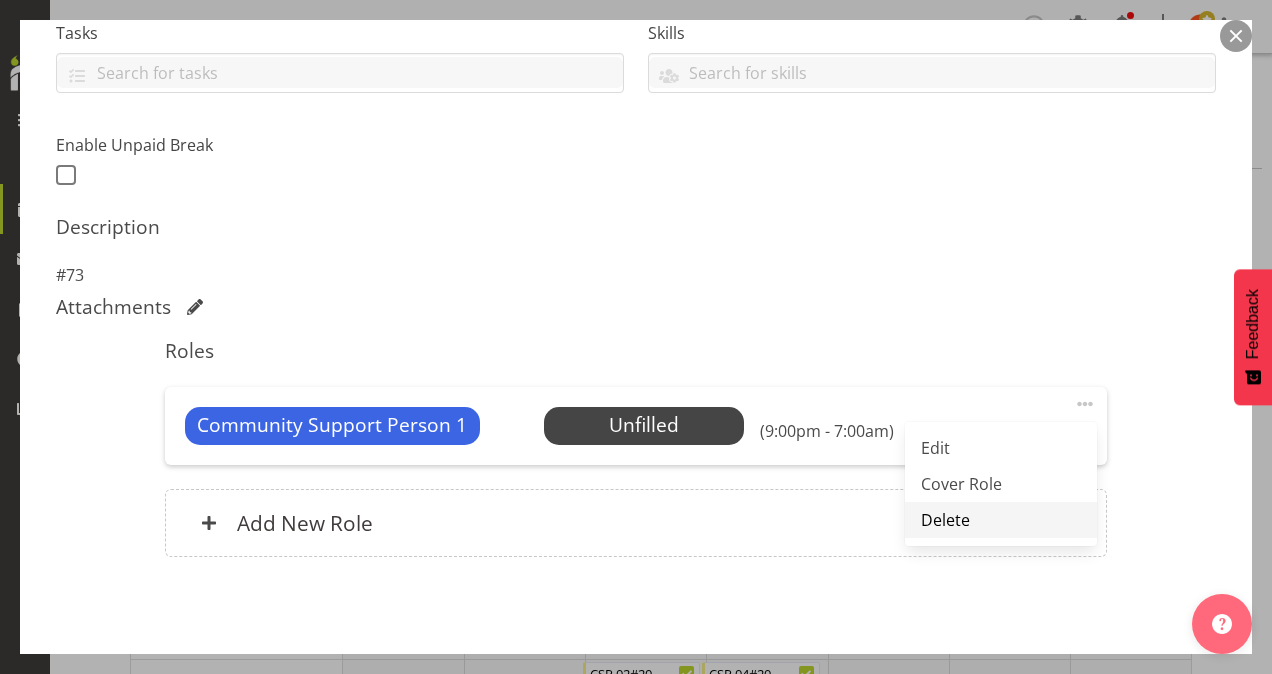 click on "Delete" at bounding box center (1001, 520) 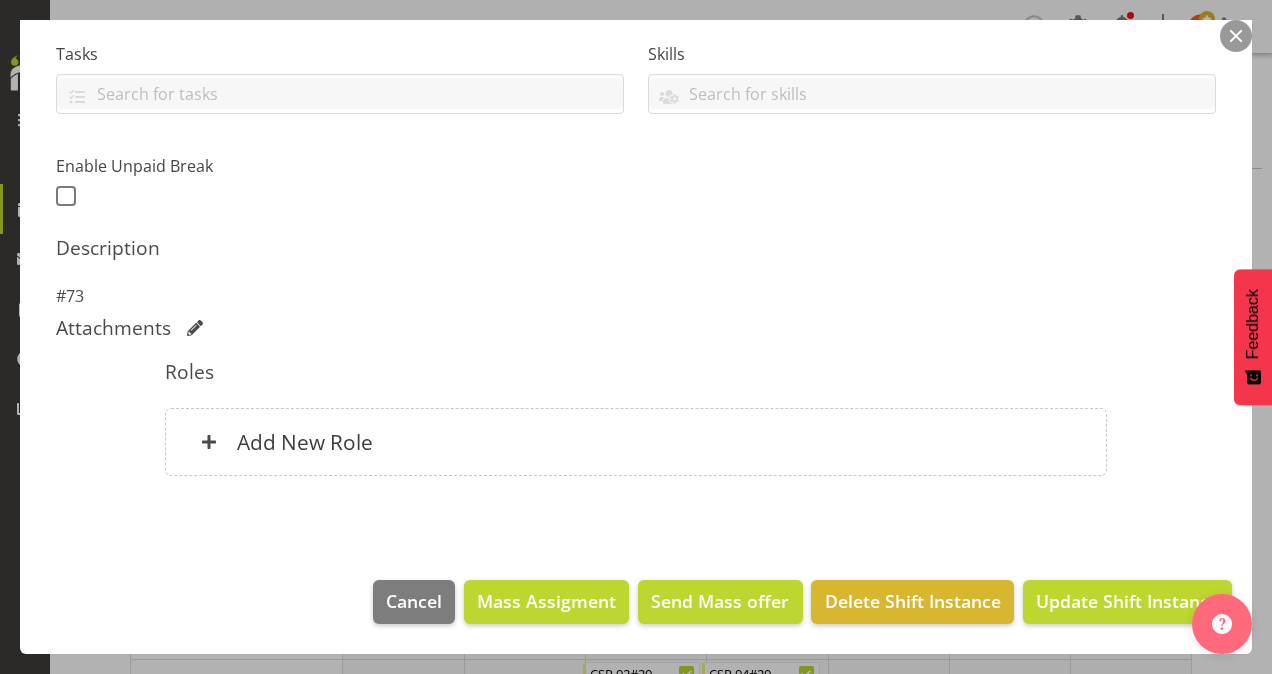 scroll, scrollTop: 417, scrollLeft: 0, axis: vertical 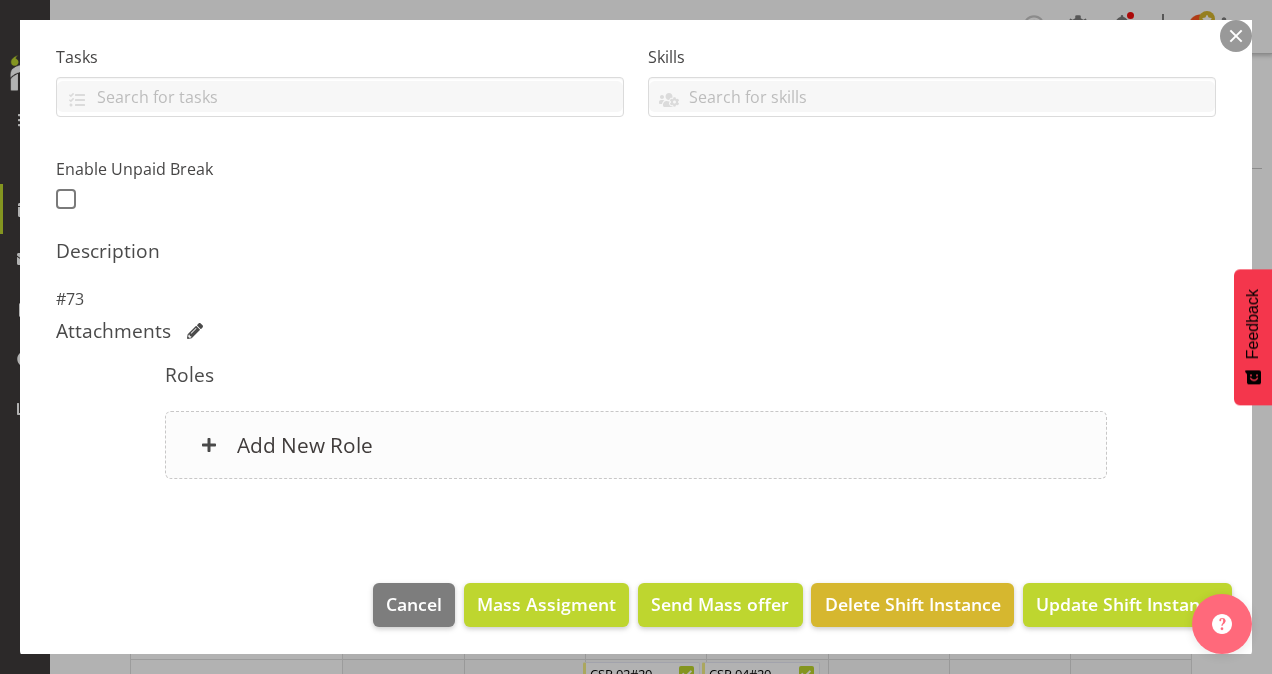 click on "Add New Role" at bounding box center [305, 445] 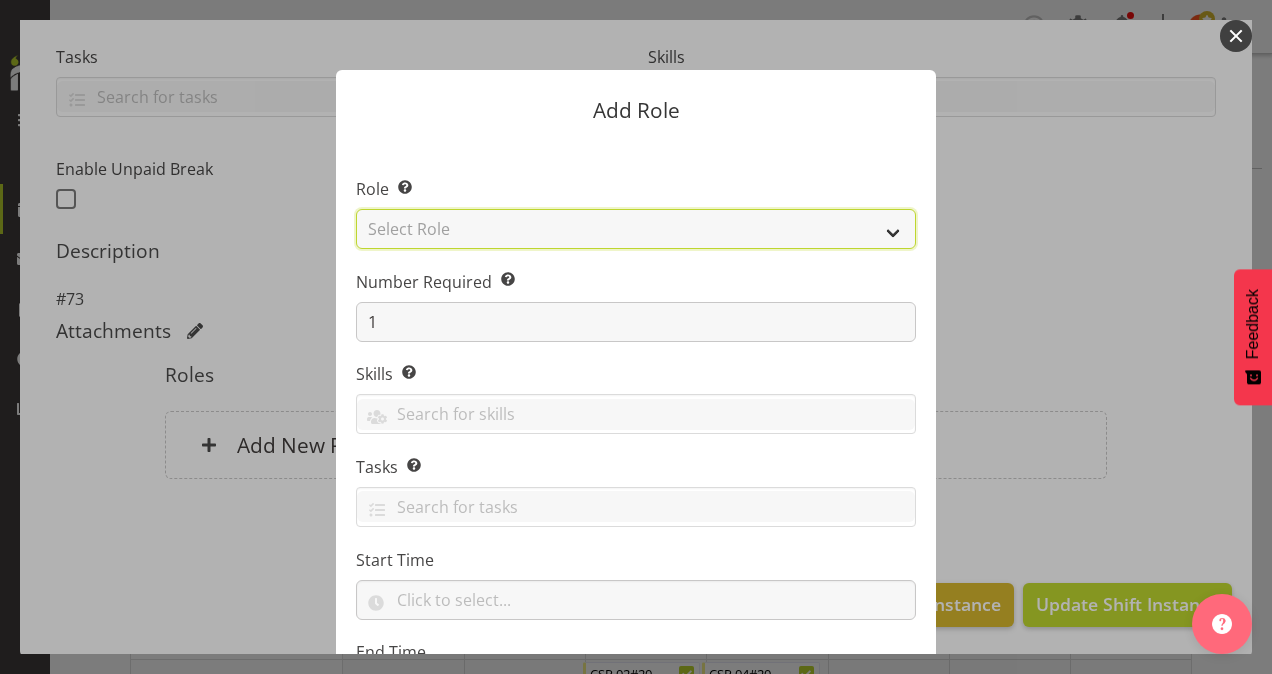 click on "Select Role  Area Manager Art Coordination Community - SIL Community Leader Community Support Person Community Support Person - Casual House Leader Office Admin On-Call call out Senate Senior Coordinator SIL Coordination Sleep Over Volunteer" at bounding box center (636, 229) 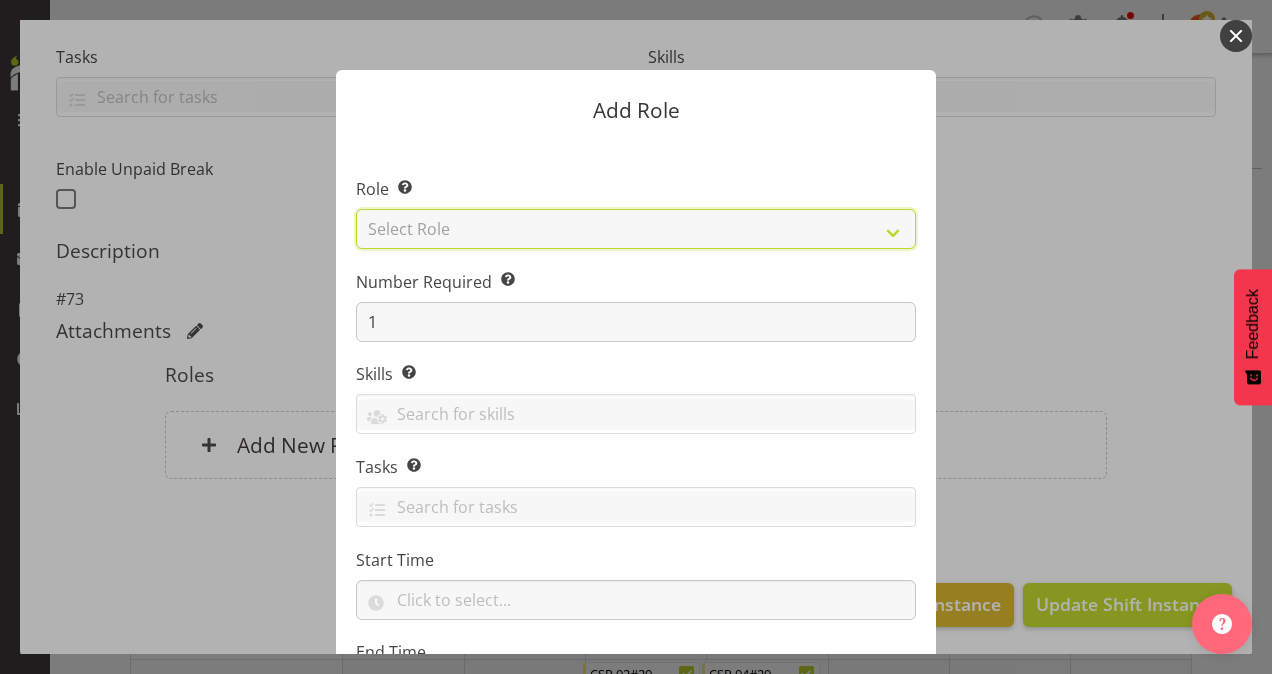 select on "12" 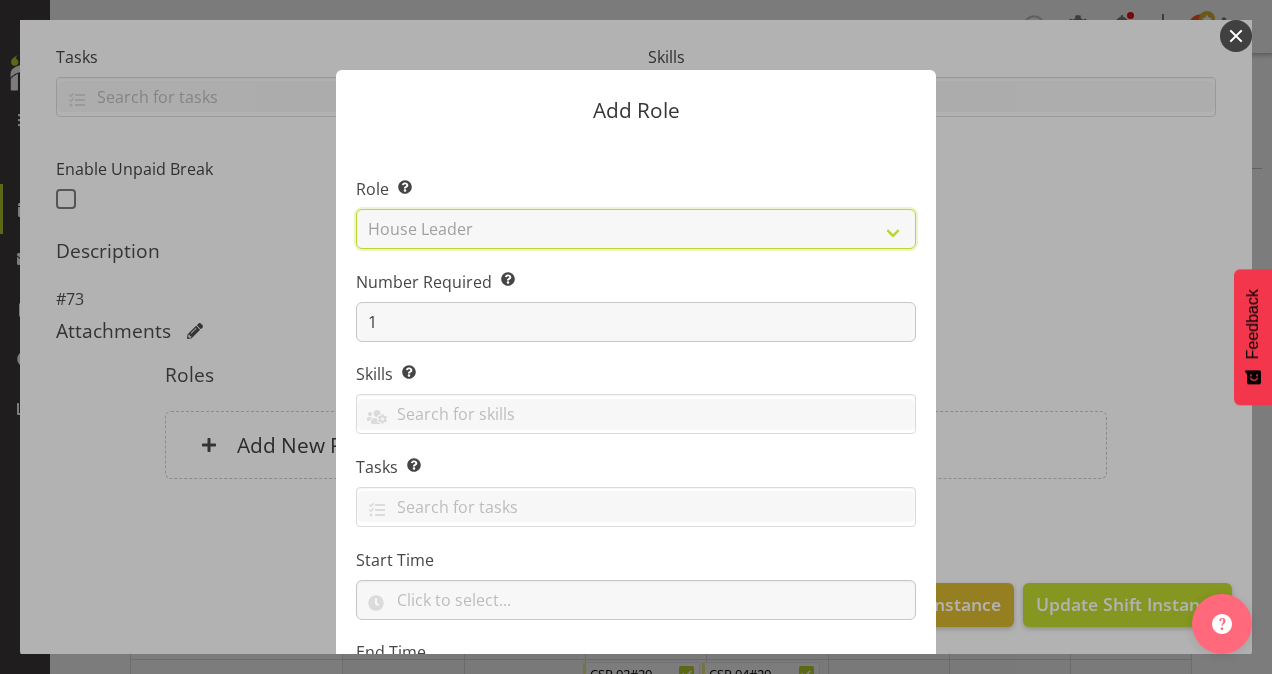 click on "Select Role  Area Manager Art Coordination Community - SIL Community Leader Community Support Person Community Support Person - Casual House Leader Office Admin On-Call call out Senate Senior Coordinator SIL Coordination Sleep Over Volunteer" at bounding box center (636, 229) 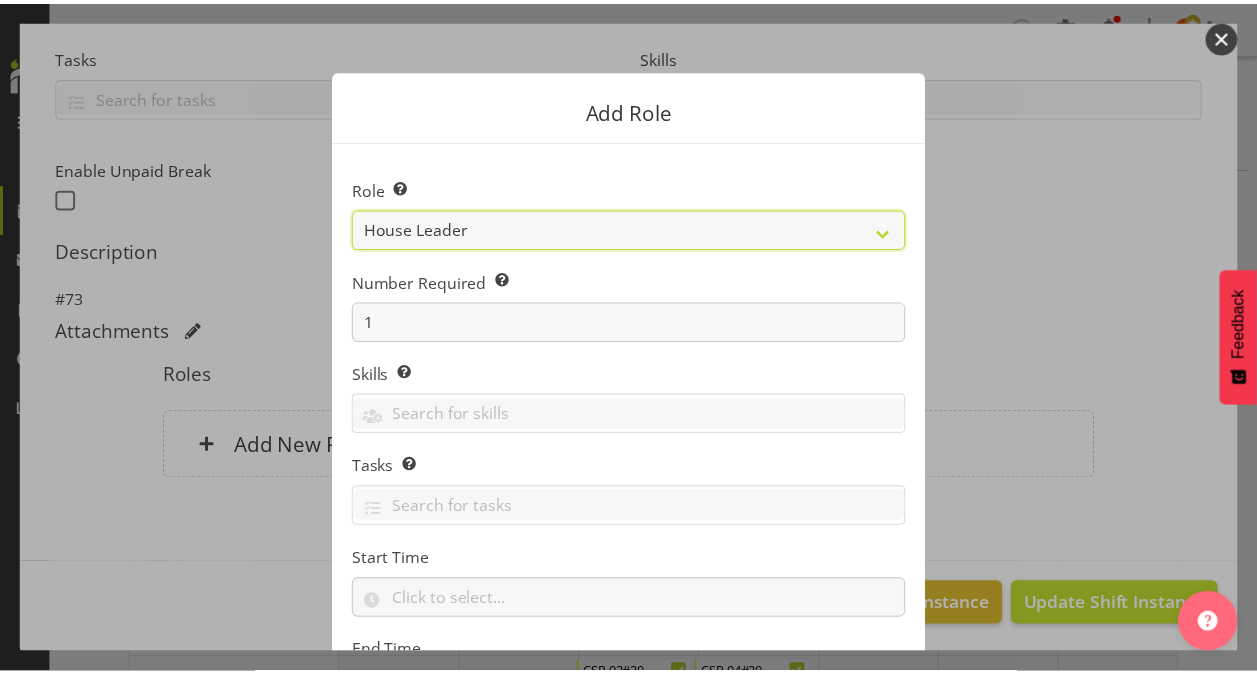 scroll, scrollTop: 192, scrollLeft: 0, axis: vertical 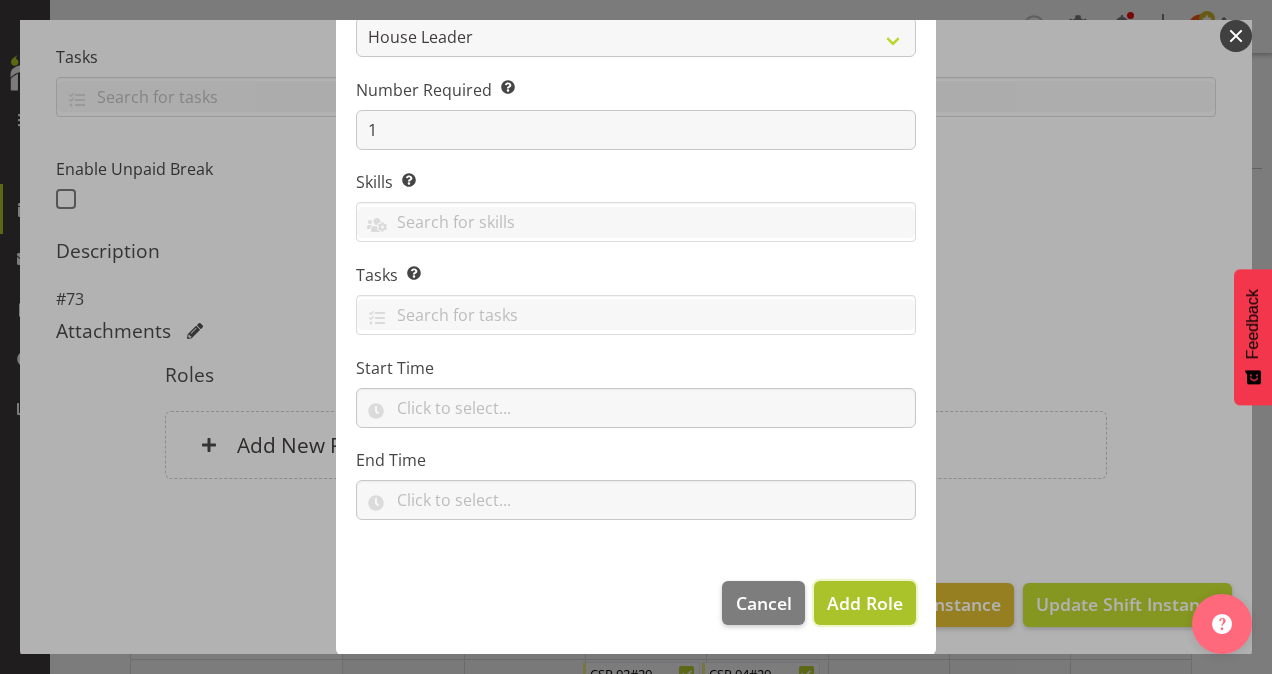 click on "Add Role" at bounding box center (865, 603) 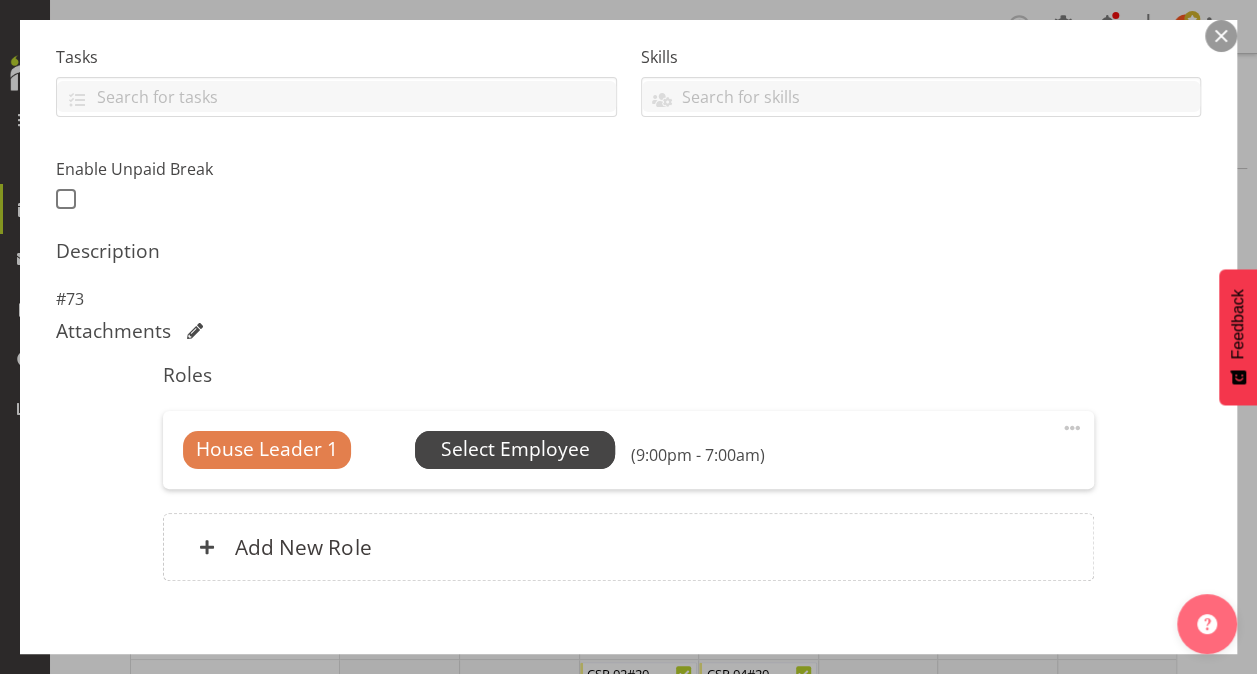 click on "Select Employee" at bounding box center (515, 449) 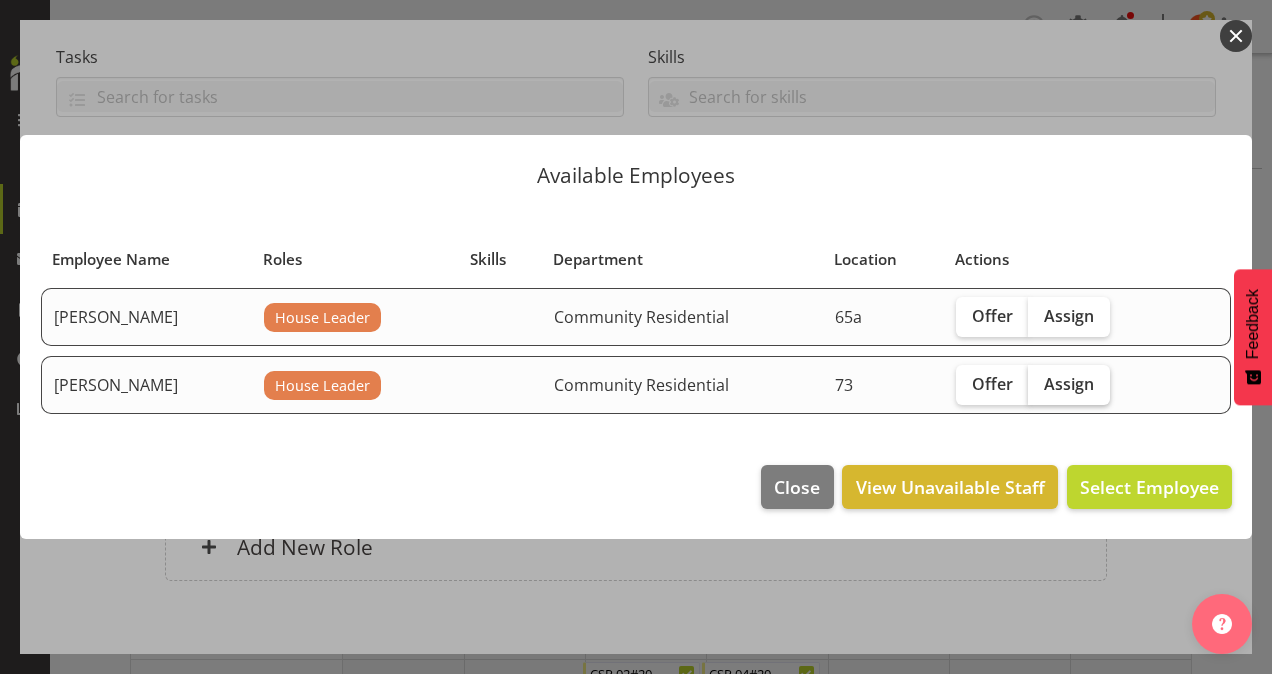 click on "Assign" at bounding box center (1069, 384) 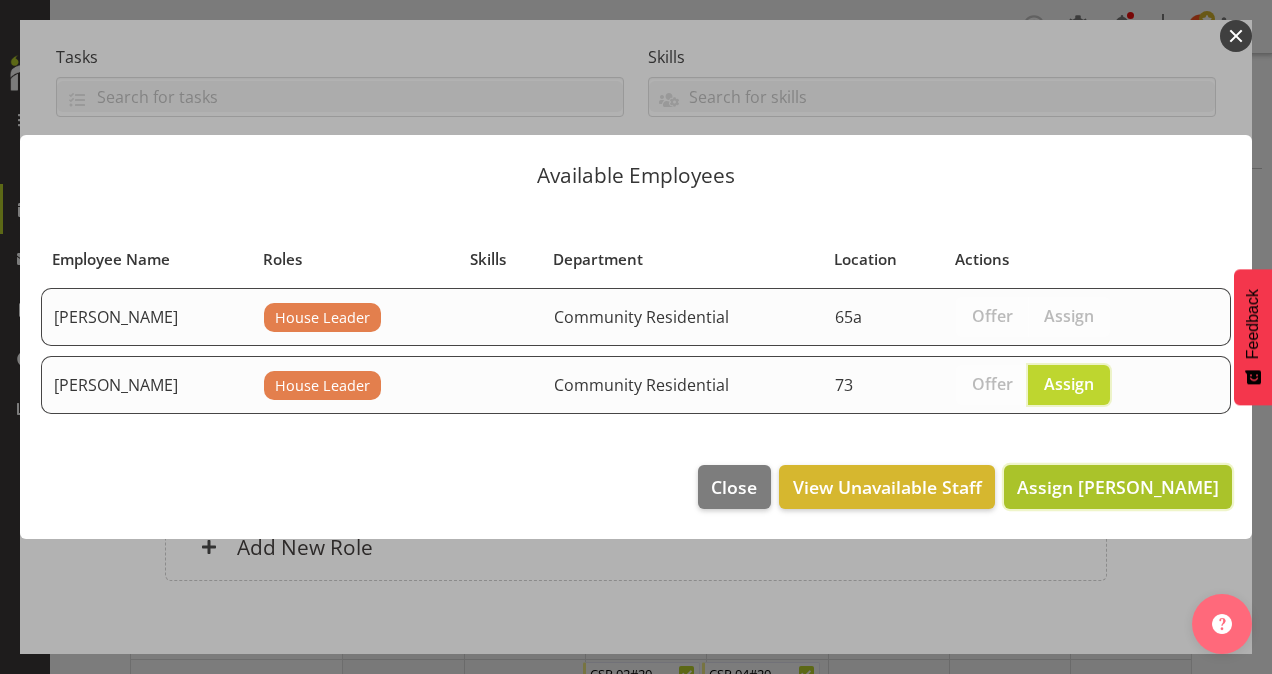 click on "Assign [PERSON_NAME]" at bounding box center [1118, 487] 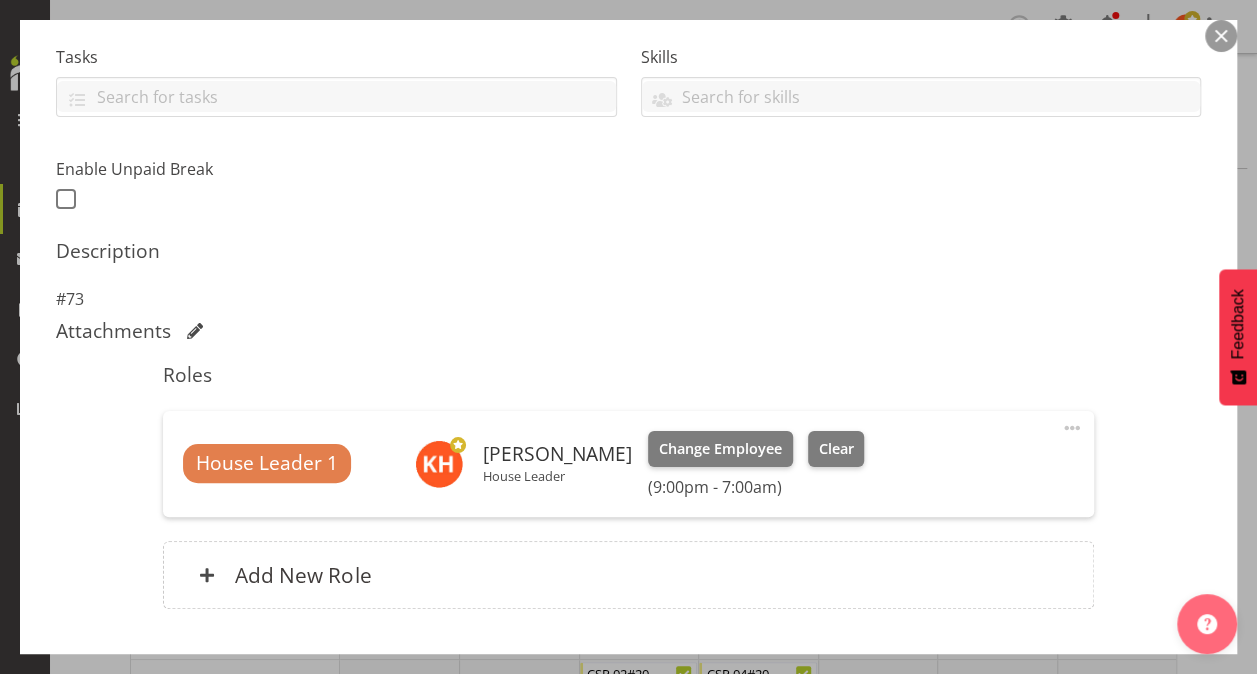 scroll, scrollTop: 547, scrollLeft: 0, axis: vertical 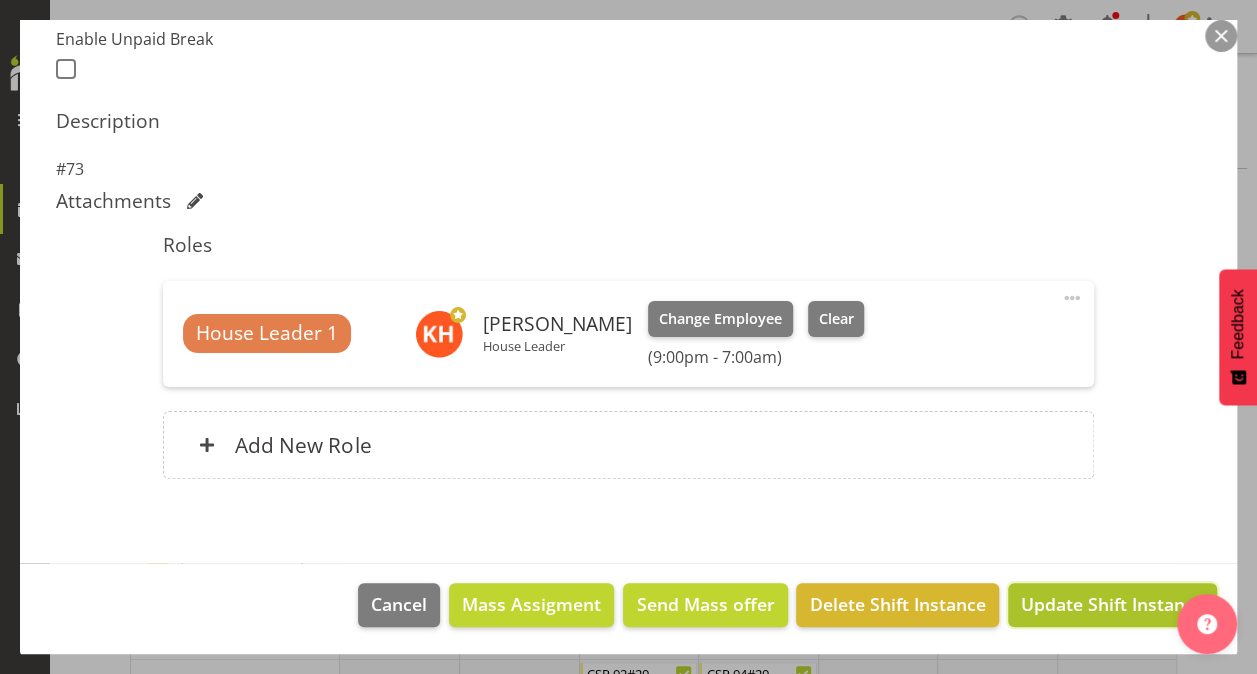 click on "Update Shift Instance" at bounding box center (1112, 604) 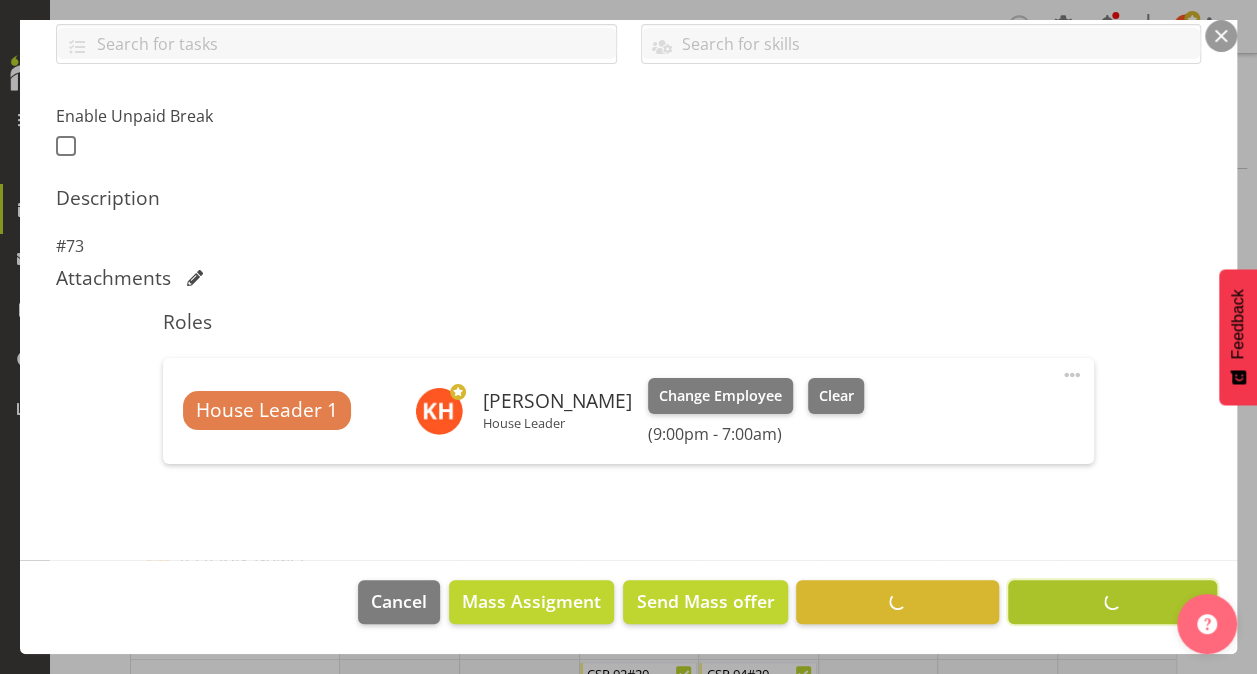 scroll, scrollTop: 468, scrollLeft: 0, axis: vertical 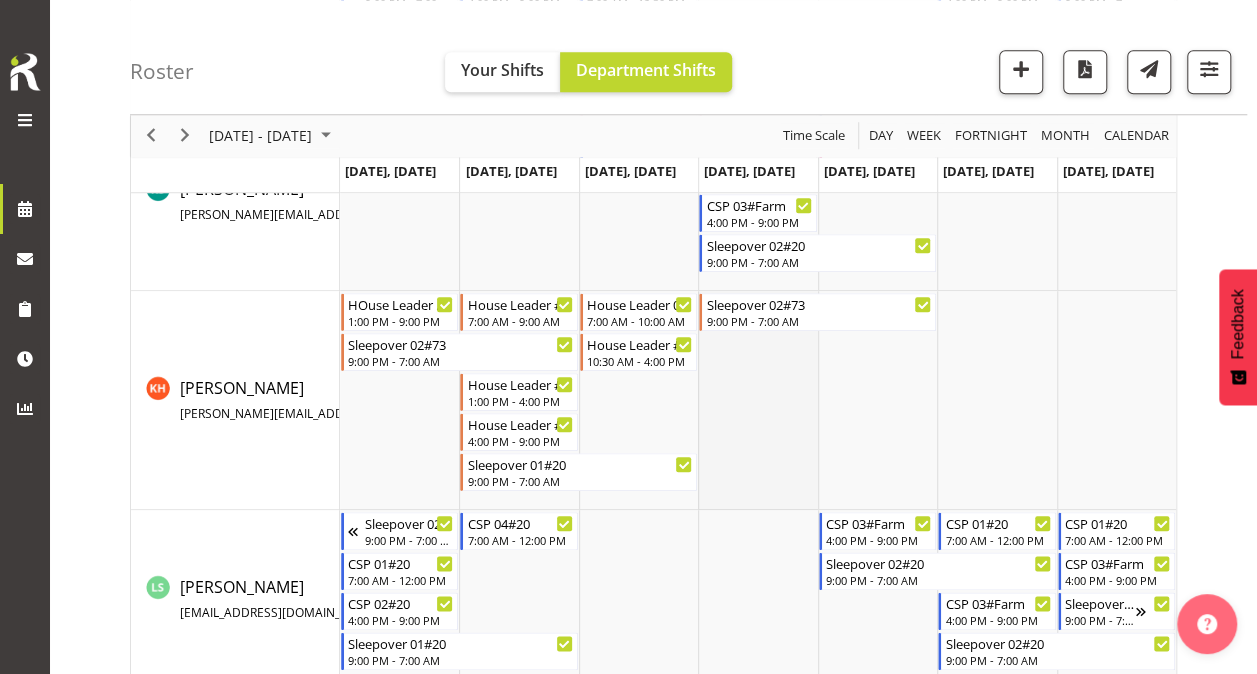 click at bounding box center [757, 400] 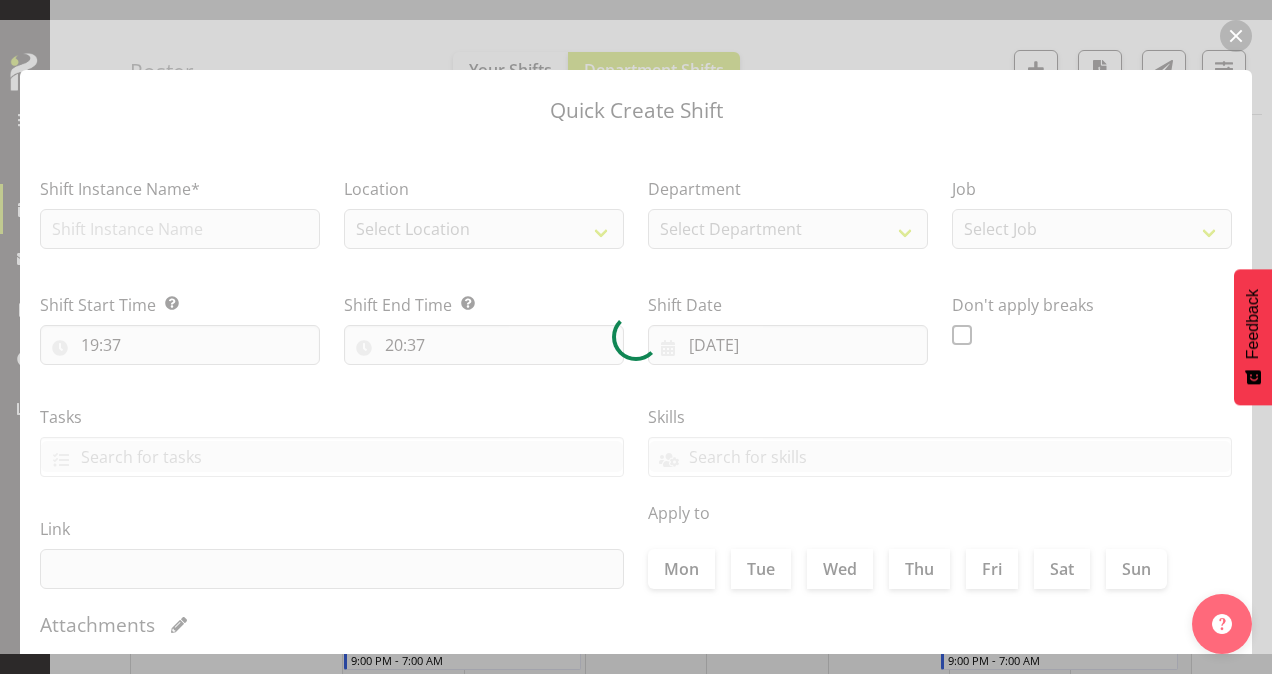 type on "[DATE]" 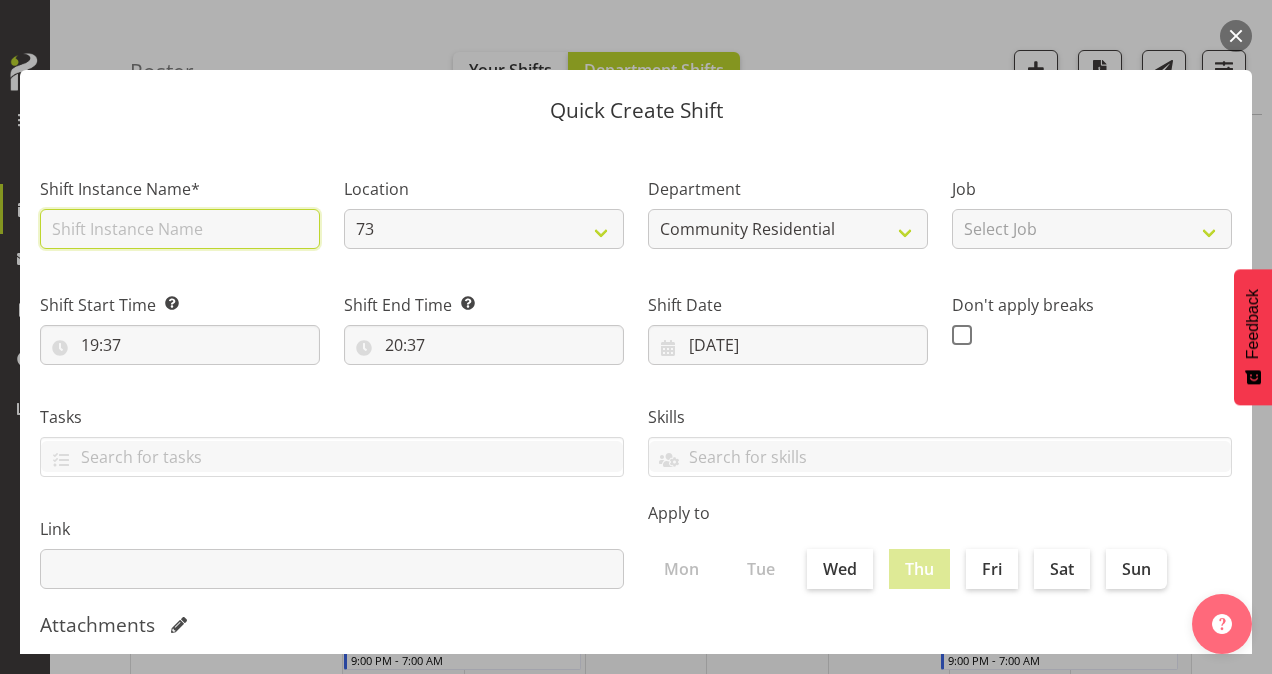 click at bounding box center [180, 229] 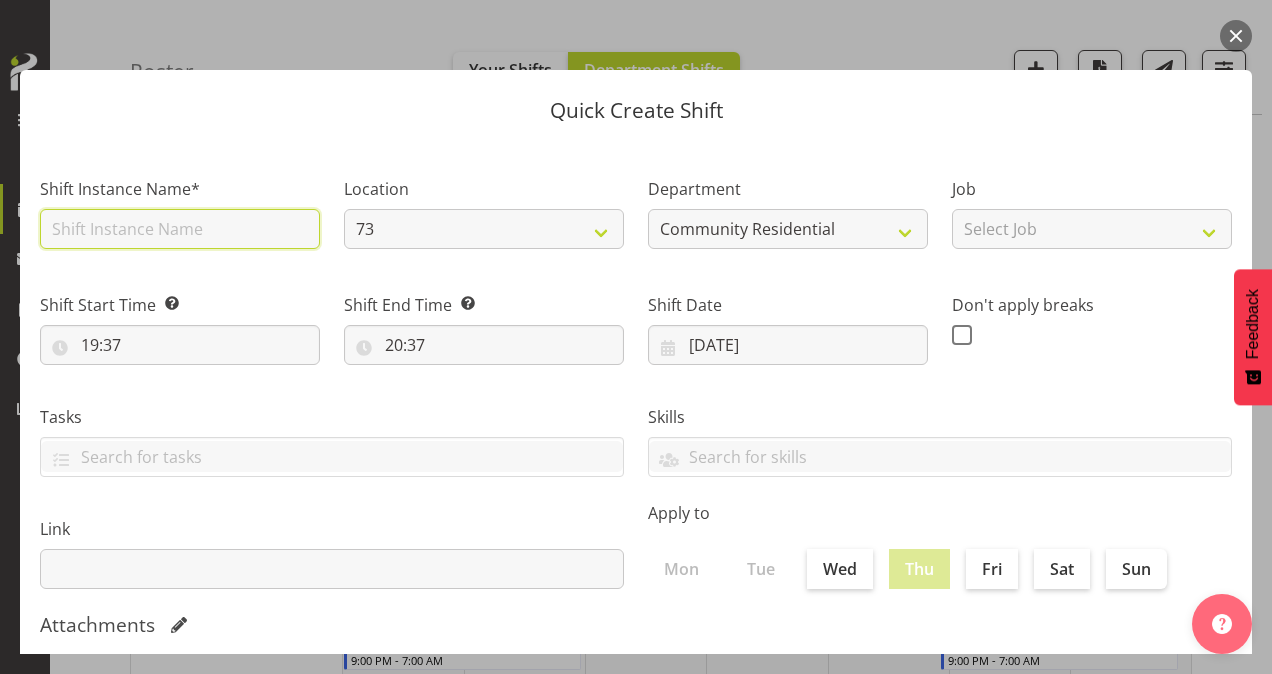 type on "House Leader #73" 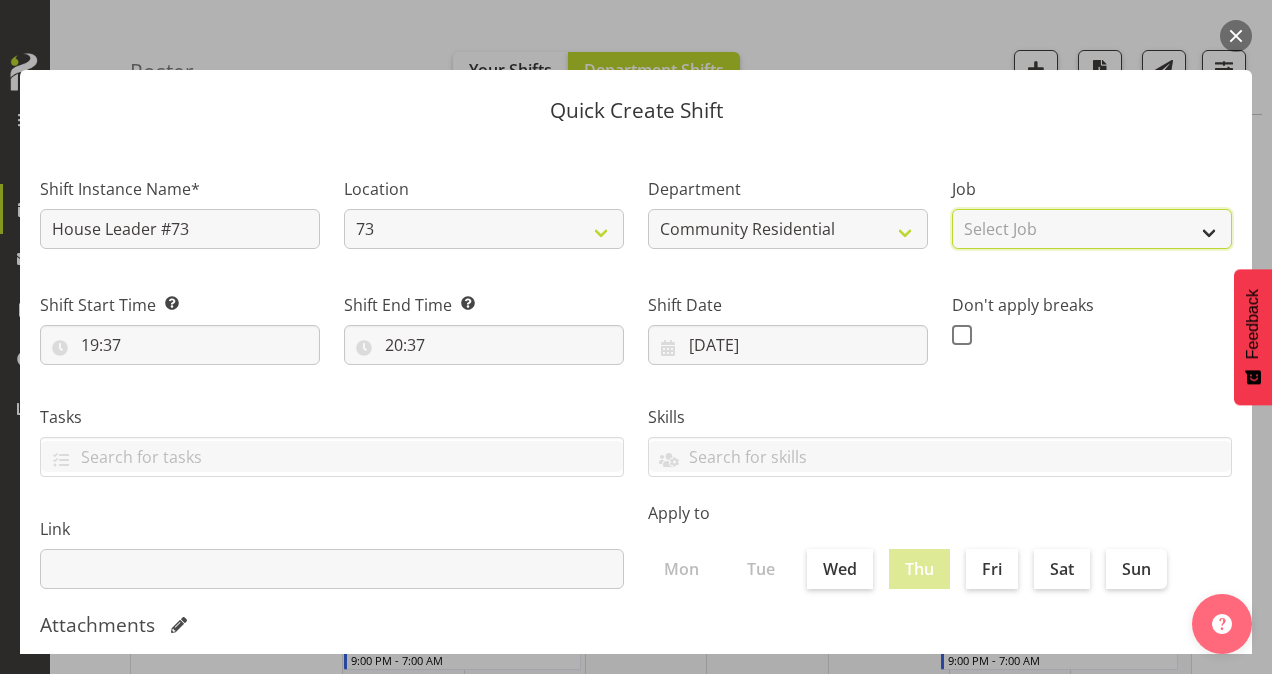 click on "Select Job  Accounts Admin Art Coordinator Community Leader Community Support Person Community Support Person-Casual House Leader Office Admin Senior Coordinator Service Manager Volunteer" at bounding box center [1092, 229] 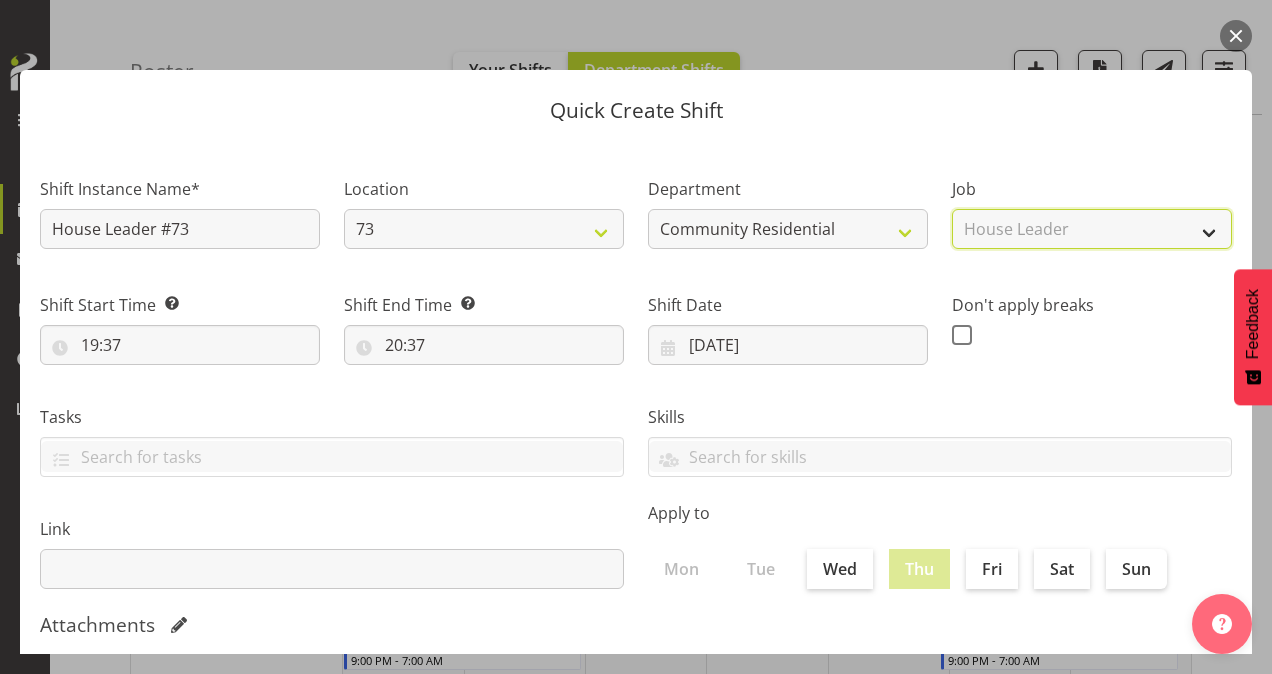 click on "Select Job  Accounts Admin Art Coordinator Community Leader Community Support Person Community Support Person-Casual House Leader Office Admin Senior Coordinator Service Manager Volunteer" at bounding box center (1092, 229) 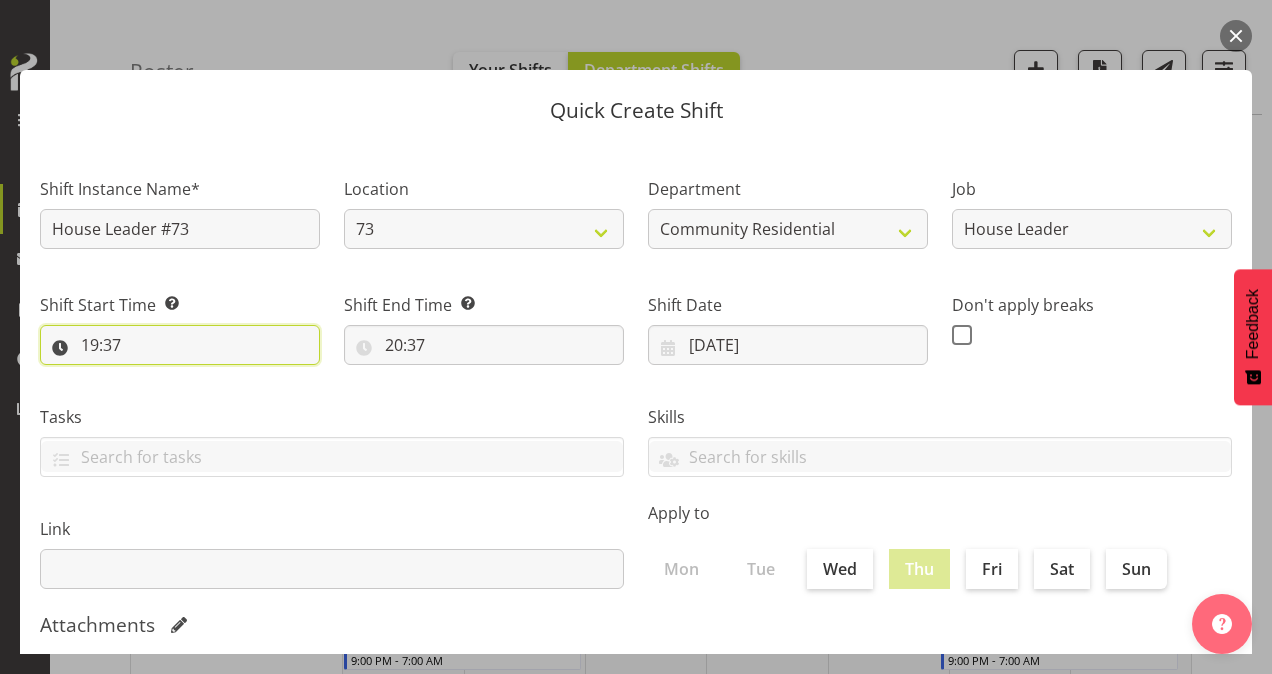 click on "19:37" at bounding box center [180, 345] 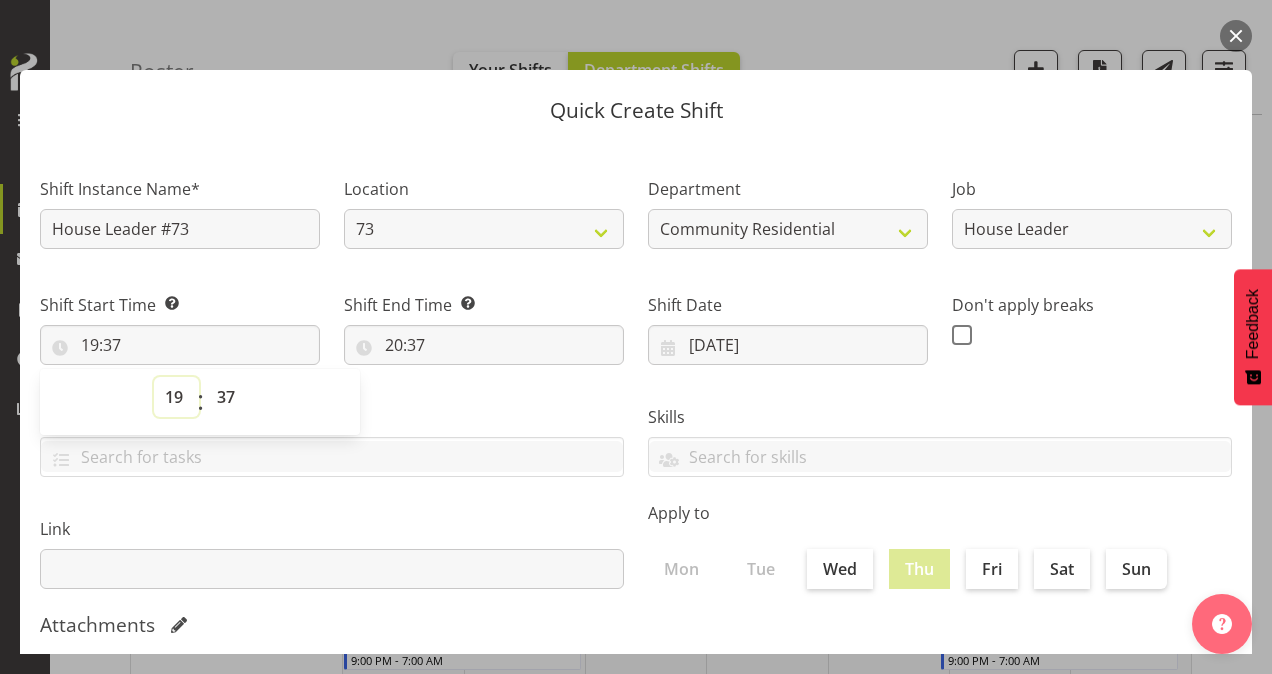 click on "00   01   02   03   04   05   06   07   08   09   10   11   12   13   14   15   16   17   18   19   20   21   22   23" at bounding box center (176, 397) 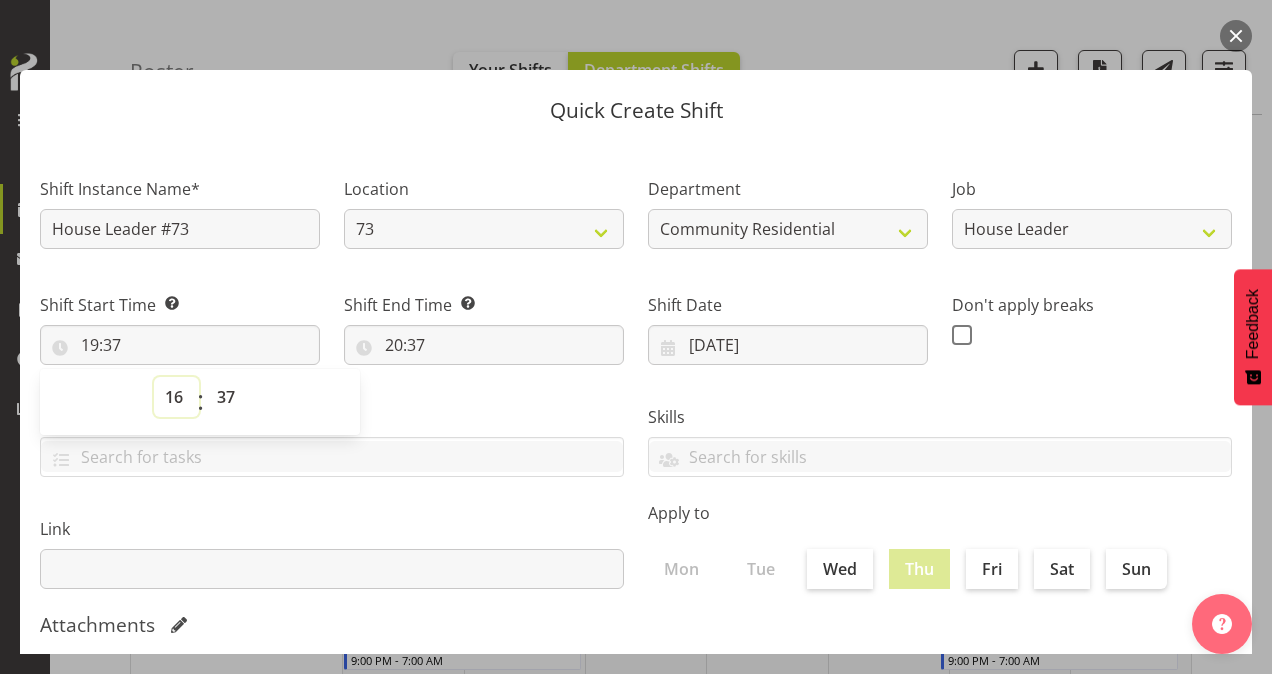 click on "00   01   02   03   04   05   06   07   08   09   10   11   12   13   14   15   16   17   18   19   20   21   22   23" at bounding box center [176, 397] 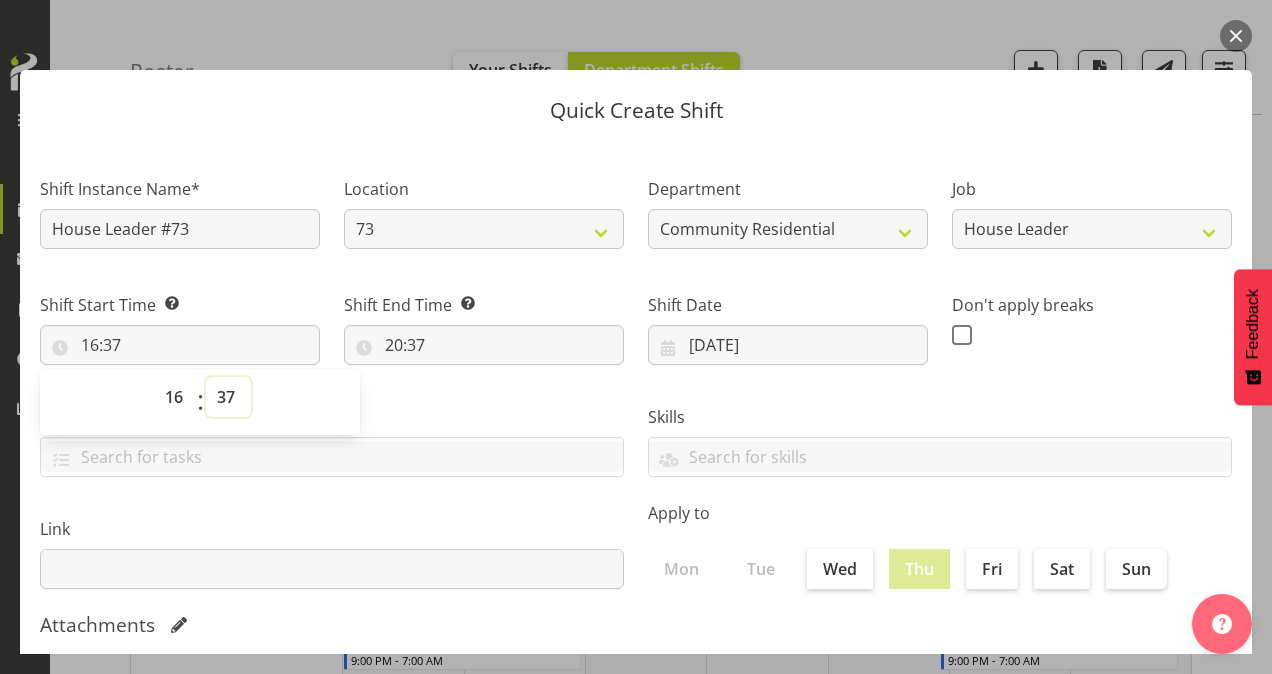 click on "00   01   02   03   04   05   06   07   08   09   10   11   12   13   14   15   16   17   18   19   20   21   22   23   24   25   26   27   28   29   30   31   32   33   34   35   36   37   38   39   40   41   42   43   44   45   46   47   48   49   50   51   52   53   54   55   56   57   58   59" at bounding box center (228, 397) 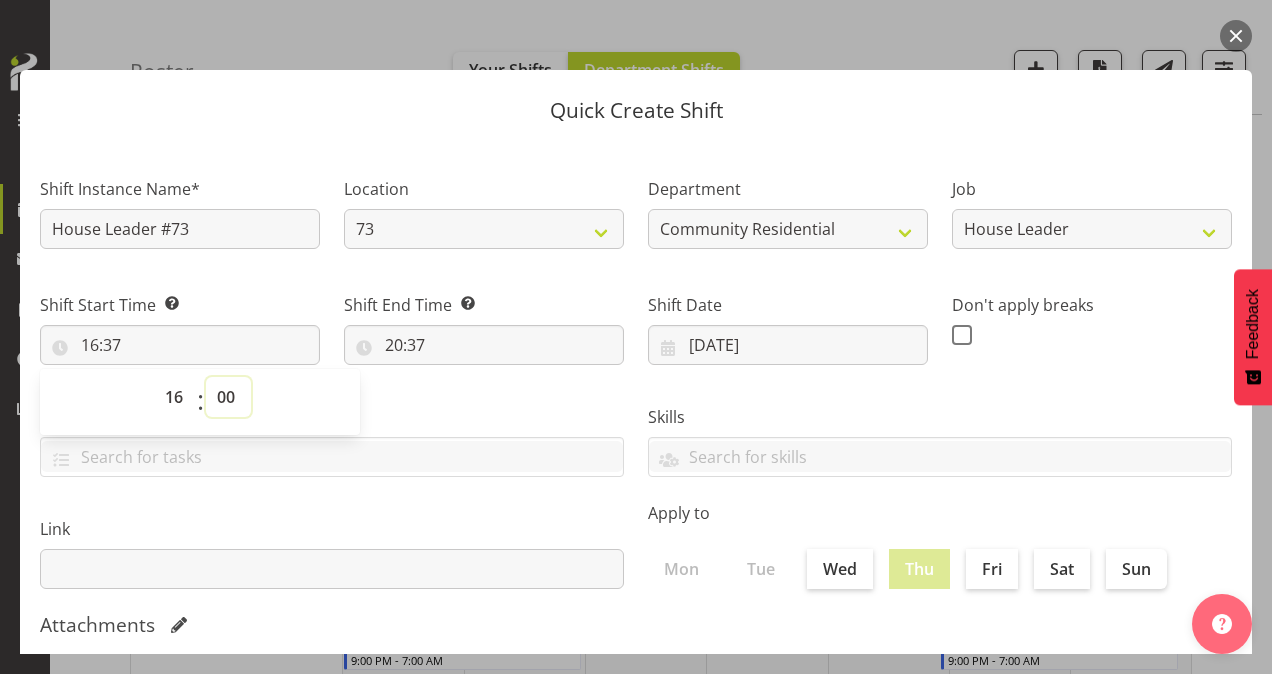 click on "00   01   02   03   04   05   06   07   08   09   10   11   12   13   14   15   16   17   18   19   20   21   22   23   24   25   26   27   28   29   30   31   32   33   34   35   36   37   38   39   40   41   42   43   44   45   46   47   48   49   50   51   52   53   54   55   56   57   58   59" at bounding box center (228, 397) 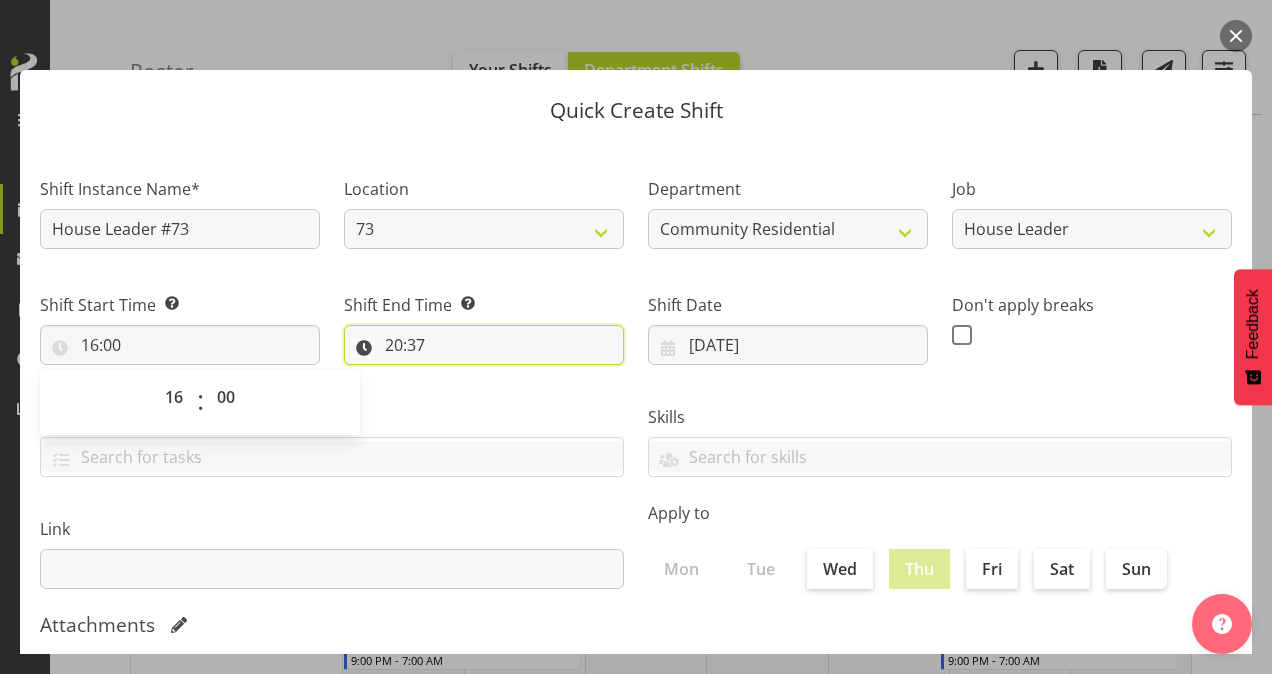 click on "20:37" at bounding box center (484, 345) 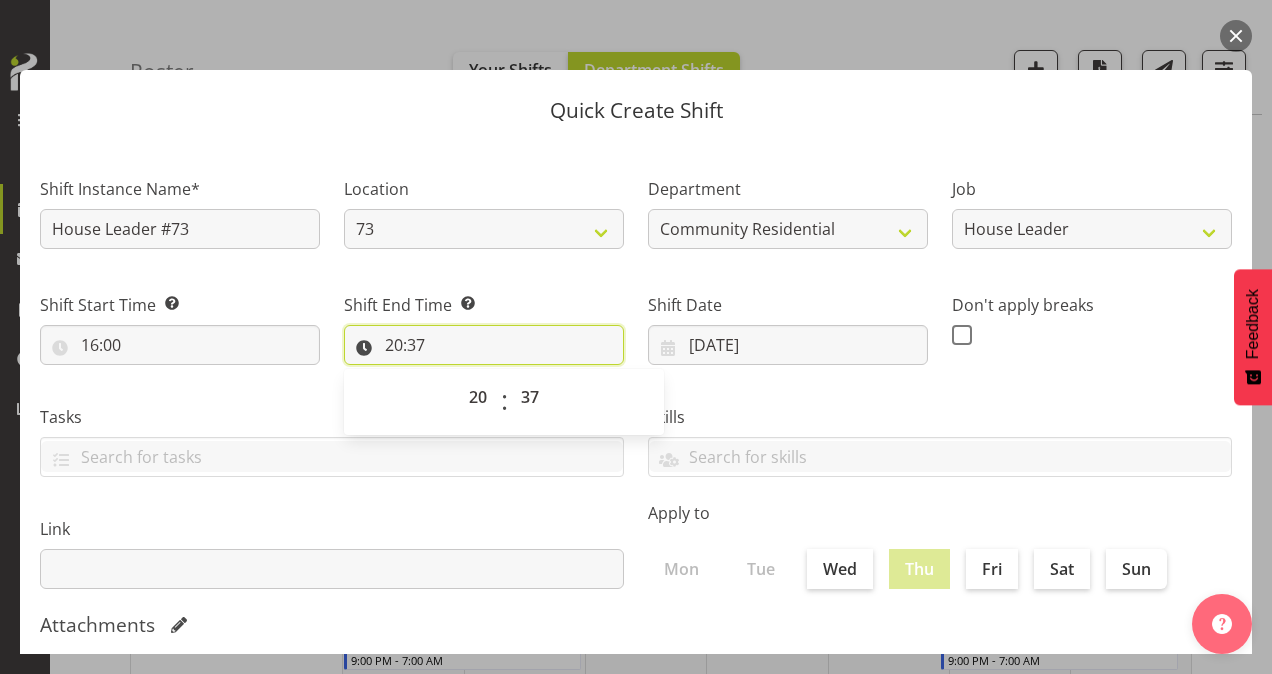 click on "20:37" at bounding box center [484, 345] 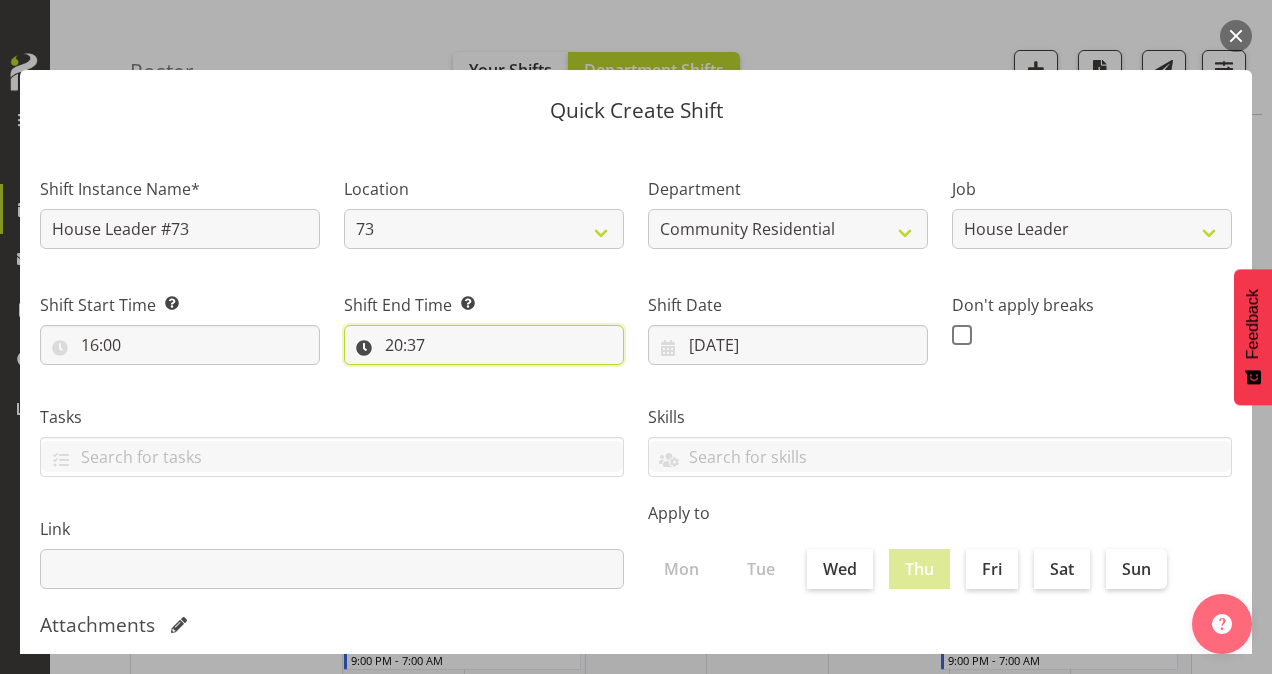 click on "20:37" at bounding box center (484, 345) 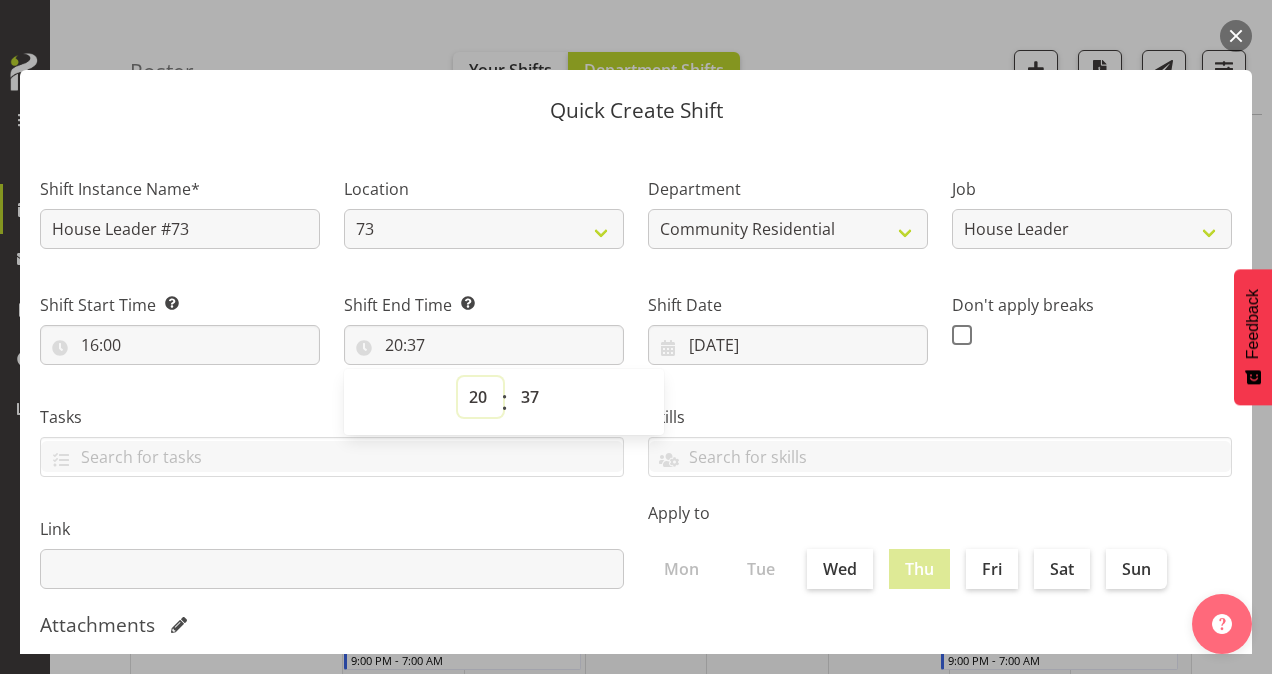 click on "00   01   02   03   04   05   06   07   08   09   10   11   12   13   14   15   16   17   18   19   20   21   22   23" at bounding box center [480, 397] 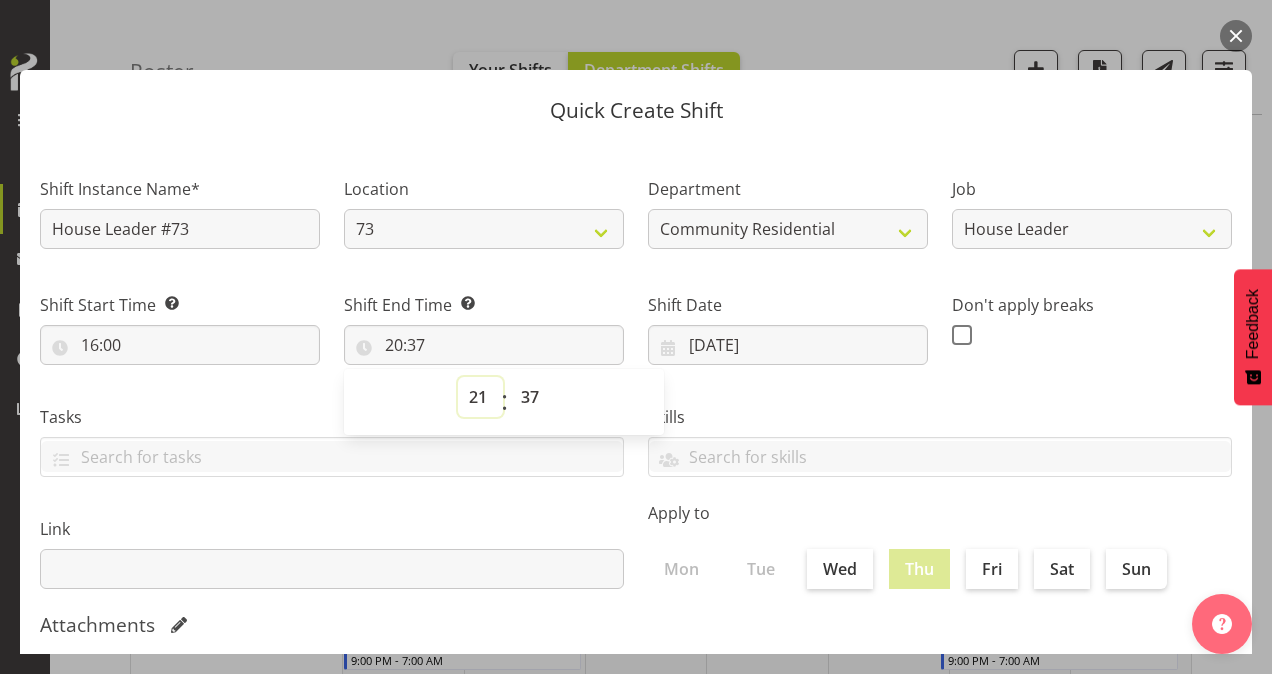 click on "00   01   02   03   04   05   06   07   08   09   10   11   12   13   14   15   16   17   18   19   20   21   22   23" at bounding box center (480, 397) 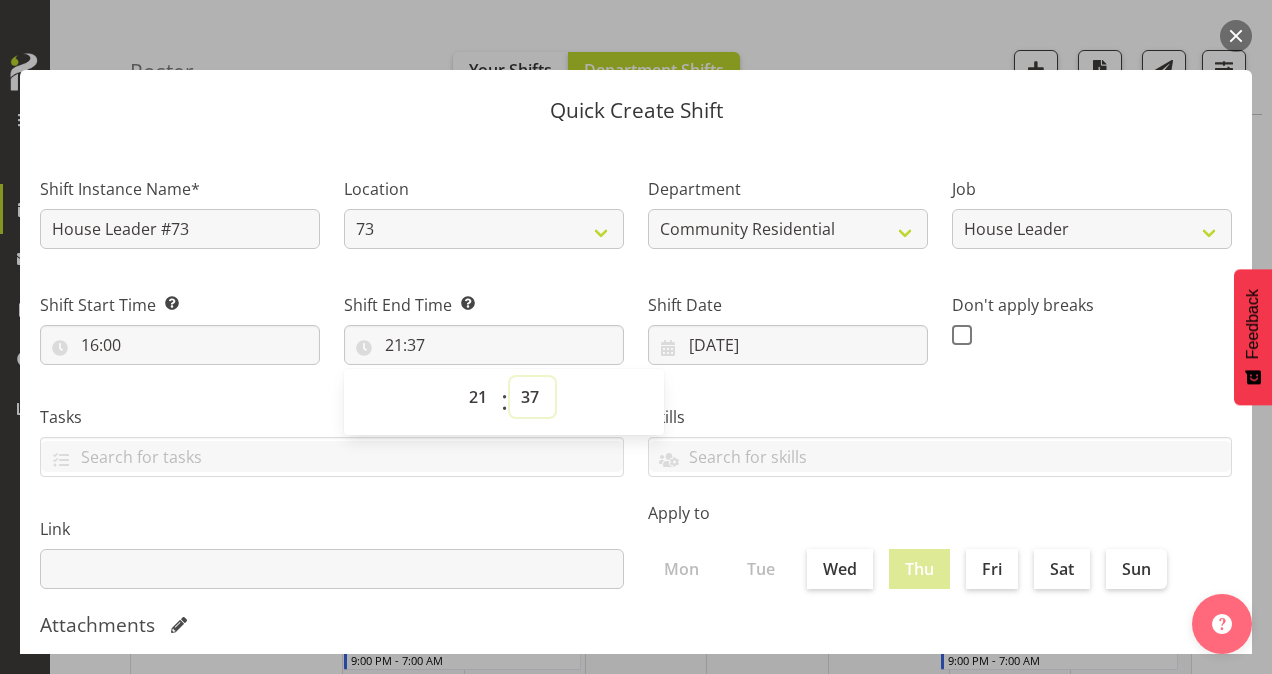 click on "00   01   02   03   04   05   06   07   08   09   10   11   12   13   14   15   16   17   18   19   20   21   22   23   24   25   26   27   28   29   30   31   32   33   34   35   36   37   38   39   40   41   42   43   44   45   46   47   48   49   50   51   52   53   54   55   56   57   58   59" at bounding box center (532, 397) 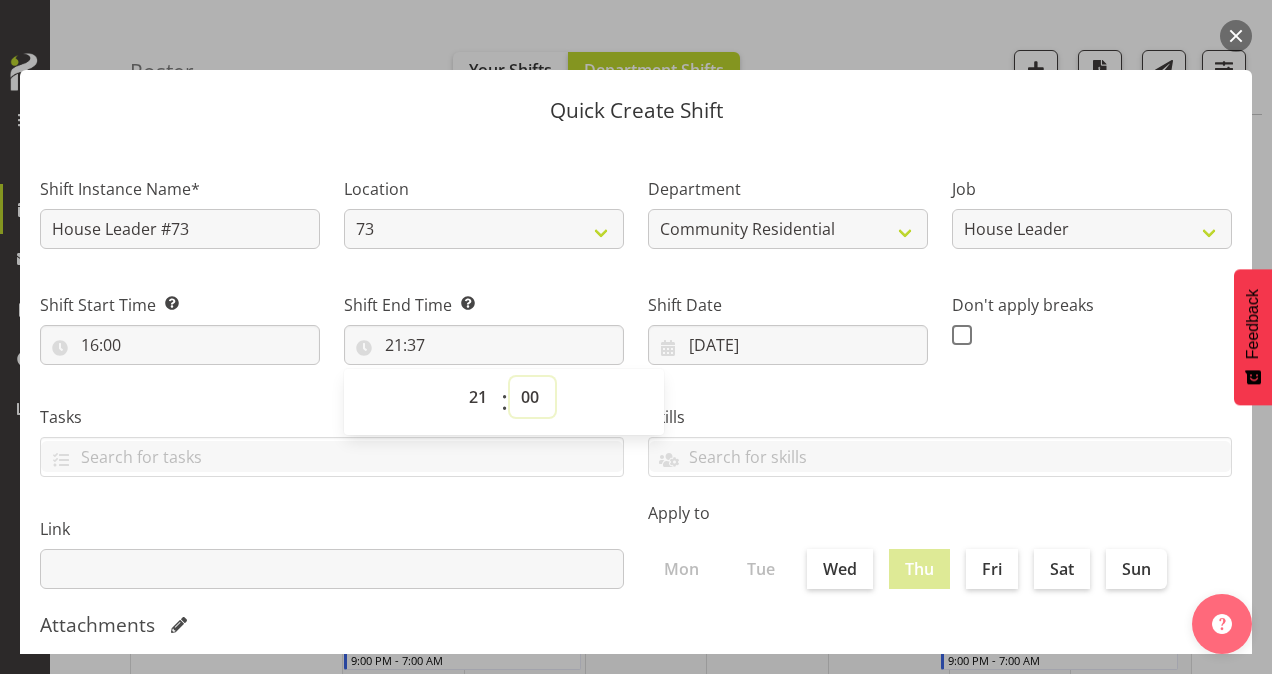 click on "00   01   02   03   04   05   06   07   08   09   10   11   12   13   14   15   16   17   18   19   20   21   22   23   24   25   26   27   28   29   30   31   32   33   34   35   36   37   38   39   40   41   42   43   44   45   46   47   48   49   50   51   52   53   54   55   56   57   58   59" at bounding box center (532, 397) 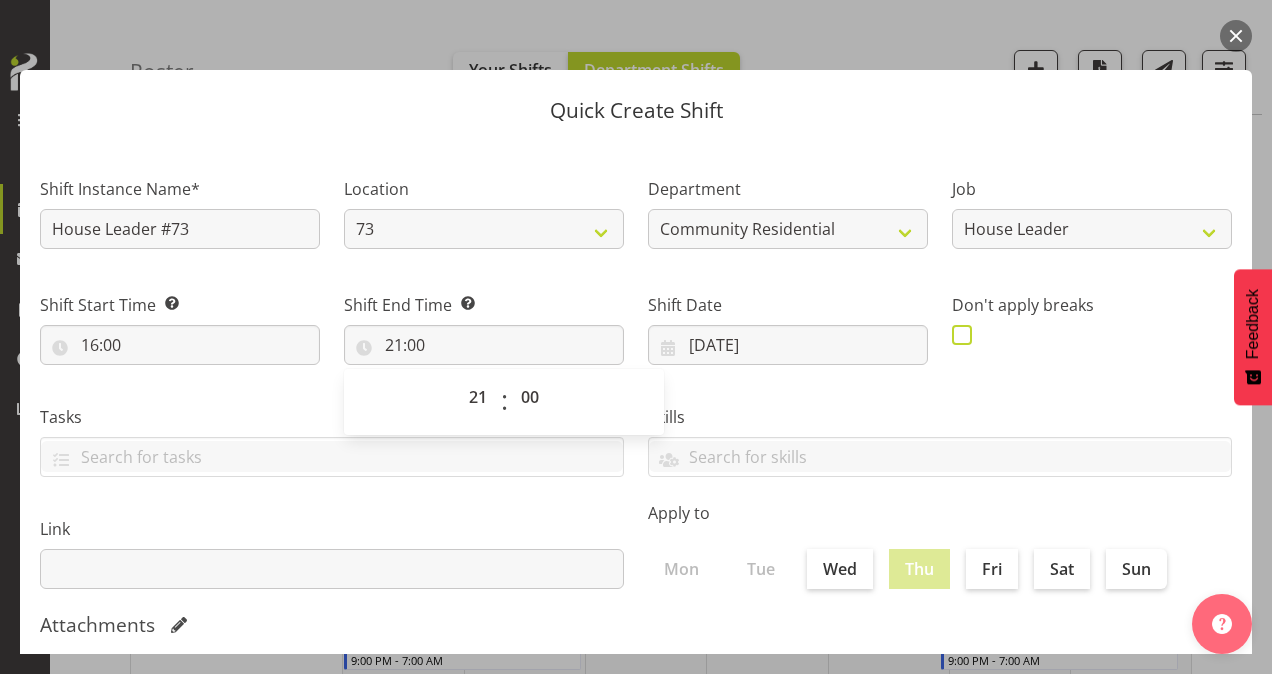 click at bounding box center (962, 335) 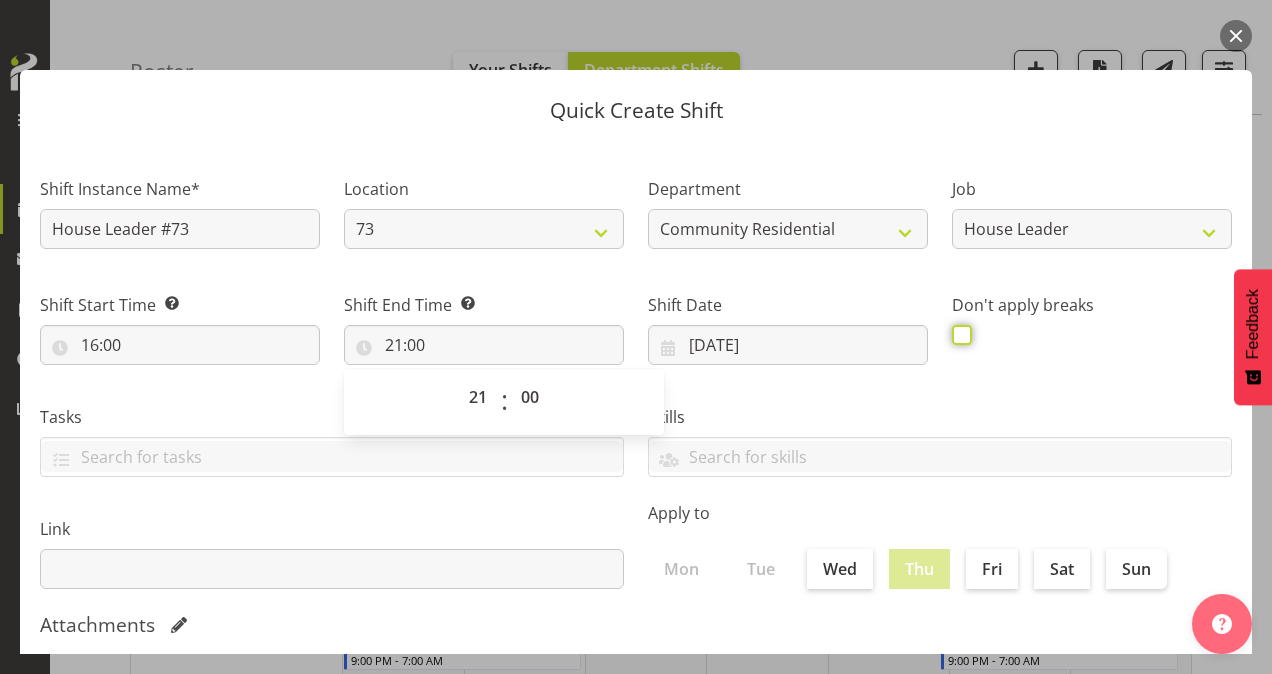 click at bounding box center (958, 334) 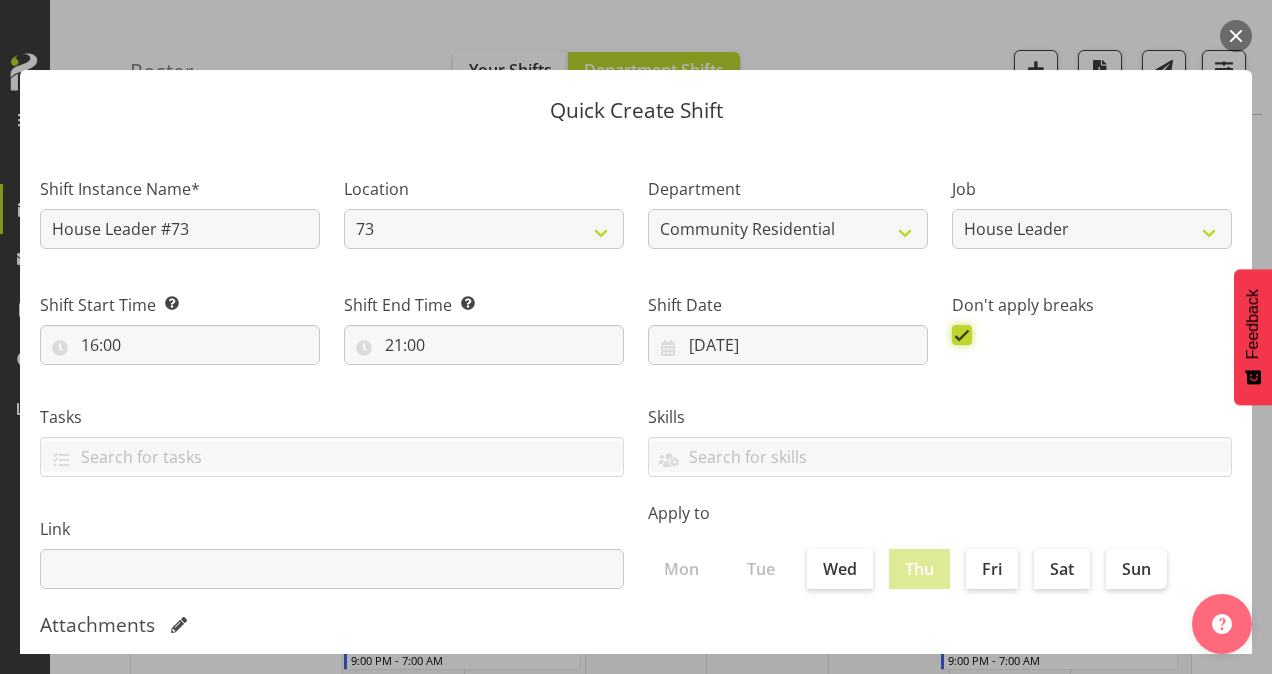 scroll, scrollTop: 385, scrollLeft: 0, axis: vertical 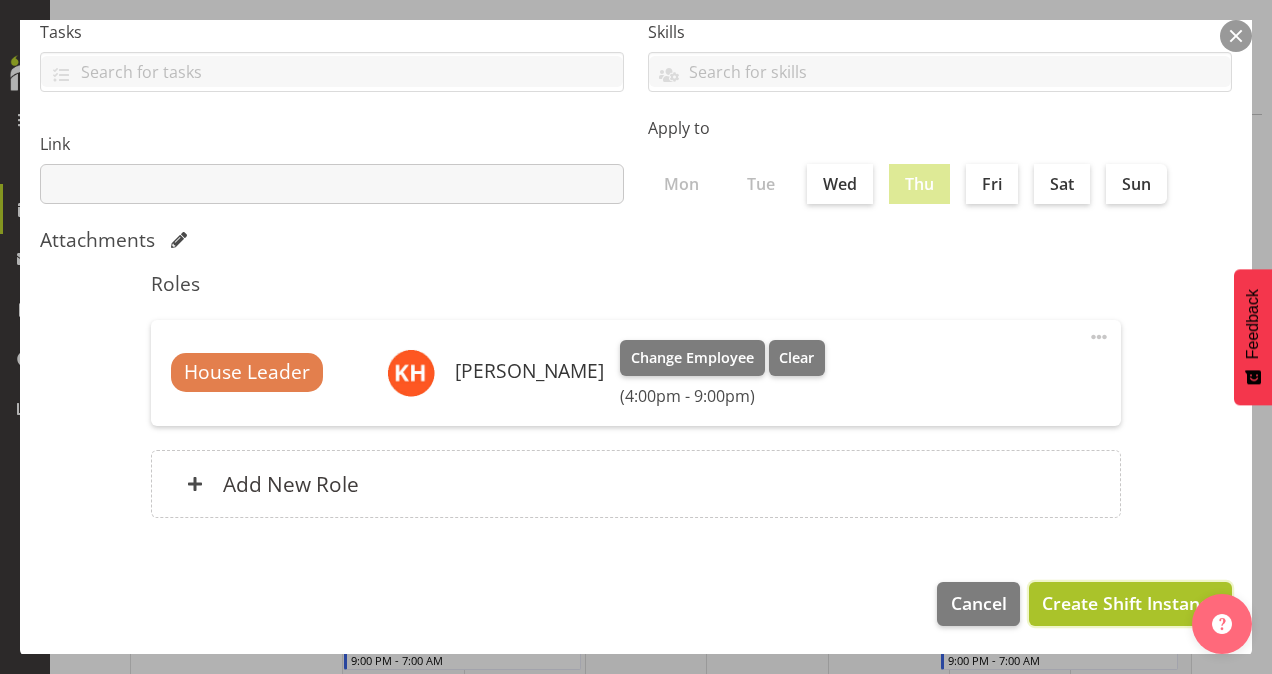 click on "Create Shift Instance" at bounding box center [1130, 603] 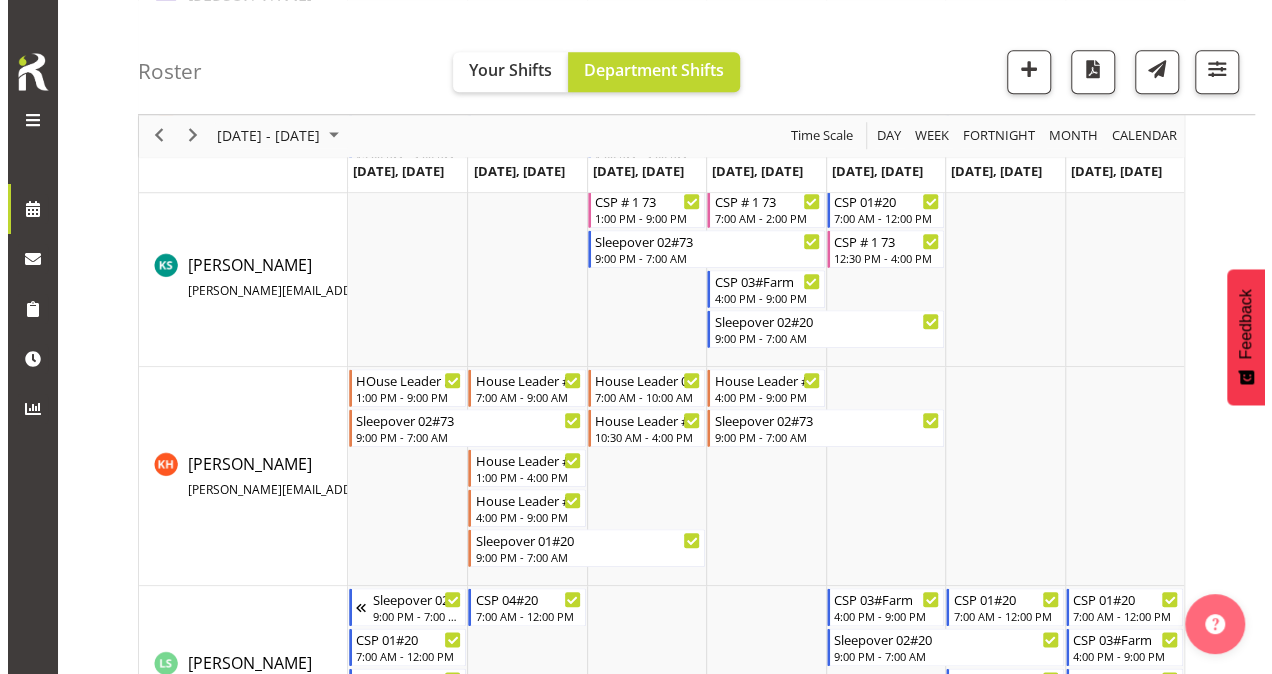 scroll, scrollTop: 767, scrollLeft: 0, axis: vertical 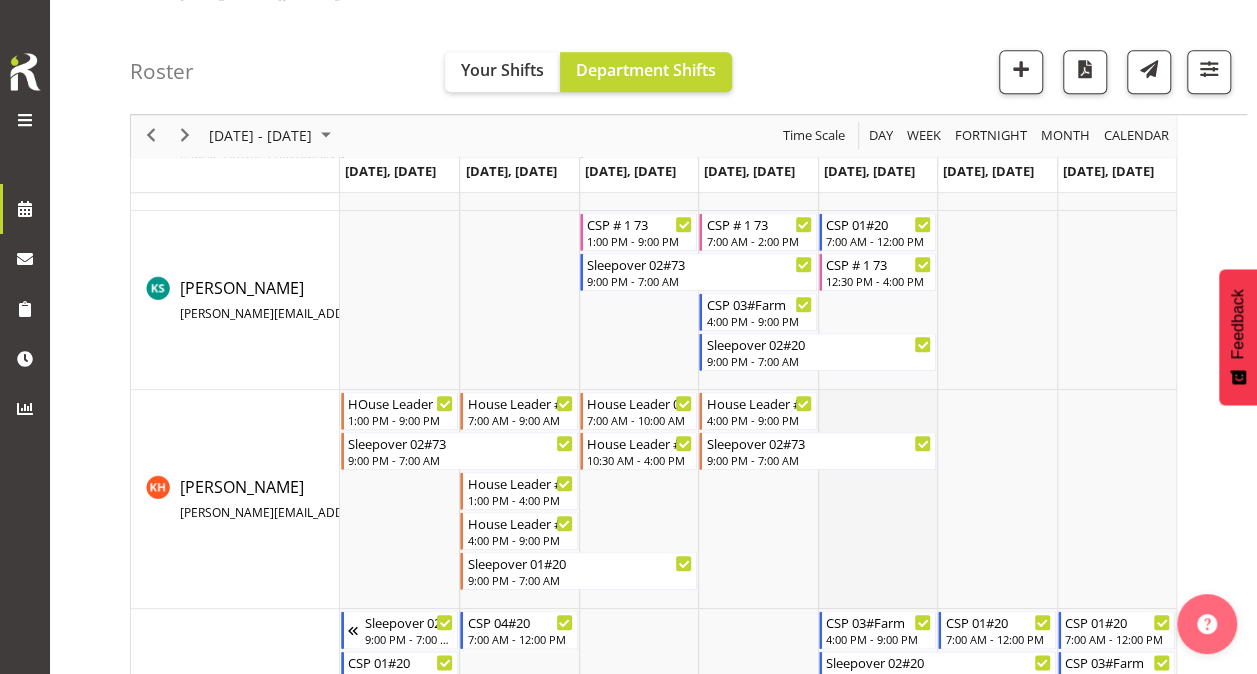 click at bounding box center (877, 499) 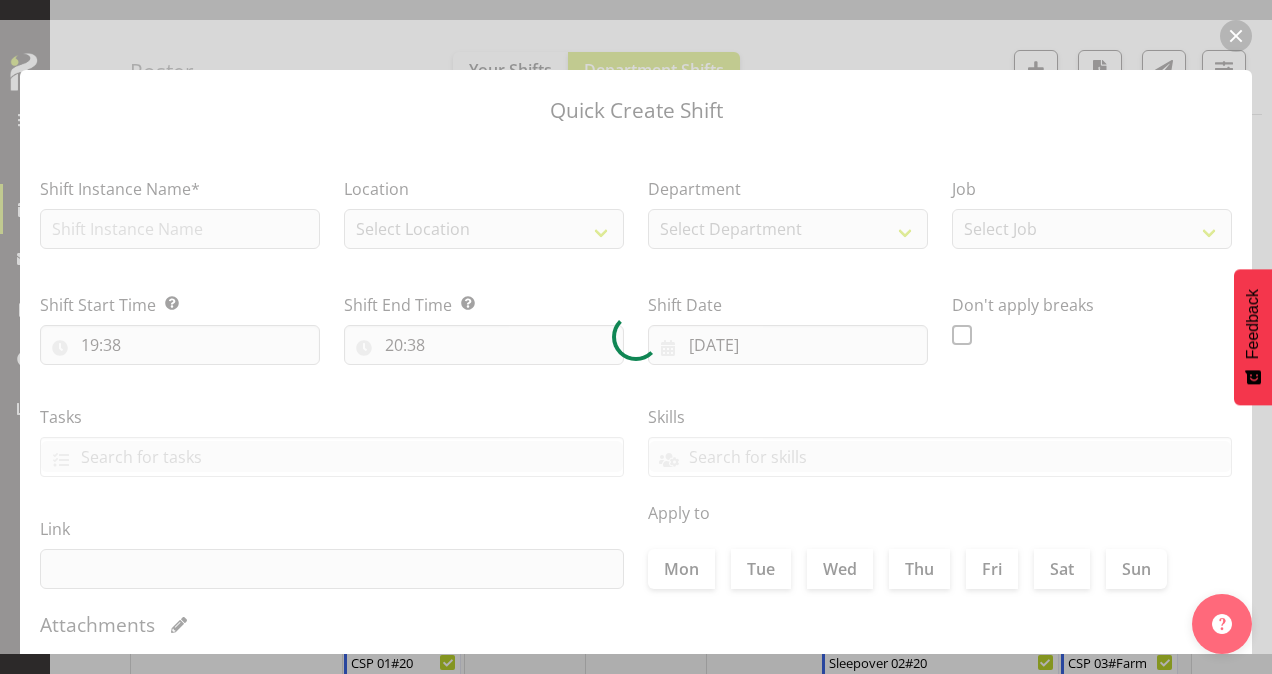 type on "[DATE]" 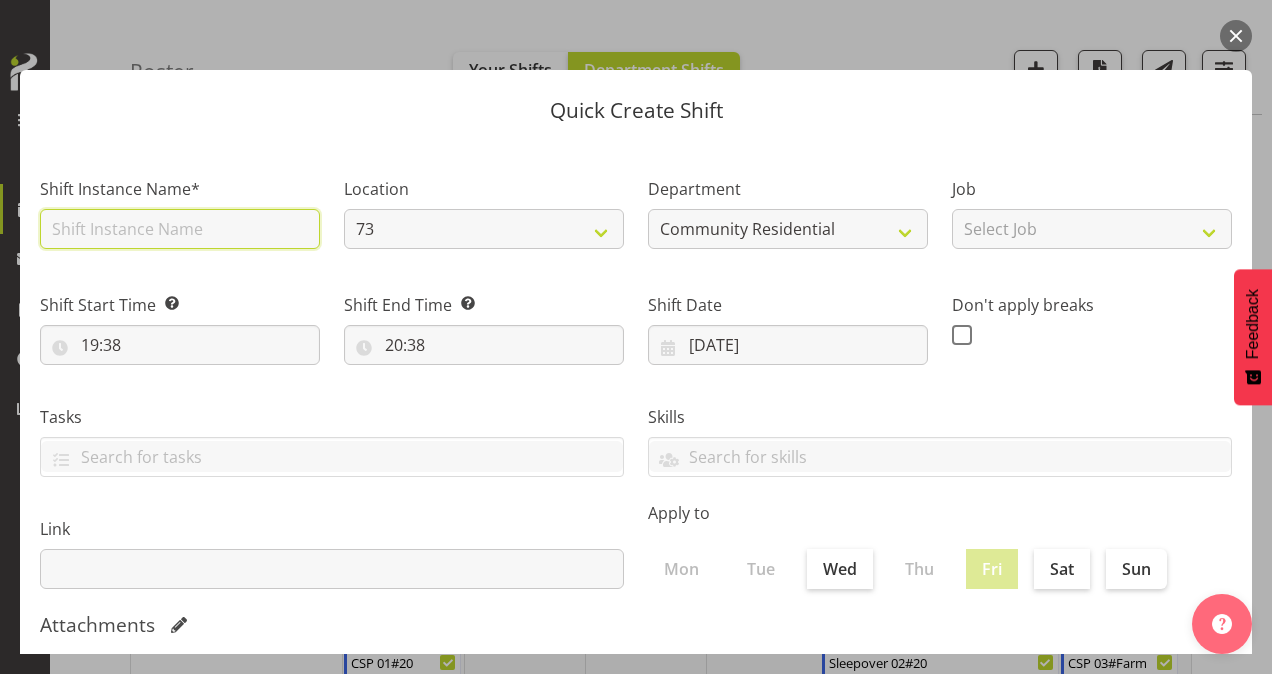 click at bounding box center (180, 229) 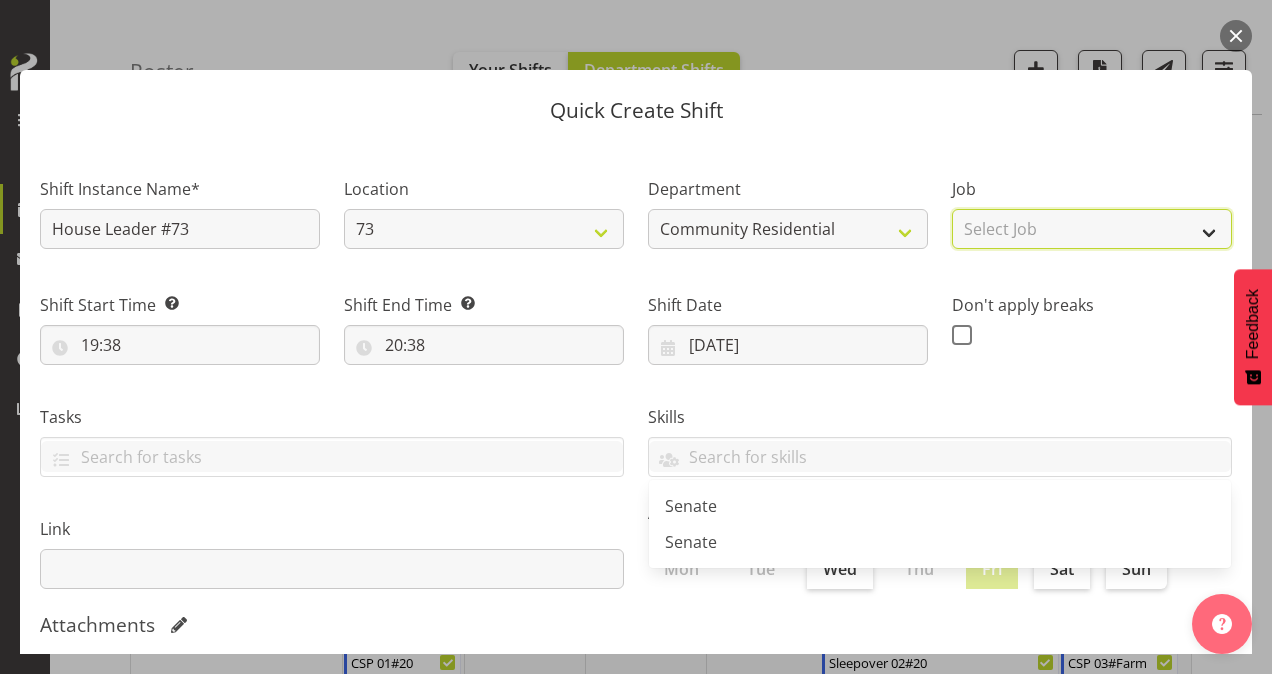 click on "Select Job  Accounts Admin Art Coordinator Community Leader Community Support Person Community Support Person-Casual House Leader Office Admin Senior Coordinator Service Manager Volunteer" at bounding box center (1092, 229) 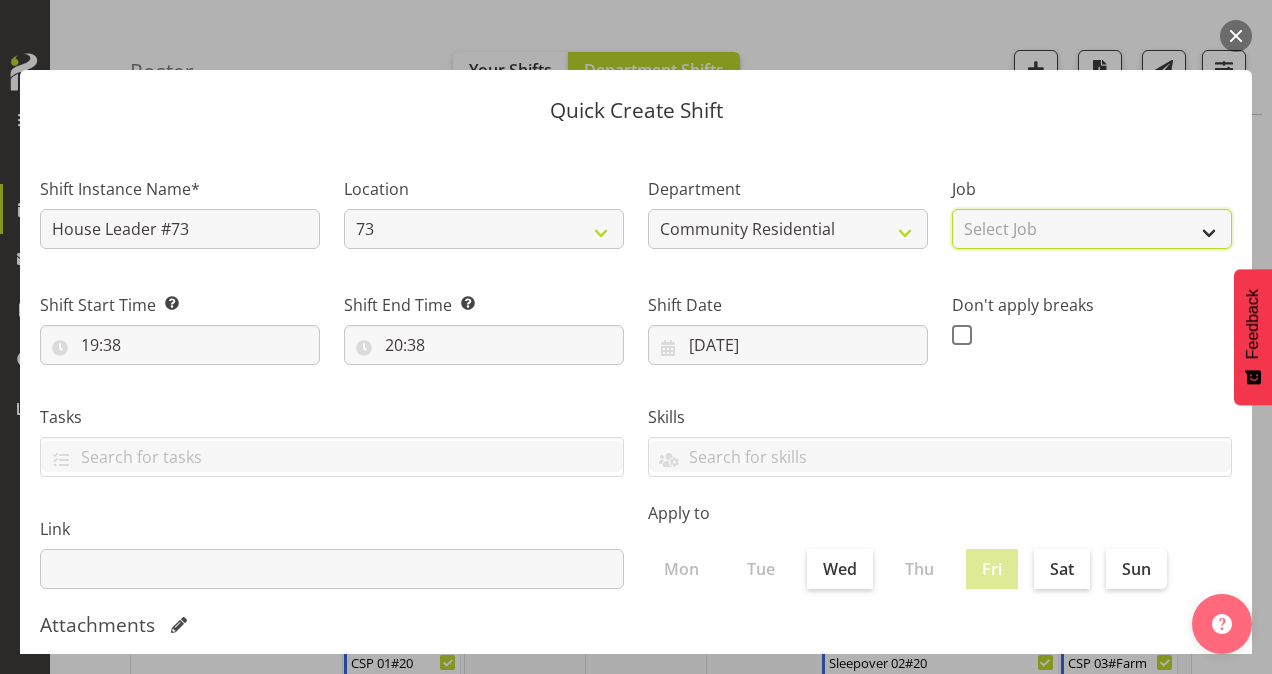 select on "1" 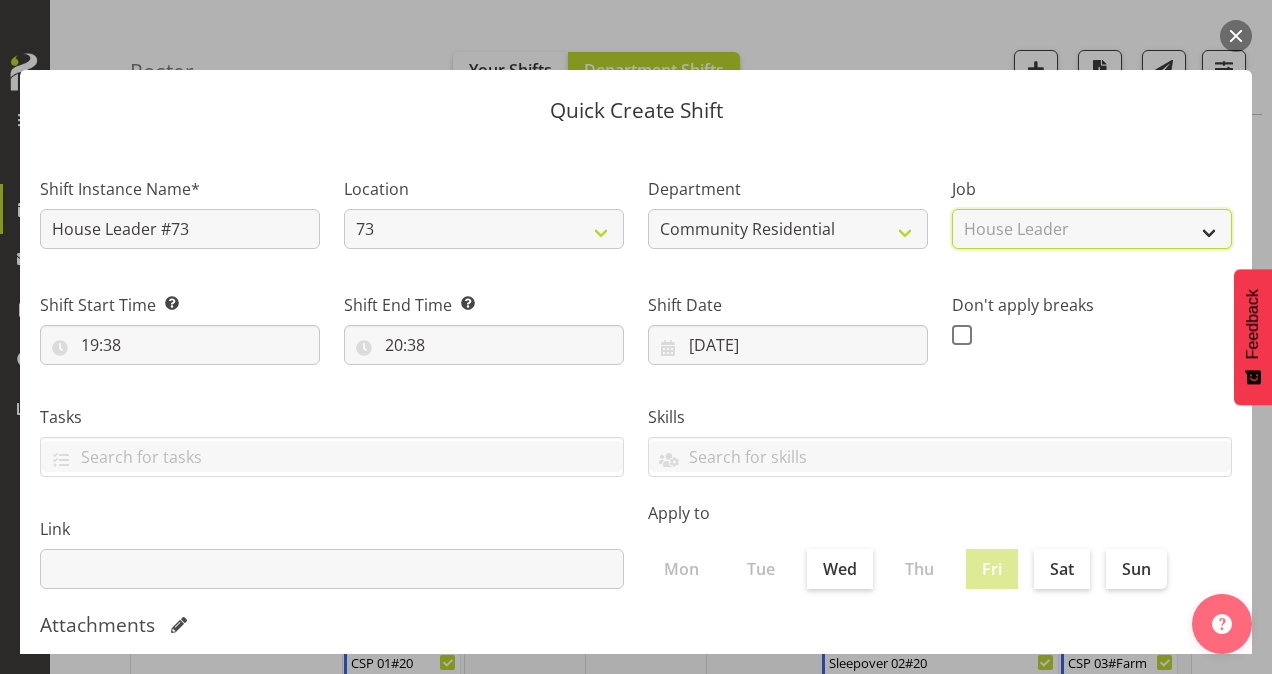 click on "Select Job  Accounts Admin Art Coordinator Community Leader Community Support Person Community Support Person-Casual House Leader Office Admin Senior Coordinator Service Manager Volunteer" at bounding box center (1092, 229) 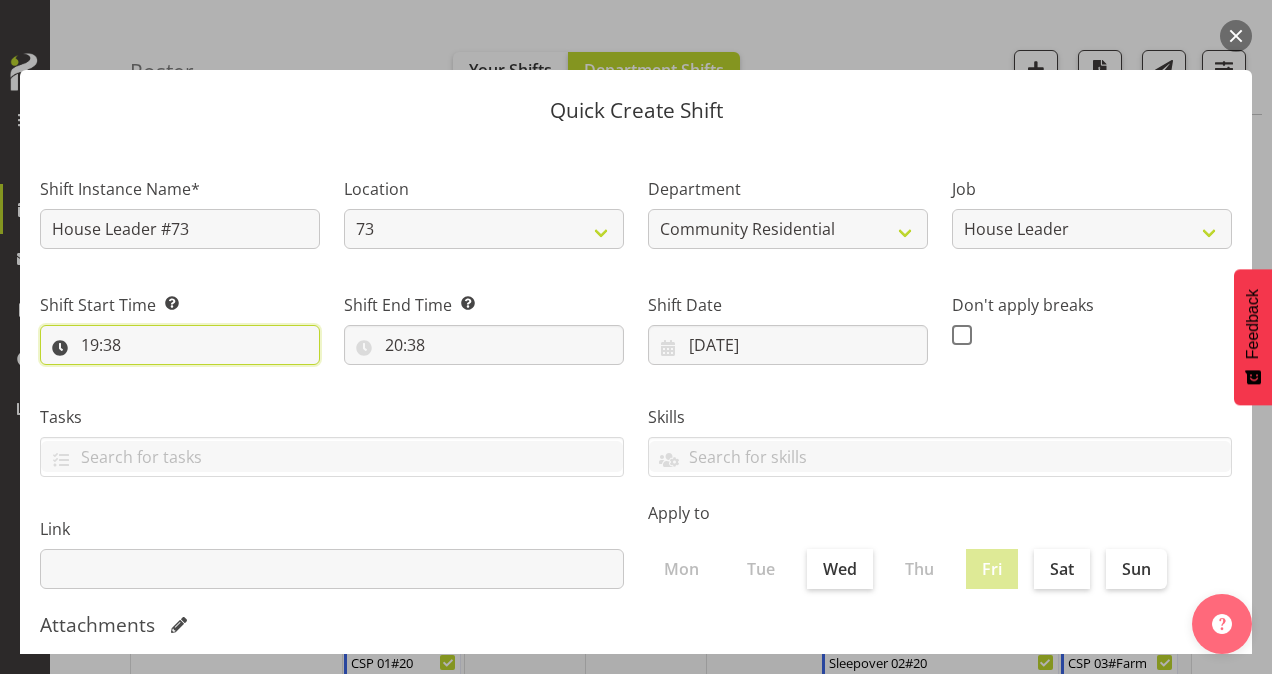 click on "19:38" at bounding box center [180, 345] 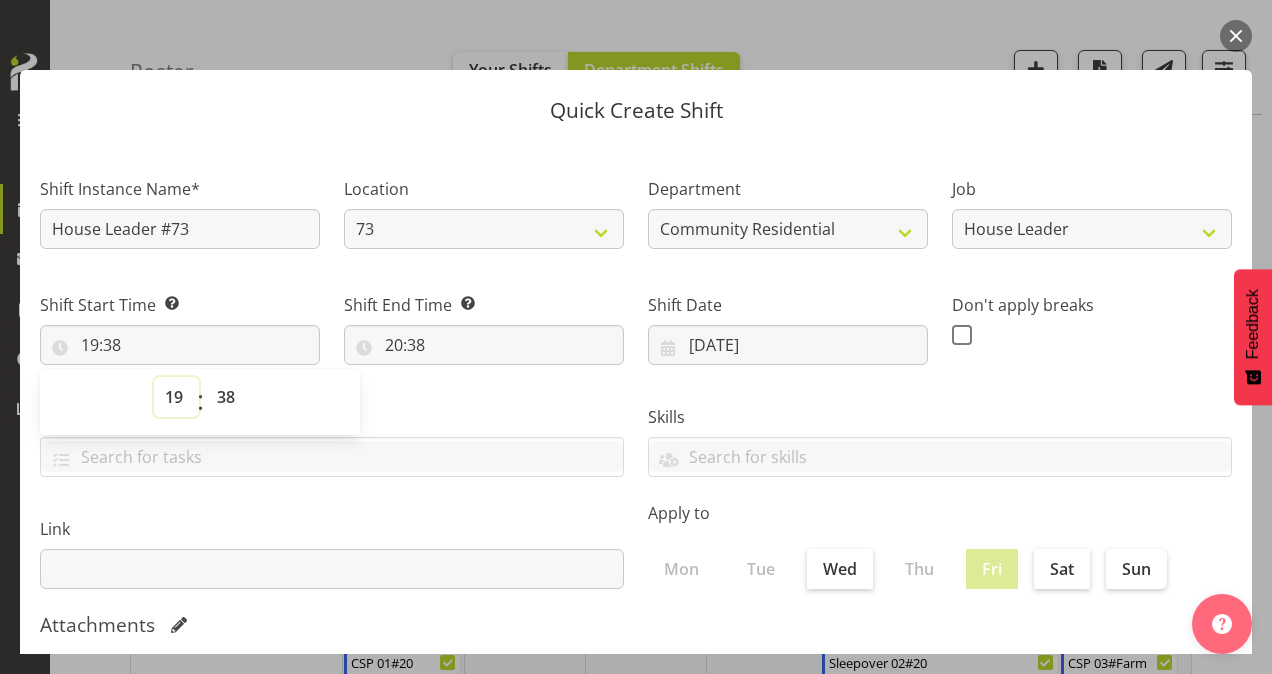 click on "00   01   02   03   04   05   06   07   08   09   10   11   12   13   14   15   16   17   18   19   20   21   22   23" at bounding box center (176, 397) 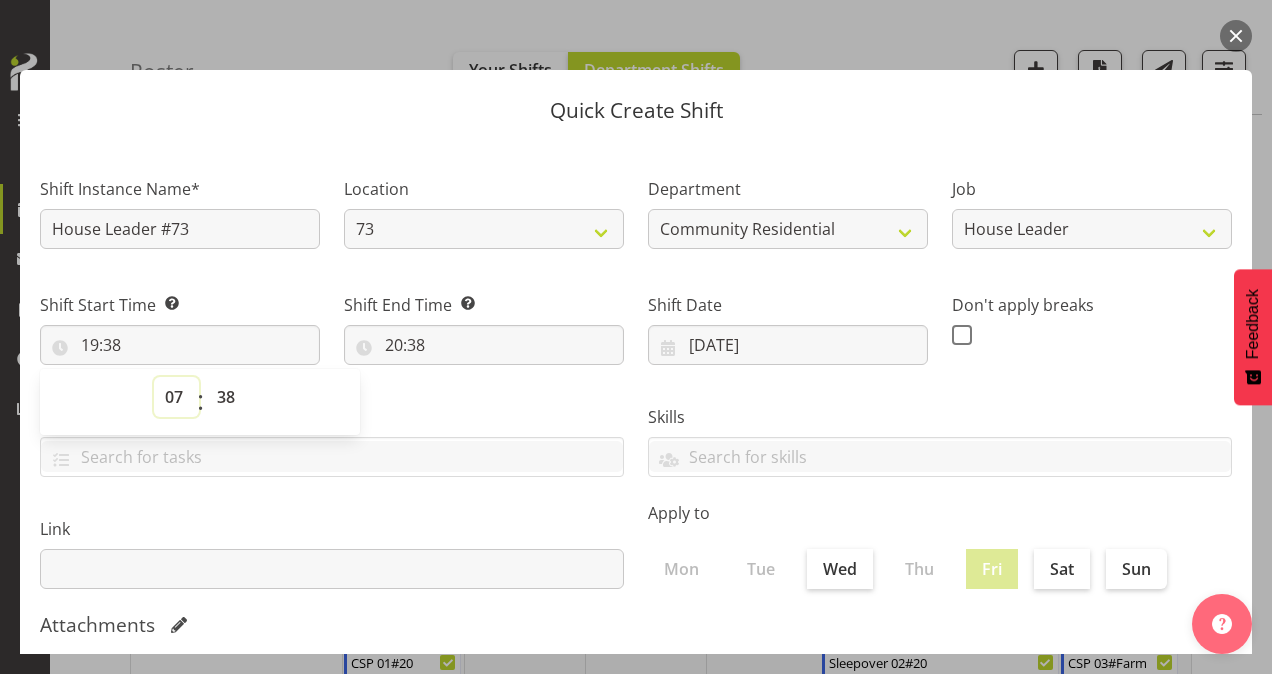 click on "00   01   02   03   04   05   06   07   08   09   10   11   12   13   14   15   16   17   18   19   20   21   22   23" at bounding box center [176, 397] 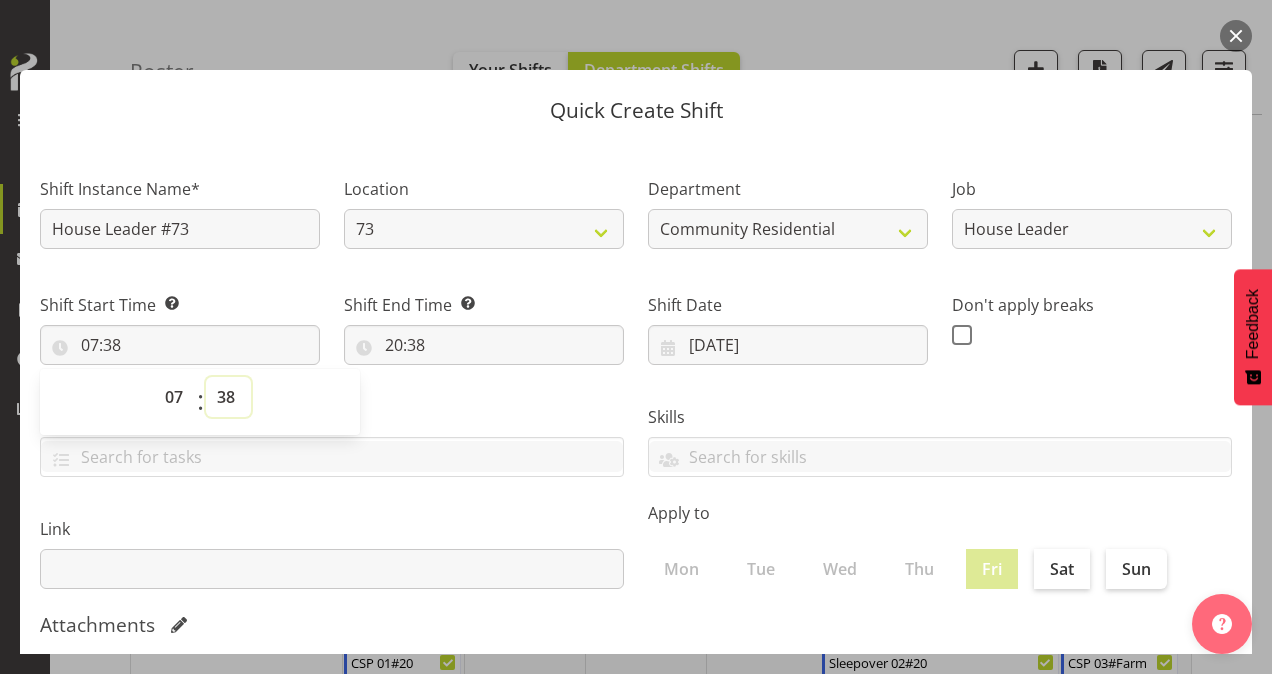 click on "00   01   02   03   04   05   06   07   08   09   10   11   12   13   14   15   16   17   18   19   20   21   22   23   24   25   26   27   28   29   30   31   32   33   34   35   36   37   38   39   40   41   42   43   44   45   46   47   48   49   50   51   52   53   54   55   56   57   58   59" at bounding box center [228, 397] 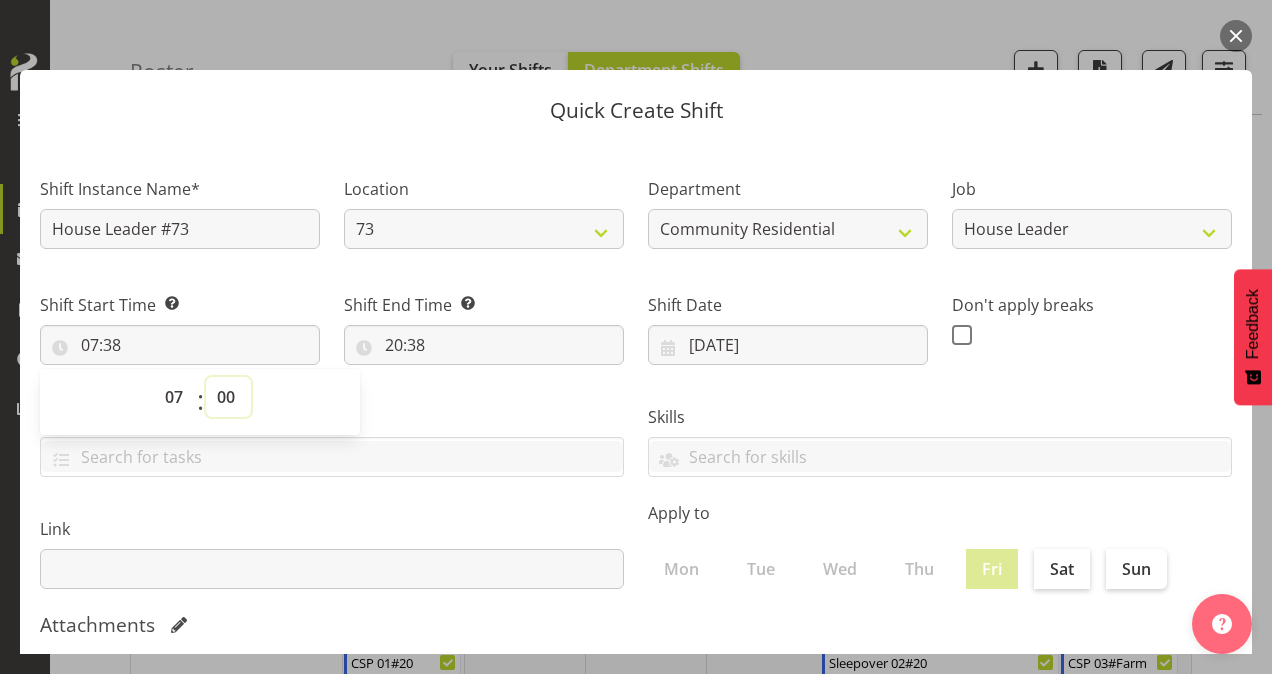 click on "00   01   02   03   04   05   06   07   08   09   10   11   12   13   14   15   16   17   18   19   20   21   22   23   24   25   26   27   28   29   30   31   32   33   34   35   36   37   38   39   40   41   42   43   44   45   46   47   48   49   50   51   52   53   54   55   56   57   58   59" at bounding box center [228, 397] 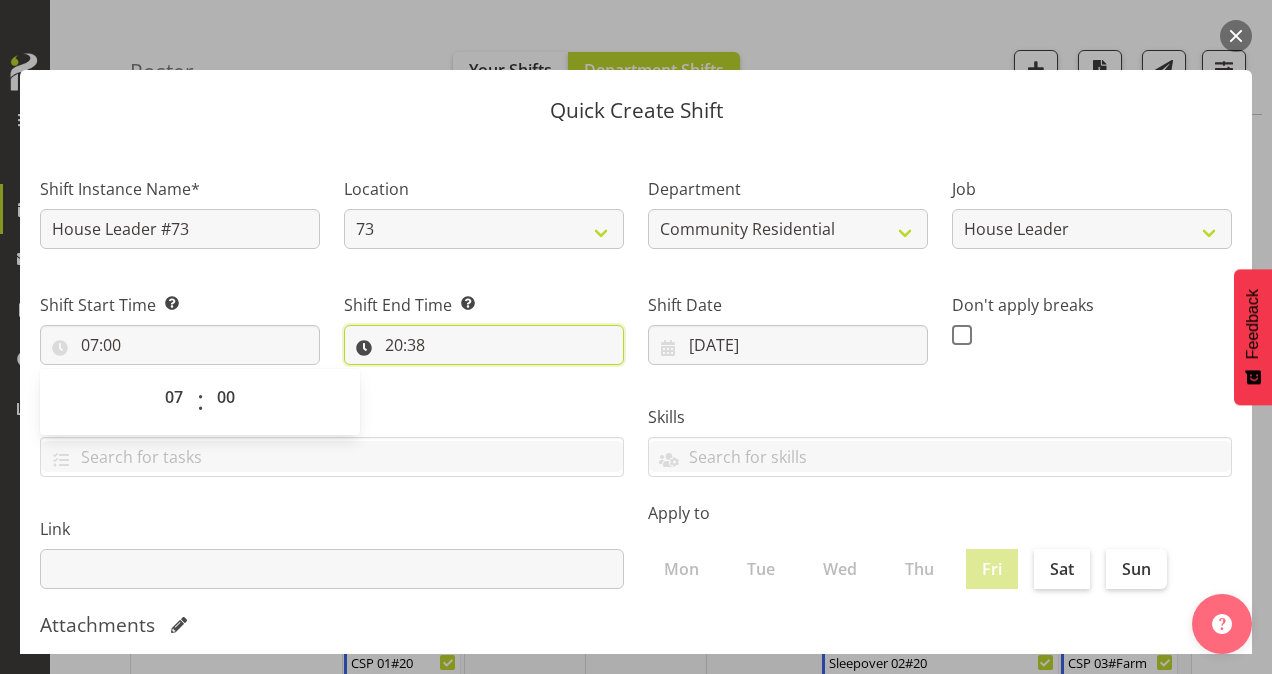 click on "20:38" at bounding box center (484, 345) 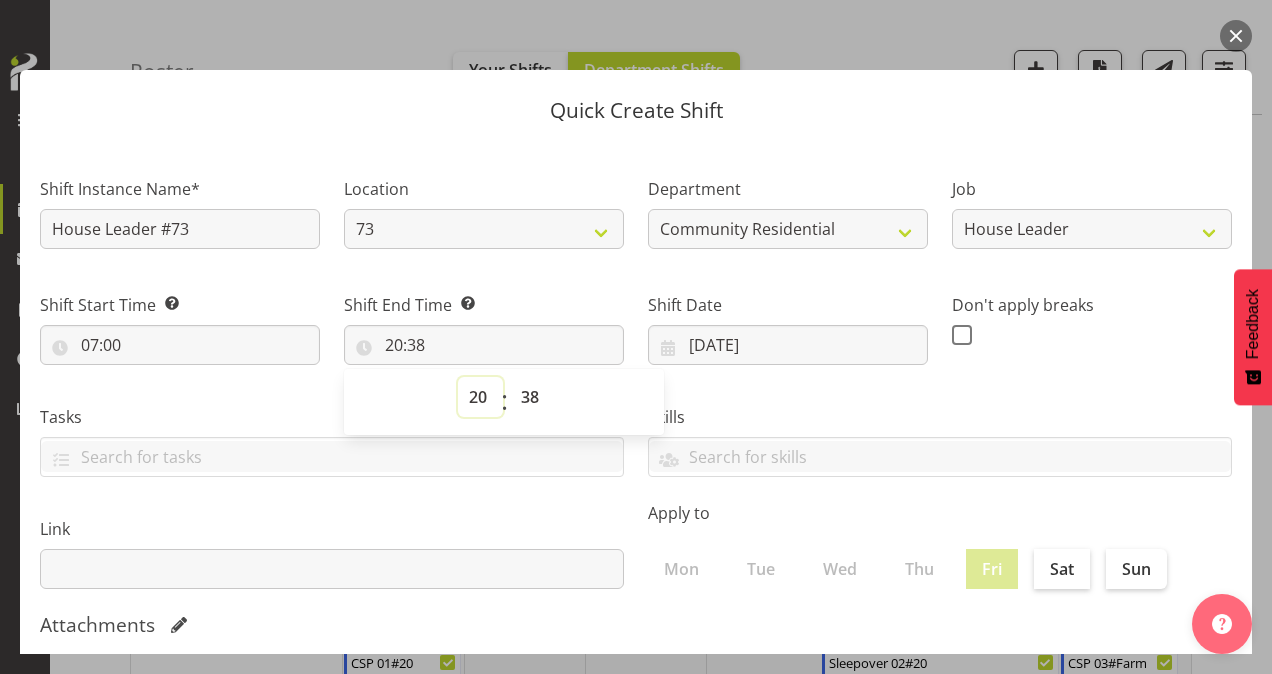 click on "00   01   02   03   04   05   06   07   08   09   10   11   12   13   14   15   16   17   18   19   20   21   22   23" at bounding box center (480, 397) 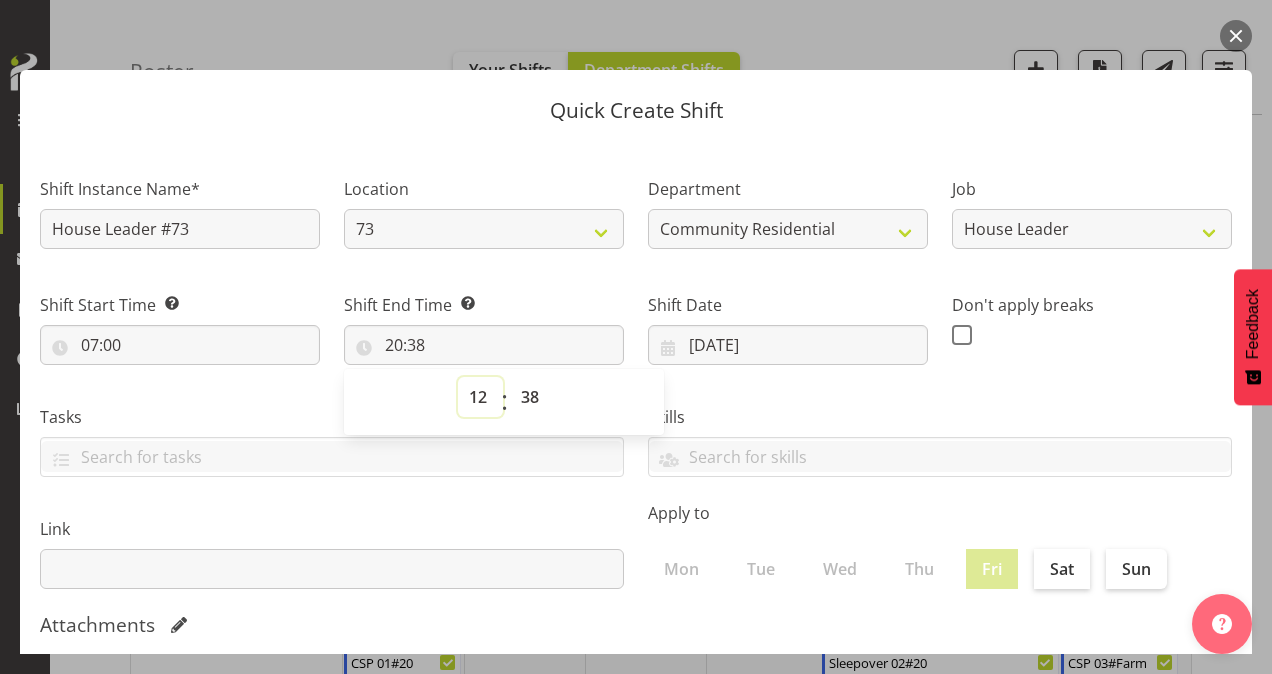 click on "00   01   02   03   04   05   06   07   08   09   10   11   12   13   14   15   16   17   18   19   20   21   22   23" at bounding box center [480, 397] 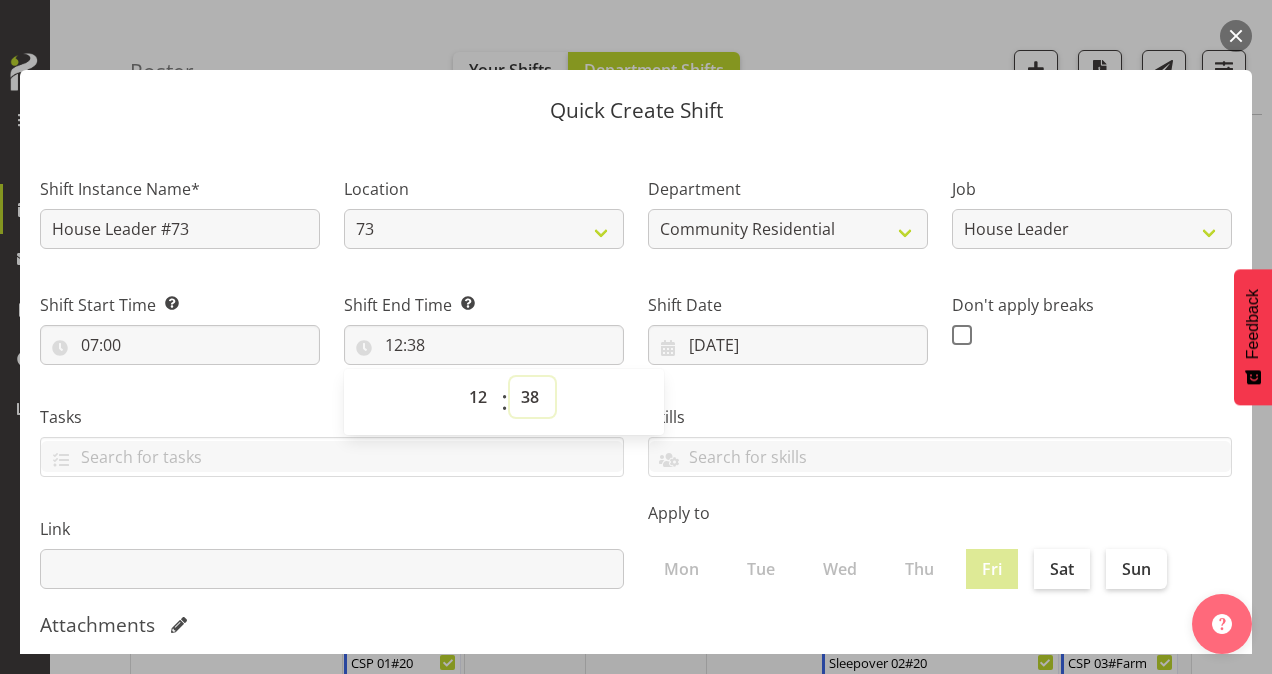 click on "00   01   02   03   04   05   06   07   08   09   10   11   12   13   14   15   16   17   18   19   20   21   22   23   24   25   26   27   28   29   30   31   32   33   34   35   36   37   38   39   40   41   42   43   44   45   46   47   48   49   50   51   52   53   54   55   56   57   58   59" at bounding box center (532, 397) 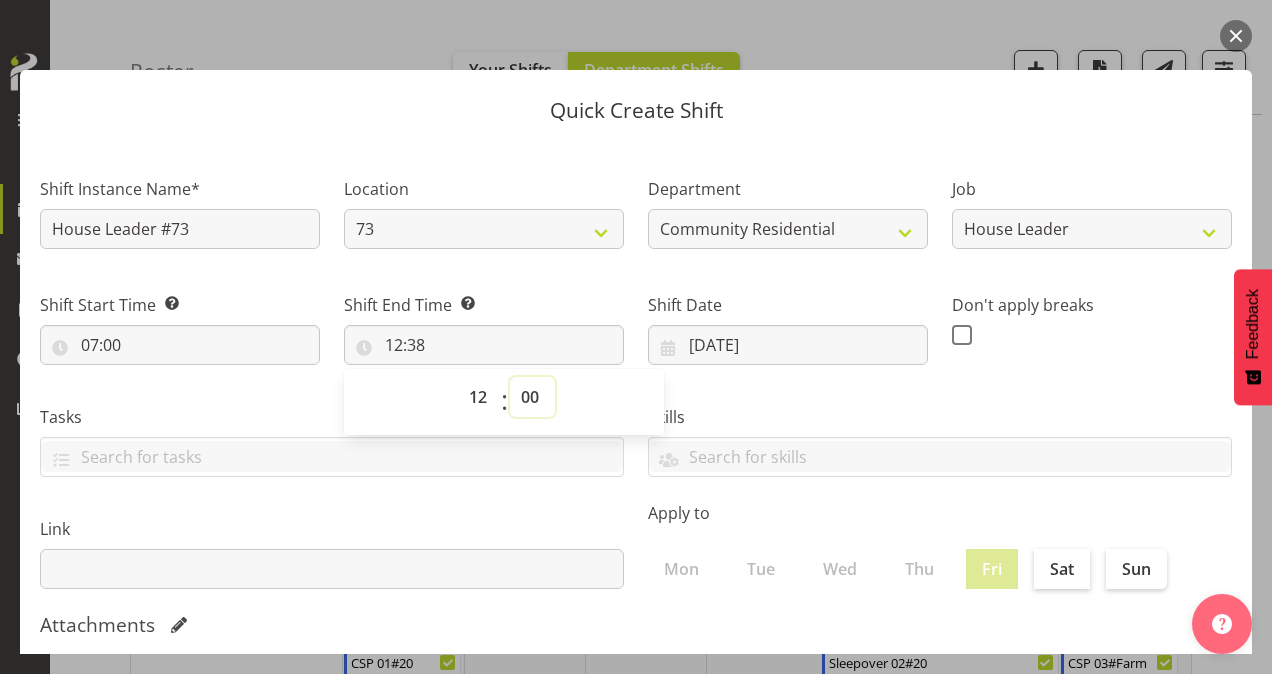 click on "00   01   02   03   04   05   06   07   08   09   10   11   12   13   14   15   16   17   18   19   20   21   22   23   24   25   26   27   28   29   30   31   32   33   34   35   36   37   38   39   40   41   42   43   44   45   46   47   48   49   50   51   52   53   54   55   56   57   58   59" at bounding box center [532, 397] 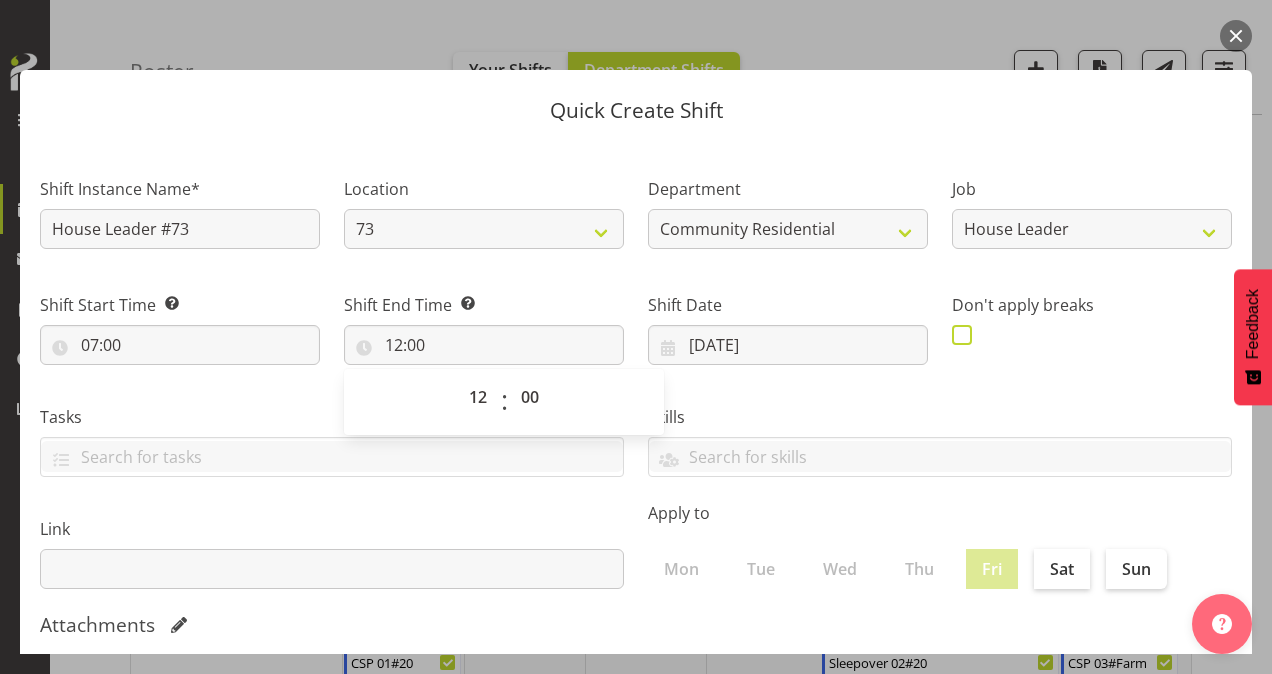click at bounding box center (962, 335) 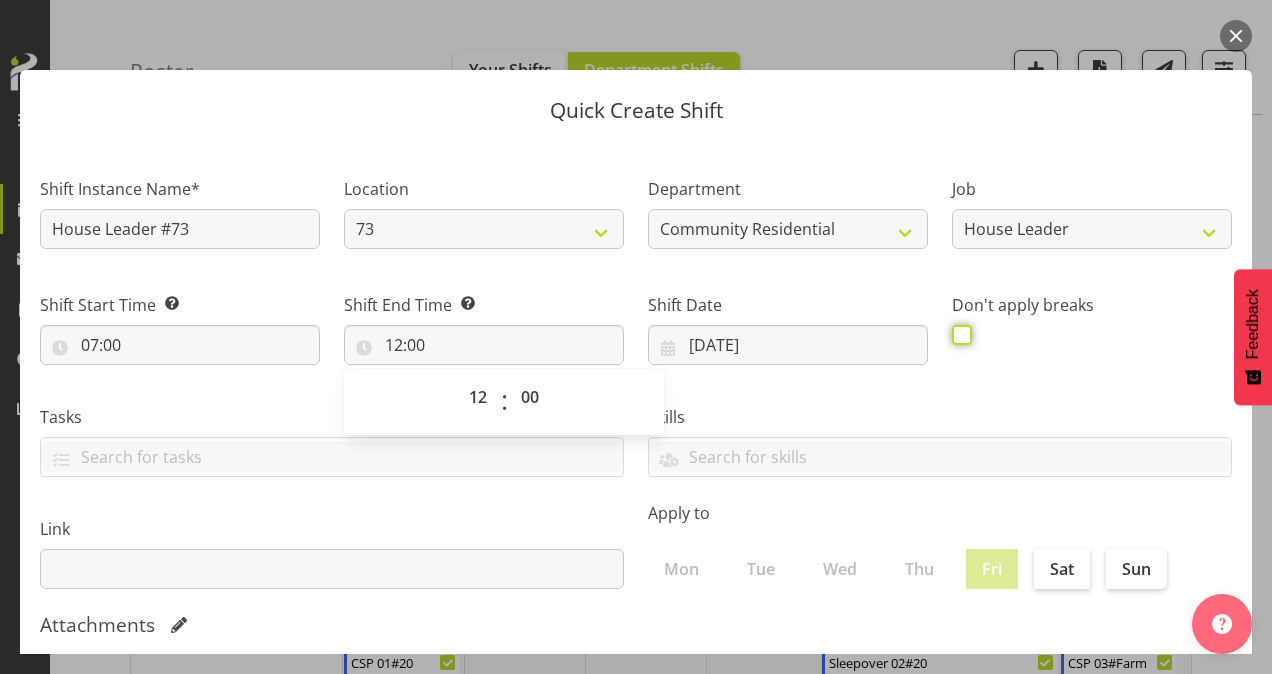 click at bounding box center (958, 334) 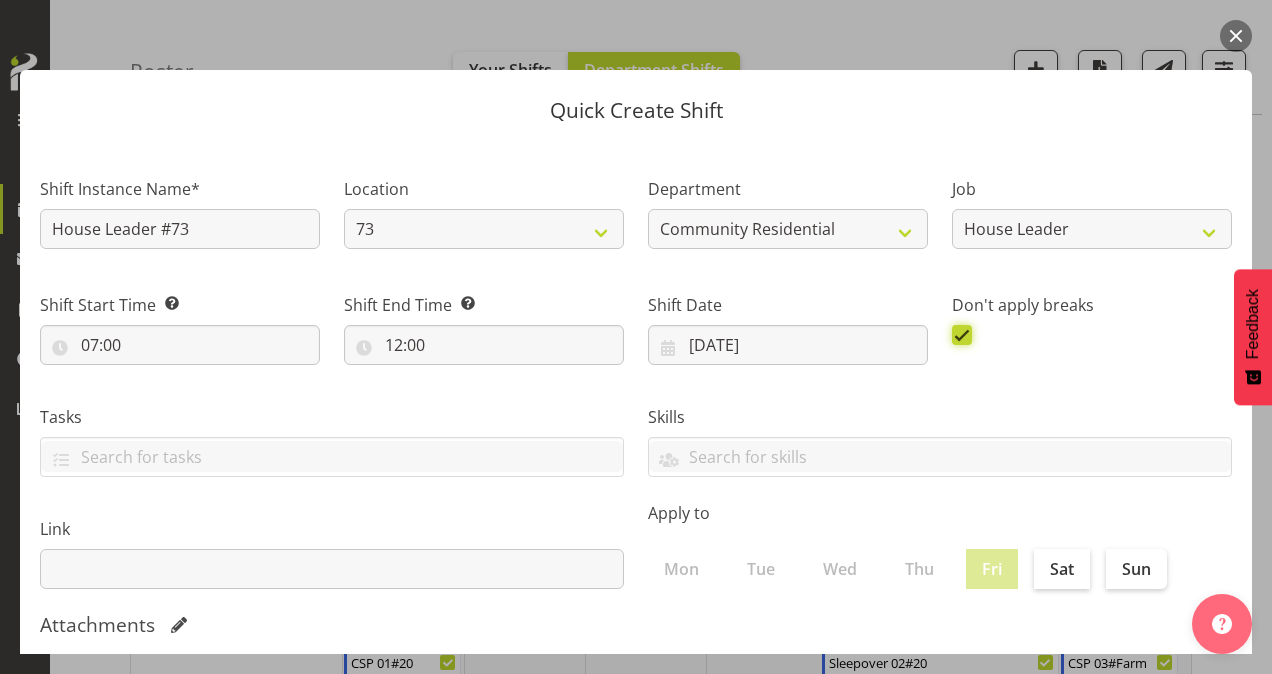 scroll, scrollTop: 385, scrollLeft: 0, axis: vertical 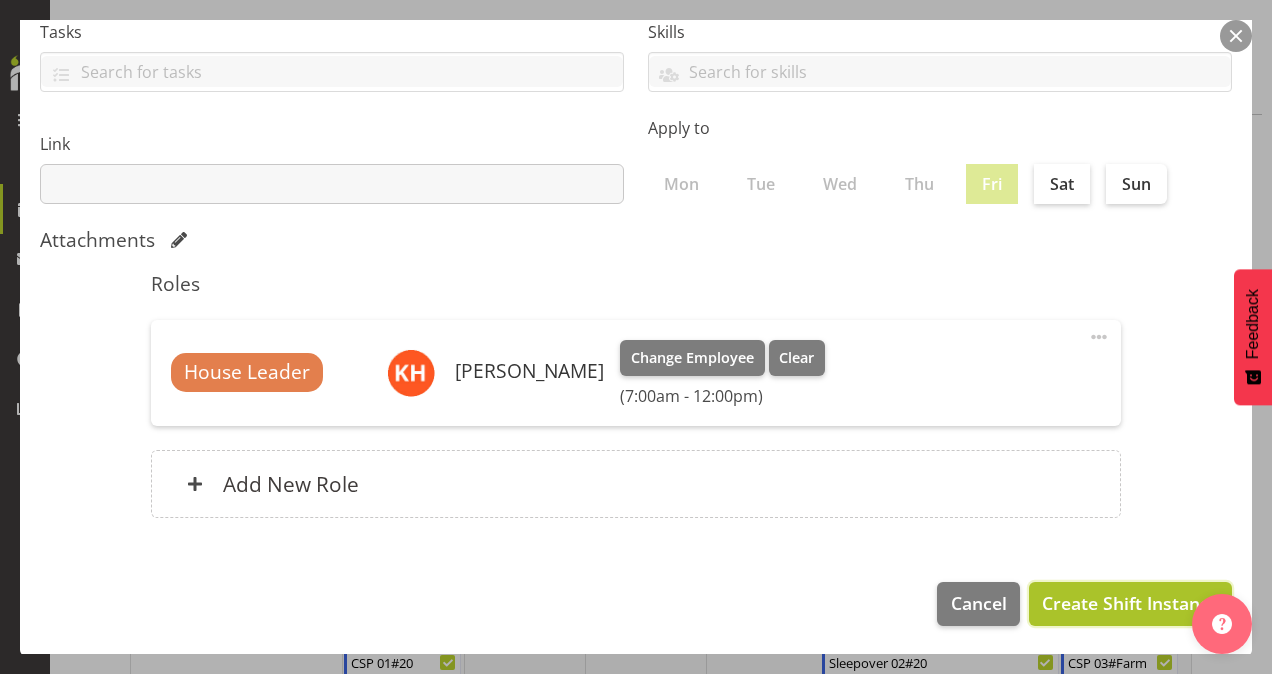 click on "Create Shift Instance" at bounding box center (1130, 603) 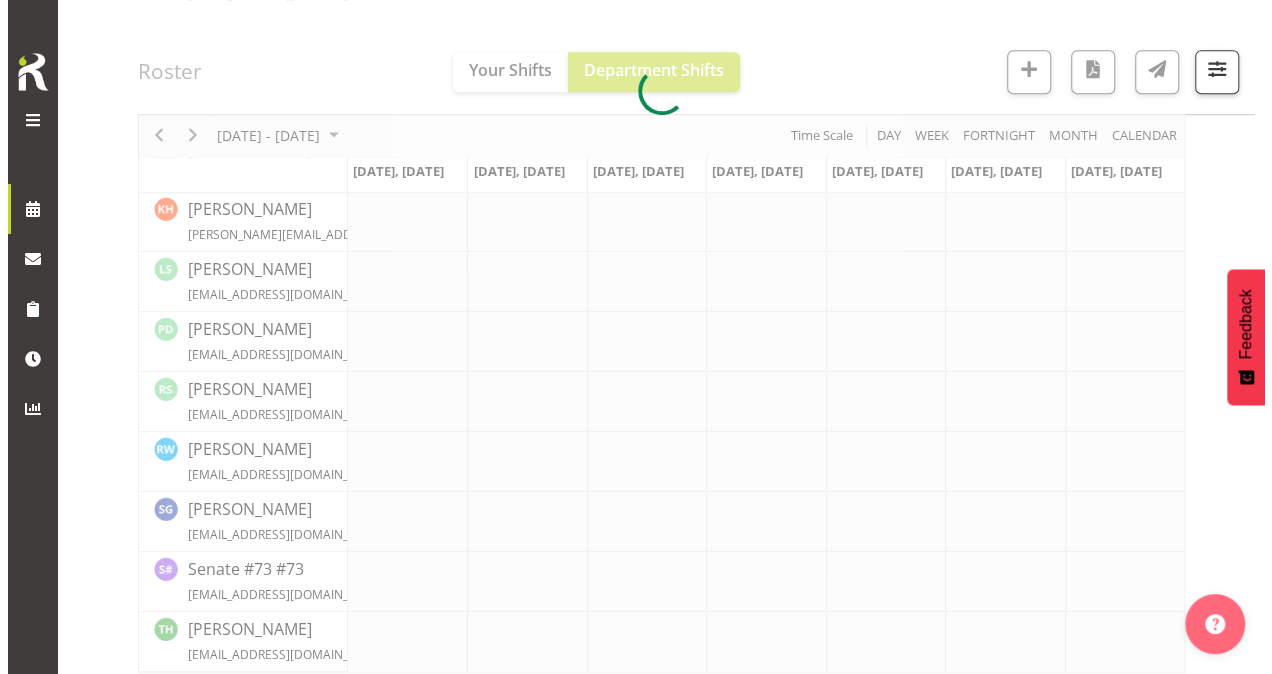scroll, scrollTop: 767, scrollLeft: 0, axis: vertical 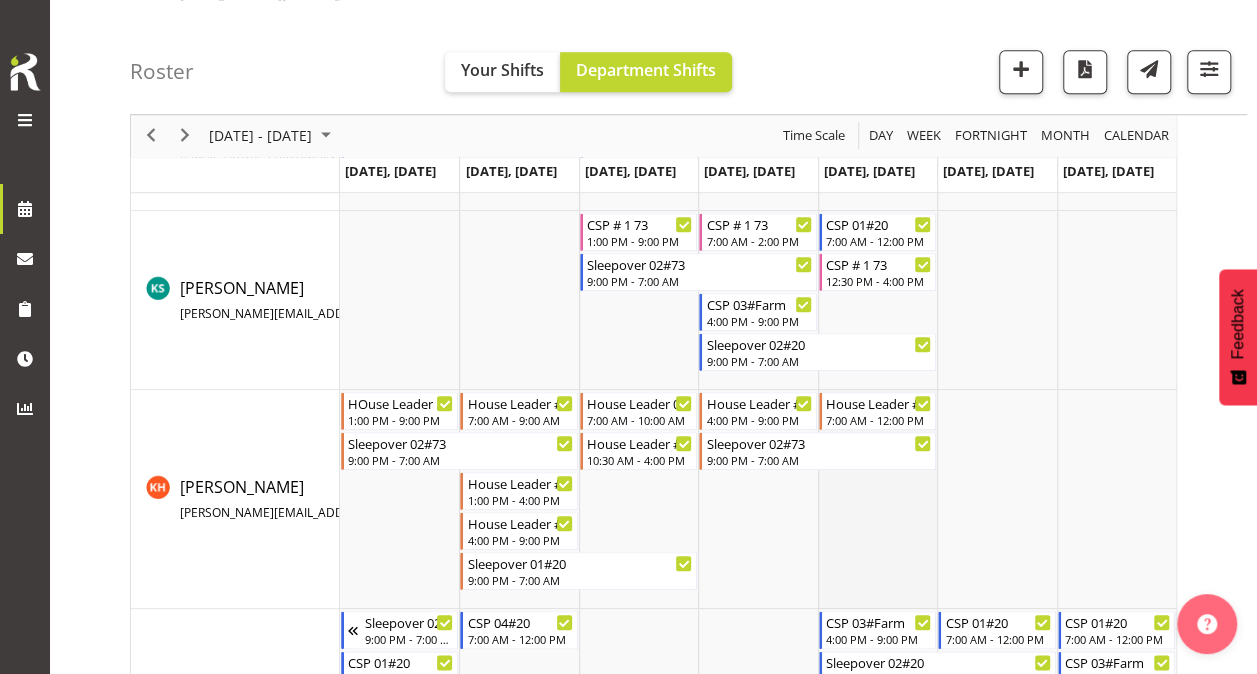 click at bounding box center [877, 499] 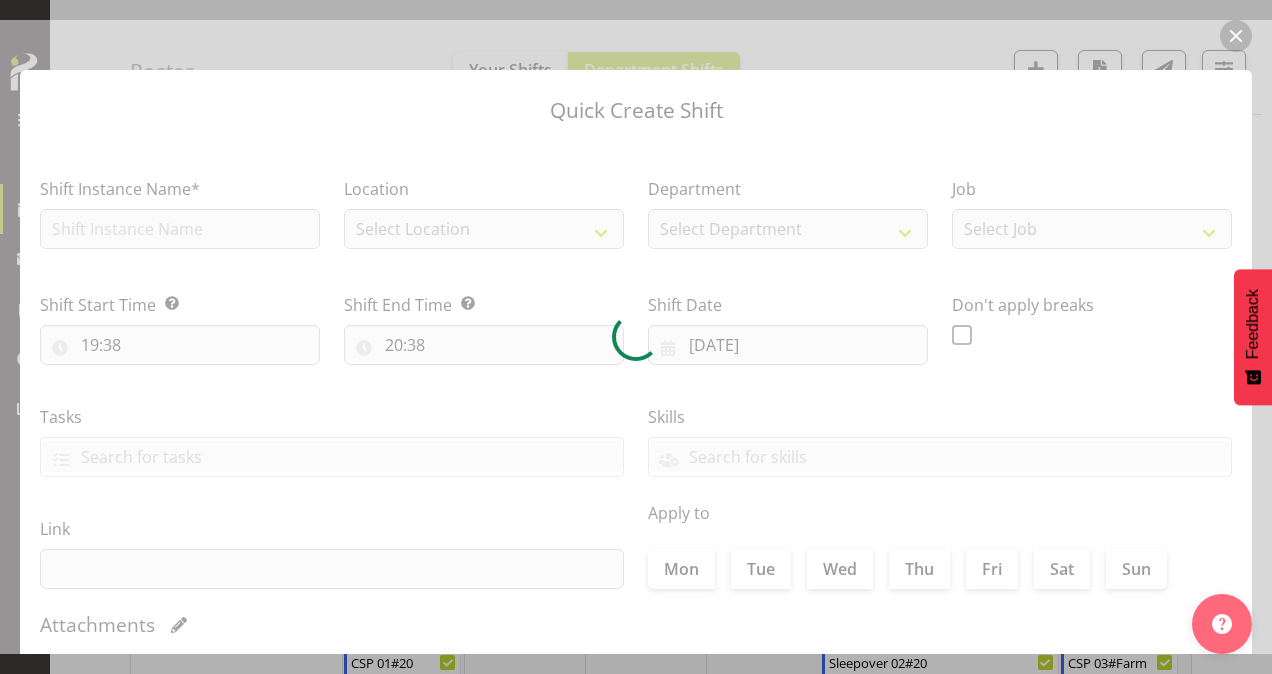 type on "[DATE]" 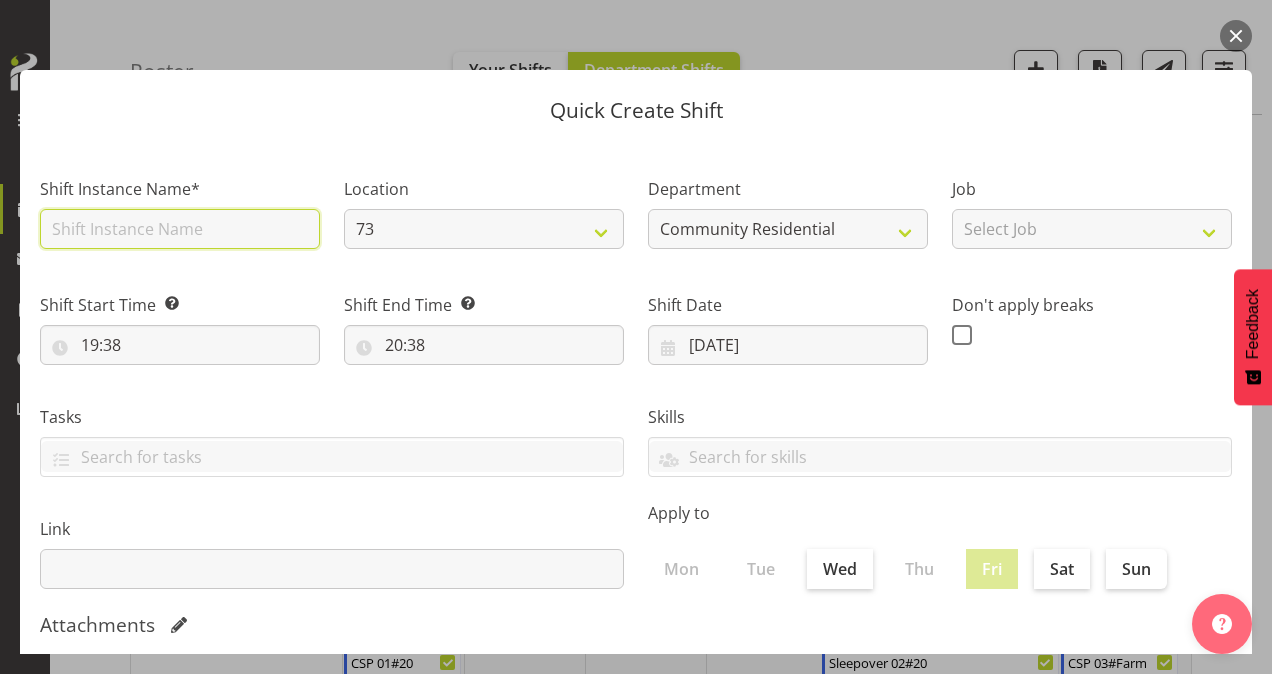 click at bounding box center (180, 229) 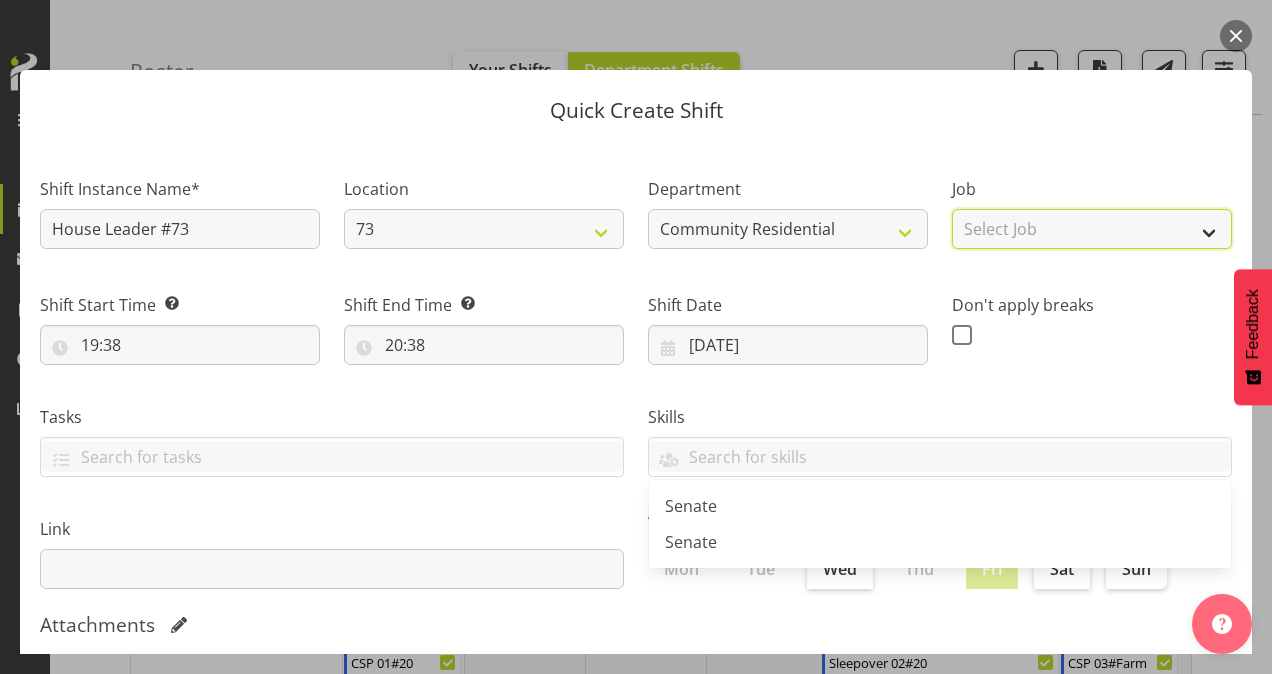 click on "Select Job  Accounts Admin Art Coordinator Community Leader Community Support Person Community Support Person-Casual House Leader Office Admin Senior Coordinator Service Manager Volunteer" at bounding box center (1092, 229) 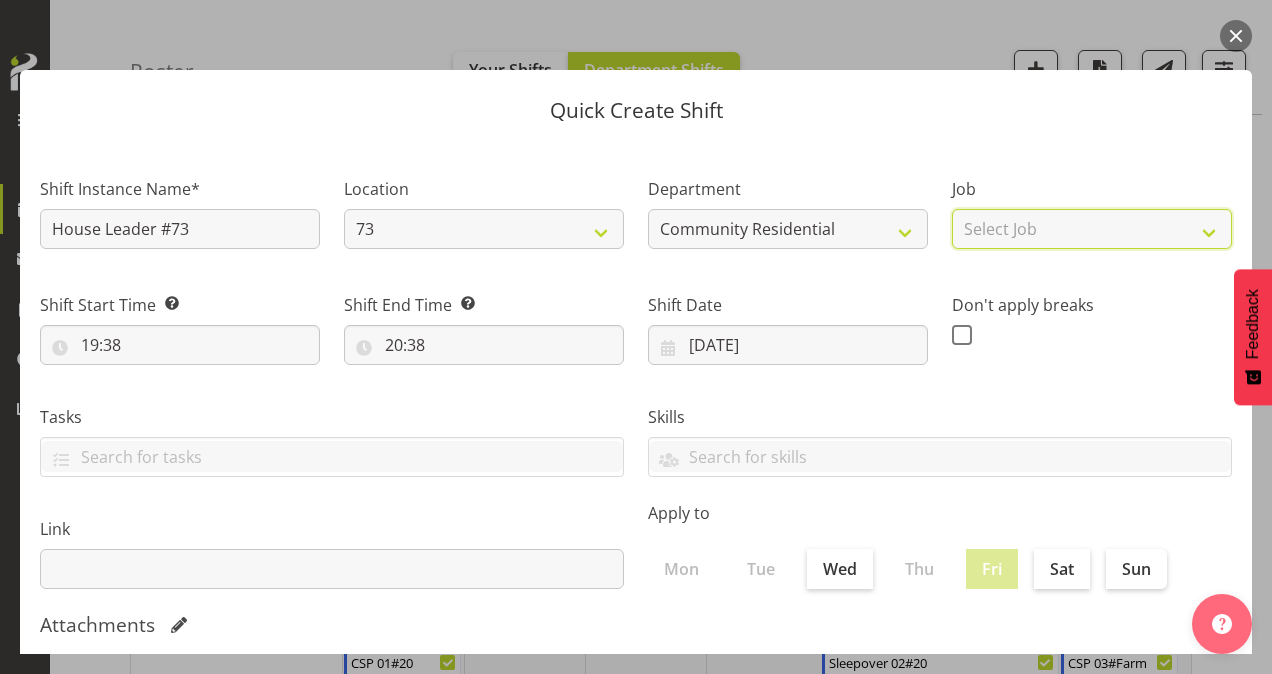 select on "1" 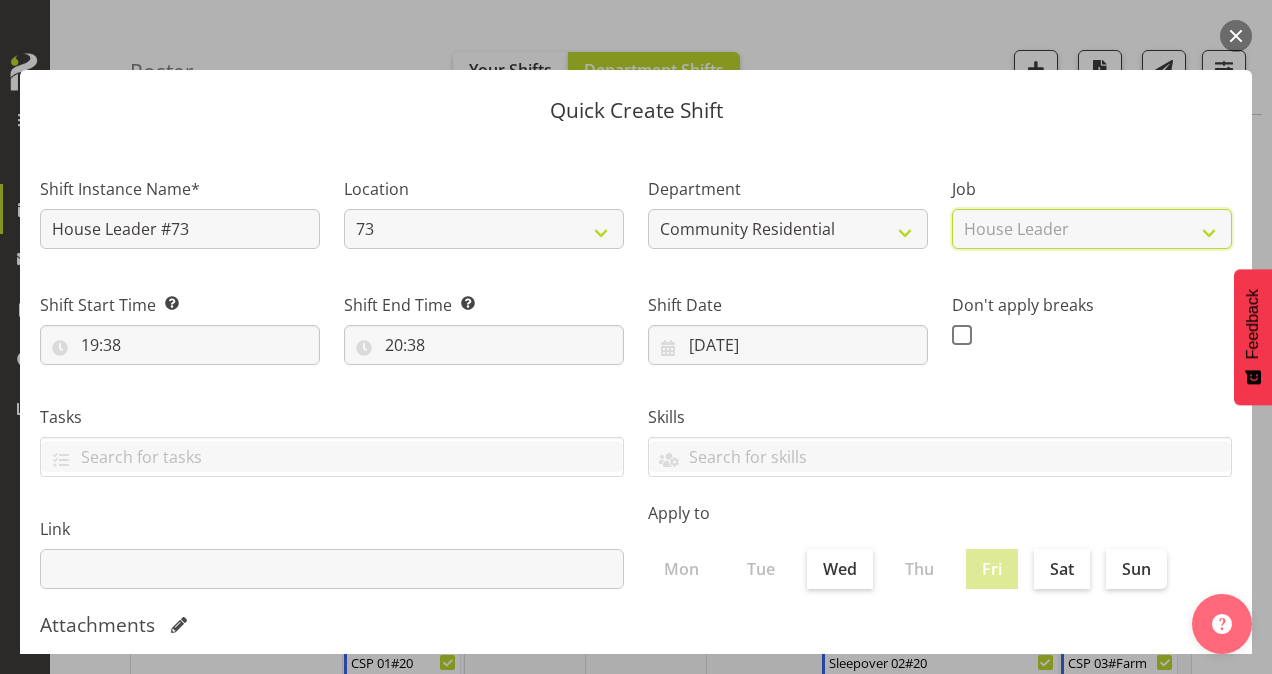 click on "Select Job  Accounts Admin Art Coordinator Community Leader Community Support Person Community Support Person-Casual House Leader Office Admin Senior Coordinator Service Manager Volunteer" at bounding box center (1092, 229) 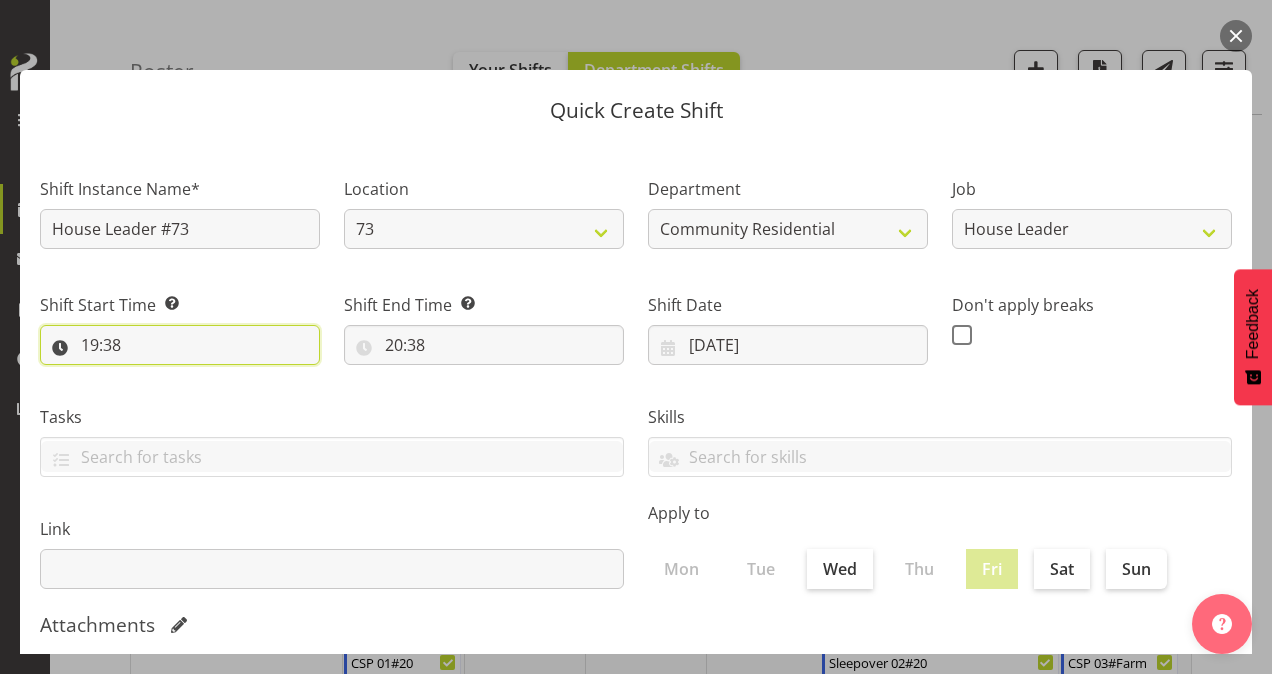click on "19:38" at bounding box center [180, 345] 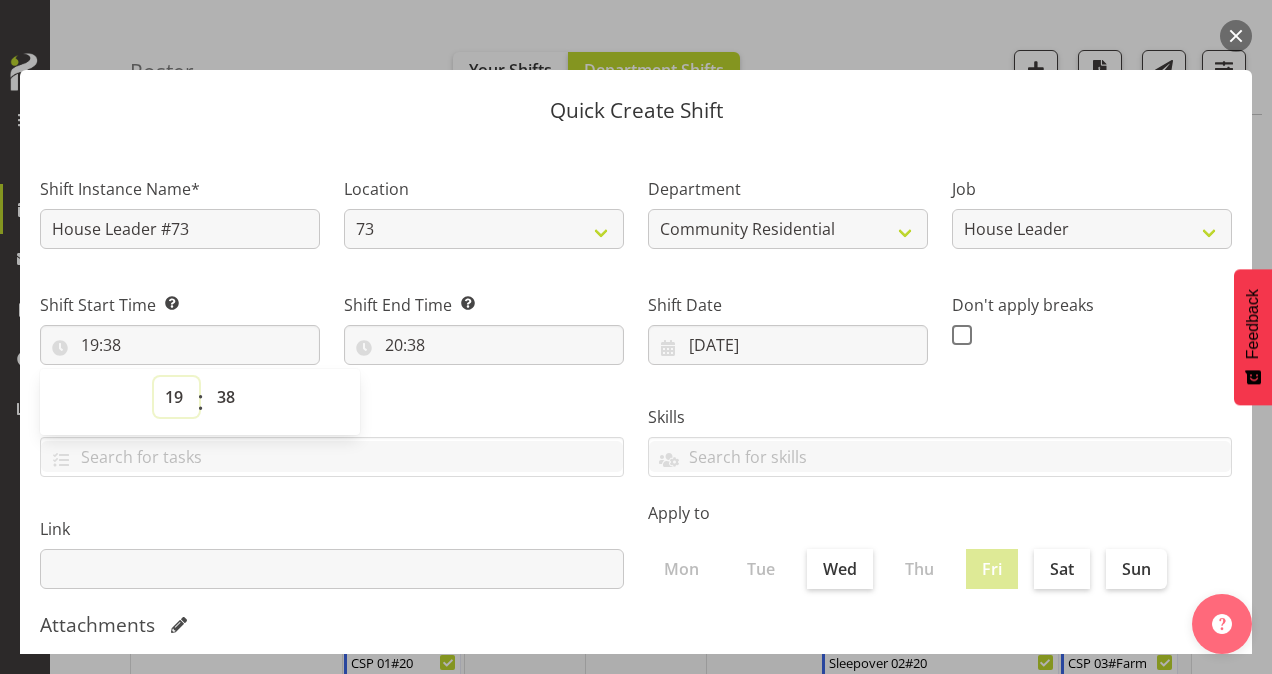 click on "00   01   02   03   04   05   06   07   08   09   10   11   12   13   14   15   16   17   18   19   20   21   22   23" at bounding box center (176, 397) 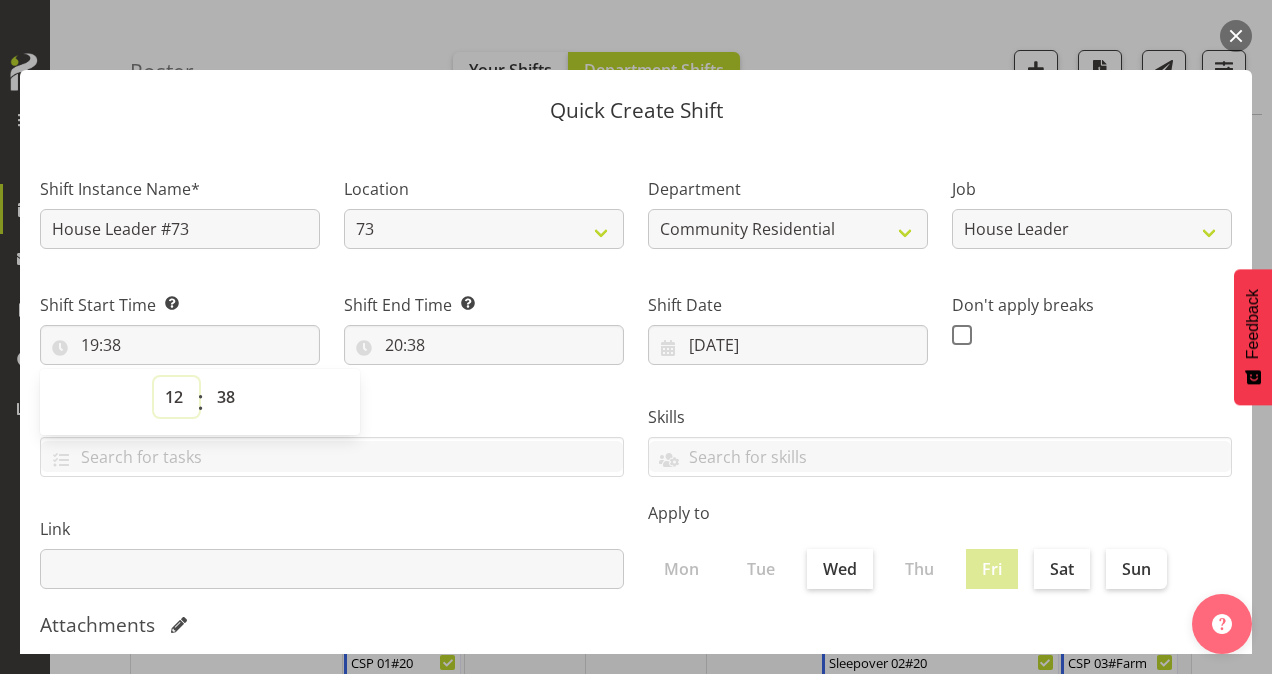 click on "00   01   02   03   04   05   06   07   08   09   10   11   12   13   14   15   16   17   18   19   20   21   22   23" at bounding box center (176, 397) 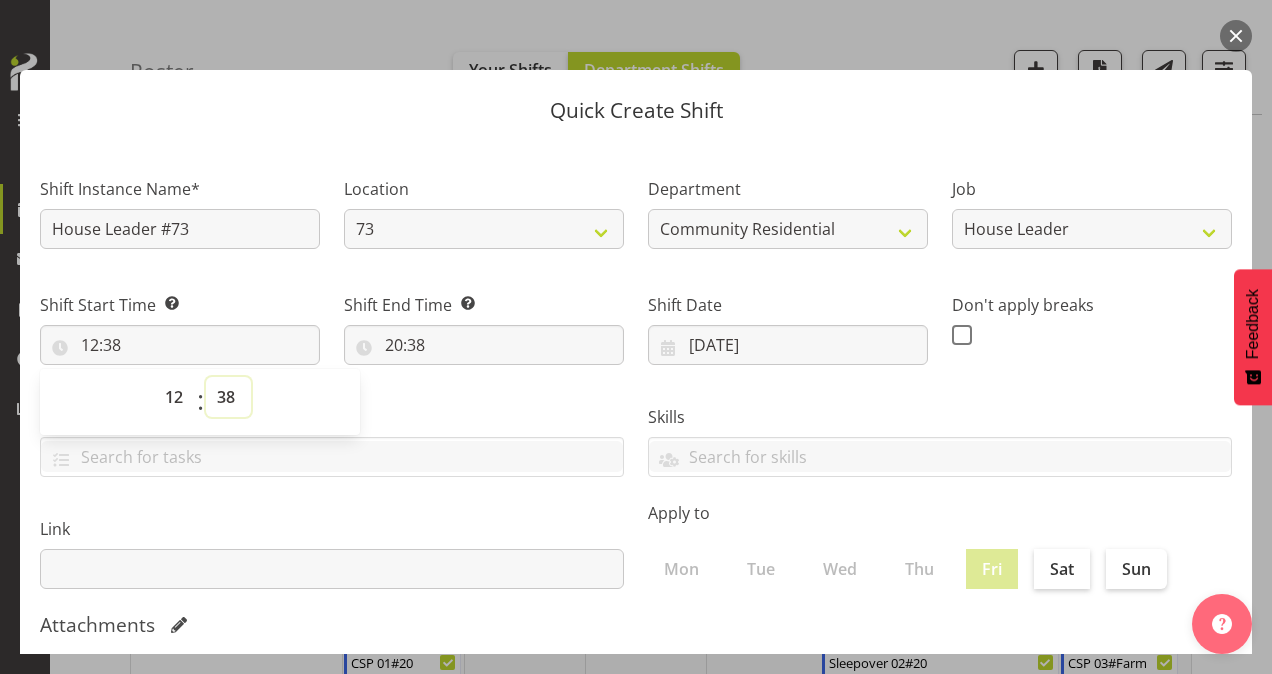 click on "00   01   02   03   04   05   06   07   08   09   10   11   12   13   14   15   16   17   18   19   20   21   22   23   24   25   26   27   28   29   30   31   32   33   34   35   36   37   38   39   40   41   42   43   44   45   46   47   48   49   50   51   52   53   54   55   56   57   58   59" at bounding box center [228, 397] 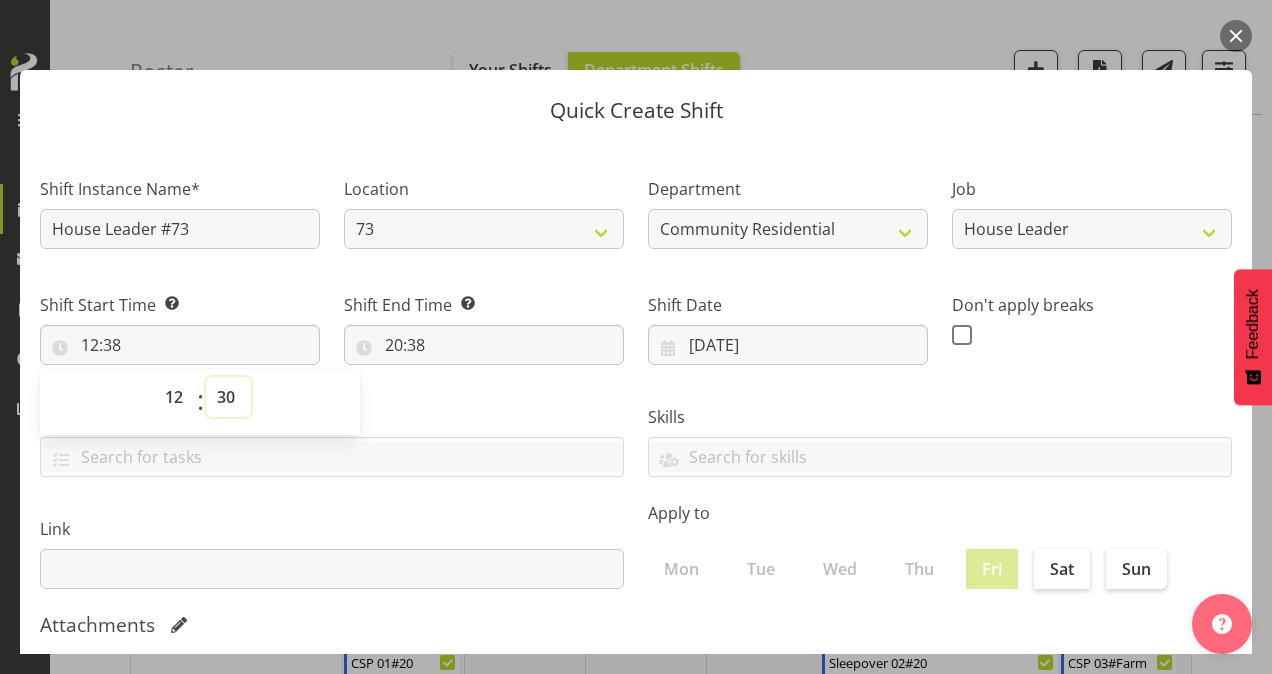 click on "00   01   02   03   04   05   06   07   08   09   10   11   12   13   14   15   16   17   18   19   20   21   22   23   24   25   26   27   28   29   30   31   32   33   34   35   36   37   38   39   40   41   42   43   44   45   46   47   48   49   50   51   52   53   54   55   56   57   58   59" at bounding box center [228, 397] 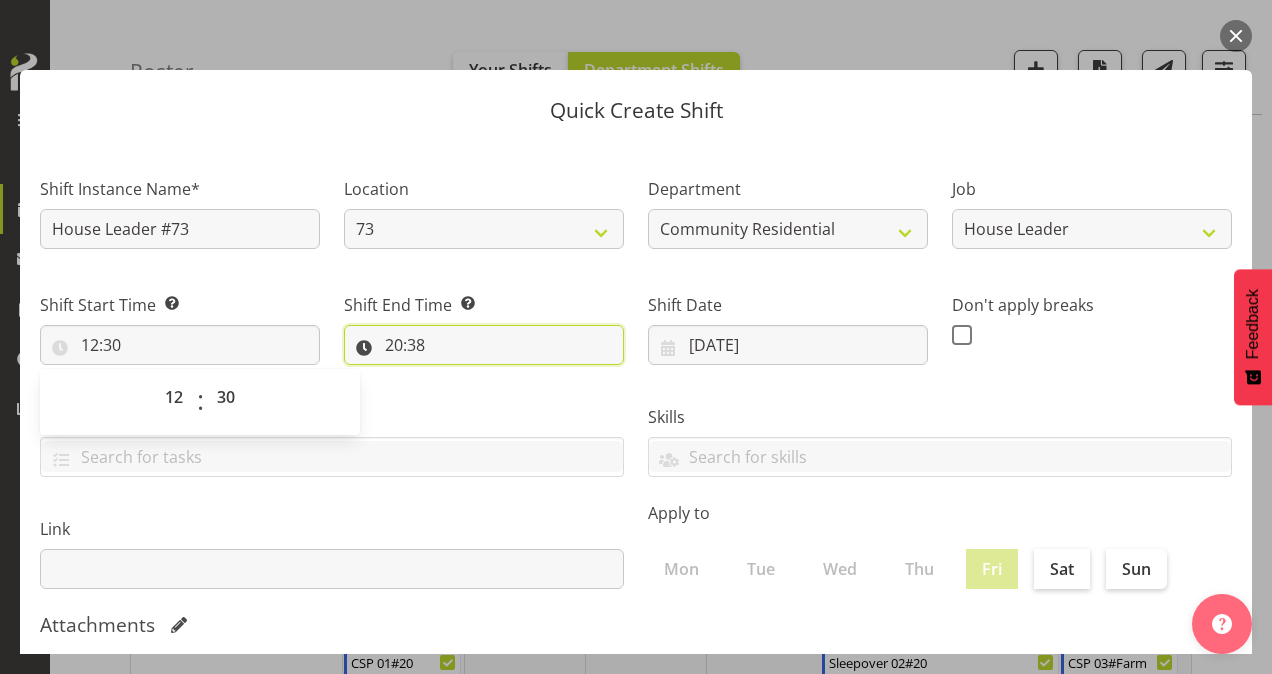 click on "20:38" at bounding box center (484, 345) 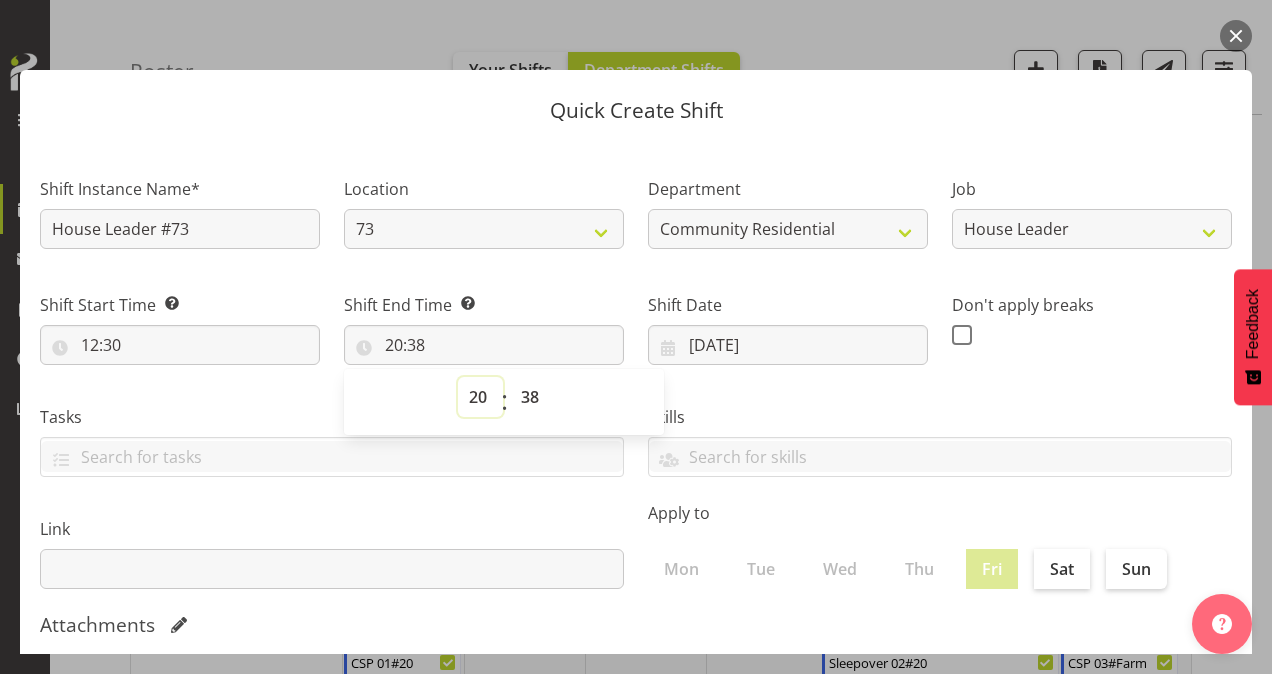 click on "00   01   02   03   04   05   06   07   08   09   10   11   12   13   14   15   16   17   18   19   20   21   22   23" at bounding box center [480, 397] 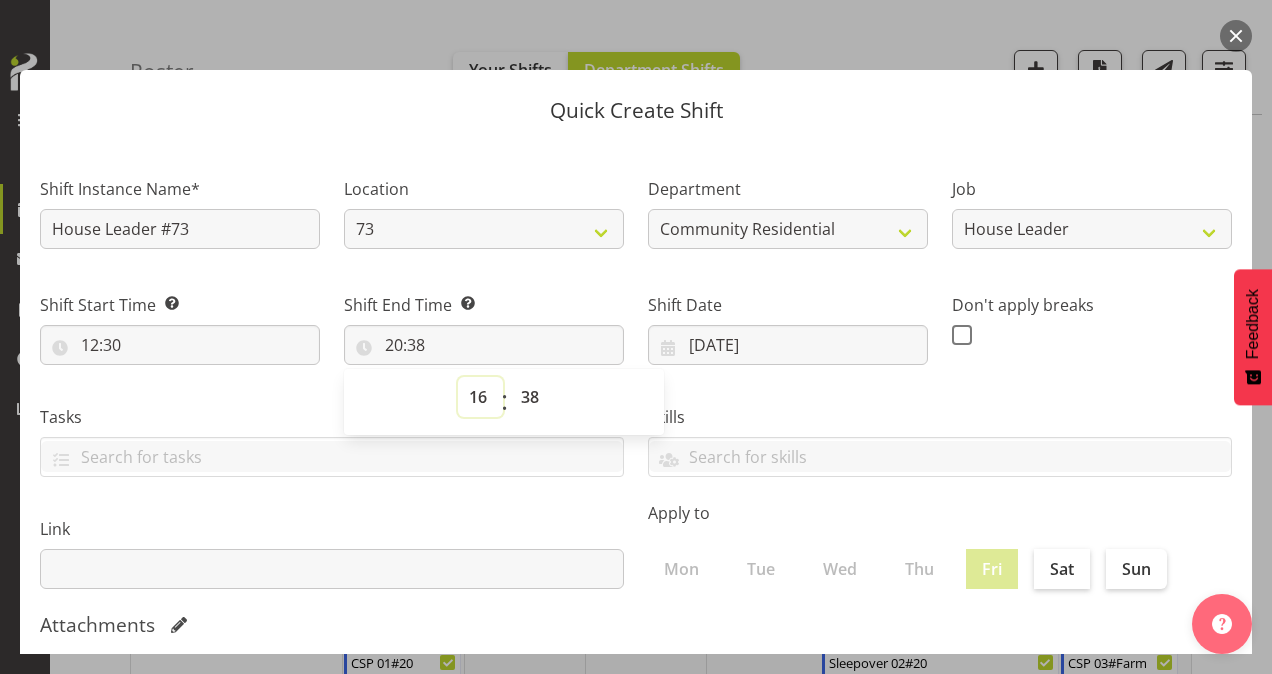 click on "00   01   02   03   04   05   06   07   08   09   10   11   12   13   14   15   16   17   18   19   20   21   22   23" at bounding box center [480, 397] 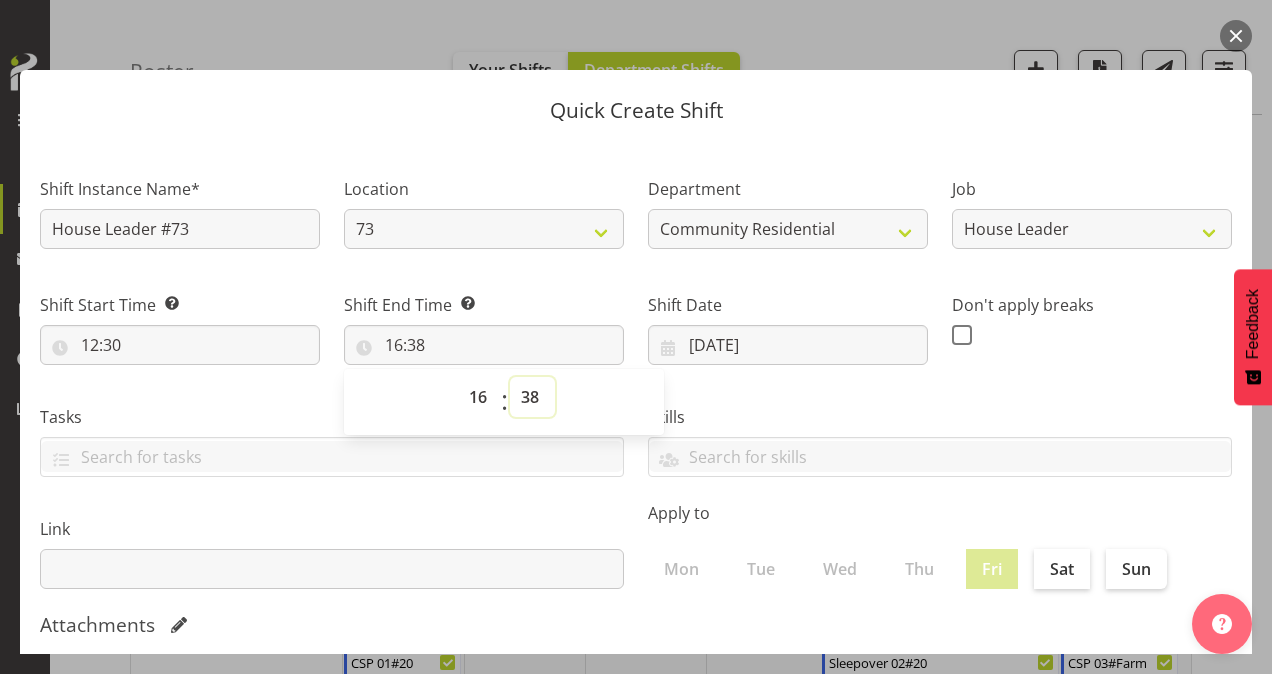 click on "00   01   02   03   04   05   06   07   08   09   10   11   12   13   14   15   16   17   18   19   20   21   22   23   24   25   26   27   28   29   30   31   32   33   34   35   36   37   38   39   40   41   42   43   44   45   46   47   48   49   50   51   52   53   54   55   56   57   58   59" at bounding box center [532, 397] 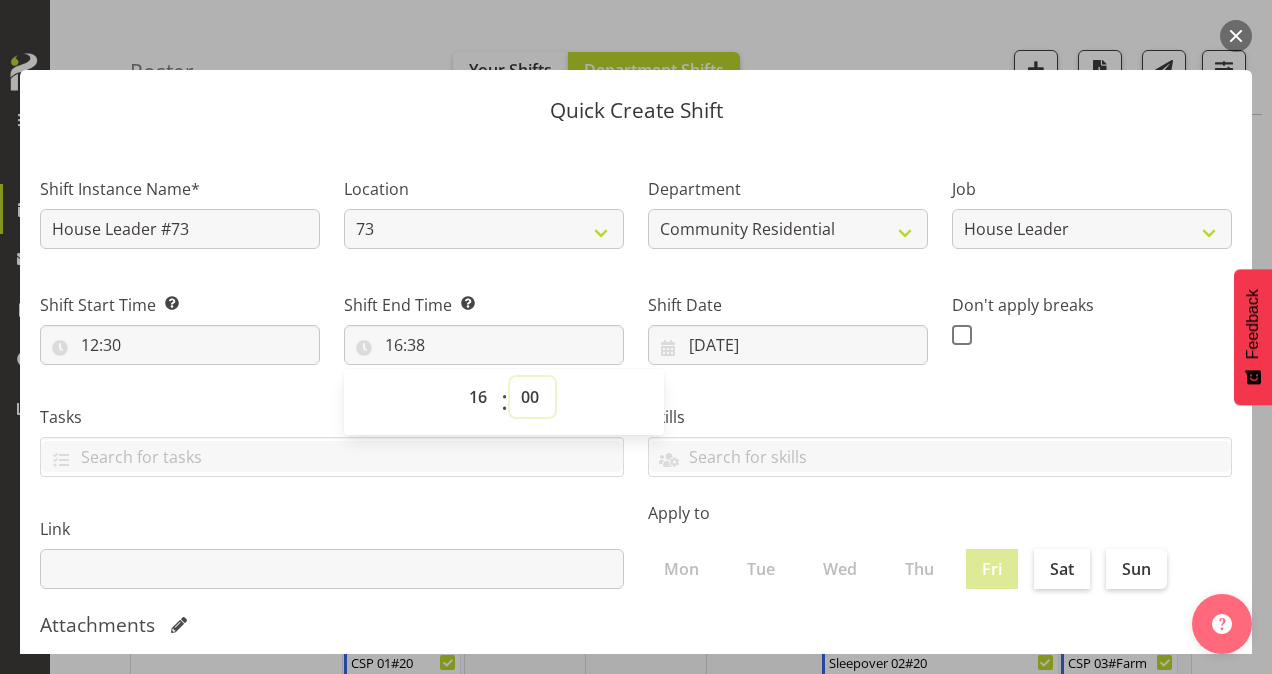 click on "00   01   02   03   04   05   06   07   08   09   10   11   12   13   14   15   16   17   18   19   20   21   22   23   24   25   26   27   28   29   30   31   32   33   34   35   36   37   38   39   40   41   42   43   44   45   46   47   48   49   50   51   52   53   54   55   56   57   58   59" at bounding box center [532, 397] 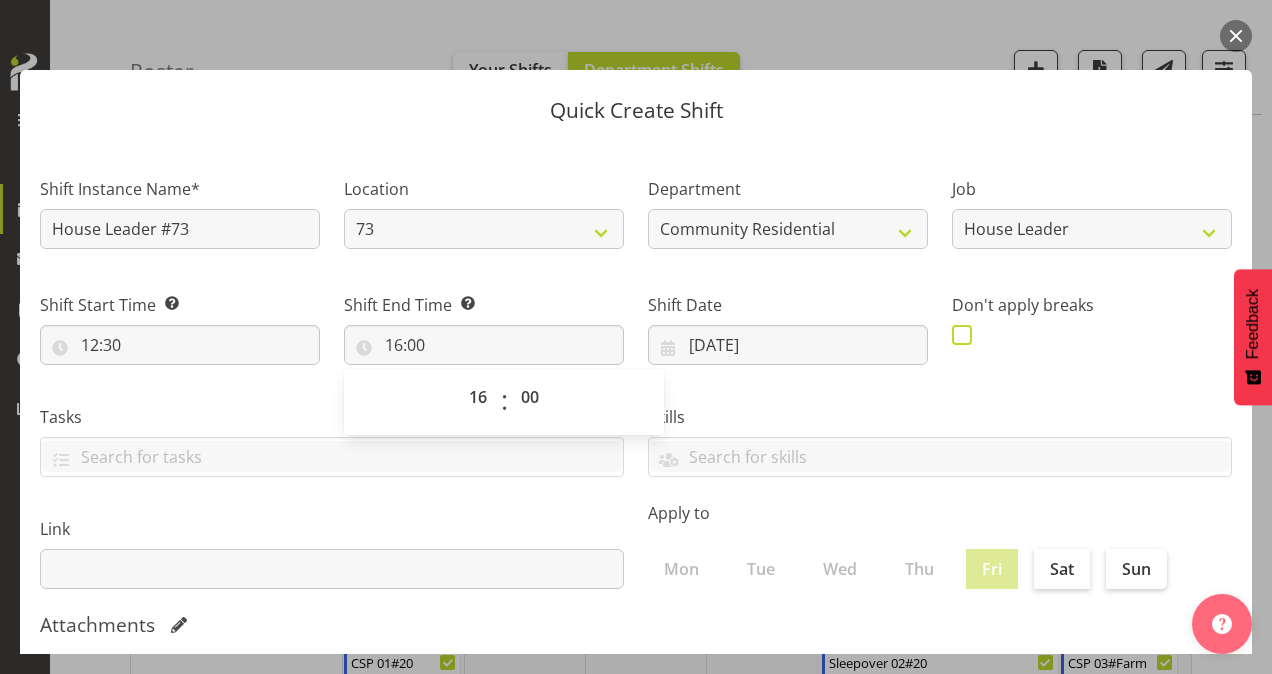 click at bounding box center (962, 335) 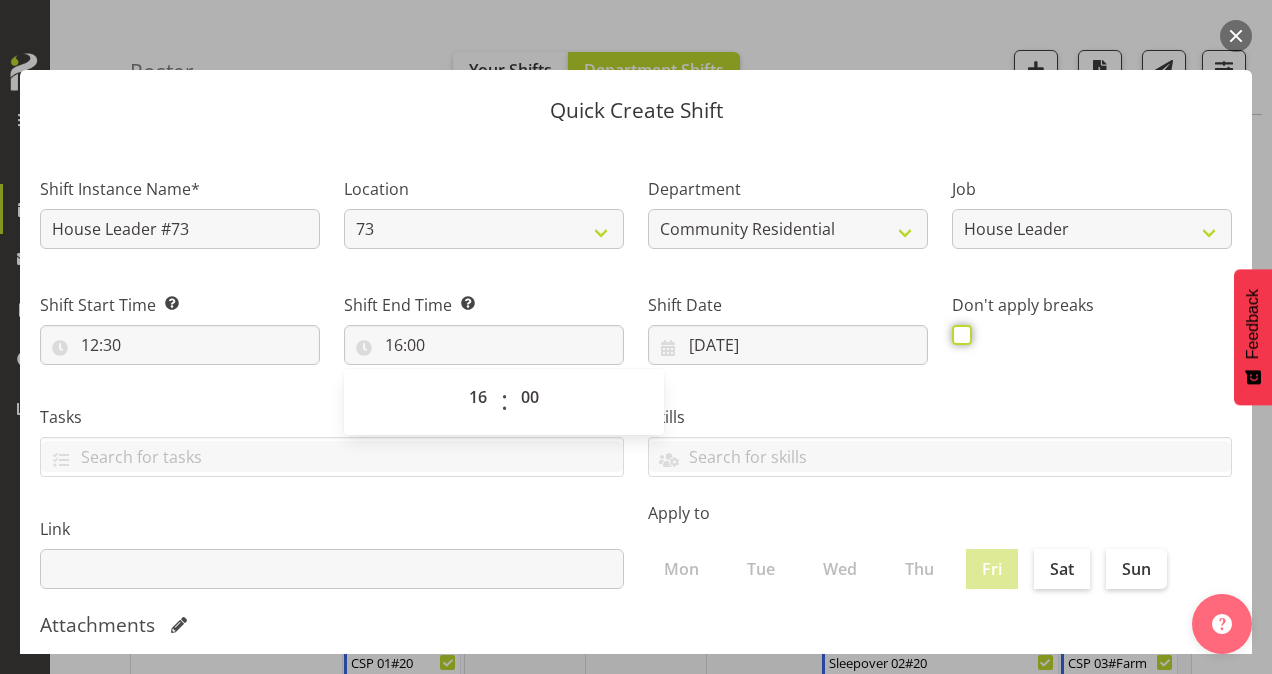 click at bounding box center [958, 334] 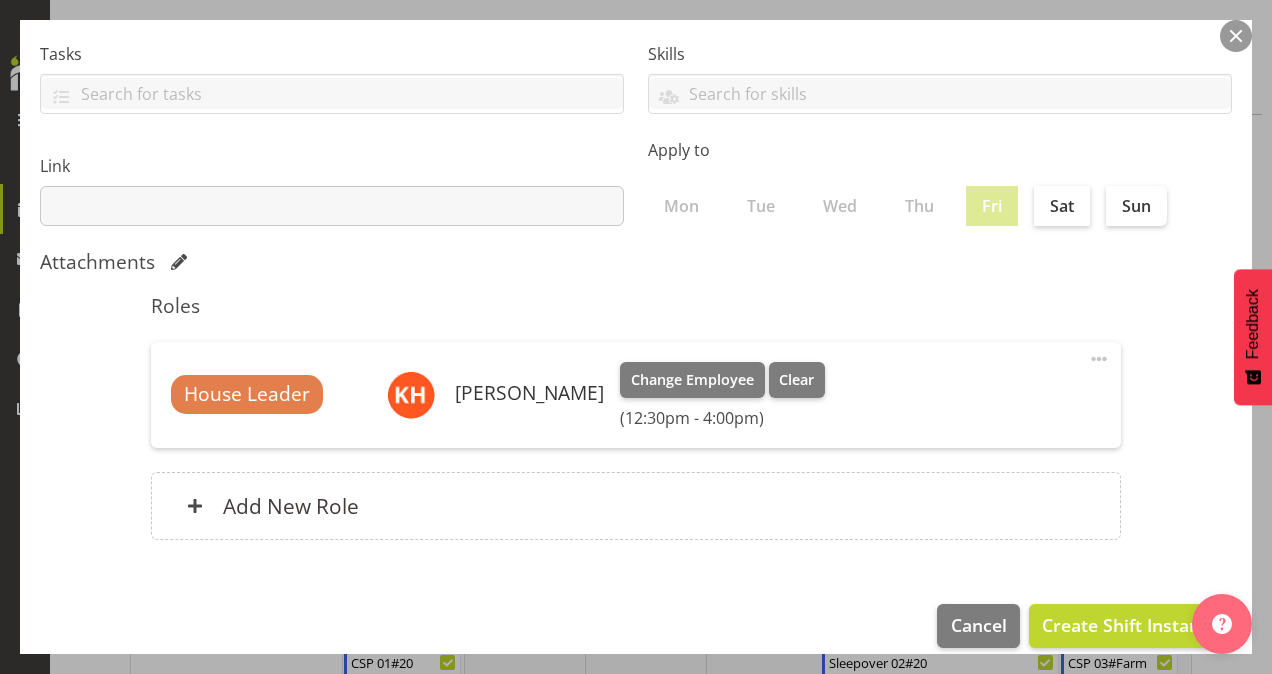 scroll, scrollTop: 364, scrollLeft: 0, axis: vertical 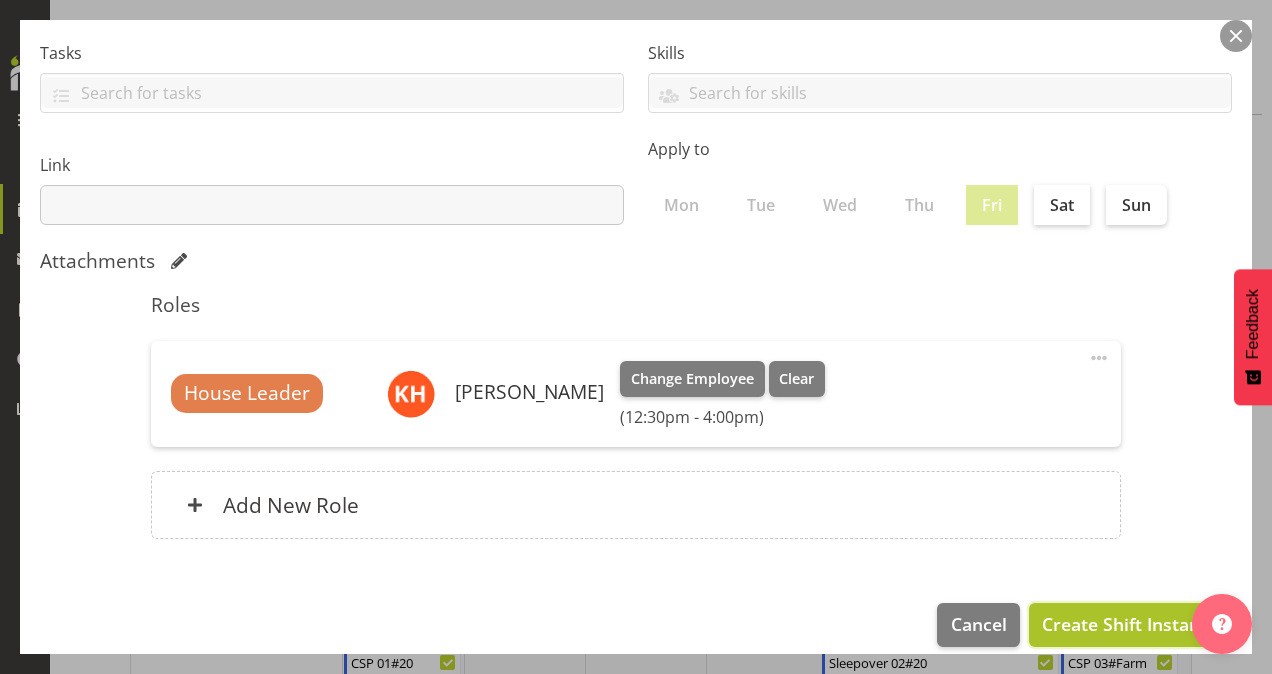 click on "Create Shift Instance" at bounding box center (1130, 624) 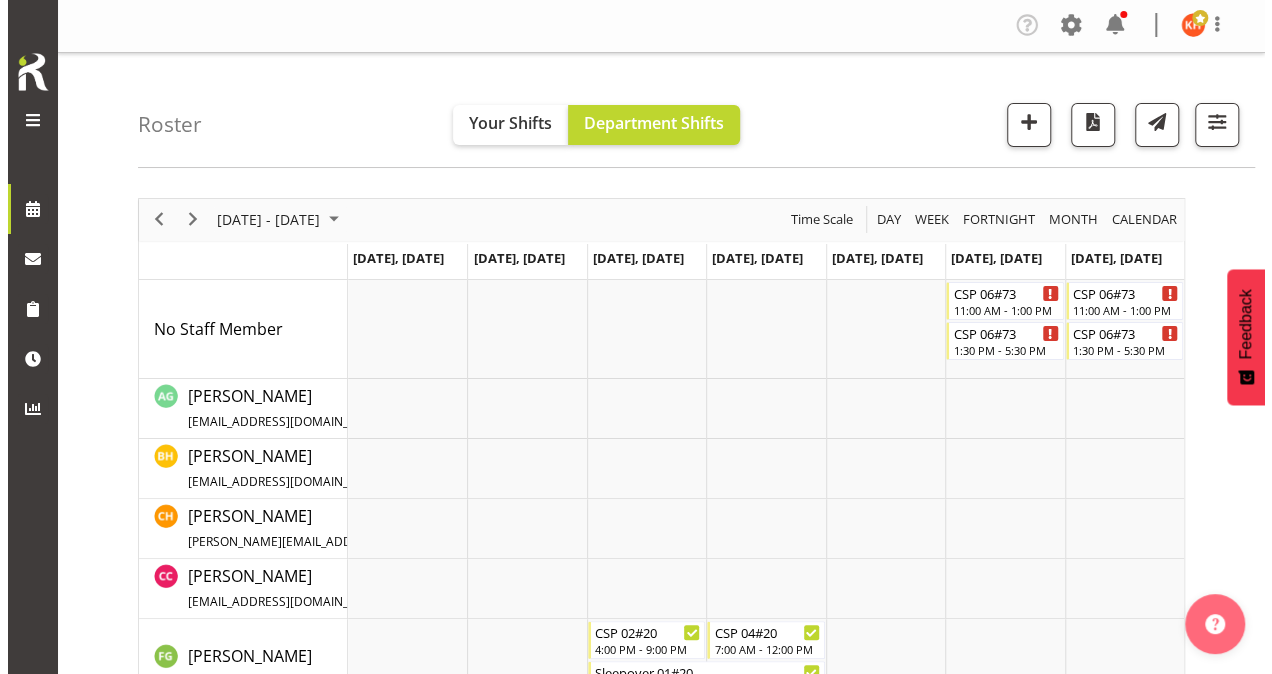 scroll, scrollTop: 2, scrollLeft: 0, axis: vertical 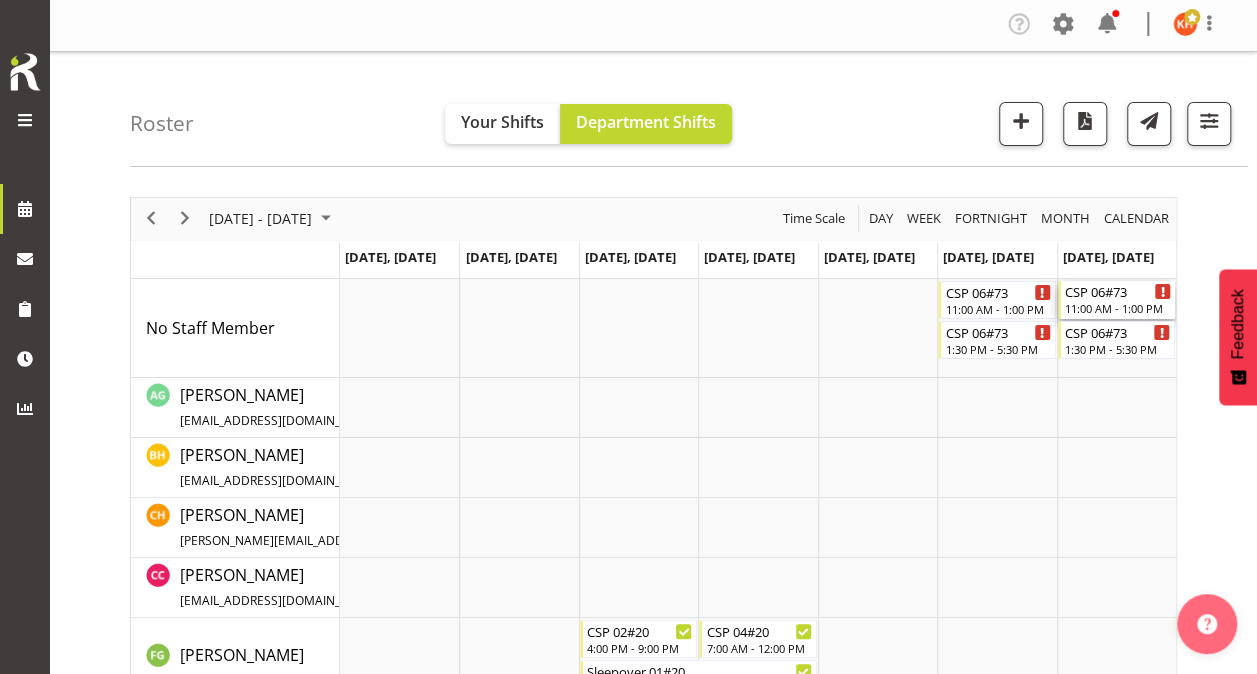 click on "CSP 06#73" at bounding box center [1118, 291] 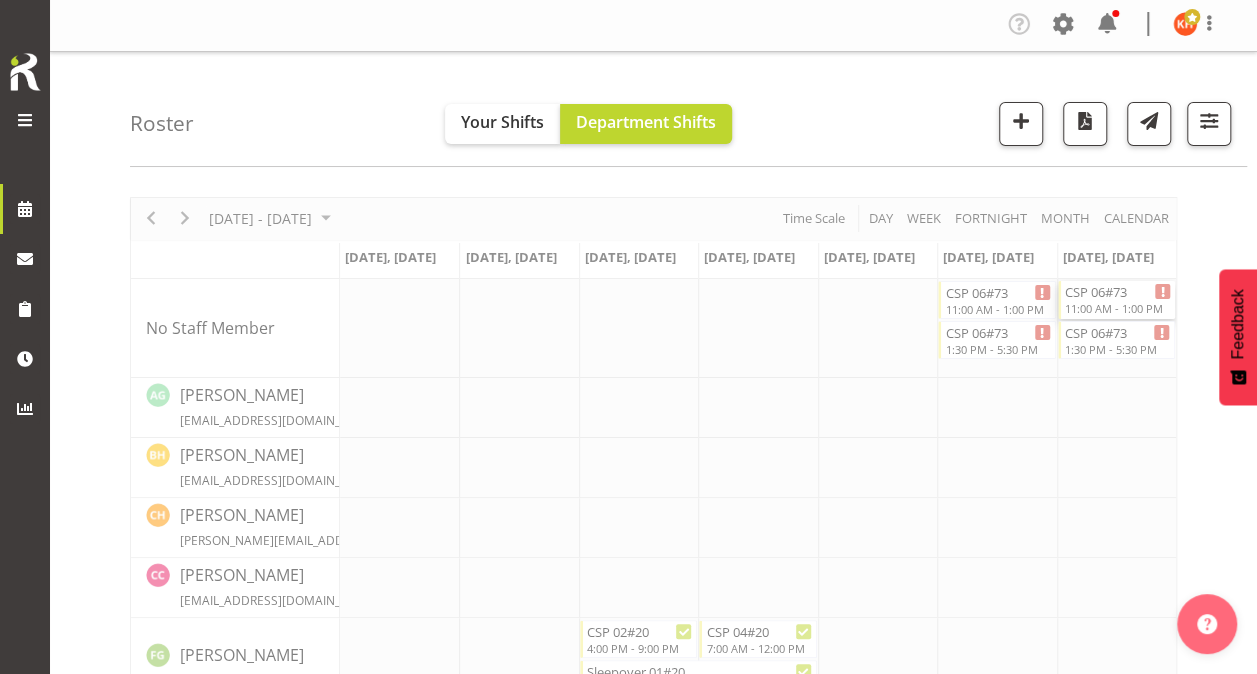 select 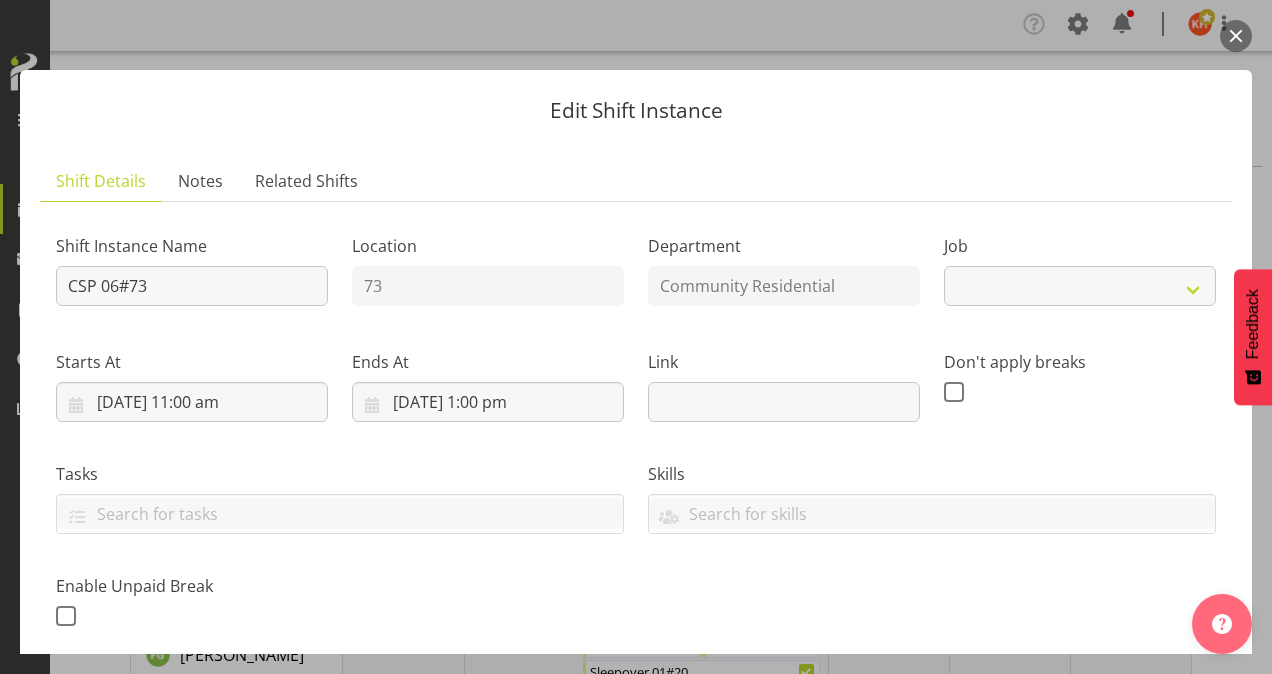 select on "2" 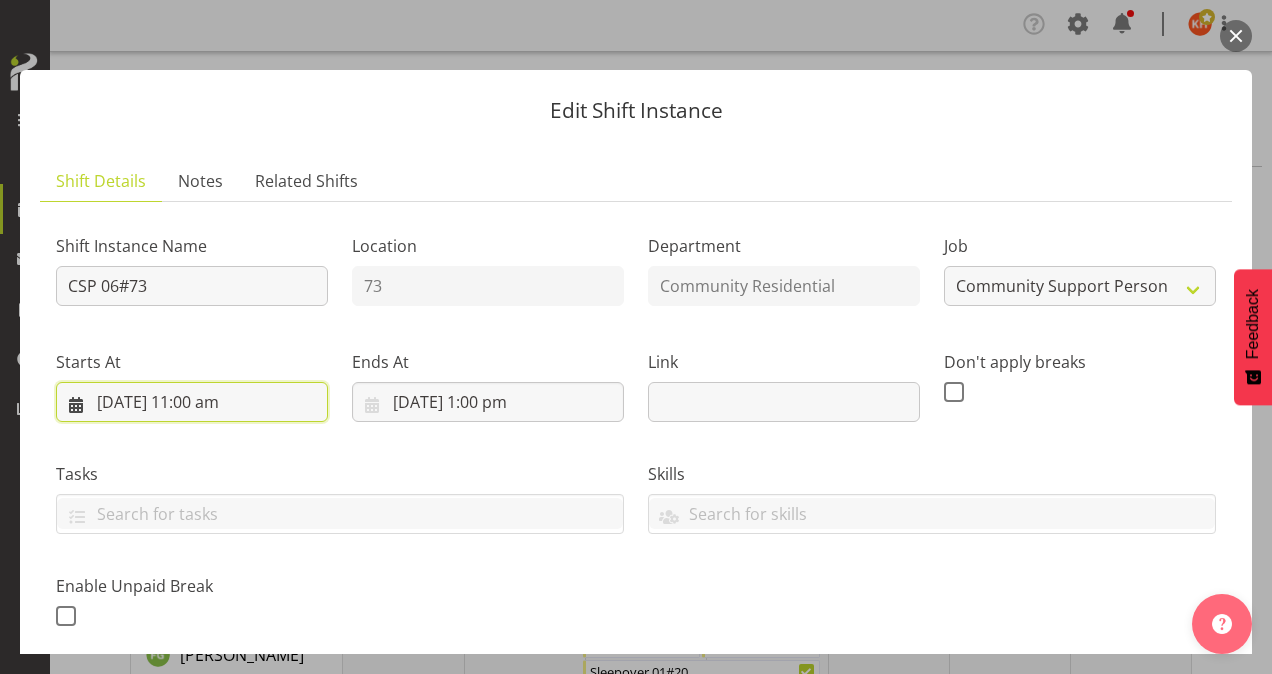 click on "[DATE] 11:00 am" at bounding box center [192, 402] 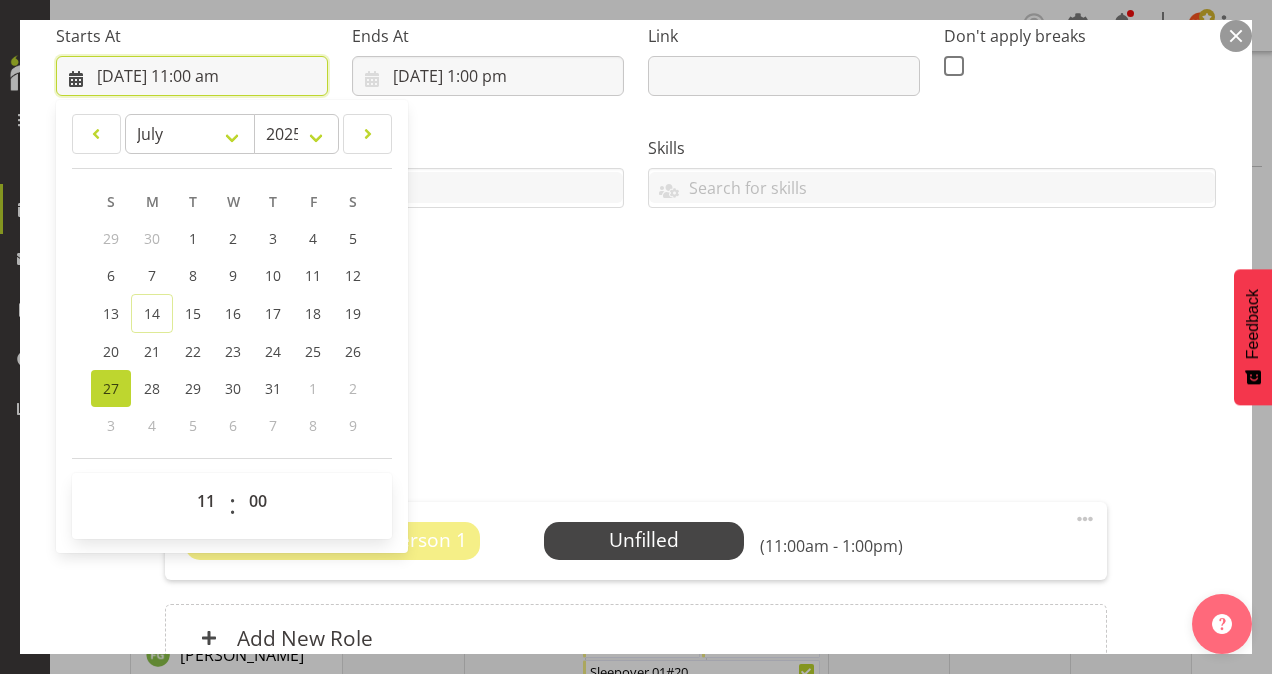 scroll, scrollTop: 328, scrollLeft: 0, axis: vertical 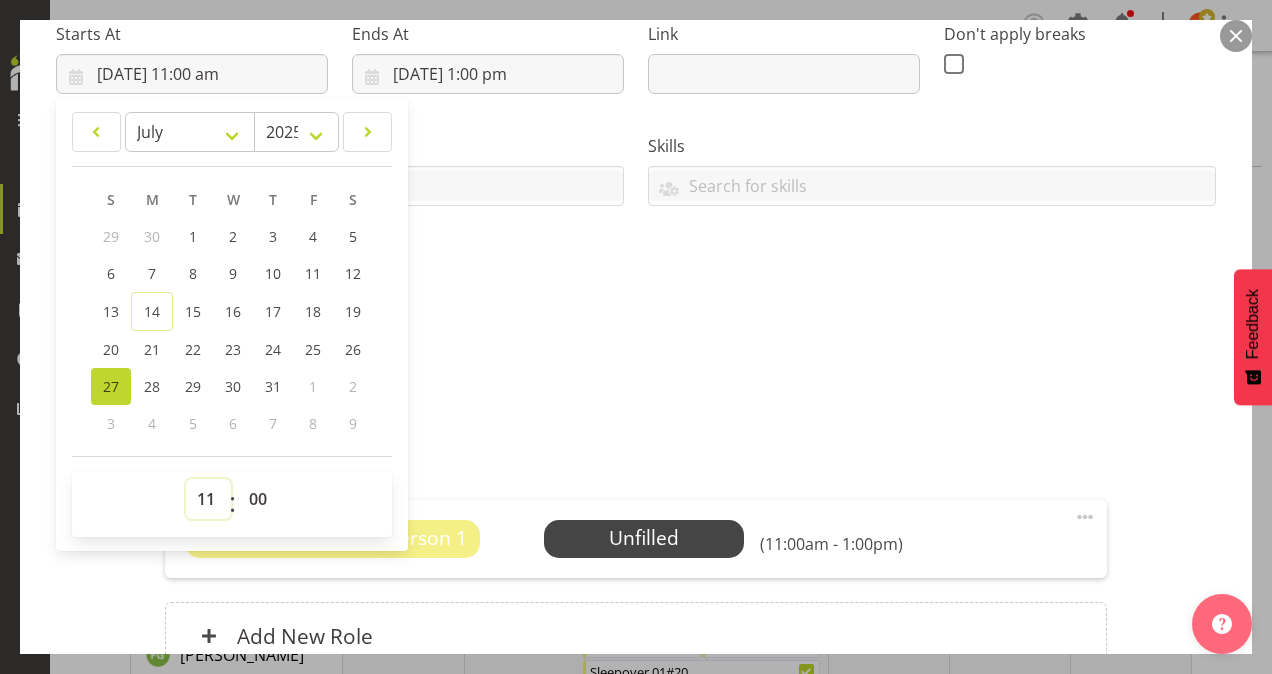 click on "00   01   02   03   04   05   06   07   08   09   10   11   12   13   14   15   16   17   18   19   20   21   22   23" at bounding box center (208, 499) 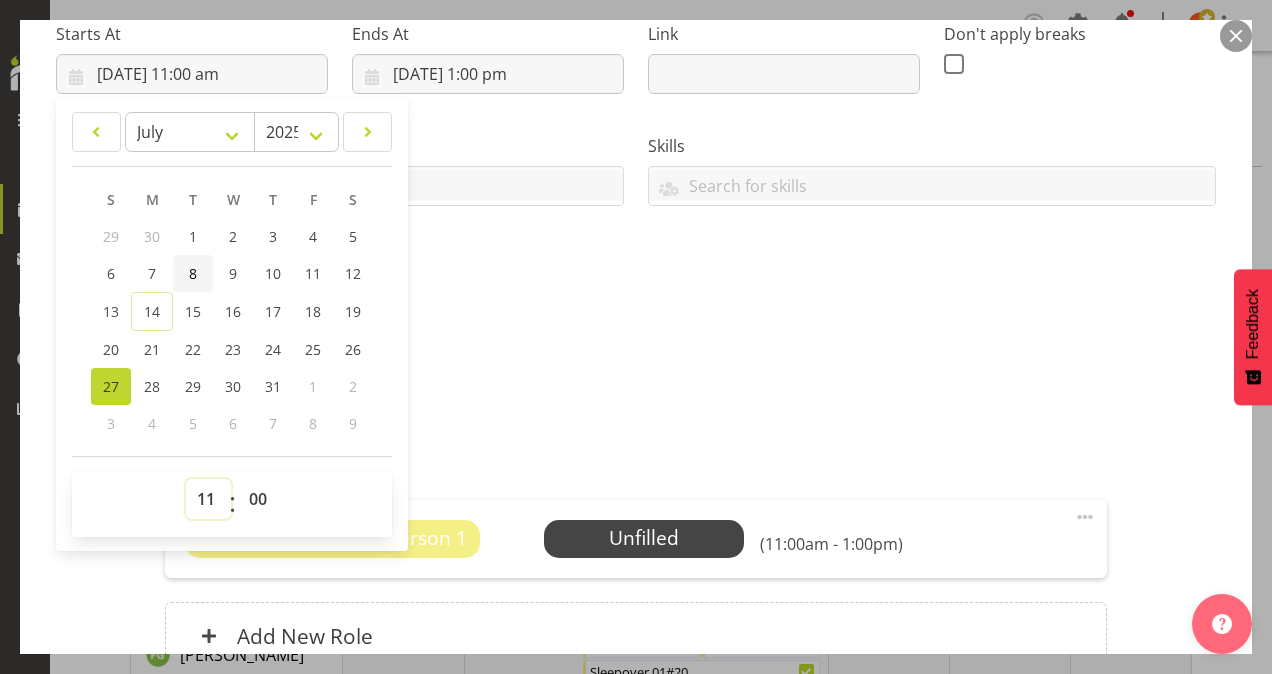 select on "8" 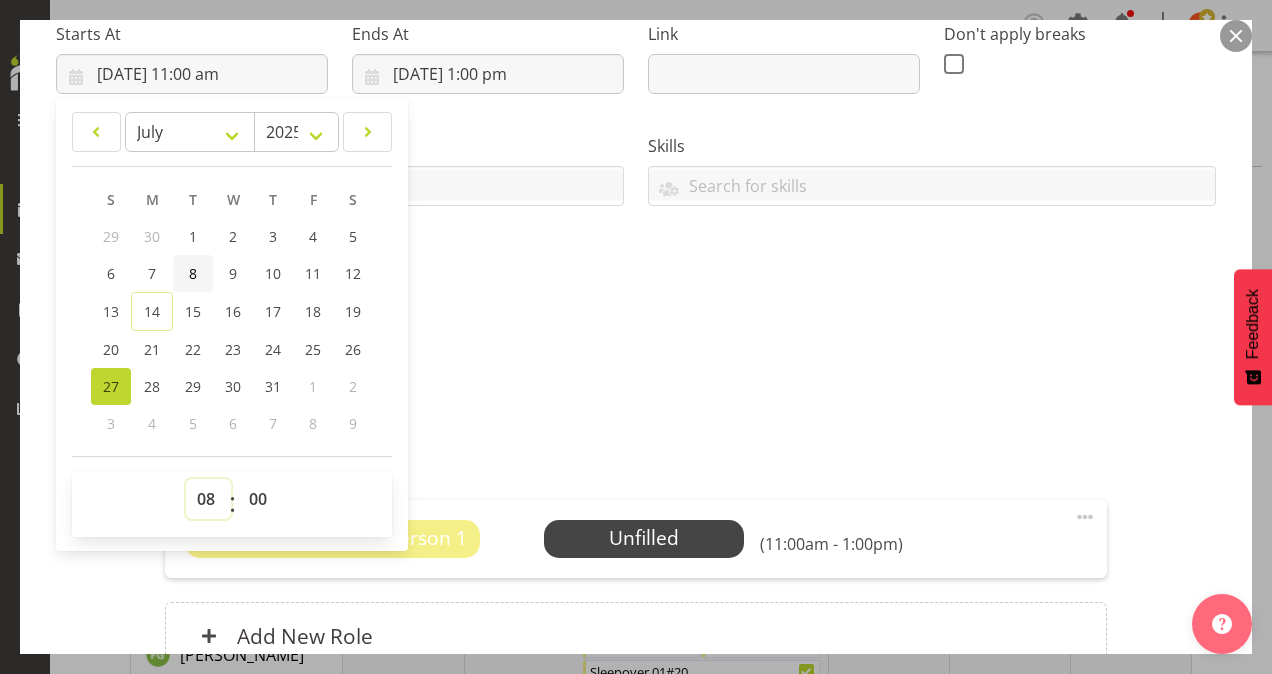 click on "00   01   02   03   04   05   06   07   08   09   10   11   12   13   14   15   16   17   18   19   20   21   22   23" at bounding box center [208, 499] 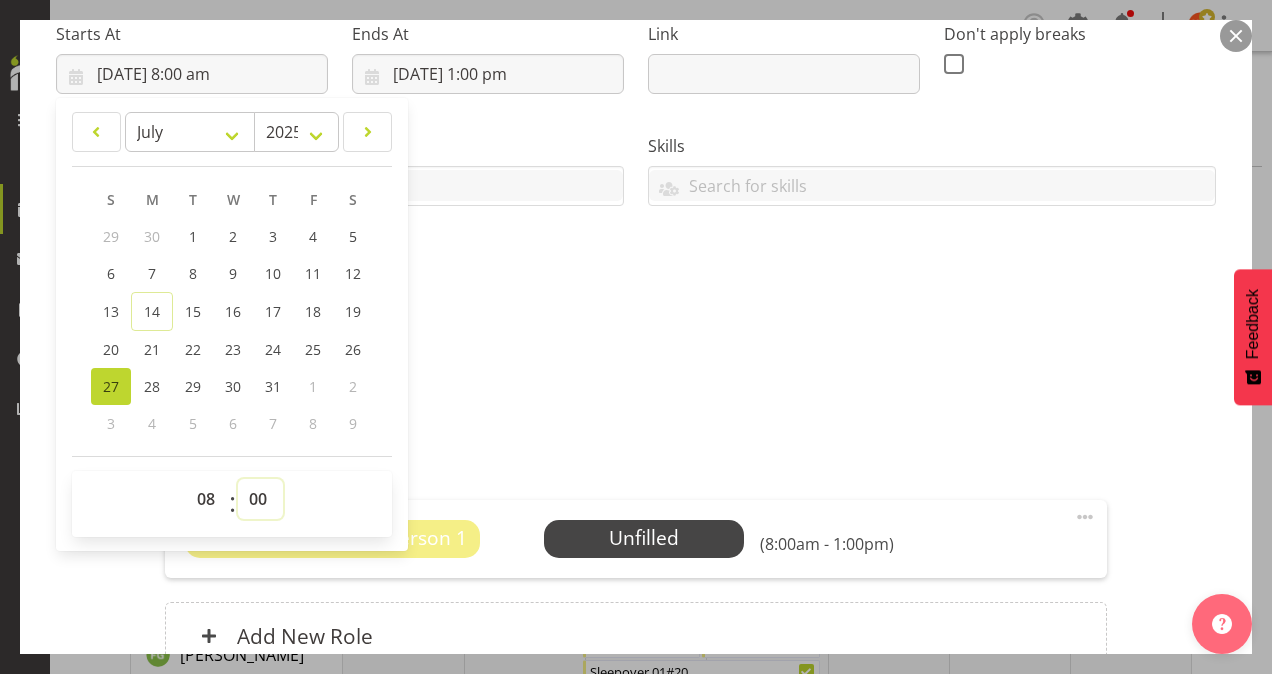 click on "00   01   02   03   04   05   06   07   08   09   10   11   12   13   14   15   16   17   18   19   20   21   22   23   24   25   26   27   28   29   30   31   32   33   34   35   36   37   38   39   40   41   42   43   44   45   46   47   48   49   50   51   52   53   54   55   56   57   58   59" at bounding box center [260, 499] 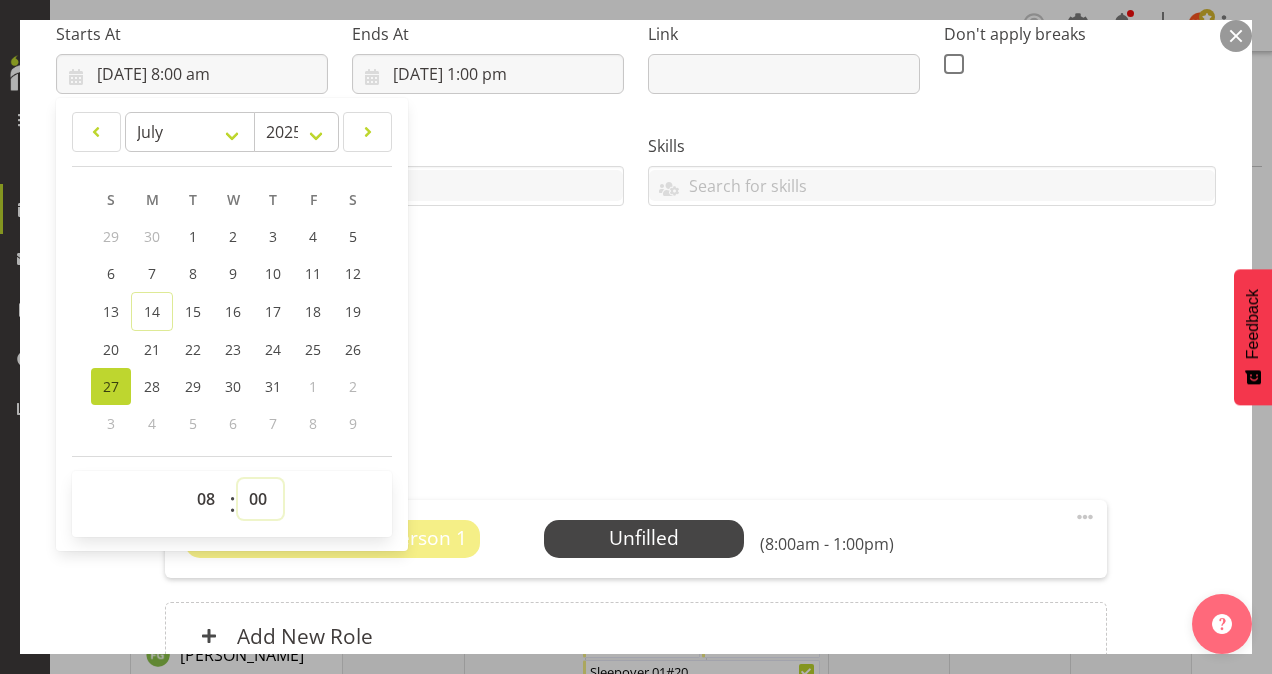 select on "30" 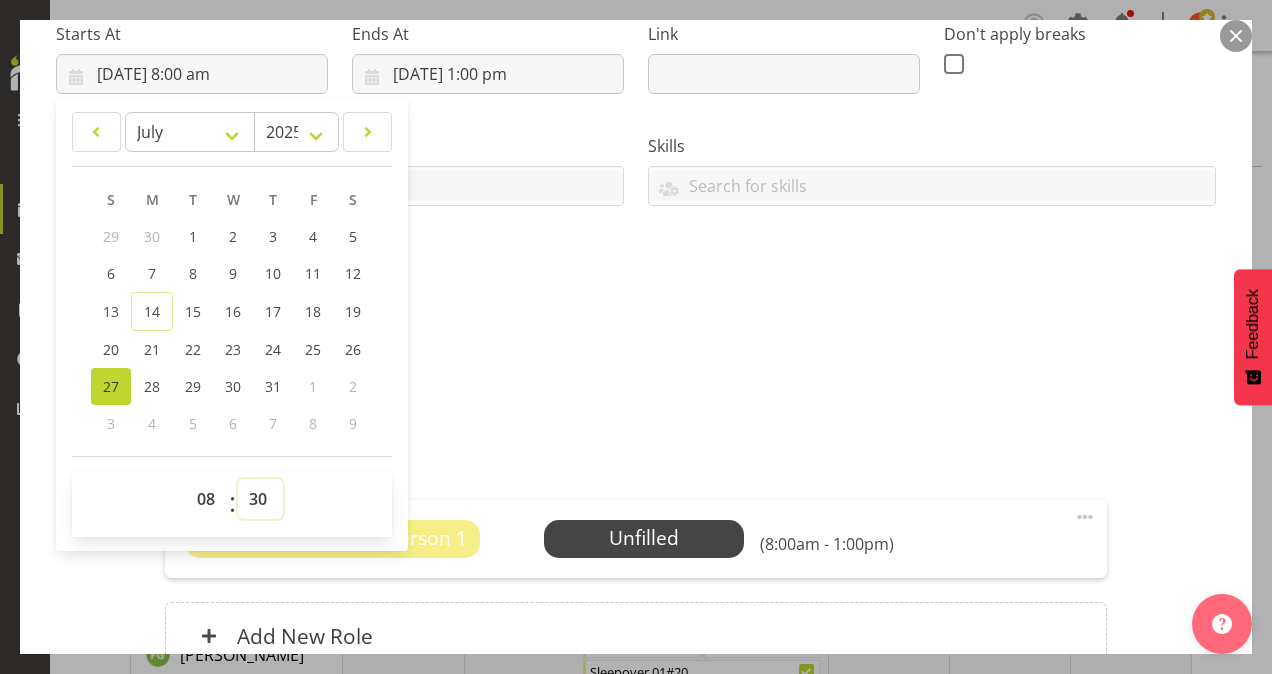click on "00   01   02   03   04   05   06   07   08   09   10   11   12   13   14   15   16   17   18   19   20   21   22   23   24   25   26   27   28   29   30   31   32   33   34   35   36   37   38   39   40   41   42   43   44   45   46   47   48   49   50   51   52   53   54   55   56   57   58   59" at bounding box center (260, 499) 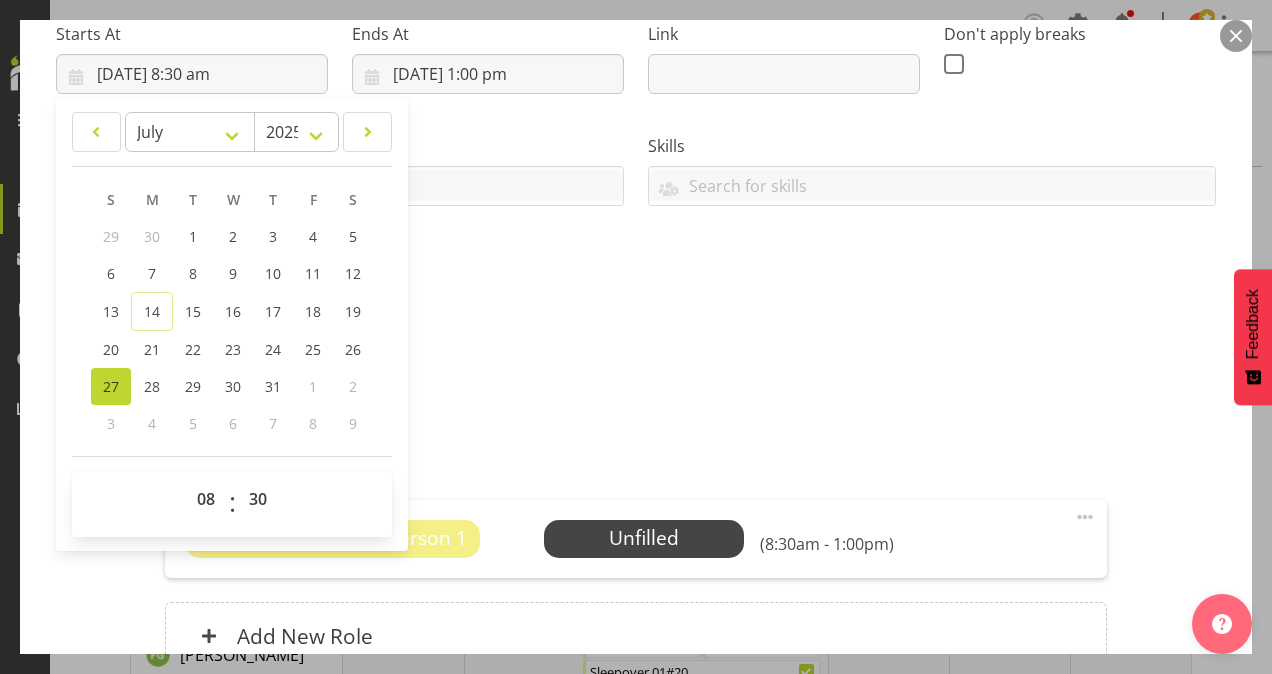 click on "Description
Supporting #73" at bounding box center (636, 364) 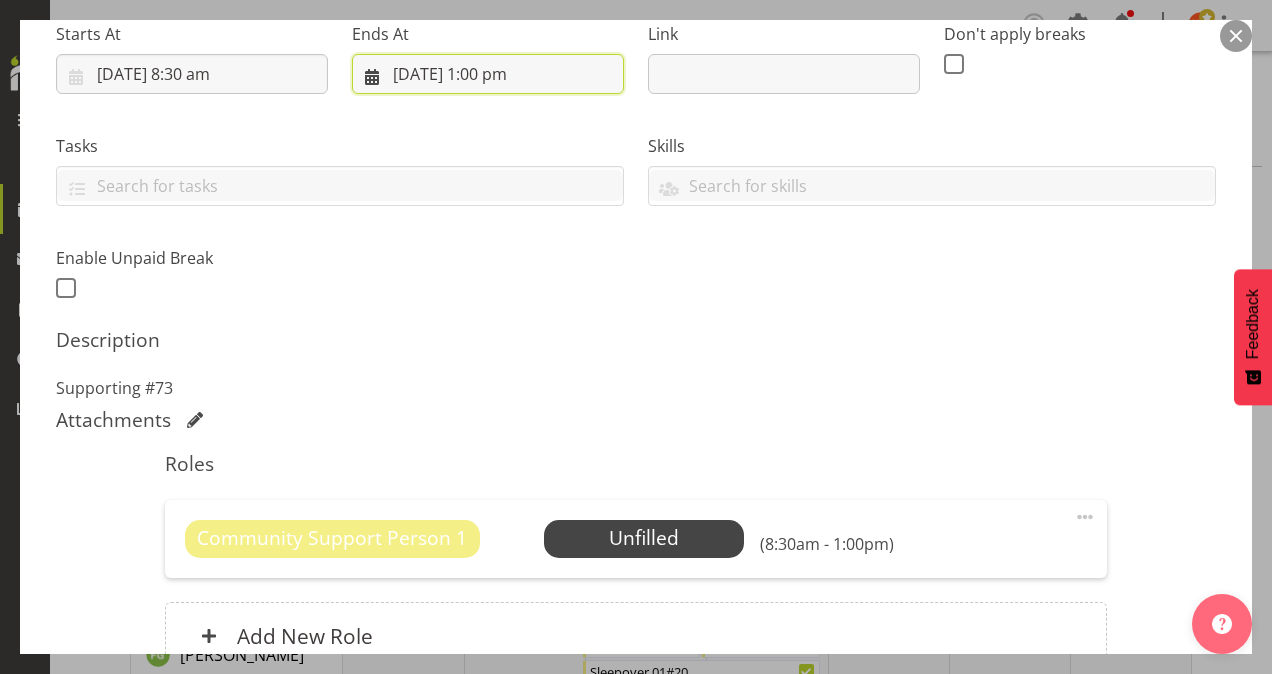 click on "[DATE] 1:00 pm" at bounding box center [488, 74] 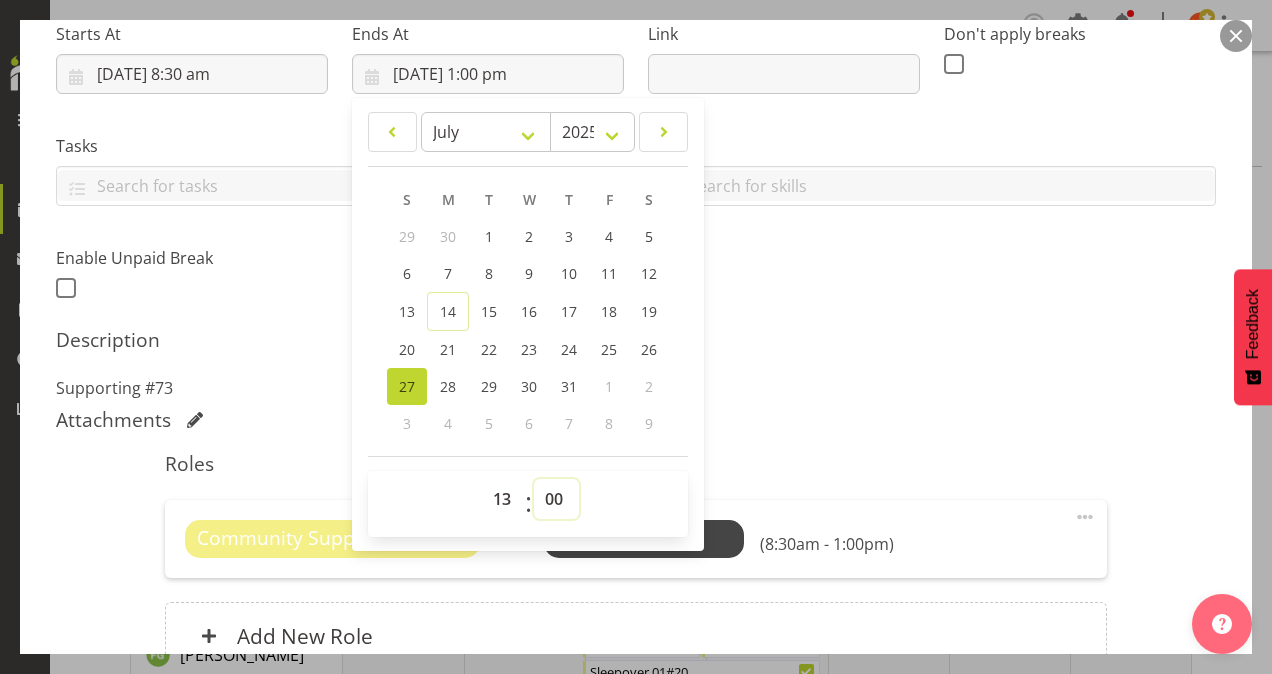 click on "00   01   02   03   04   05   06   07   08   09   10   11   12   13   14   15   16   17   18   19   20   21   22   23   24   25   26   27   28   29   30   31   32   33   34   35   36   37   38   39   40   41   42   43   44   45   46   47   48   49   50   51   52   53   54   55   56   57   58   59" at bounding box center [556, 499] 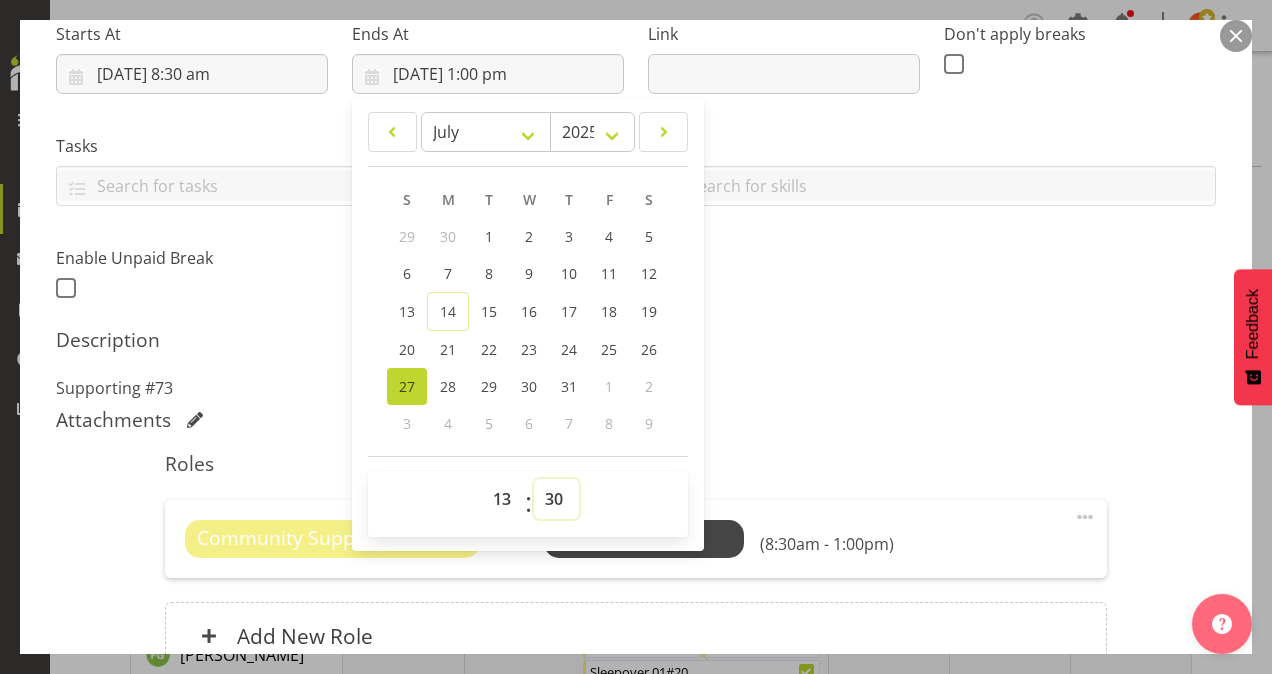 click on "00   01   02   03   04   05   06   07   08   09   10   11   12   13   14   15   16   17   18   19   20   21   22   23   24   25   26   27   28   29   30   31   32   33   34   35   36   37   38   39   40   41   42   43   44   45   46   47   48   49   50   51   52   53   54   55   56   57   58   59" at bounding box center (556, 499) 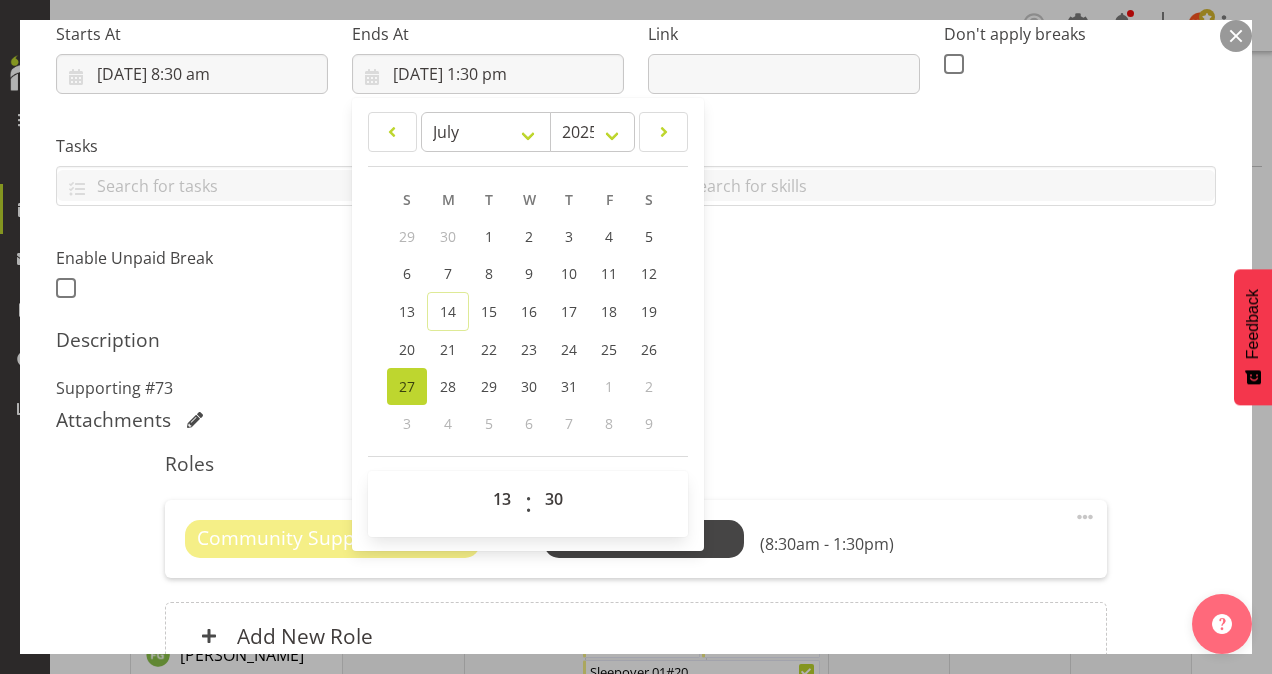click on "Description
Supporting #73" at bounding box center [636, 364] 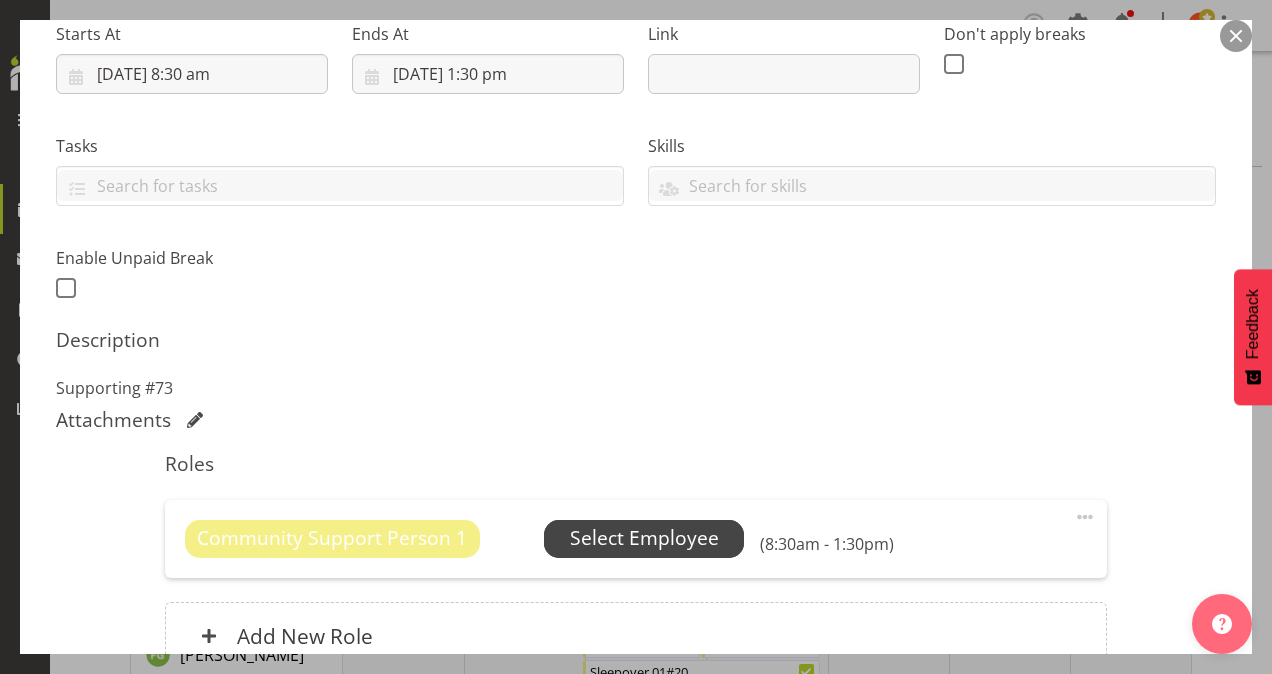 click on "Select Employee" at bounding box center [644, 538] 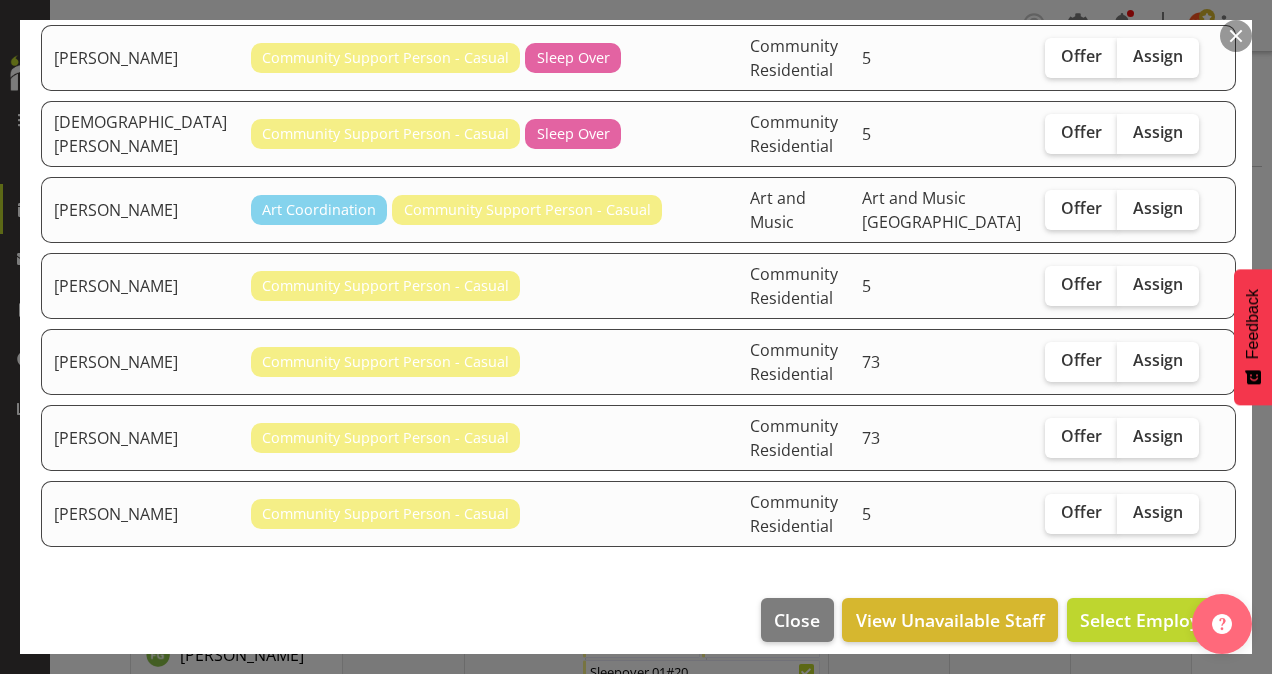 scroll, scrollTop: 286, scrollLeft: 0, axis: vertical 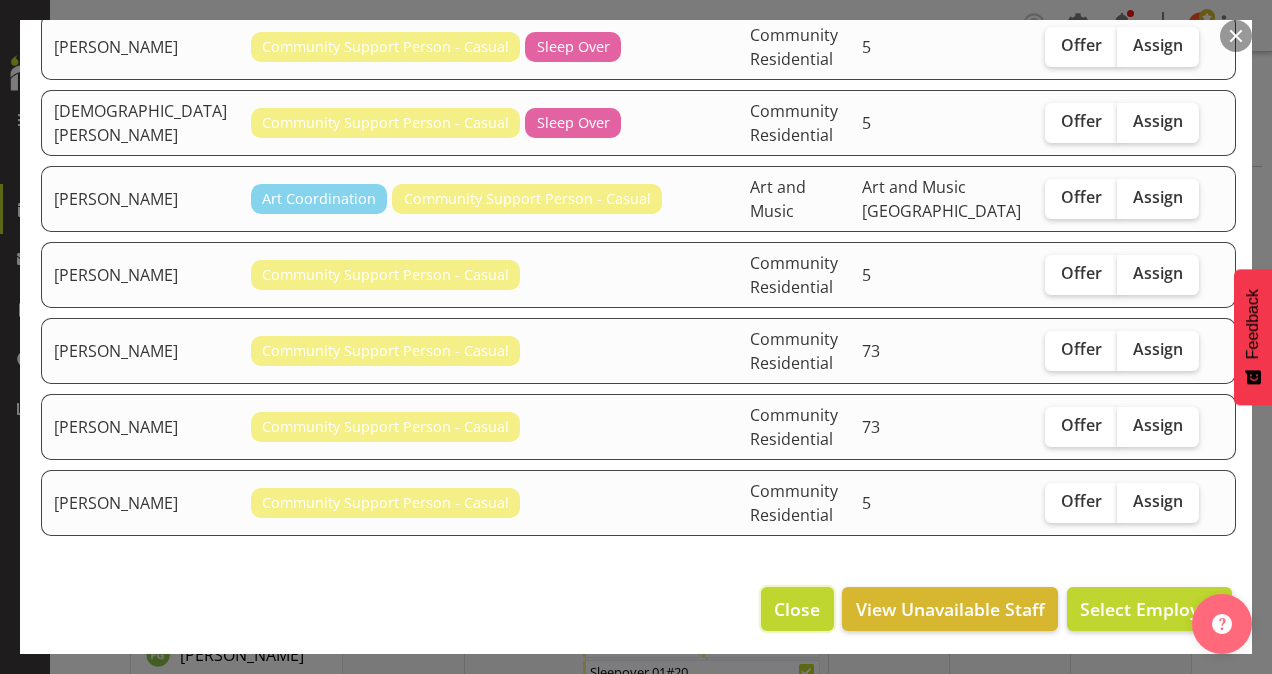 click on "Close" at bounding box center (797, 609) 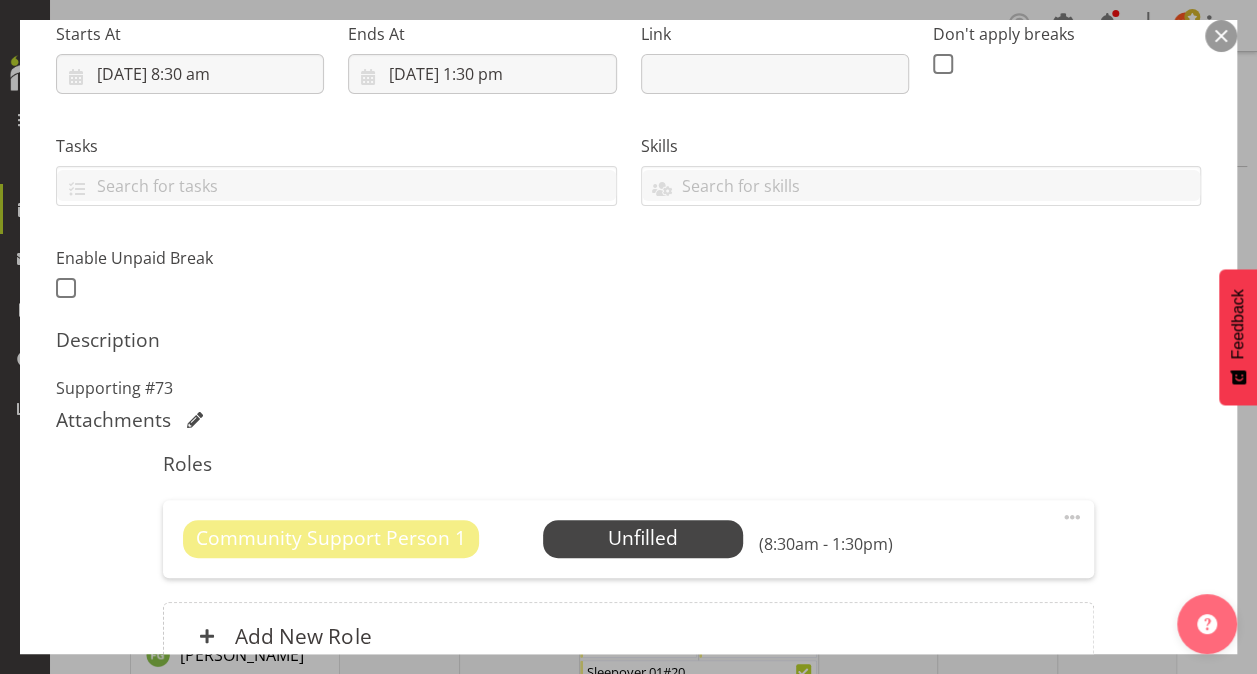 click at bounding box center (1072, 517) 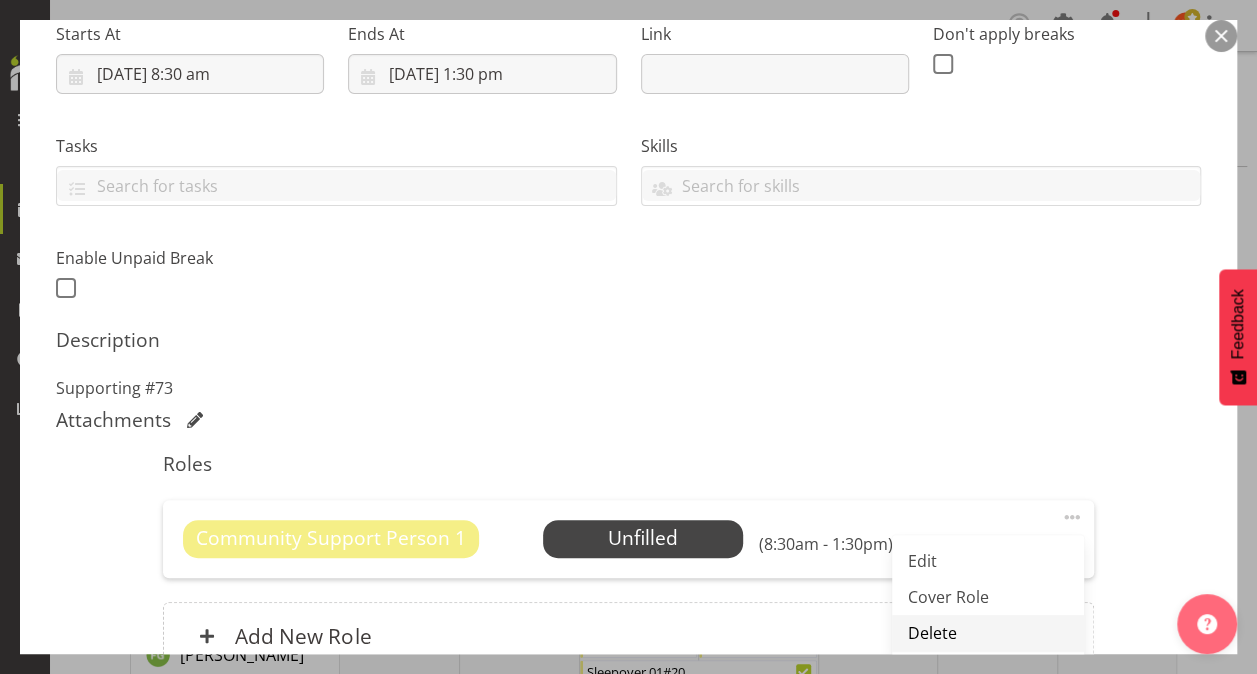 click on "Delete" at bounding box center [988, 633] 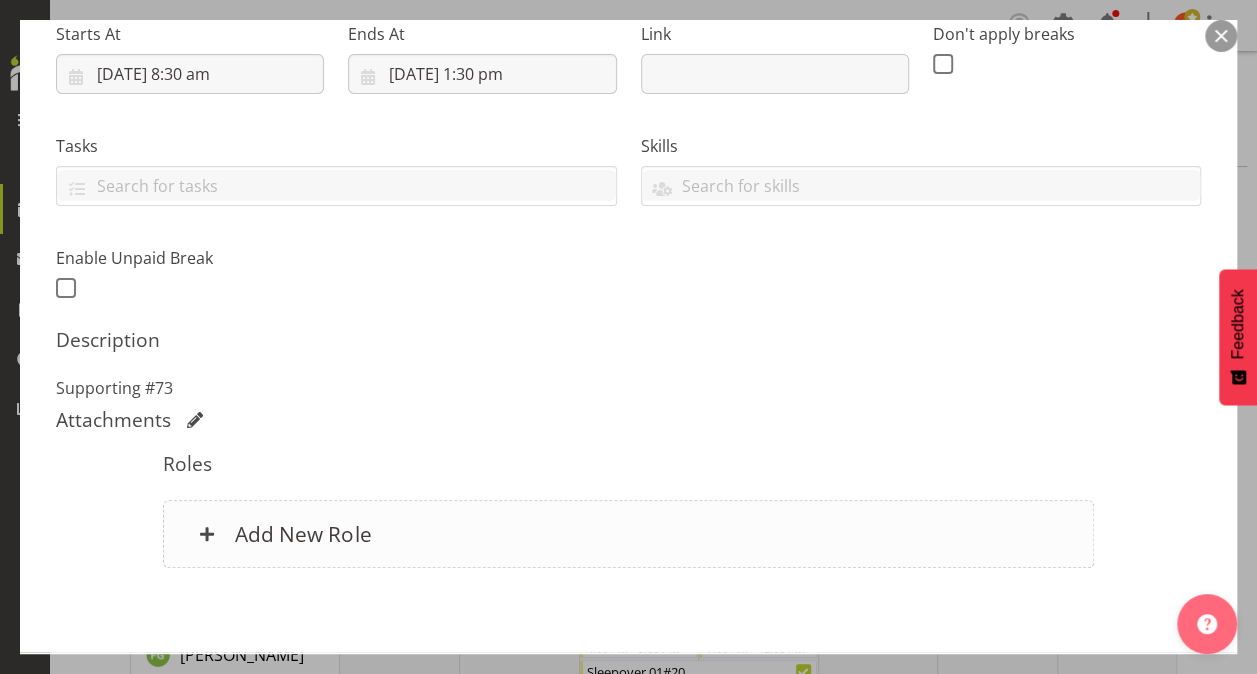 click on "Add New Role" at bounding box center [303, 534] 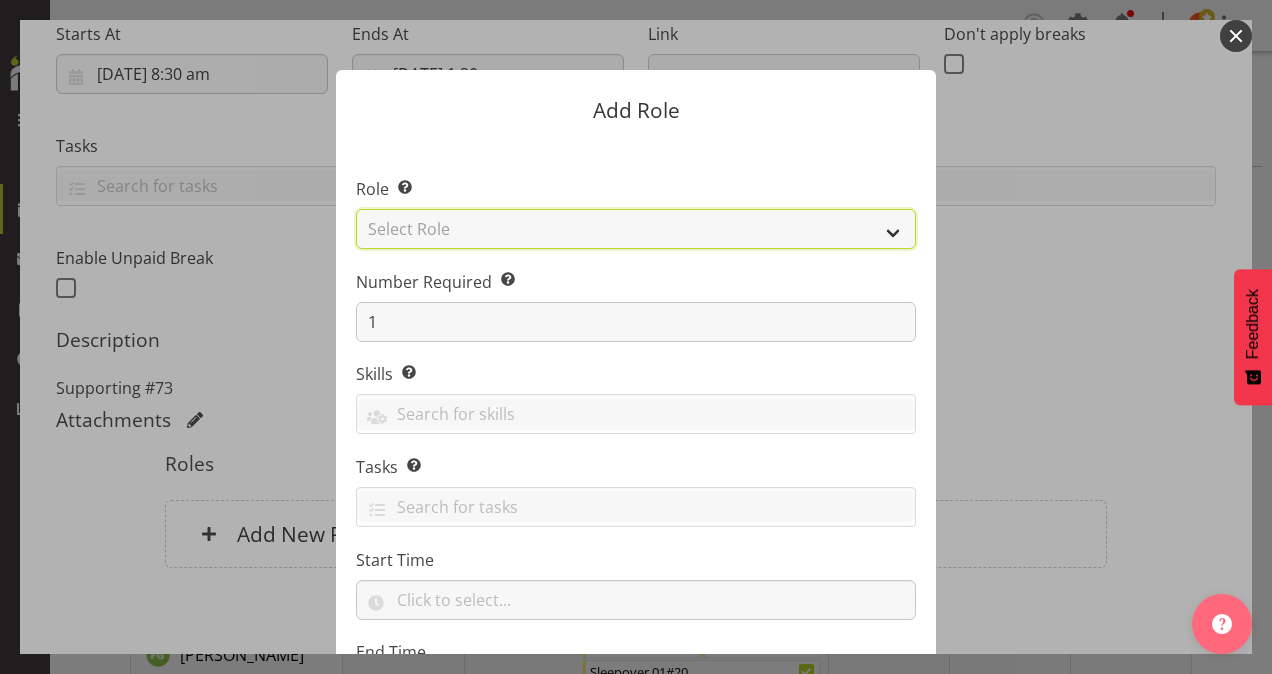 click on "Select Role  Area Manager Art Coordination Community - SIL Community Leader Community Support Person Community Support Person - Casual House Leader Office Admin On-Call call out Senate Senior Coordinator SIL Coordination Sleep Over Volunteer" at bounding box center [636, 229] 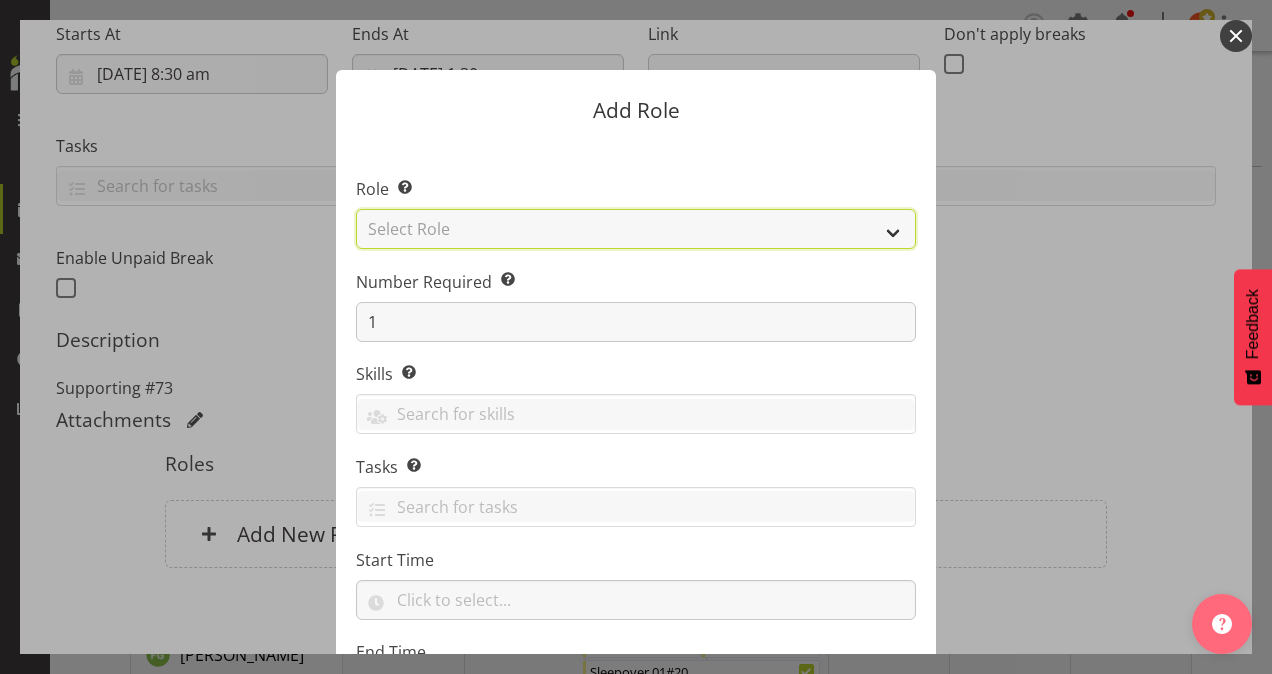 select on "13" 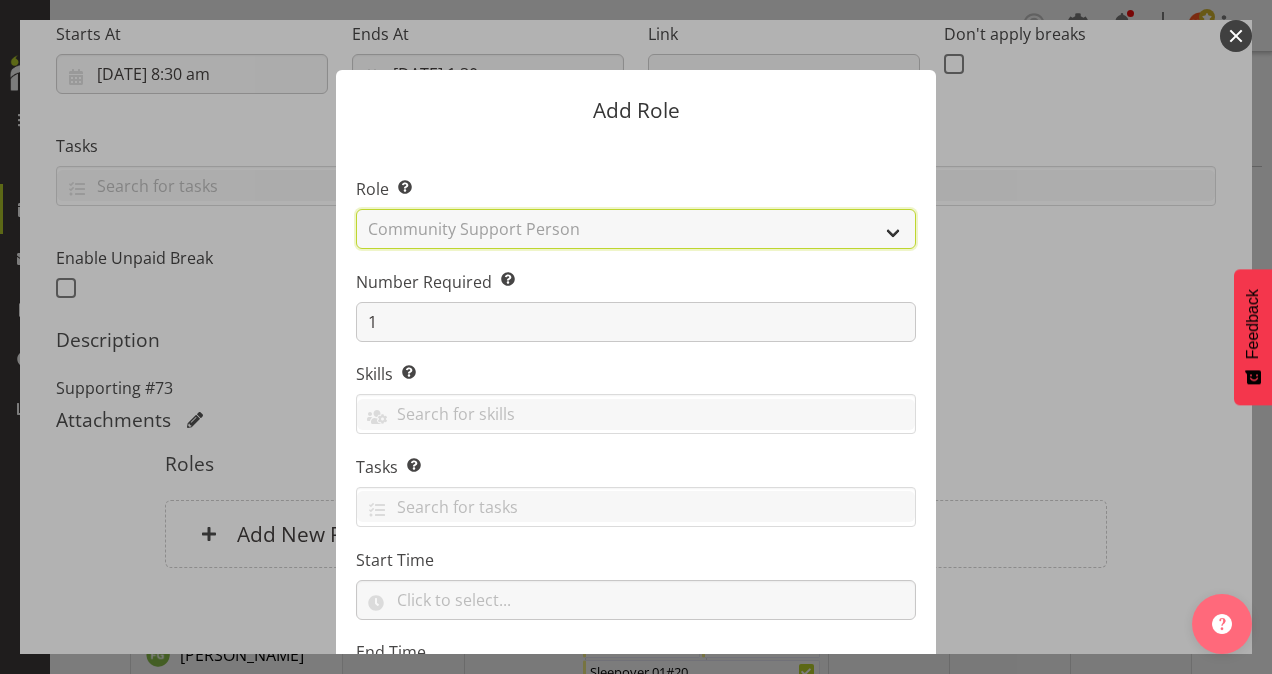 click on "Select Role  Area Manager Art Coordination Community - SIL Community Leader Community Support Person Community Support Person - Casual House Leader Office Admin On-Call call out Senate Senior Coordinator SIL Coordination Sleep Over Volunteer" at bounding box center [636, 229] 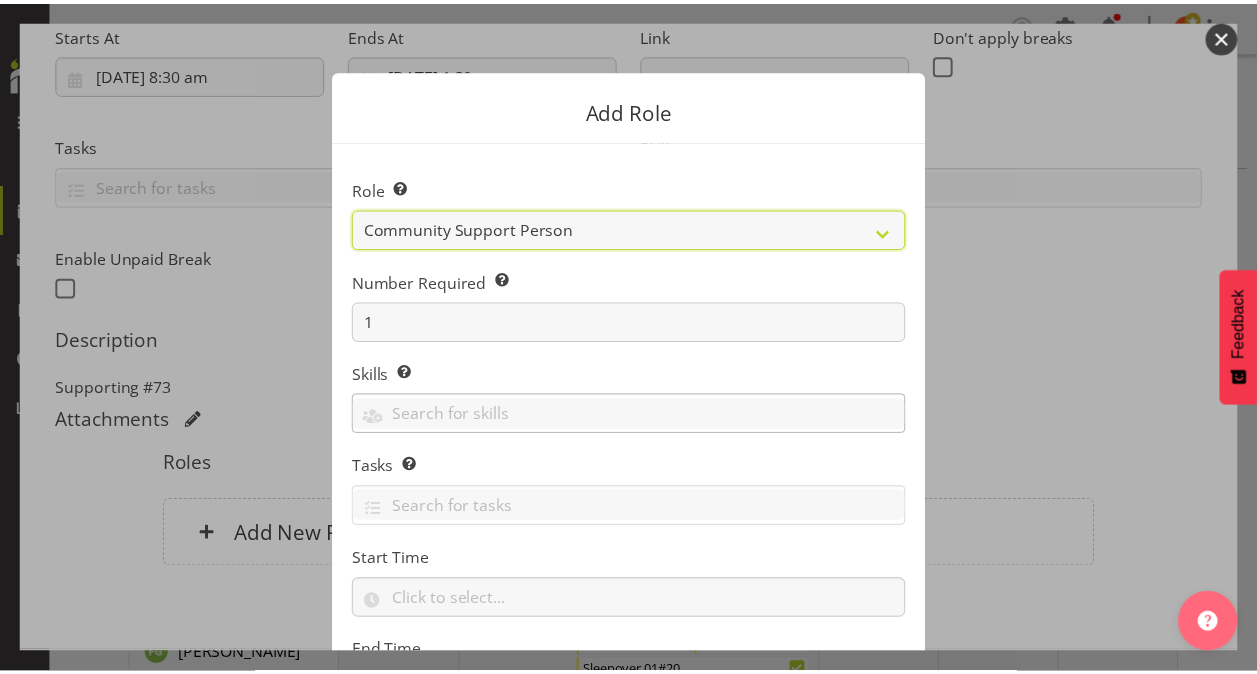 scroll, scrollTop: 192, scrollLeft: 0, axis: vertical 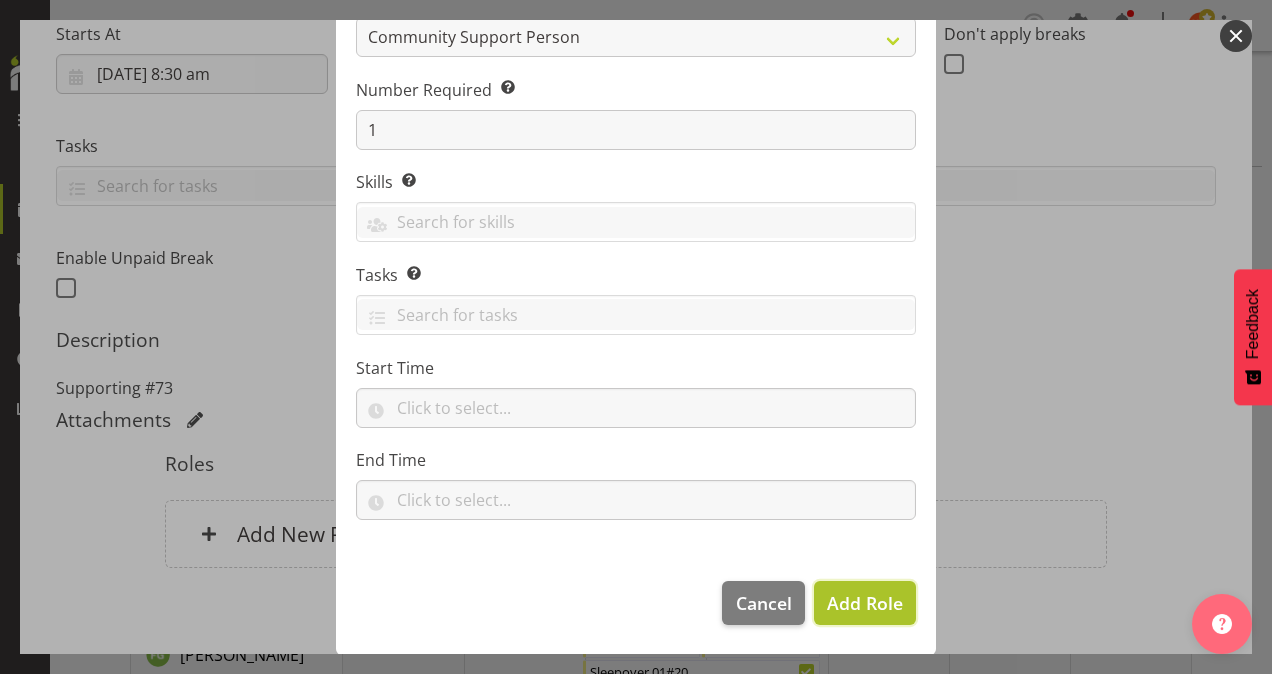 click on "Add Role" at bounding box center (865, 603) 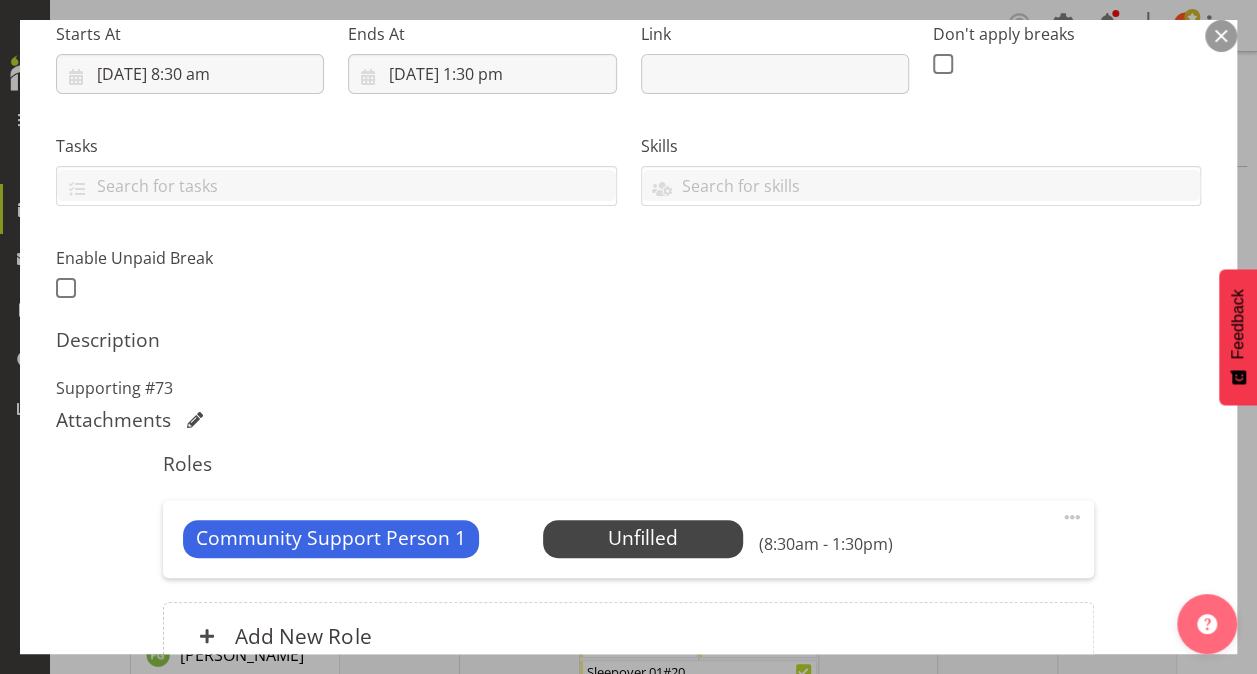 scroll, scrollTop: 0, scrollLeft: 0, axis: both 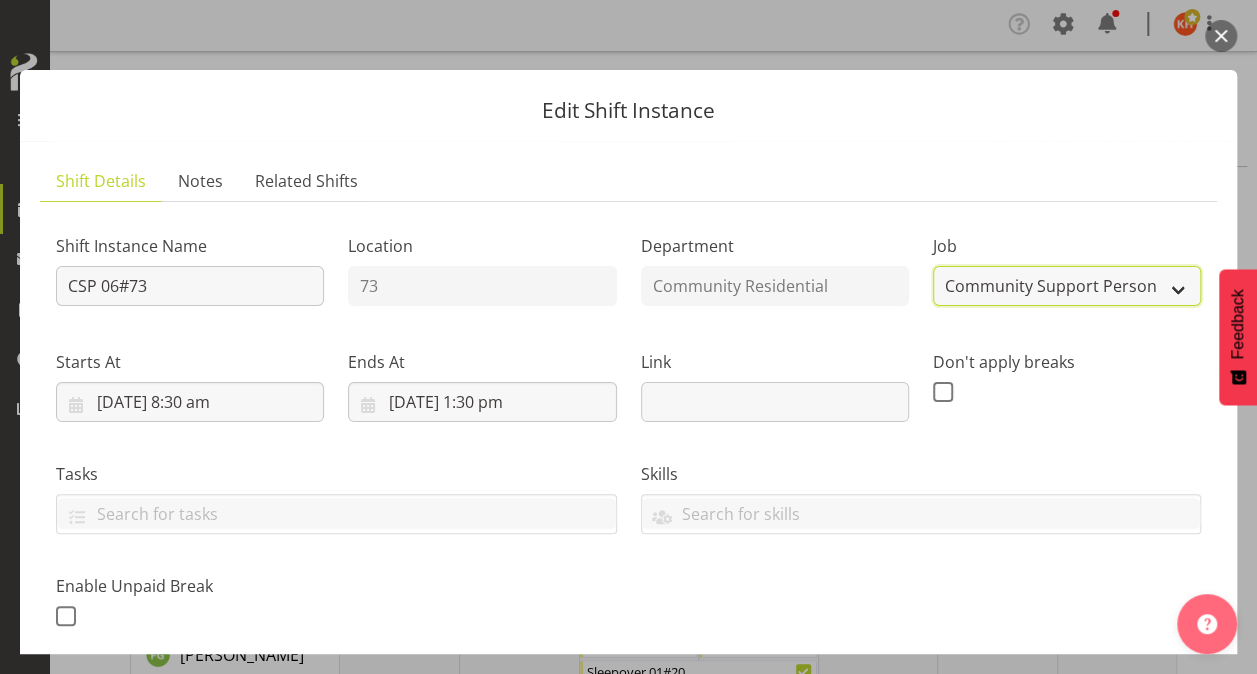 click on "Create new job   Accounts Admin Art Coordinator Community Leader Community Support Person Community Support Person-Casual House Leader Office Admin Senior Coordinator Service Manager Volunteer" at bounding box center [1067, 286] 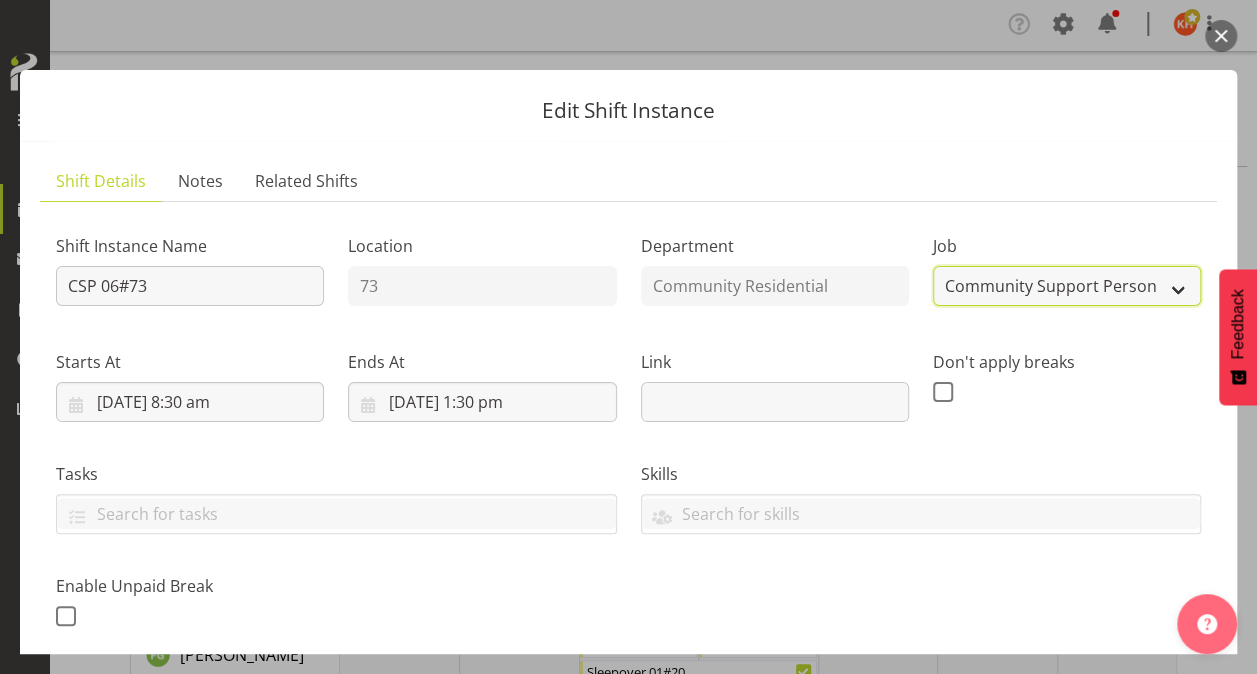 click on "Create new job   Accounts Admin Art Coordinator Community Leader Community Support Person Community Support Person-Casual House Leader Office Admin Senior Coordinator Service Manager Volunteer" at bounding box center [1067, 286] 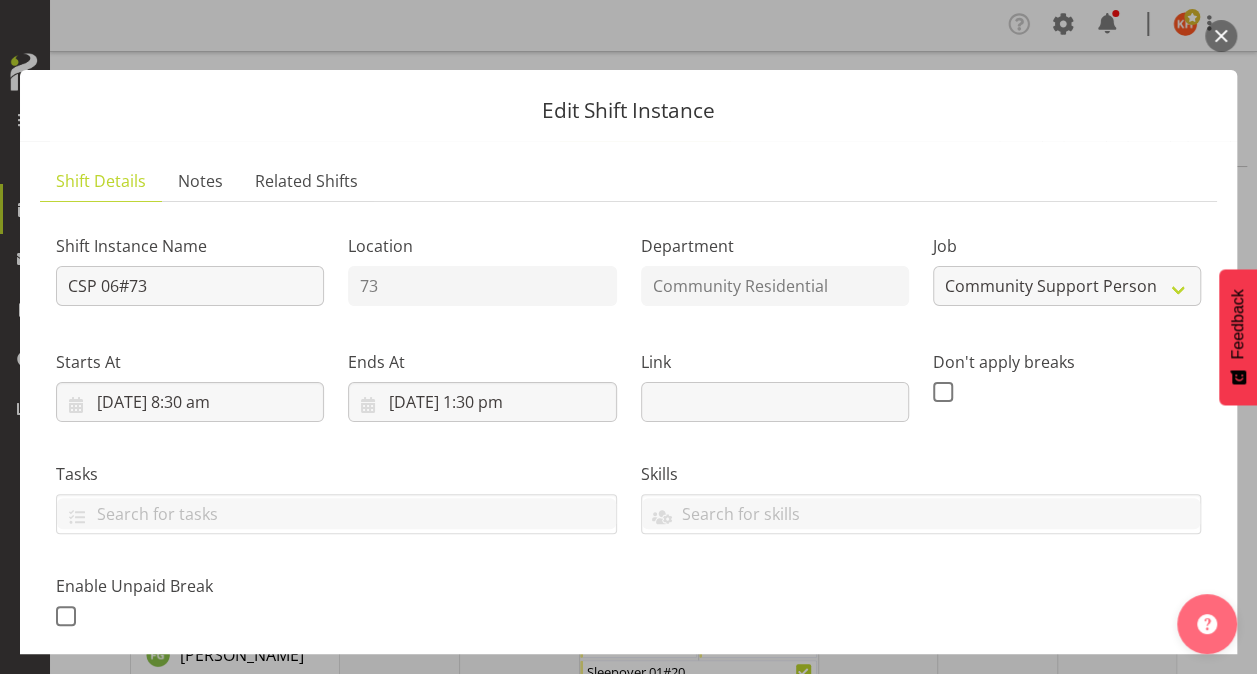 click on "Skills  Senate   Senate" at bounding box center [921, 490] 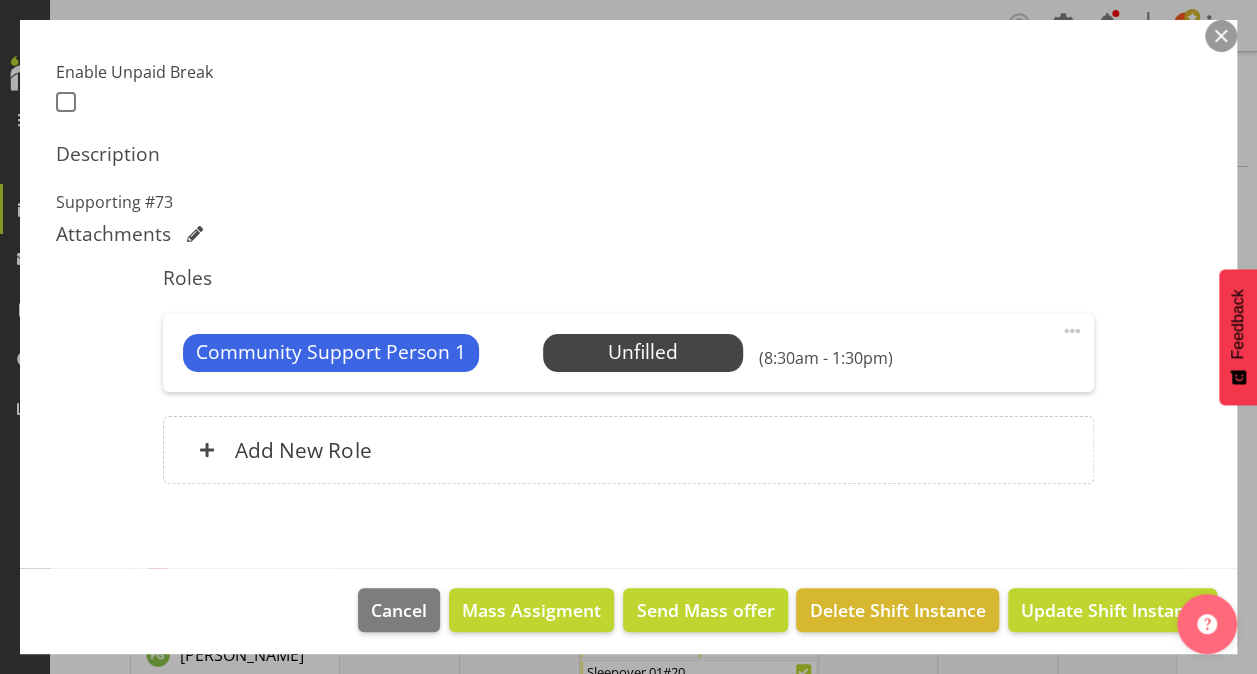 scroll, scrollTop: 520, scrollLeft: 0, axis: vertical 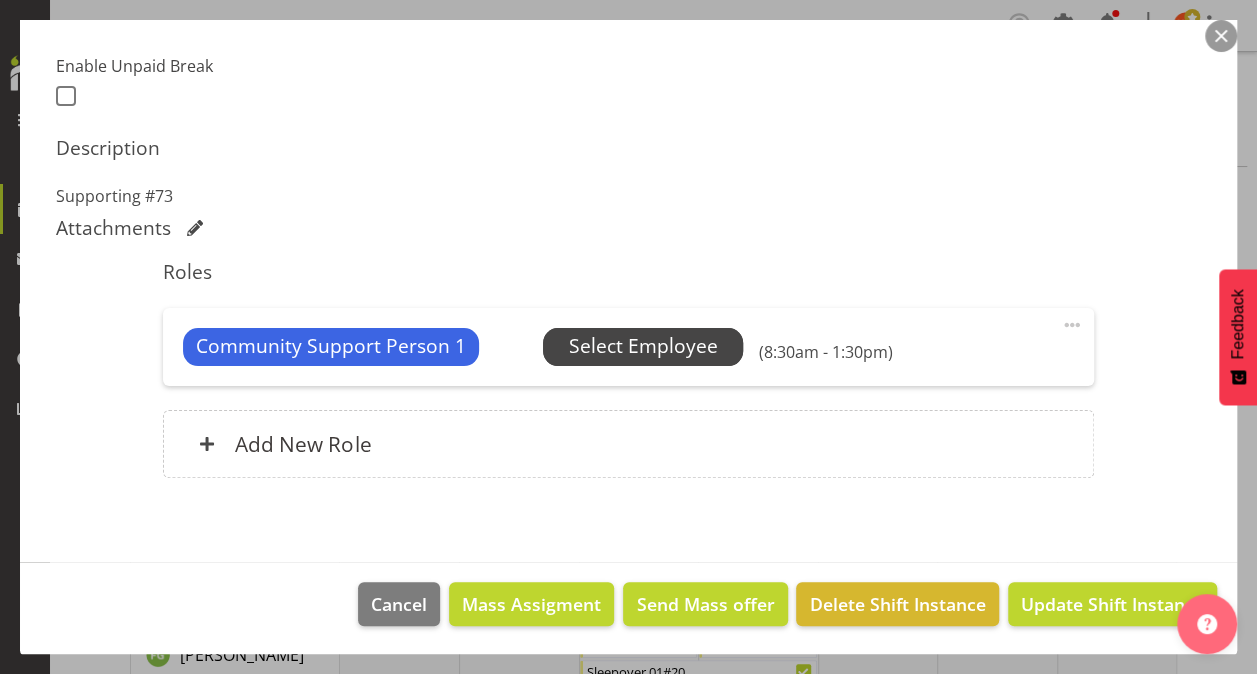 click on "Select Employee" at bounding box center [643, 346] 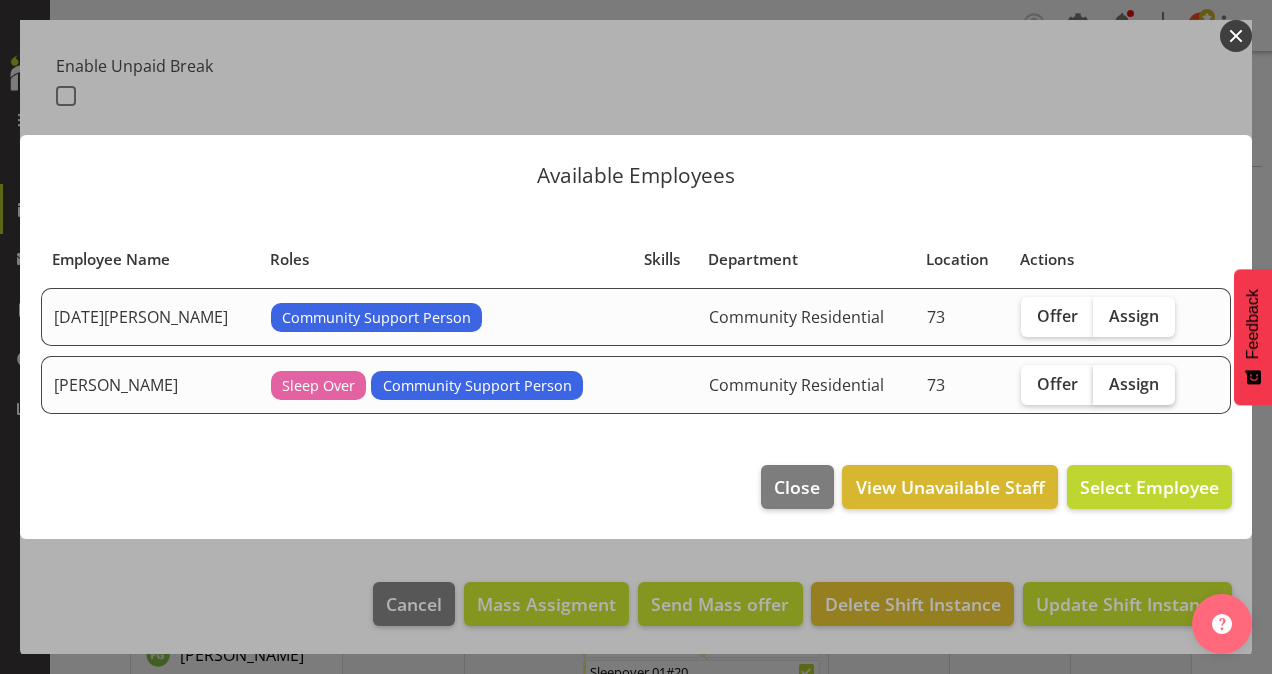 click on "Assign" at bounding box center [1134, 384] 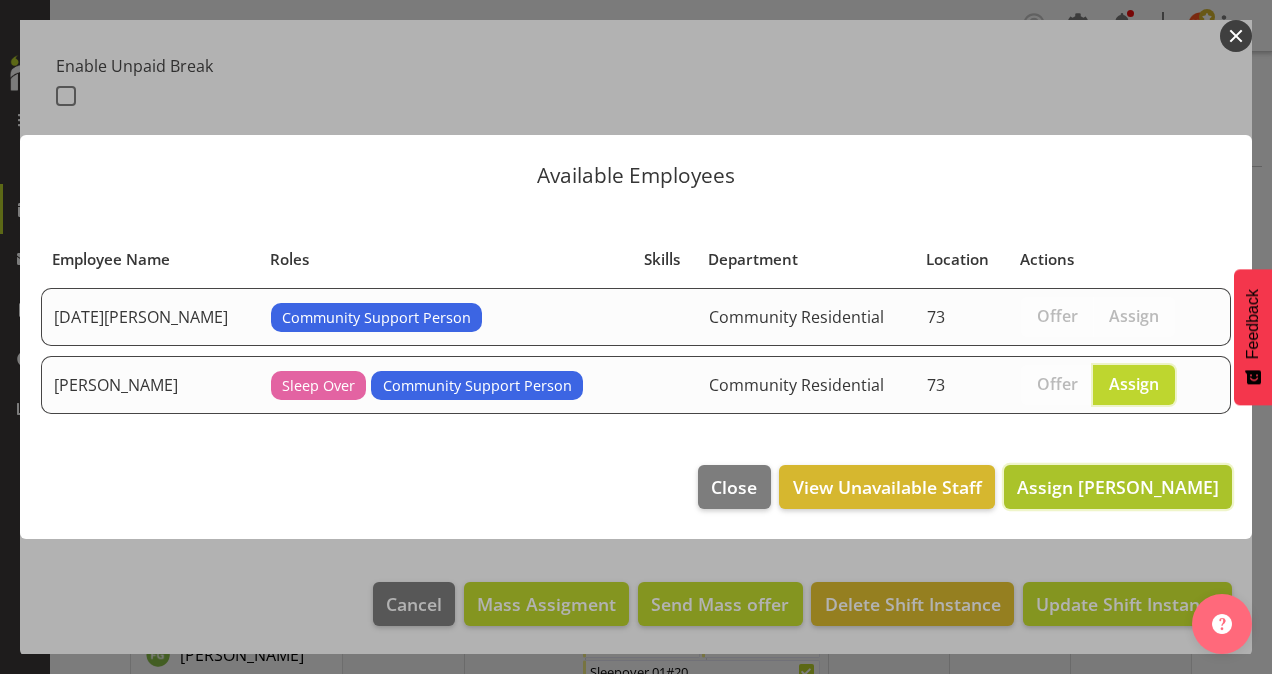 click on "Assign [PERSON_NAME]" at bounding box center [1118, 487] 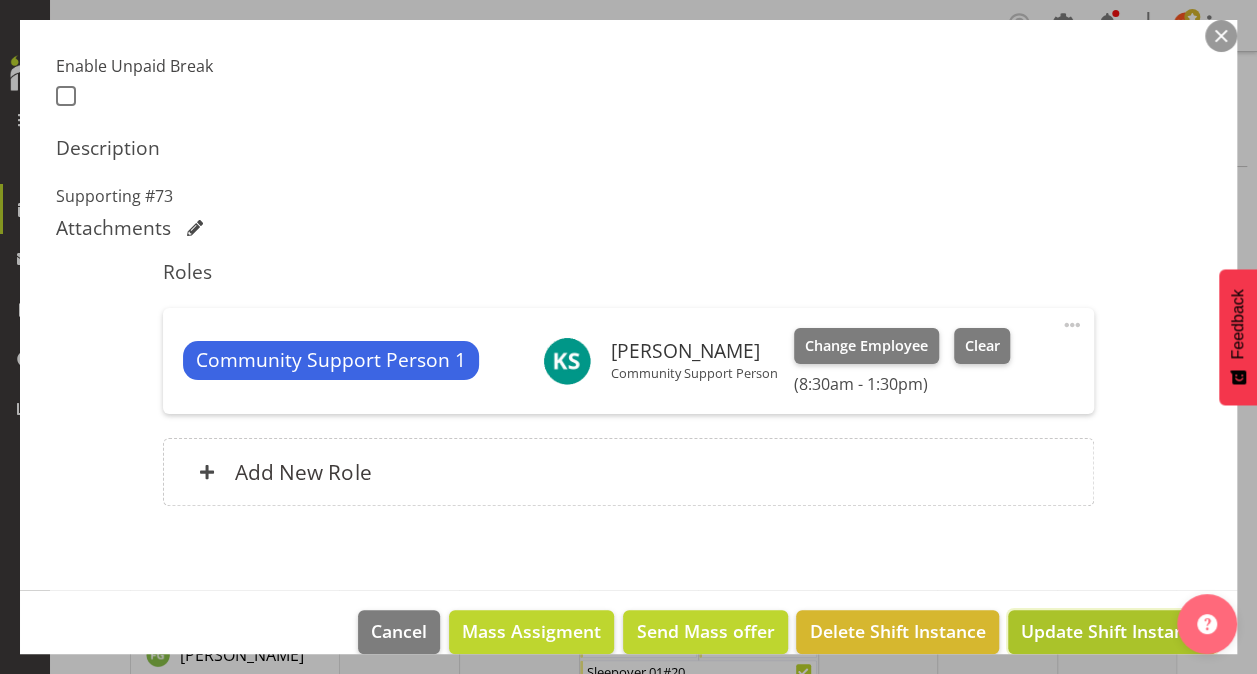 click on "Update Shift Instance" at bounding box center (1112, 631) 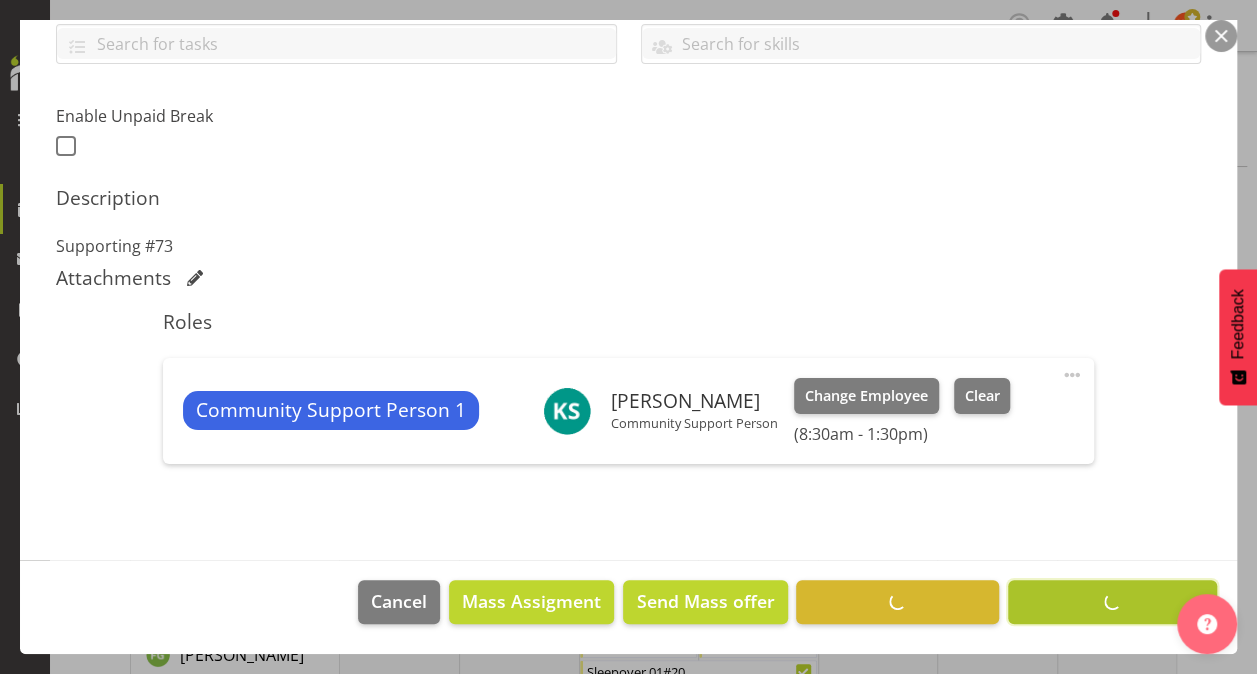 scroll, scrollTop: 468, scrollLeft: 0, axis: vertical 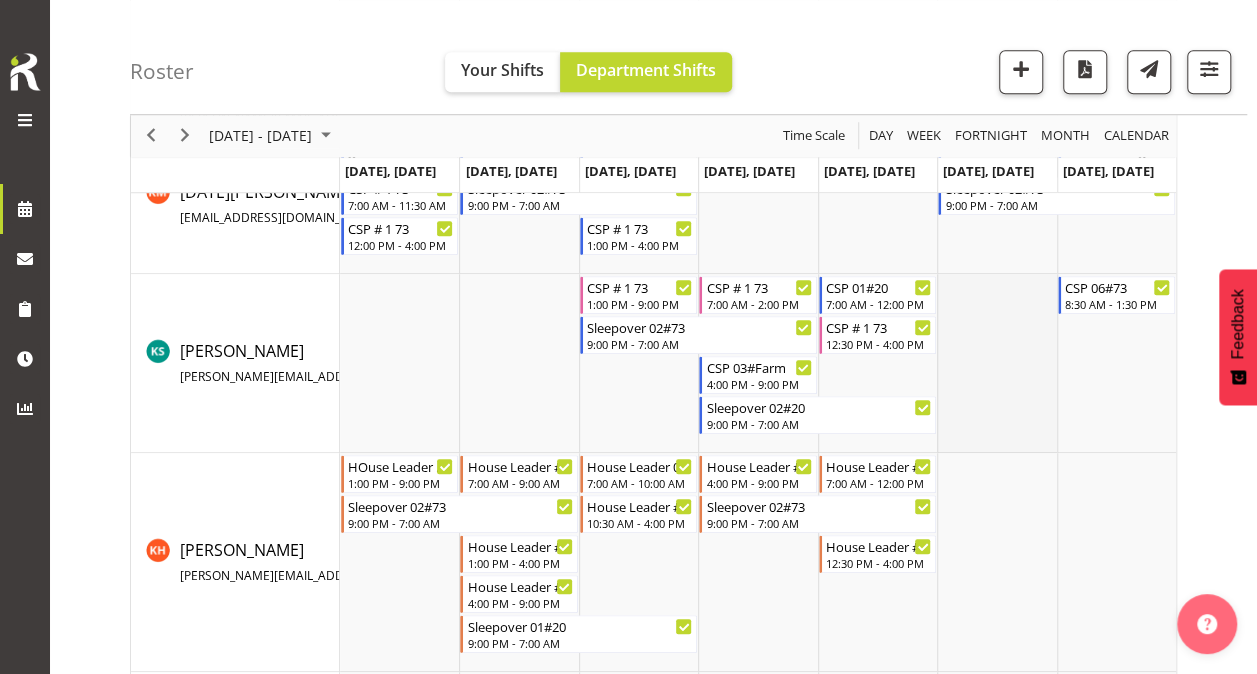click at bounding box center (996, 363) 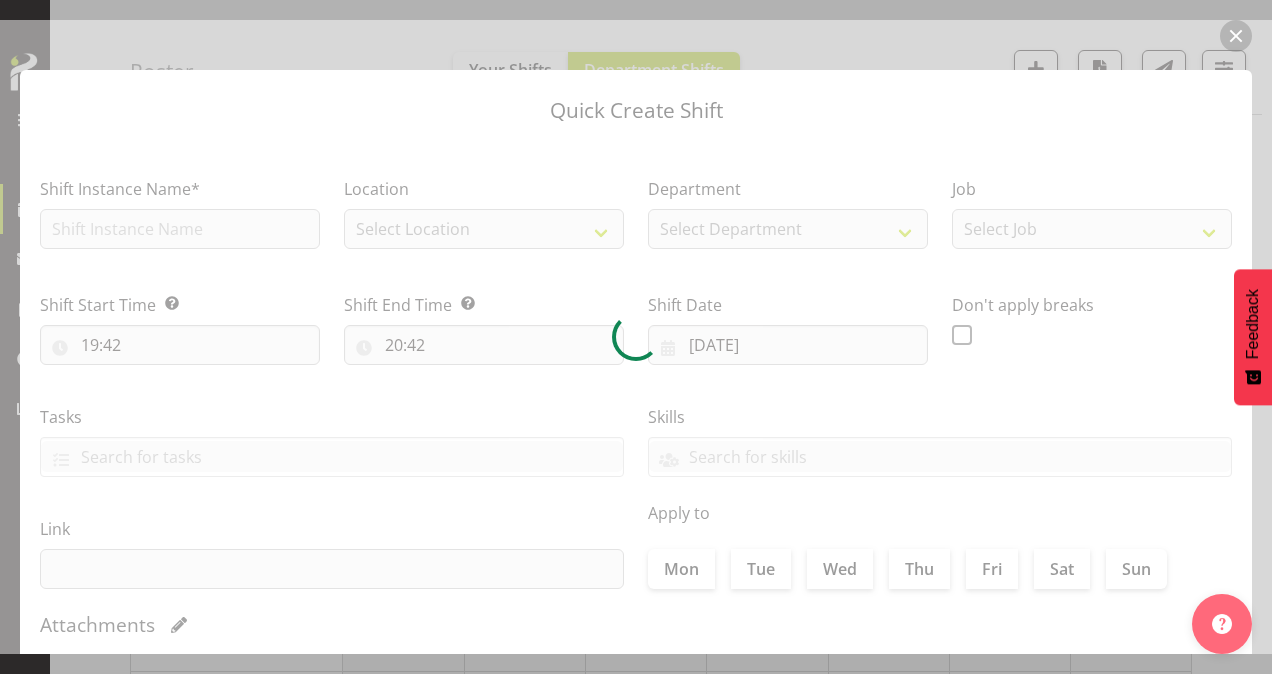 type on "[DATE]" 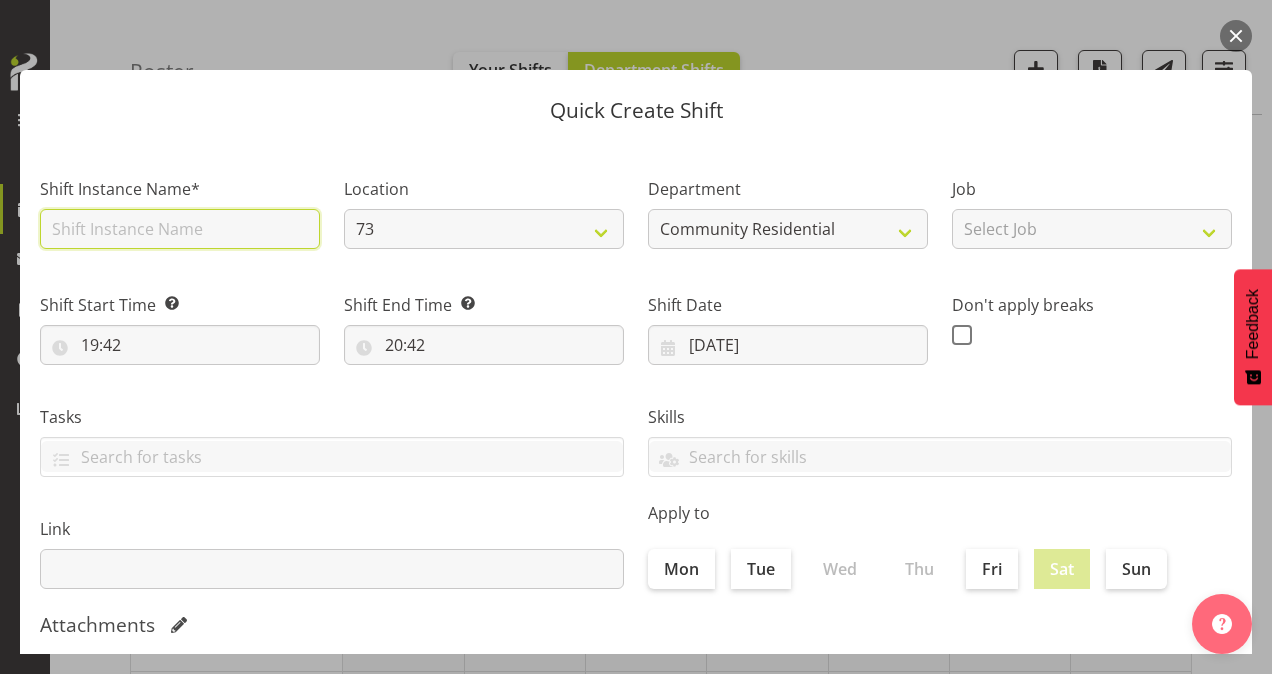 click at bounding box center [180, 229] 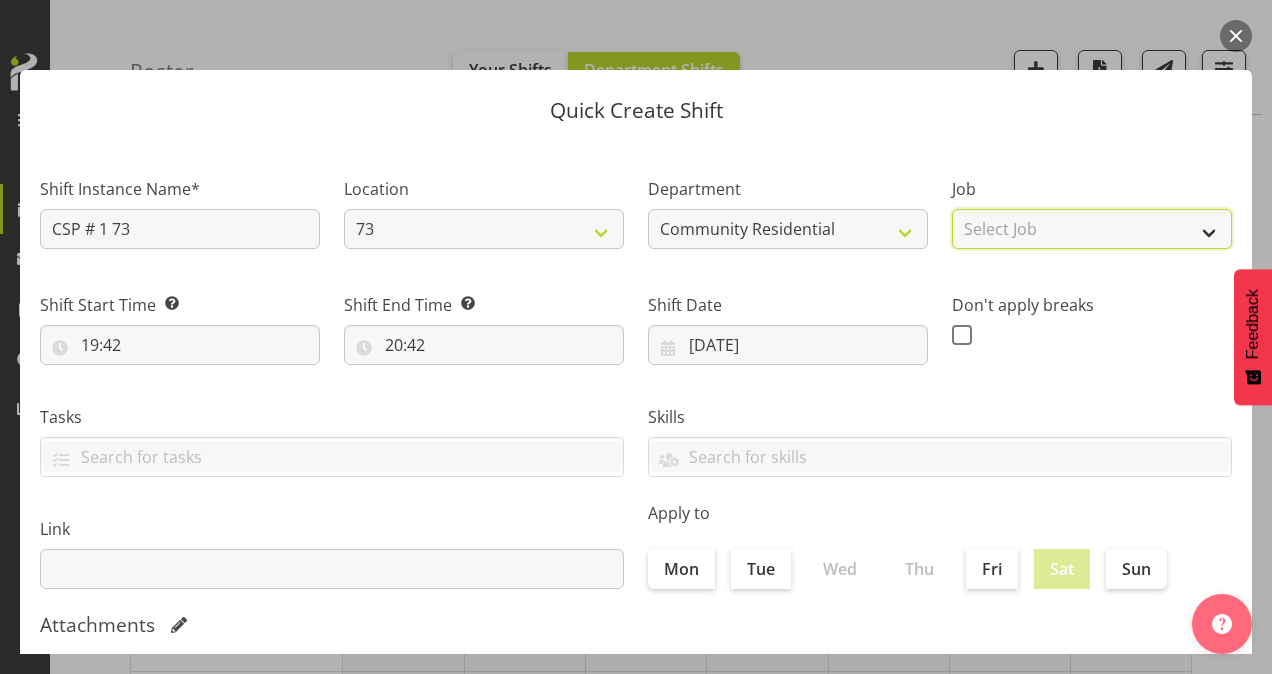 click on "Select Job  Accounts Admin Art Coordinator Community Leader Community Support Person Community Support Person-Casual House Leader Office Admin Senior Coordinator Service Manager Volunteer" at bounding box center [1092, 229] 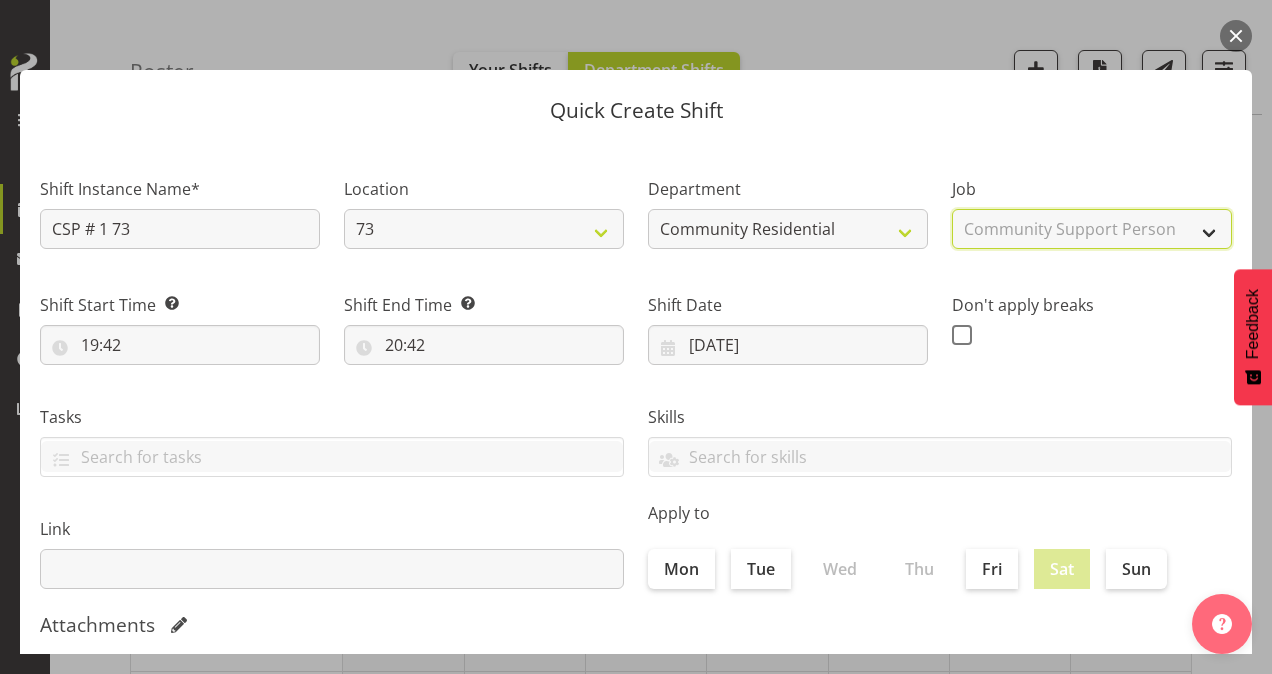 click on "Select Job  Accounts Admin Art Coordinator Community Leader Community Support Person Community Support Person-Casual House Leader Office Admin Senior Coordinator Service Manager Volunteer" at bounding box center (1092, 229) 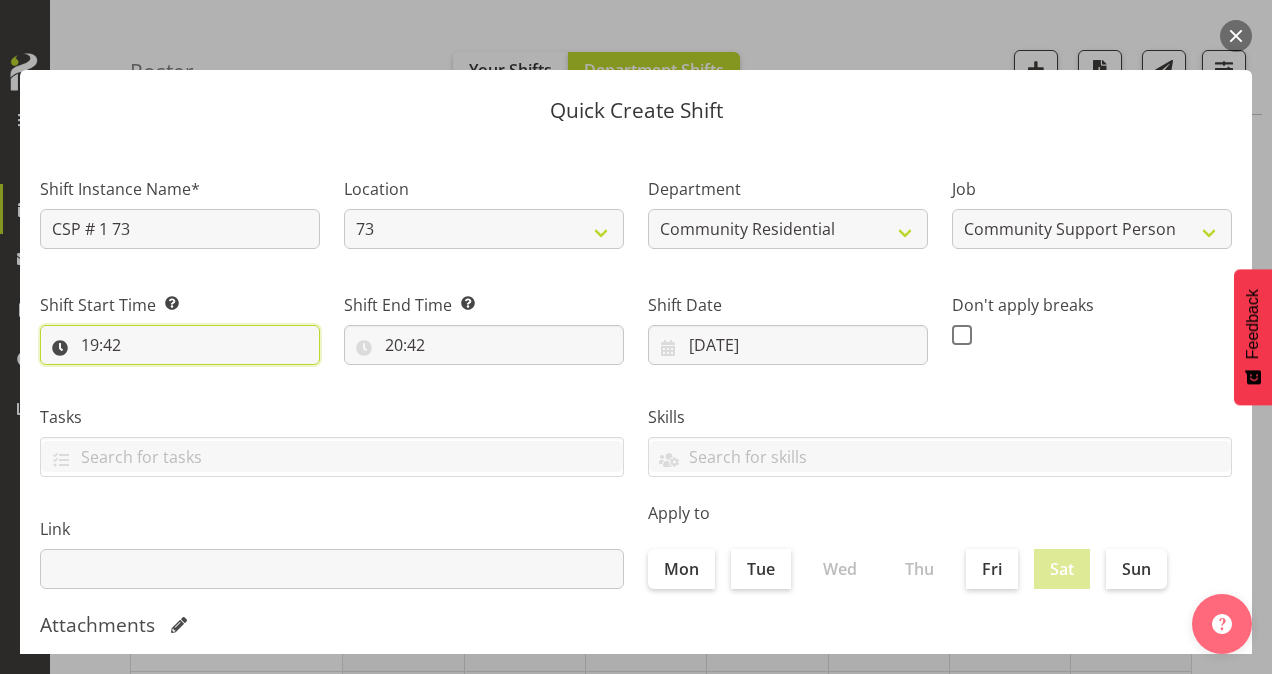 click on "19:42" at bounding box center [180, 345] 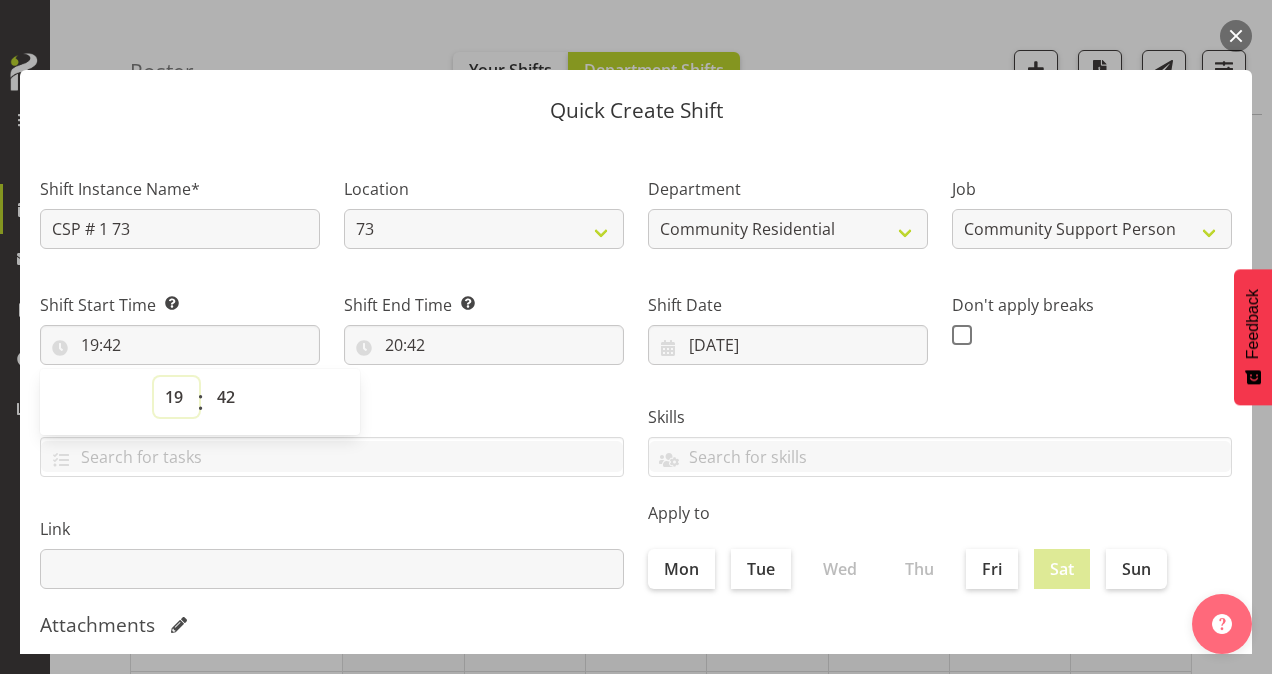 click on "00   01   02   03   04   05   06   07   08   09   10   11   12   13   14   15   16   17   18   19   20   21   22   23" at bounding box center (176, 397) 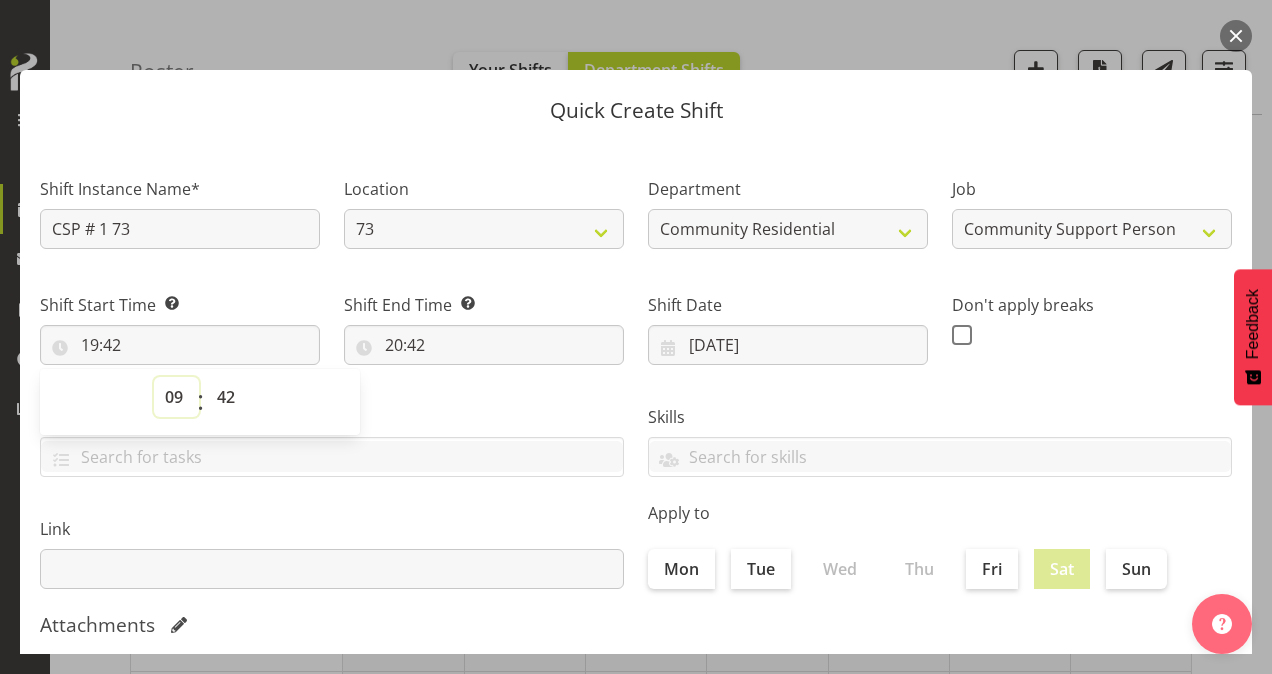 click on "00   01   02   03   04   05   06   07   08   09   10   11   12   13   14   15   16   17   18   19   20   21   22   23" at bounding box center [176, 397] 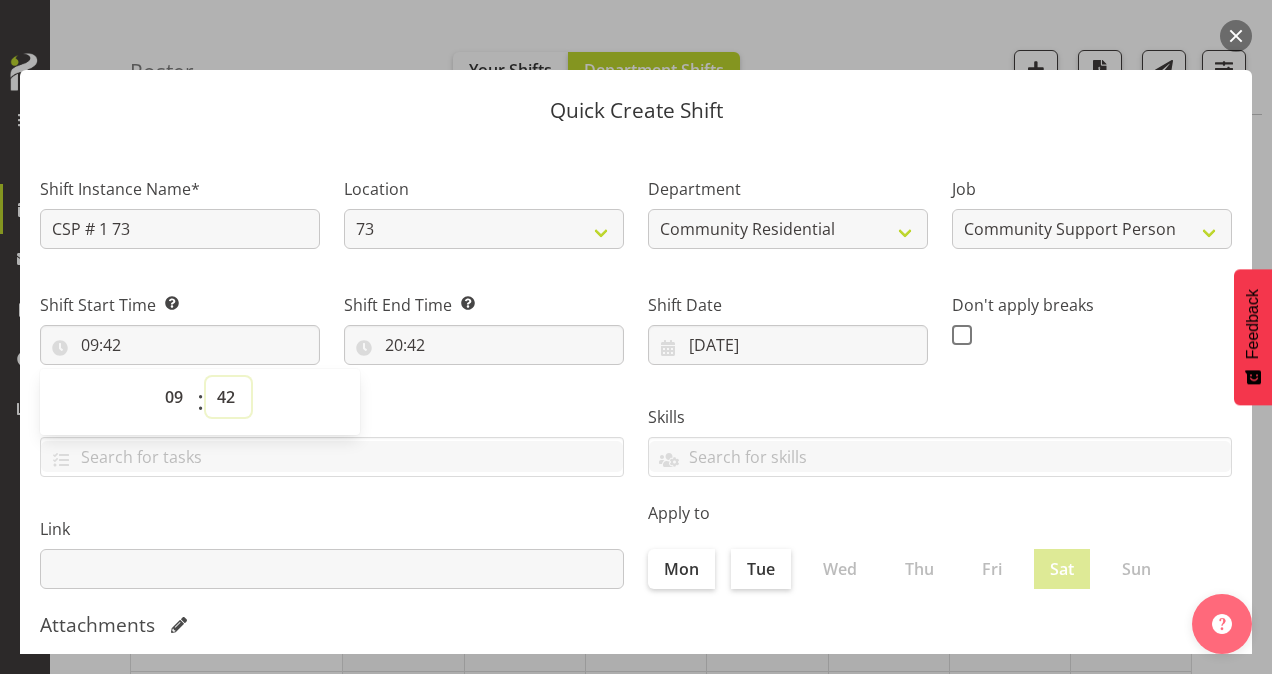 click on "00   01   02   03   04   05   06   07   08   09   10   11   12   13   14   15   16   17   18   19   20   21   22   23   24   25   26   27   28   29   30   31   32   33   34   35   36   37   38   39   40   41   42   43   44   45   46   47   48   49   50   51   52   53   54   55   56   57   58   59" at bounding box center (228, 397) 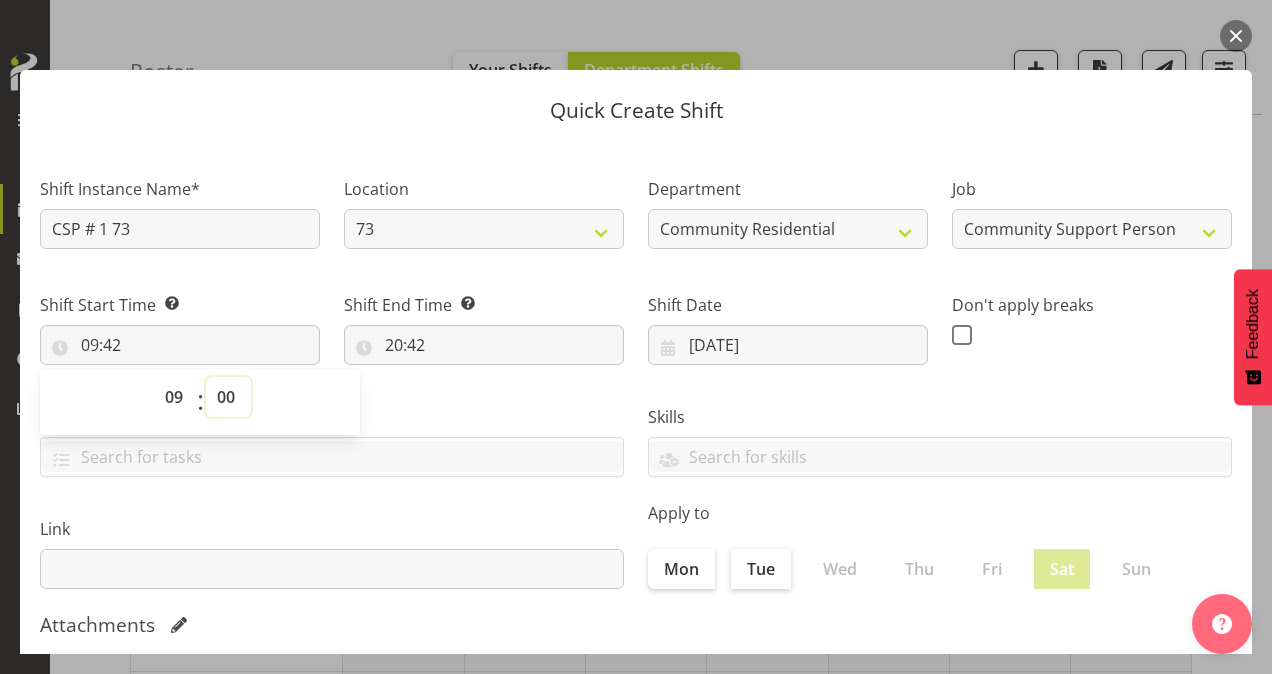 click on "00   01   02   03   04   05   06   07   08   09   10   11   12   13   14   15   16   17   18   19   20   21   22   23   24   25   26   27   28   29   30   31   32   33   34   35   36   37   38   39   40   41   42   43   44   45   46   47   48   49   50   51   52   53   54   55   56   57   58   59" at bounding box center [228, 397] 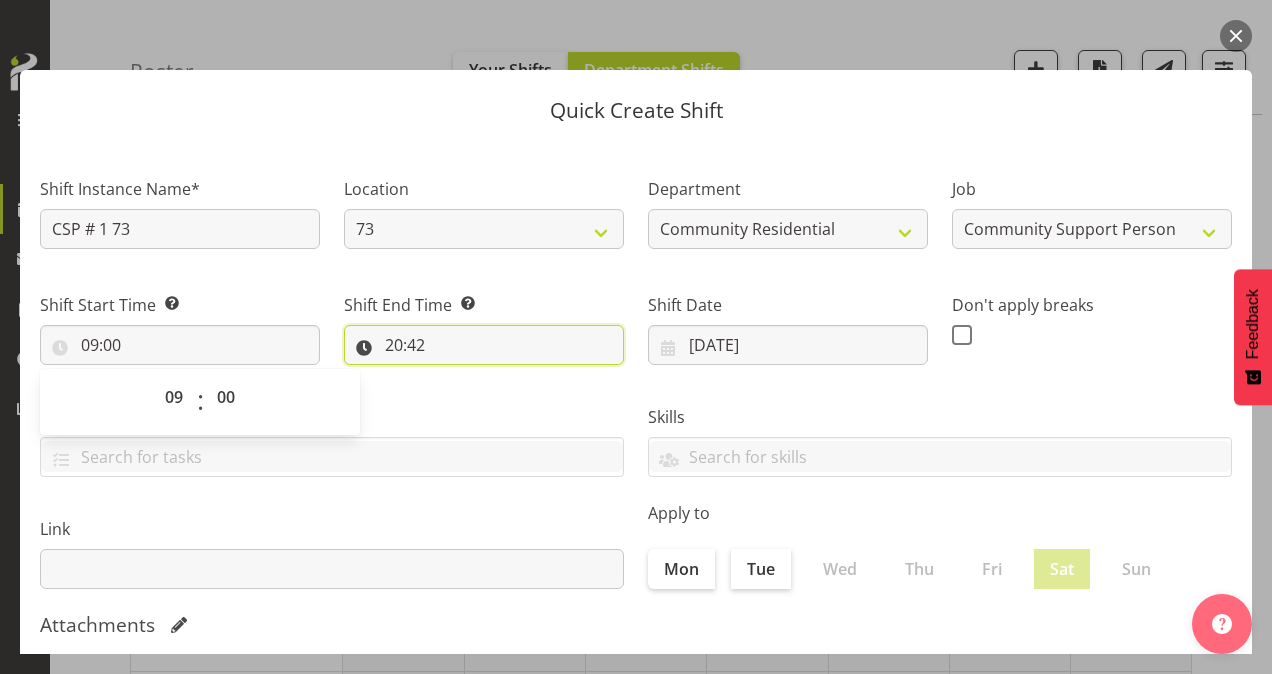 click on "20:42" at bounding box center [484, 345] 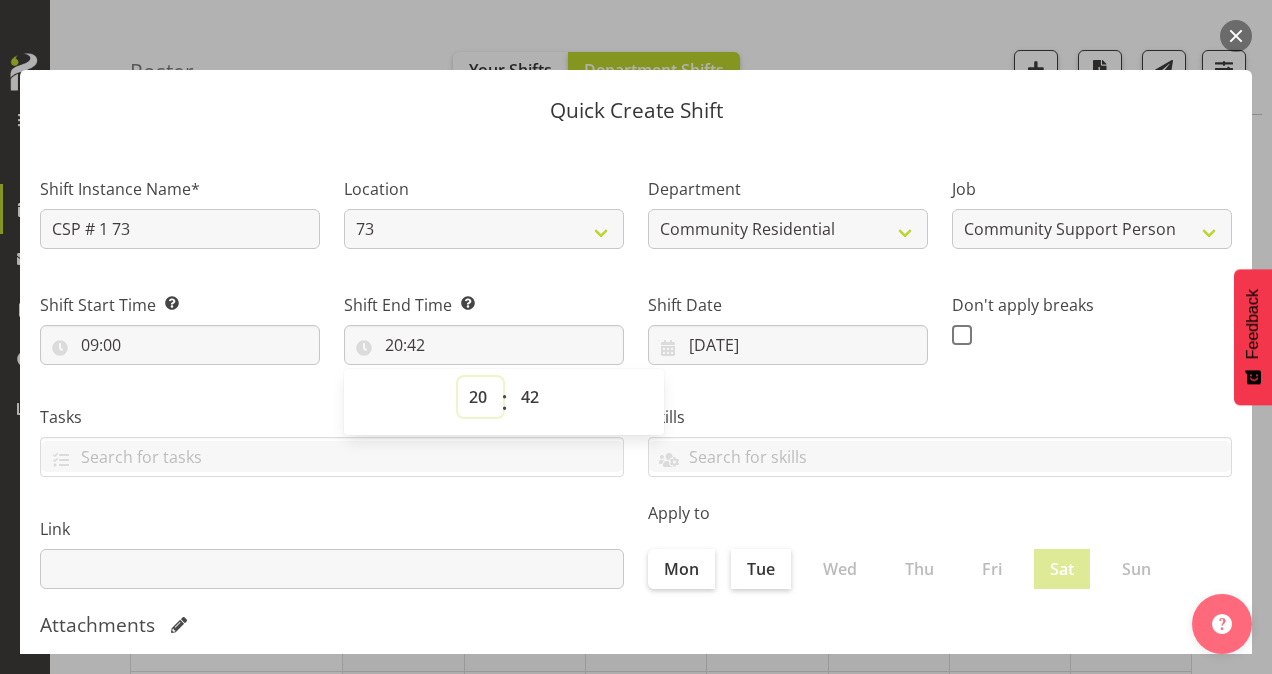 click on "00   01   02   03   04   05   06   07   08   09   10   11   12   13   14   15   16   17   18   19   20   21   22   23" at bounding box center (480, 397) 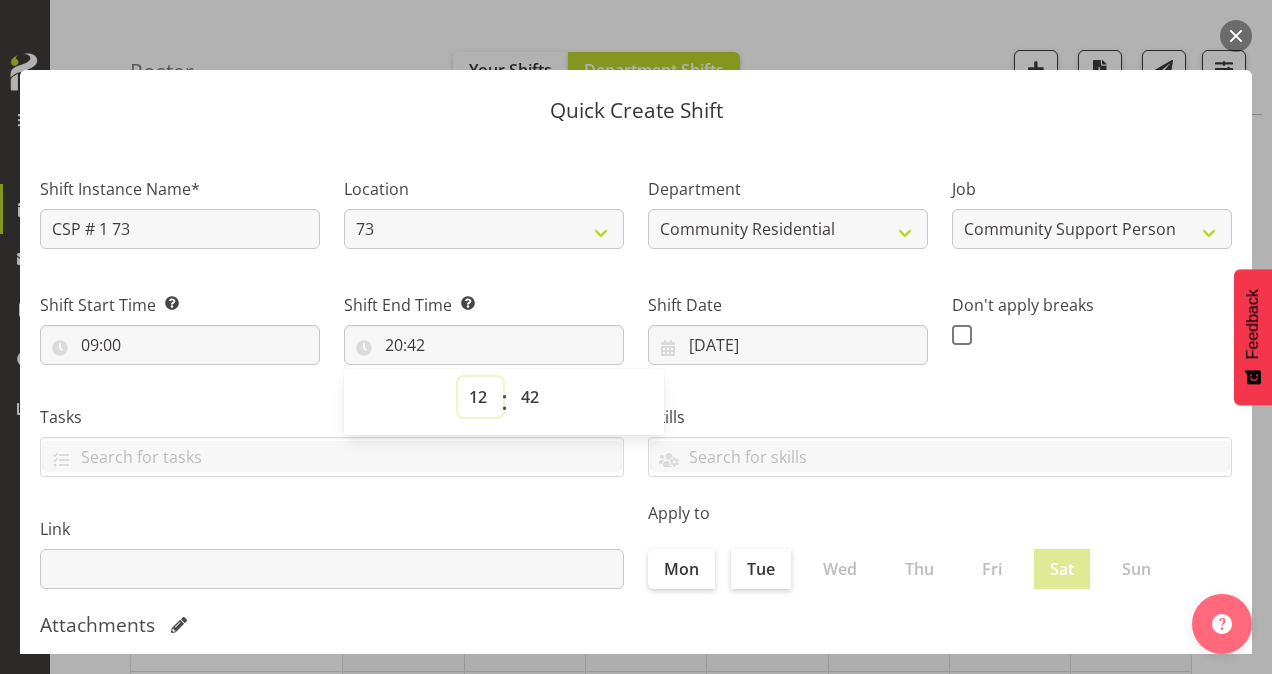 click on "00   01   02   03   04   05   06   07   08   09   10   11   12   13   14   15   16   17   18   19   20   21   22   23" at bounding box center [480, 397] 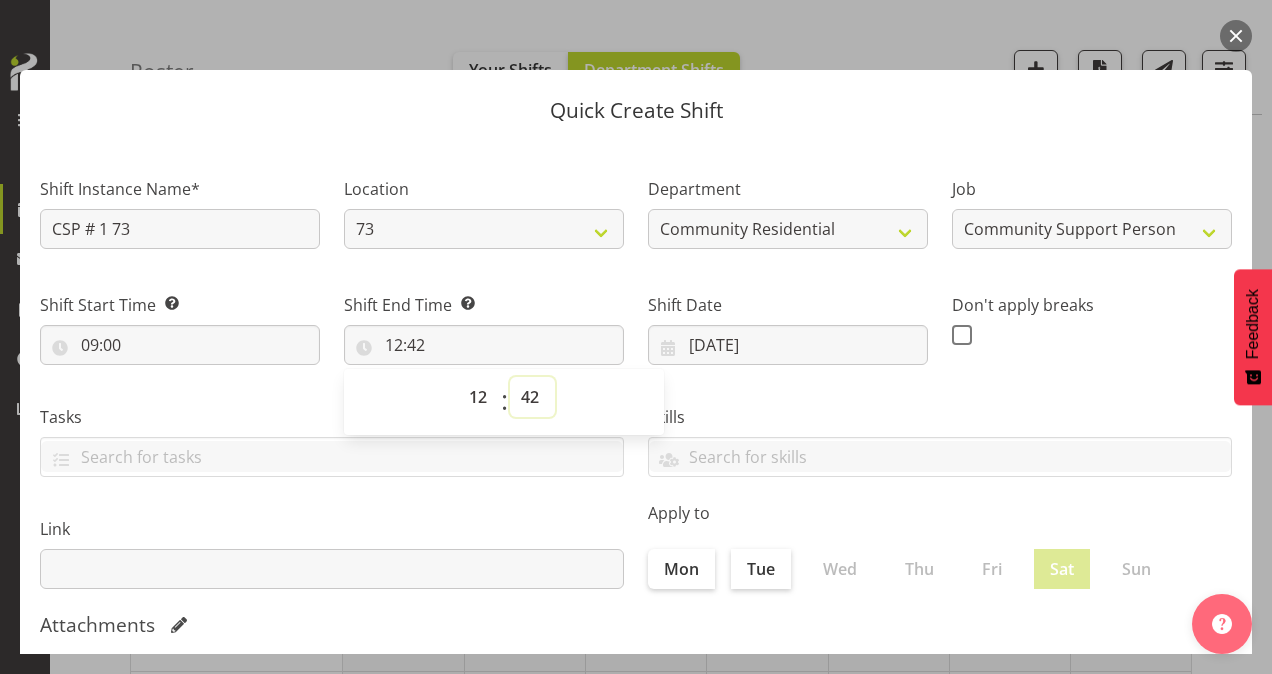 click on "00   01   02   03   04   05   06   07   08   09   10   11   12   13   14   15   16   17   18   19   20   21   22   23   24   25   26   27   28   29   30   31   32   33   34   35   36   37   38   39   40   41   42   43   44   45   46   47   48   49   50   51   52   53   54   55   56   57   58   59" at bounding box center [532, 397] 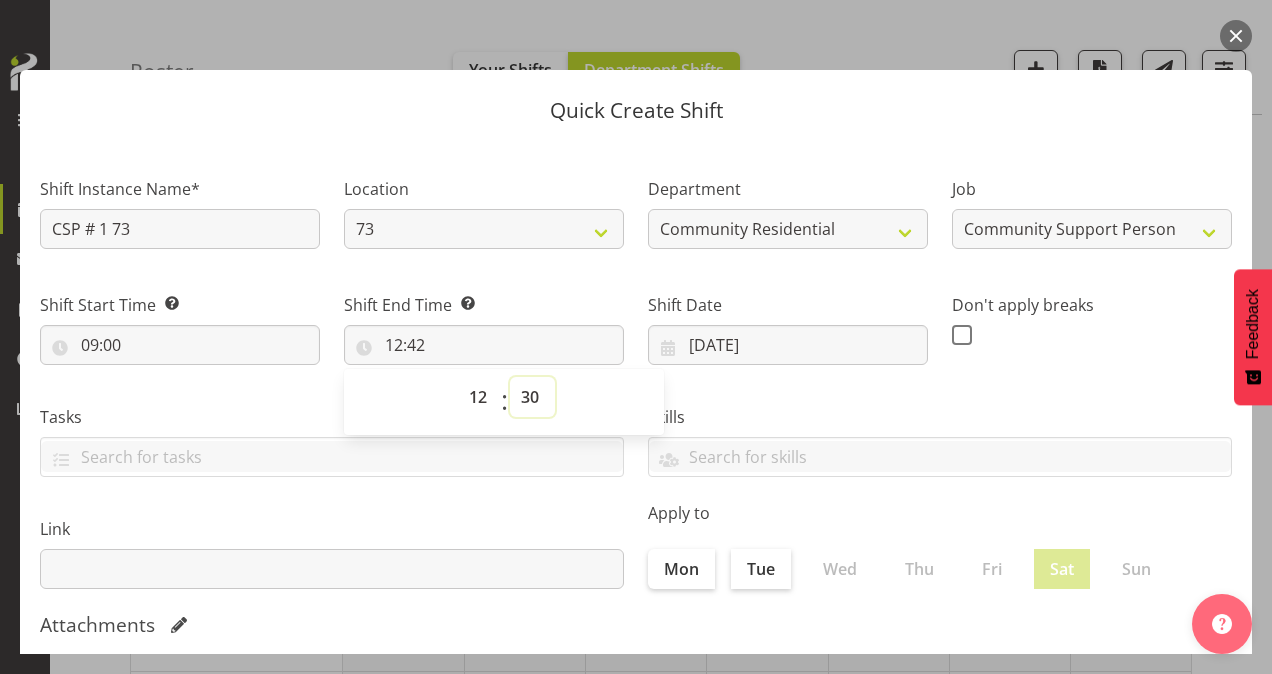 click on "00   01   02   03   04   05   06   07   08   09   10   11   12   13   14   15   16   17   18   19   20   21   22   23   24   25   26   27   28   29   30   31   32   33   34   35   36   37   38   39   40   41   42   43   44   45   46   47   48   49   50   51   52   53   54   55   56   57   58   59" at bounding box center (532, 397) 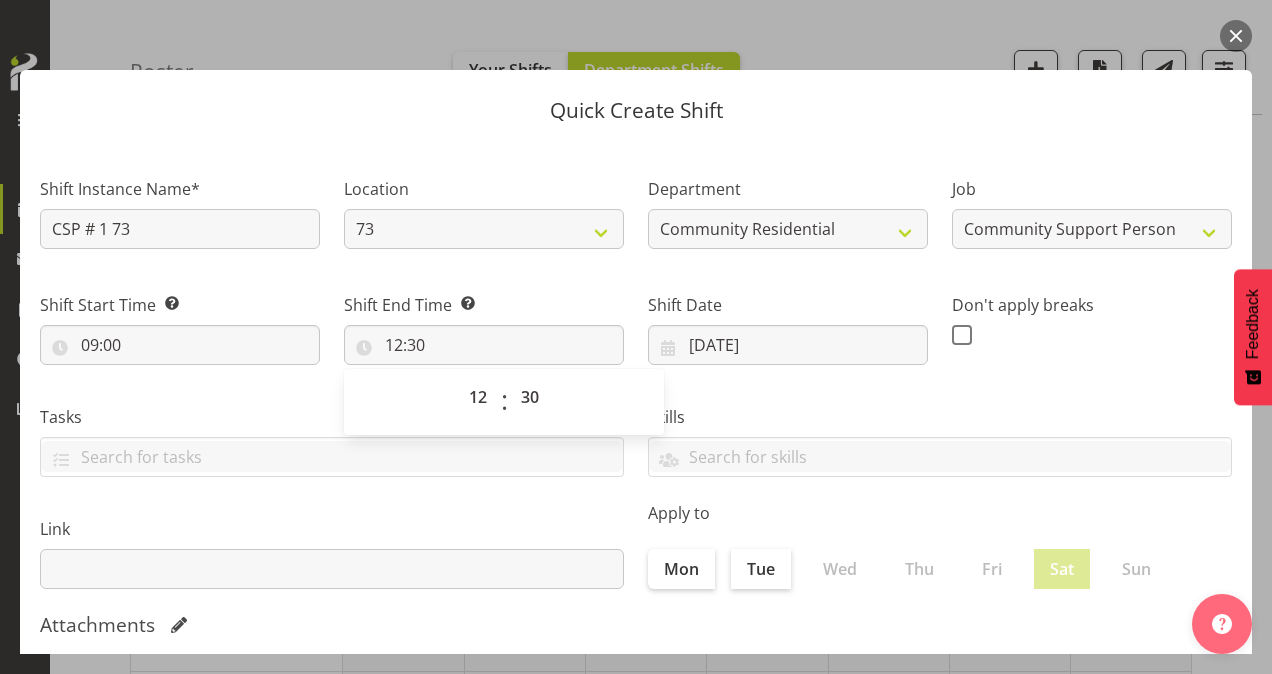 click on "Don't apply breaks" at bounding box center (1092, 322) 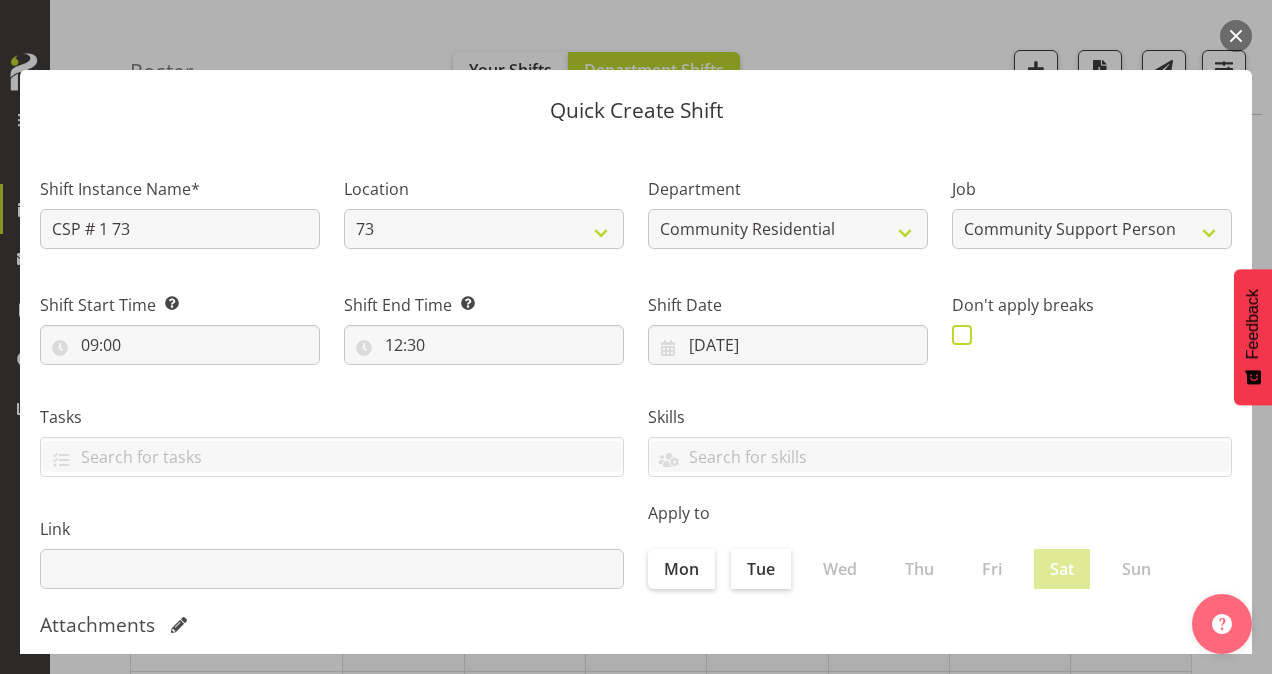 click at bounding box center [962, 335] 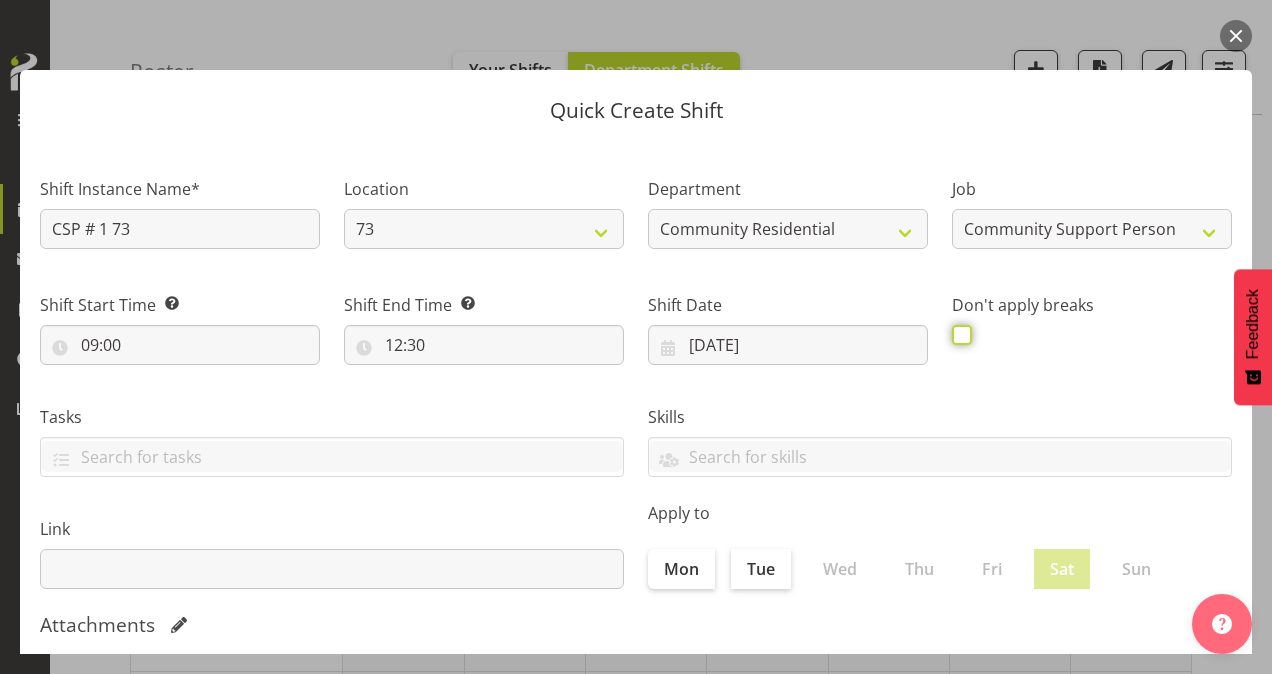 click at bounding box center (958, 334) 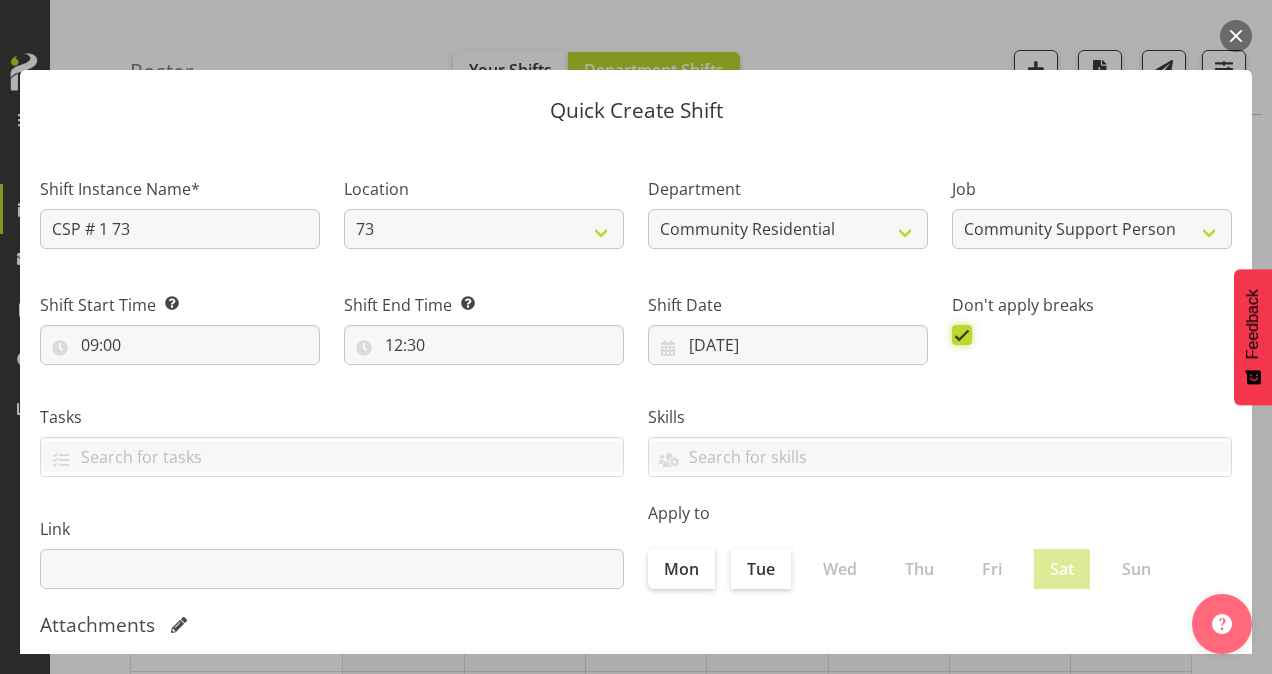 scroll, scrollTop: 385, scrollLeft: 0, axis: vertical 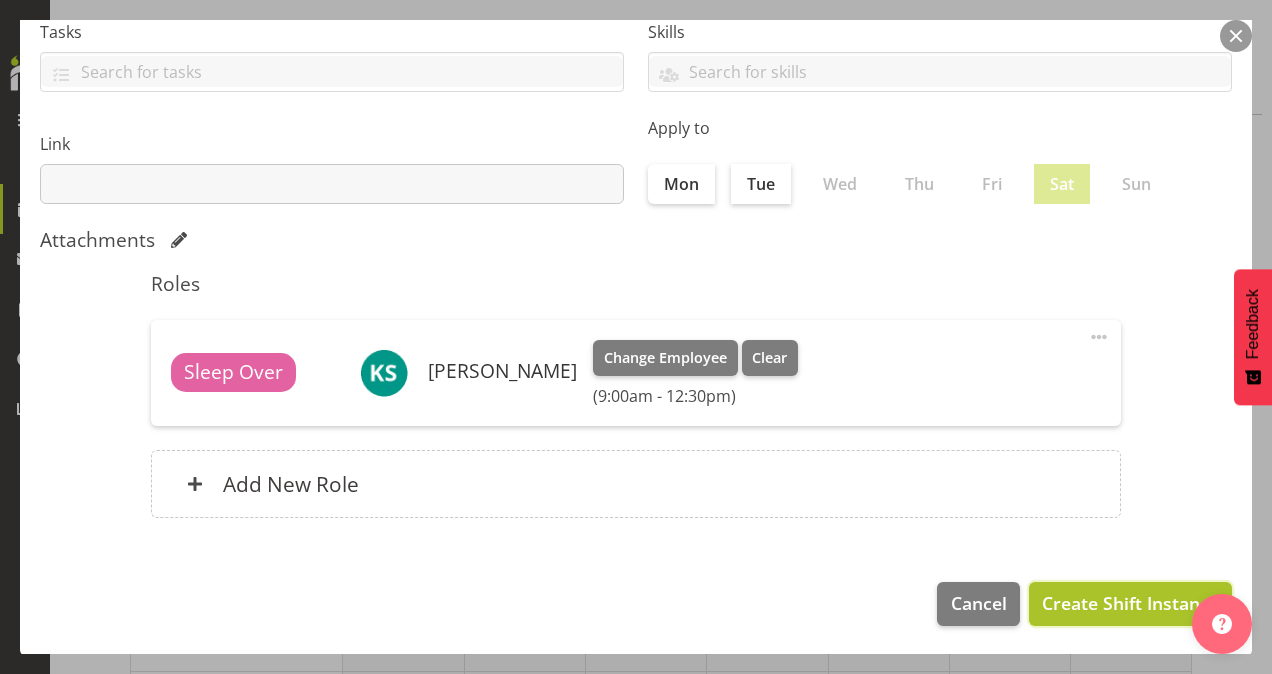 click on "Create Shift Instance" at bounding box center (1130, 603) 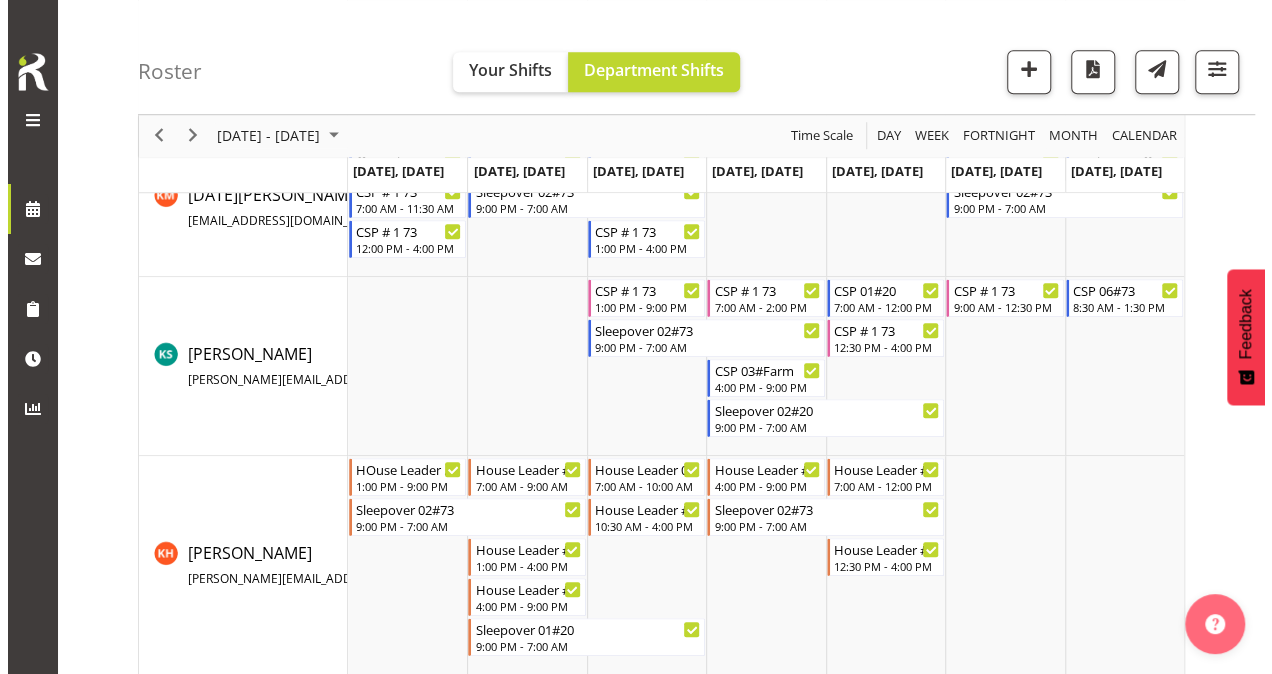 scroll, scrollTop: 779, scrollLeft: 0, axis: vertical 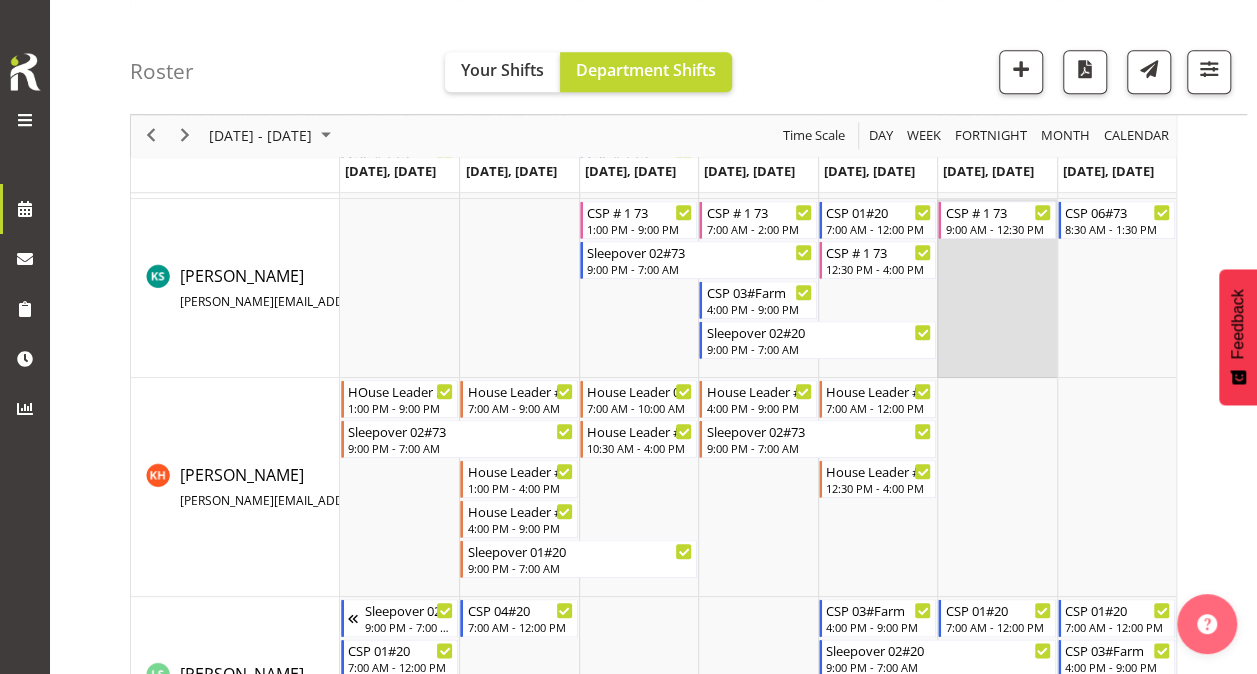 click at bounding box center (996, 288) 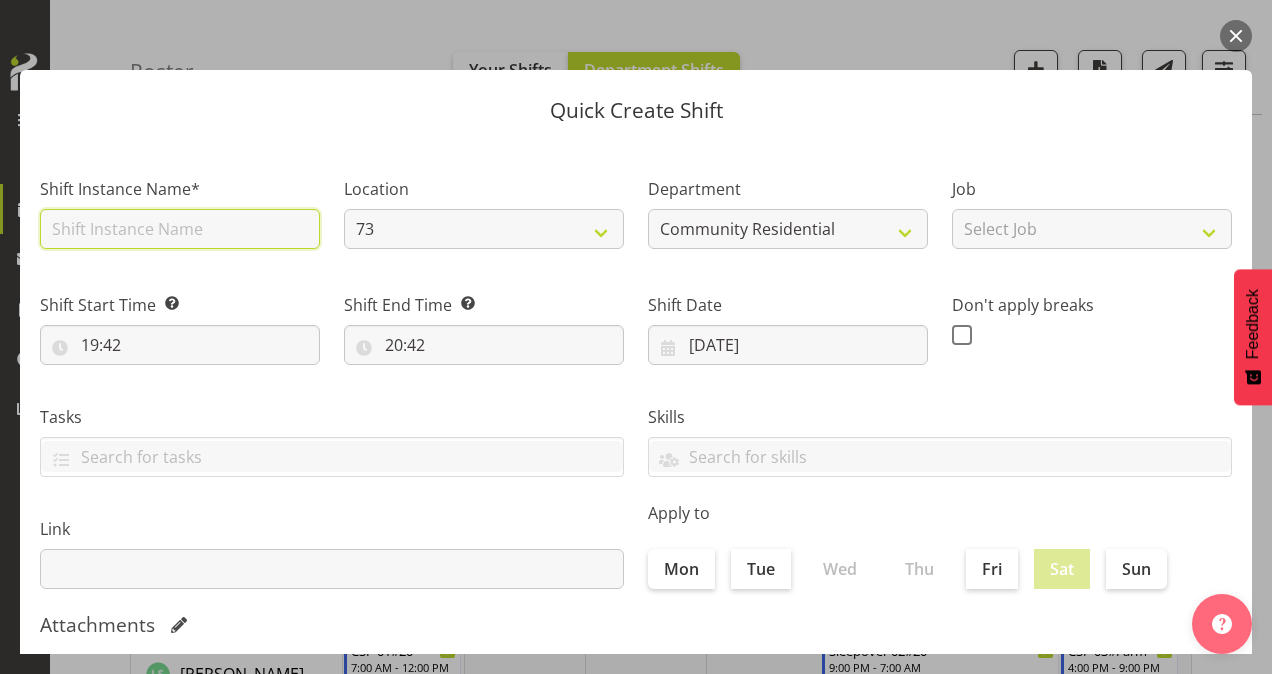 click at bounding box center [180, 229] 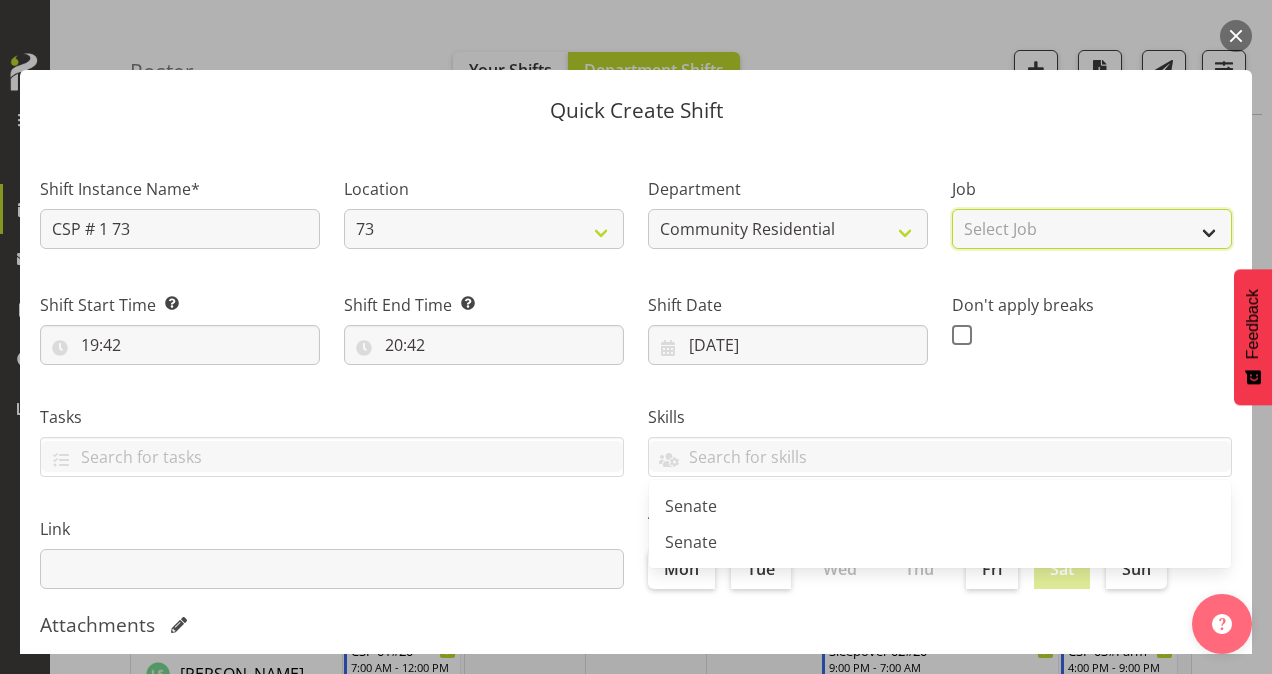 click on "Select Job  Accounts Admin Art Coordinator Community Leader Community Support Person Community Support Person-Casual House Leader Office Admin Senior Coordinator Service Manager Volunteer" at bounding box center [1092, 229] 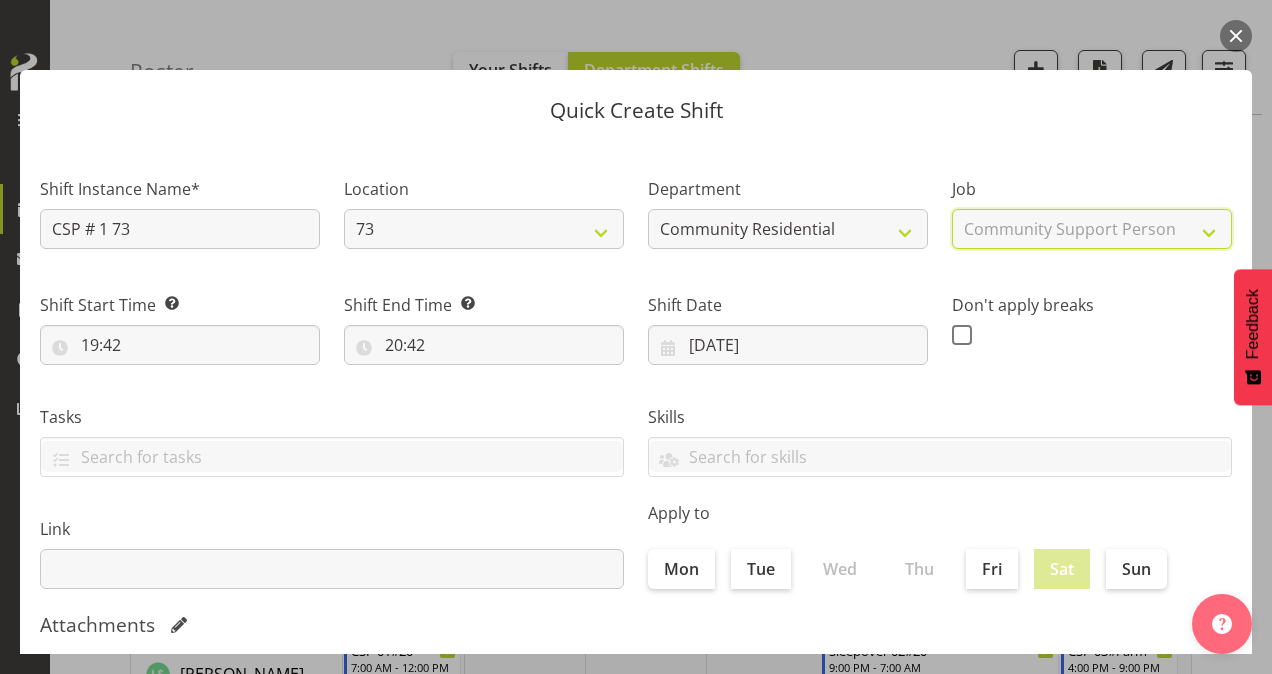 click on "Select Job  Accounts Admin Art Coordinator Community Leader Community Support Person Community Support Person-Casual House Leader Office Admin Senior Coordinator Service Manager Volunteer" at bounding box center (1092, 229) 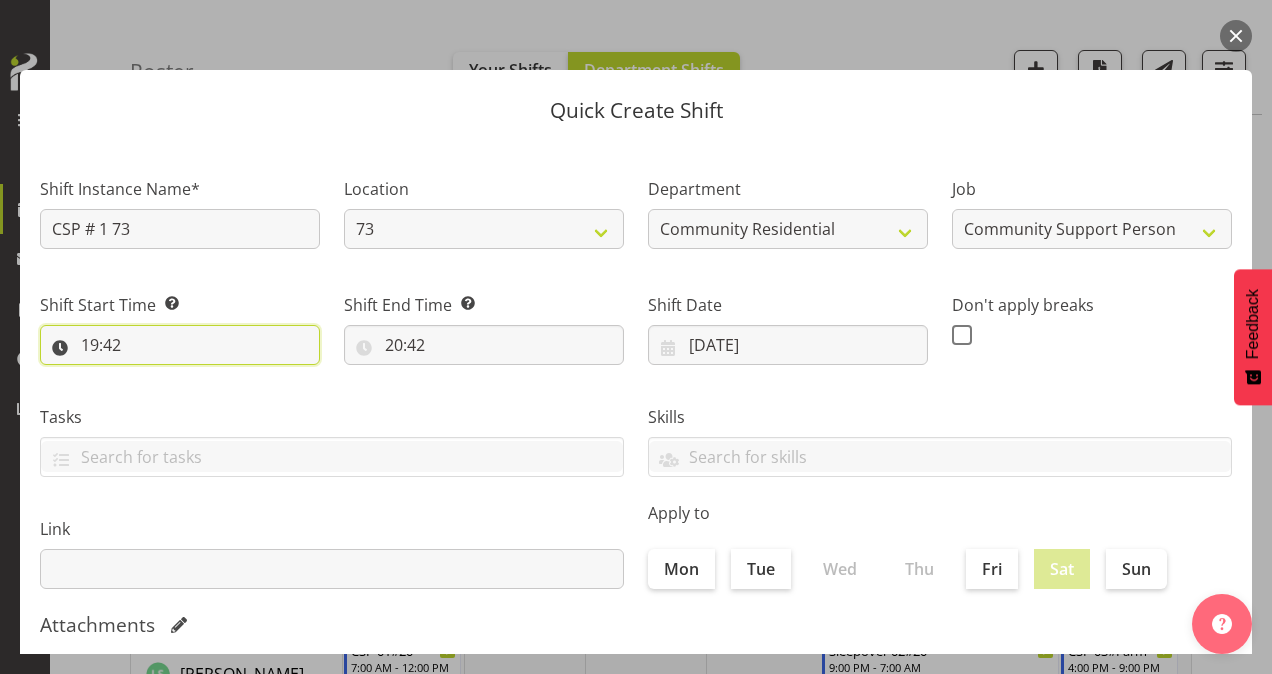 click on "19:42" at bounding box center [180, 345] 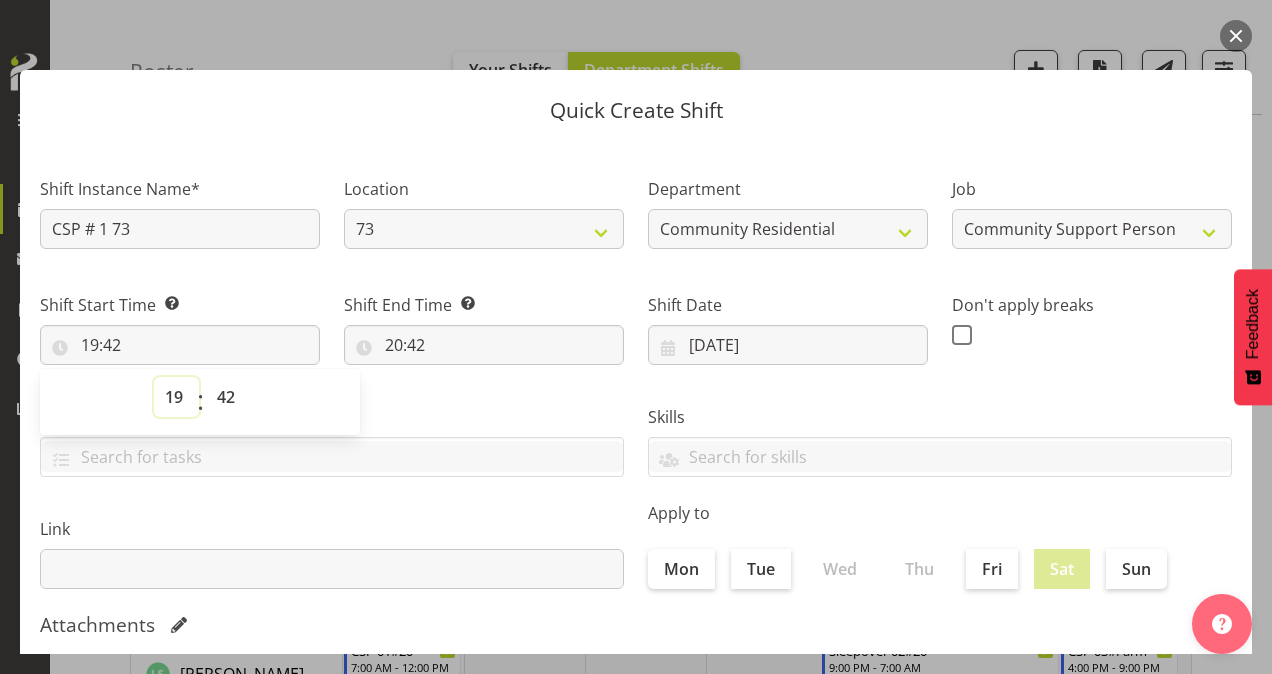 click on "00   01   02   03   04   05   06   07   08   09   10   11   12   13   14   15   16   17   18   19   20   21   22   23" at bounding box center [176, 397] 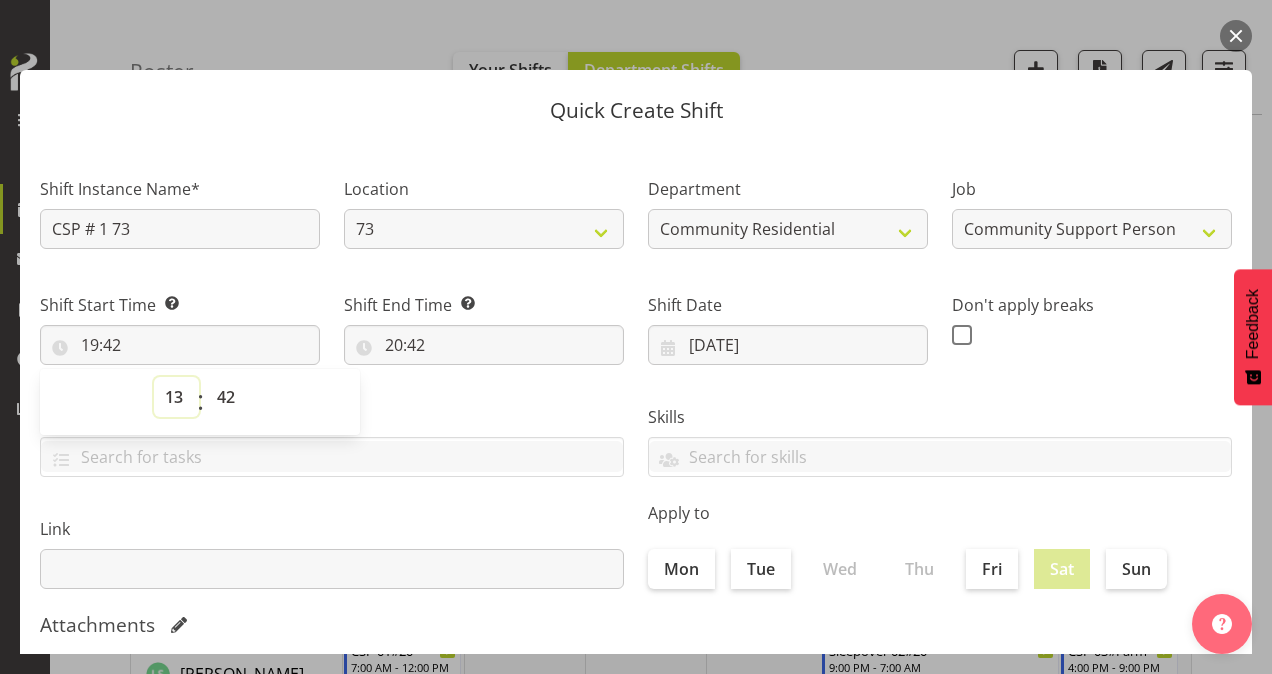 click on "00   01   02   03   04   05   06   07   08   09   10   11   12   13   14   15   16   17   18   19   20   21   22   23" at bounding box center (176, 397) 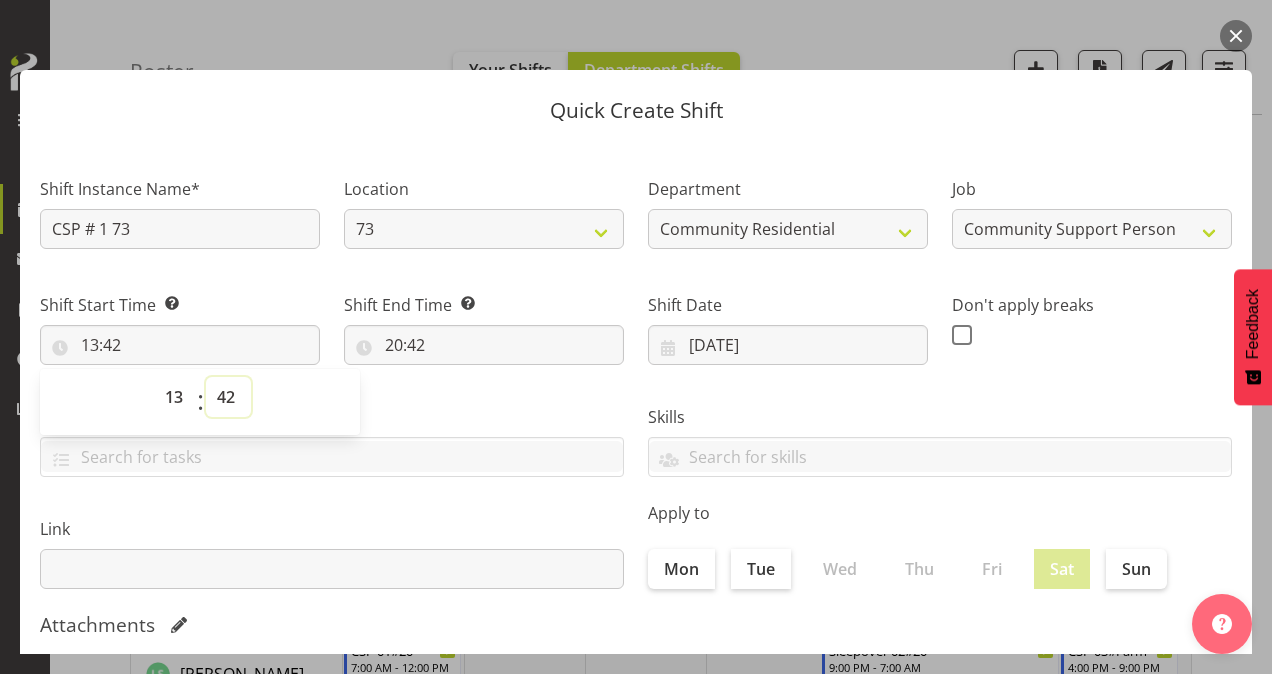 click on "00   01   02   03   04   05   06   07   08   09   10   11   12   13   14   15   16   17   18   19   20   21   22   23   24   25   26   27   28   29   30   31   32   33   34   35   36   37   38   39   40   41   42   43   44   45   46   47   48   49   50   51   52   53   54   55   56   57   58   59" at bounding box center [228, 397] 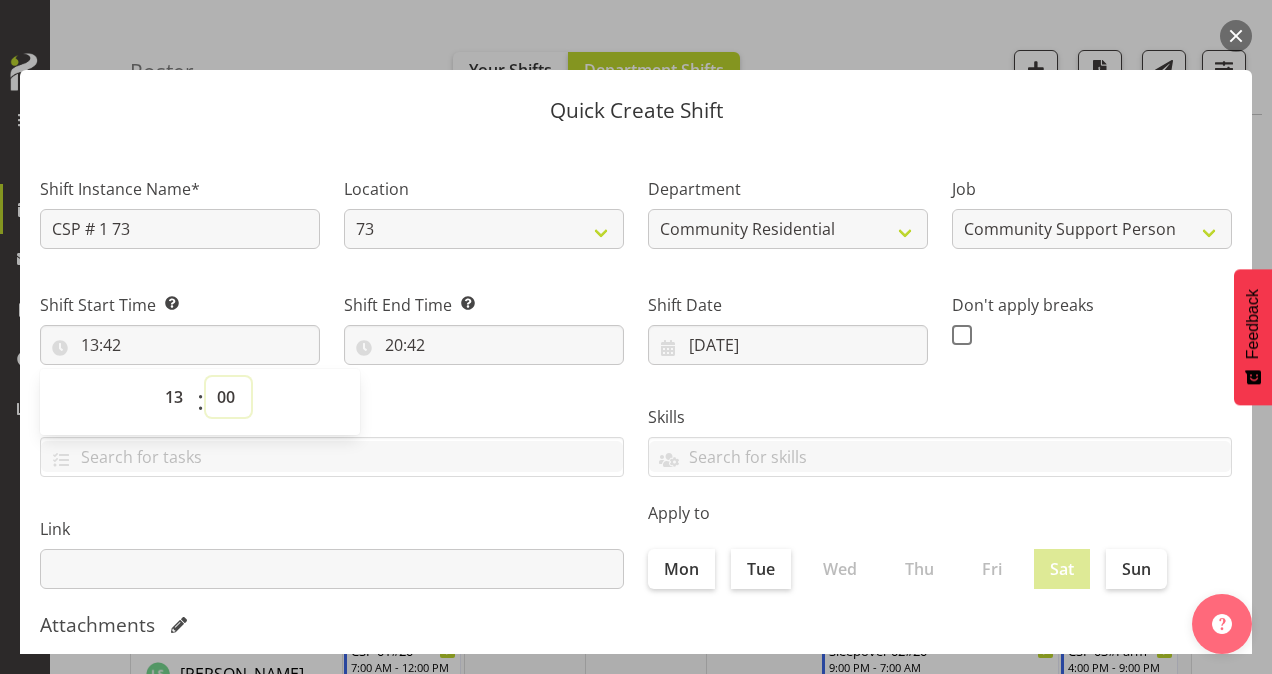 click on "00   01   02   03   04   05   06   07   08   09   10   11   12   13   14   15   16   17   18   19   20   21   22   23   24   25   26   27   28   29   30   31   32   33   34   35   36   37   38   39   40   41   42   43   44   45   46   47   48   49   50   51   52   53   54   55   56   57   58   59" at bounding box center (228, 397) 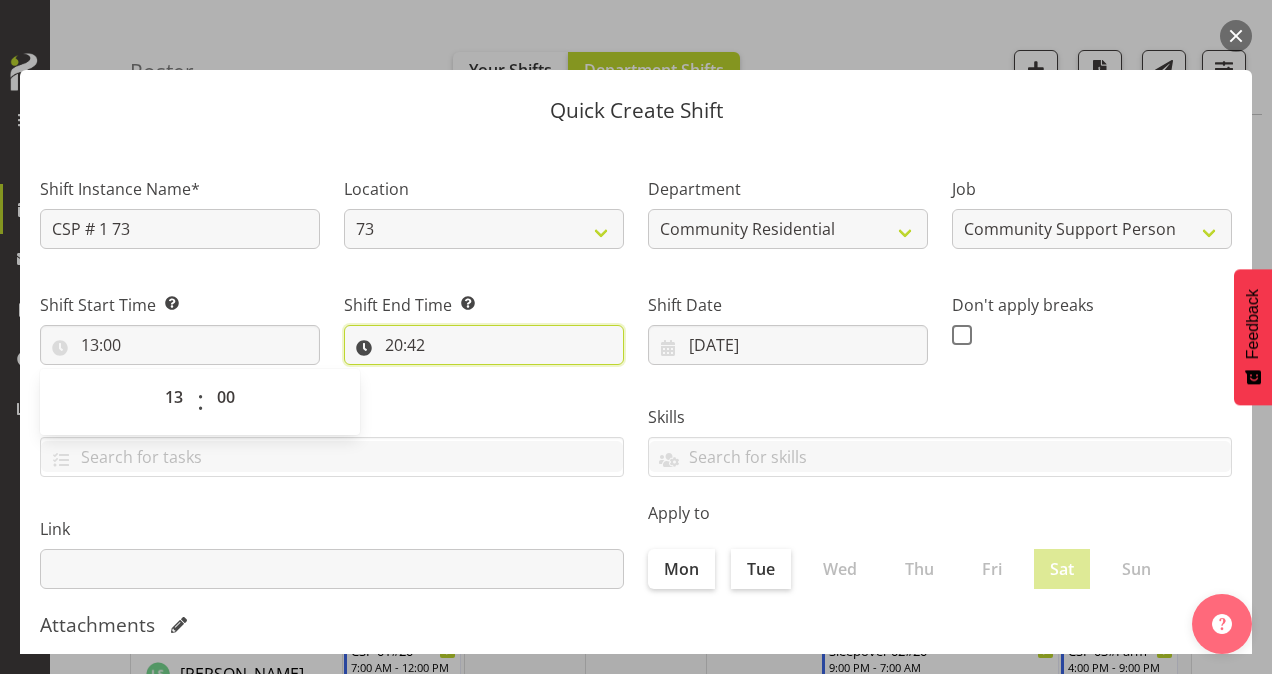 click on "20:42" at bounding box center [484, 345] 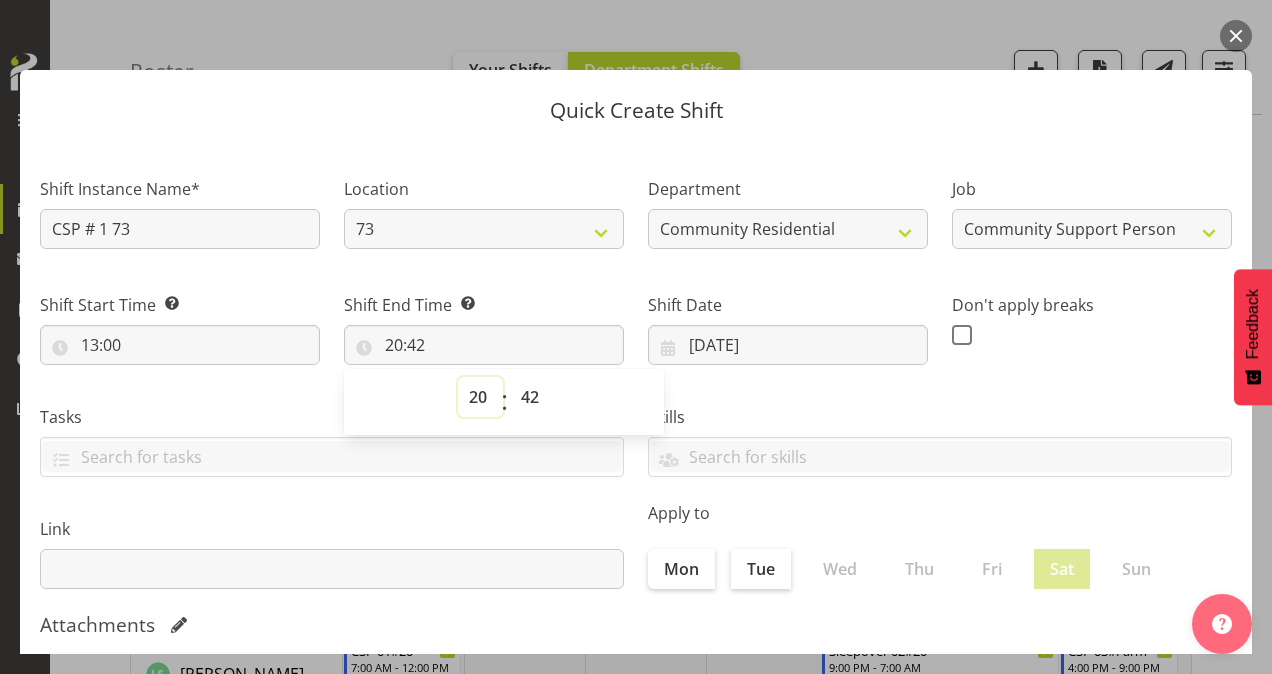 click on "00   01   02   03   04   05   06   07   08   09   10   11   12   13   14   15   16   17   18   19   20   21   22   23" at bounding box center (480, 397) 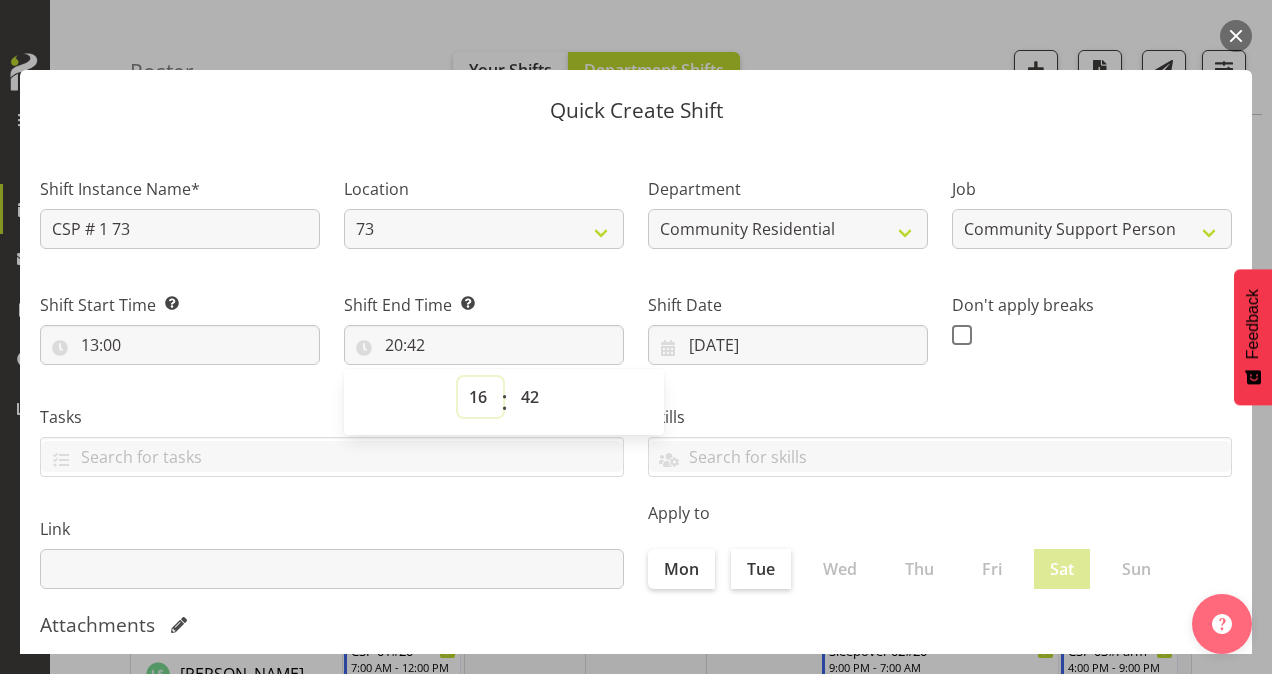 click on "00   01   02   03   04   05   06   07   08   09   10   11   12   13   14   15   16   17   18   19   20   21   22   23" at bounding box center (480, 397) 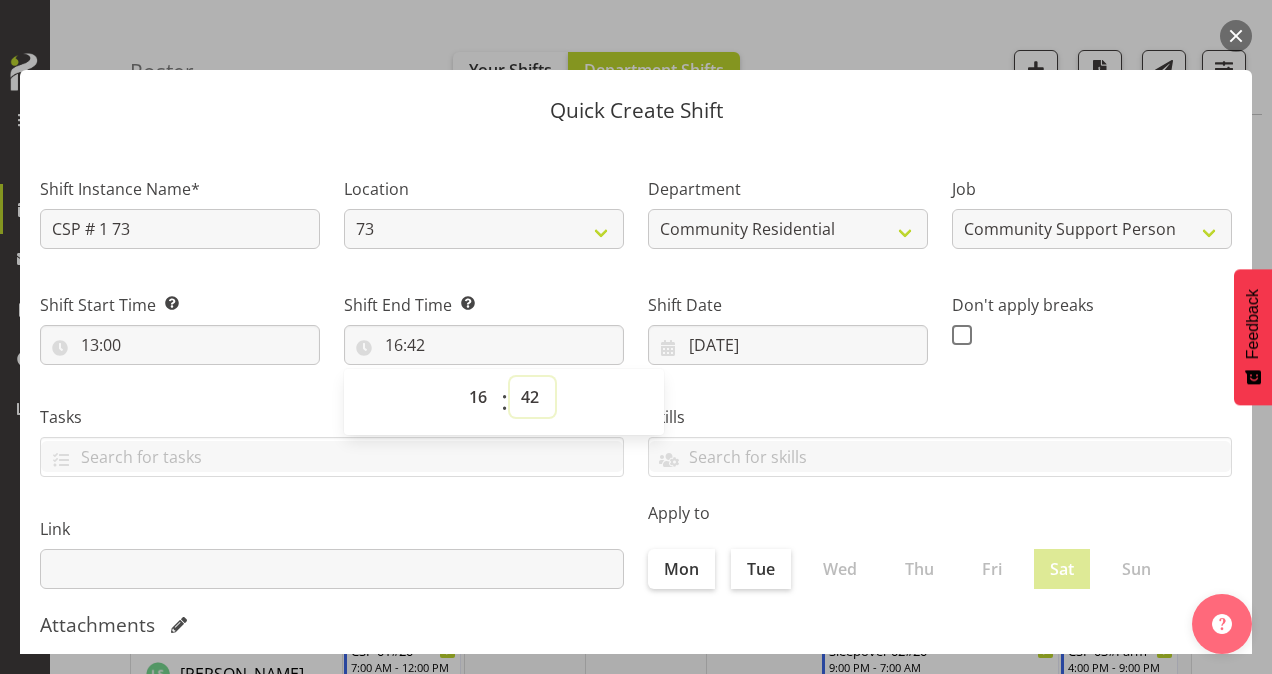 click on "00   01   02   03   04   05   06   07   08   09   10   11   12   13   14   15   16   17   18   19   20   21   22   23   24   25   26   27   28   29   30   31   32   33   34   35   36   37   38   39   40   41   42   43   44   45   46   47   48   49   50   51   52   53   54   55   56   57   58   59" at bounding box center [532, 397] 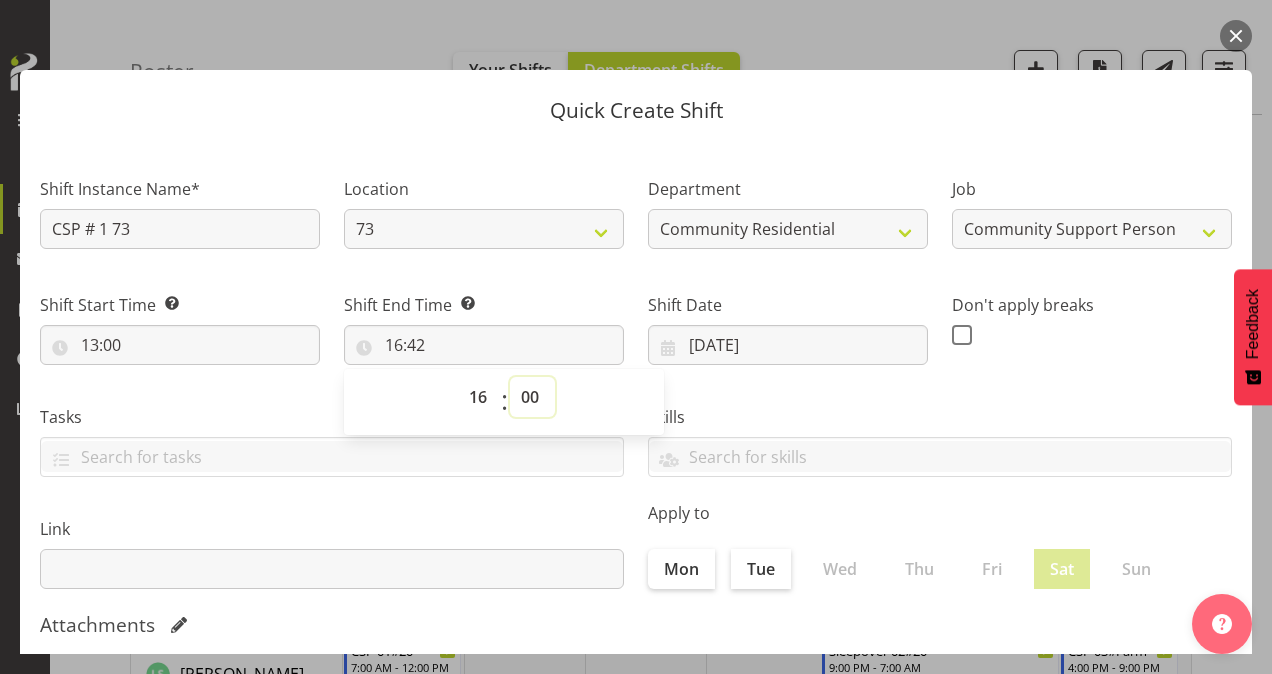 click on "00   01   02   03   04   05   06   07   08   09   10   11   12   13   14   15   16   17   18   19   20   21   22   23   24   25   26   27   28   29   30   31   32   33   34   35   36   37   38   39   40   41   42   43   44   45   46   47   48   49   50   51   52   53   54   55   56   57   58   59" at bounding box center (532, 397) 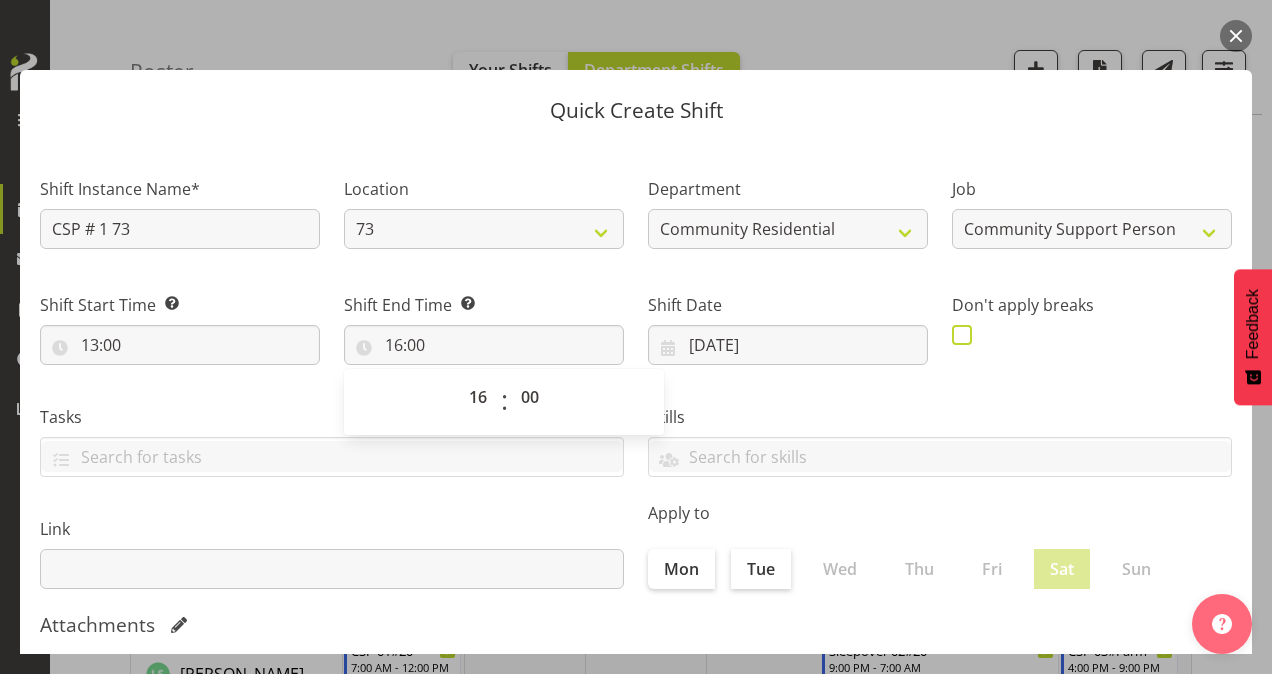 click at bounding box center (962, 335) 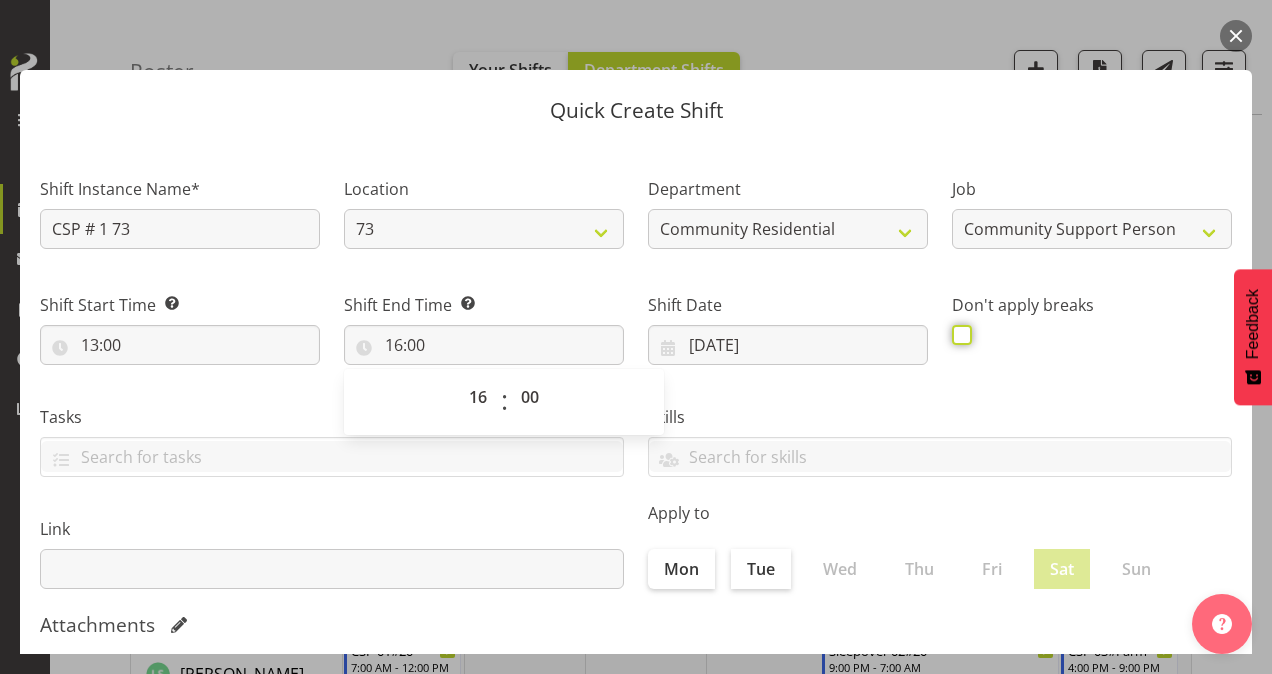 click at bounding box center [958, 334] 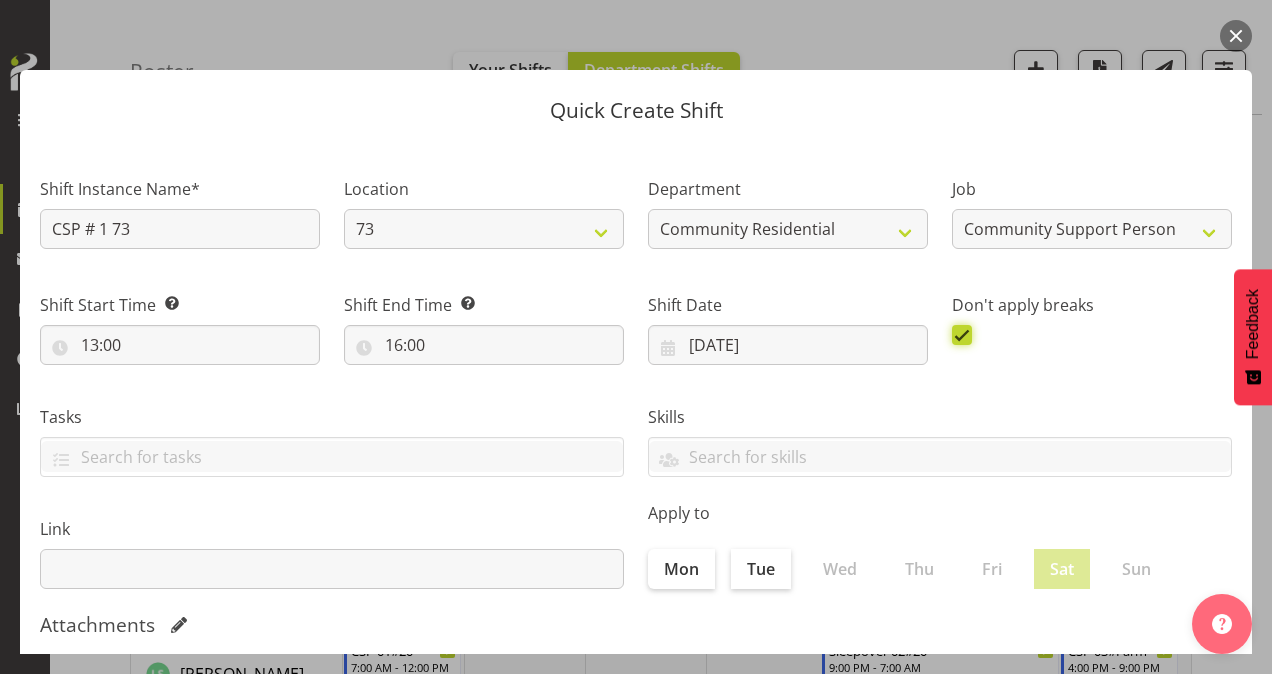 scroll, scrollTop: 385, scrollLeft: 0, axis: vertical 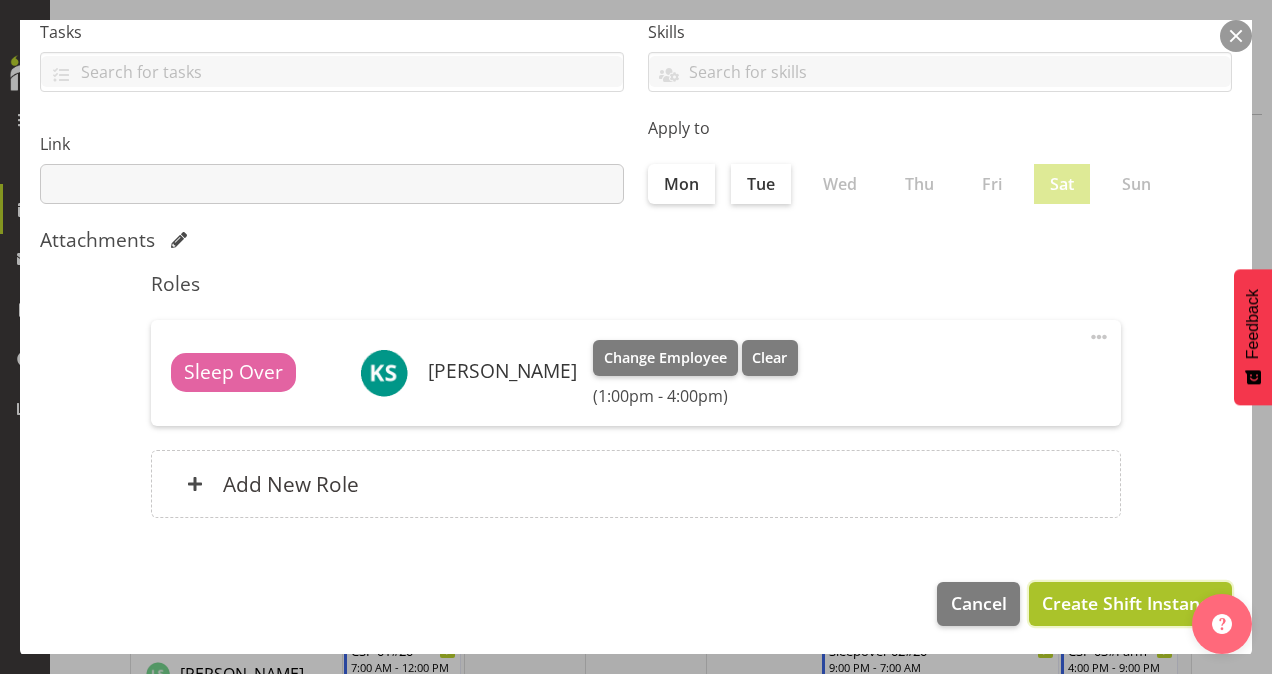click on "Create Shift Instance" at bounding box center [1130, 603] 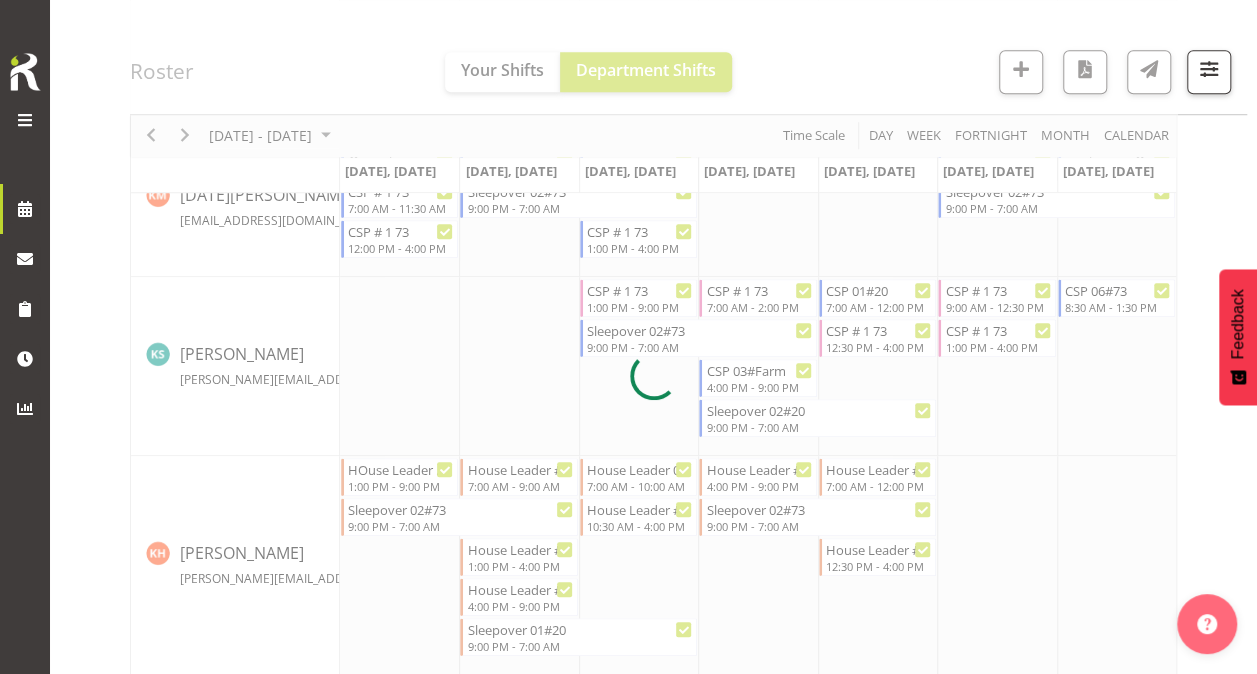 scroll, scrollTop: 779, scrollLeft: 0, axis: vertical 